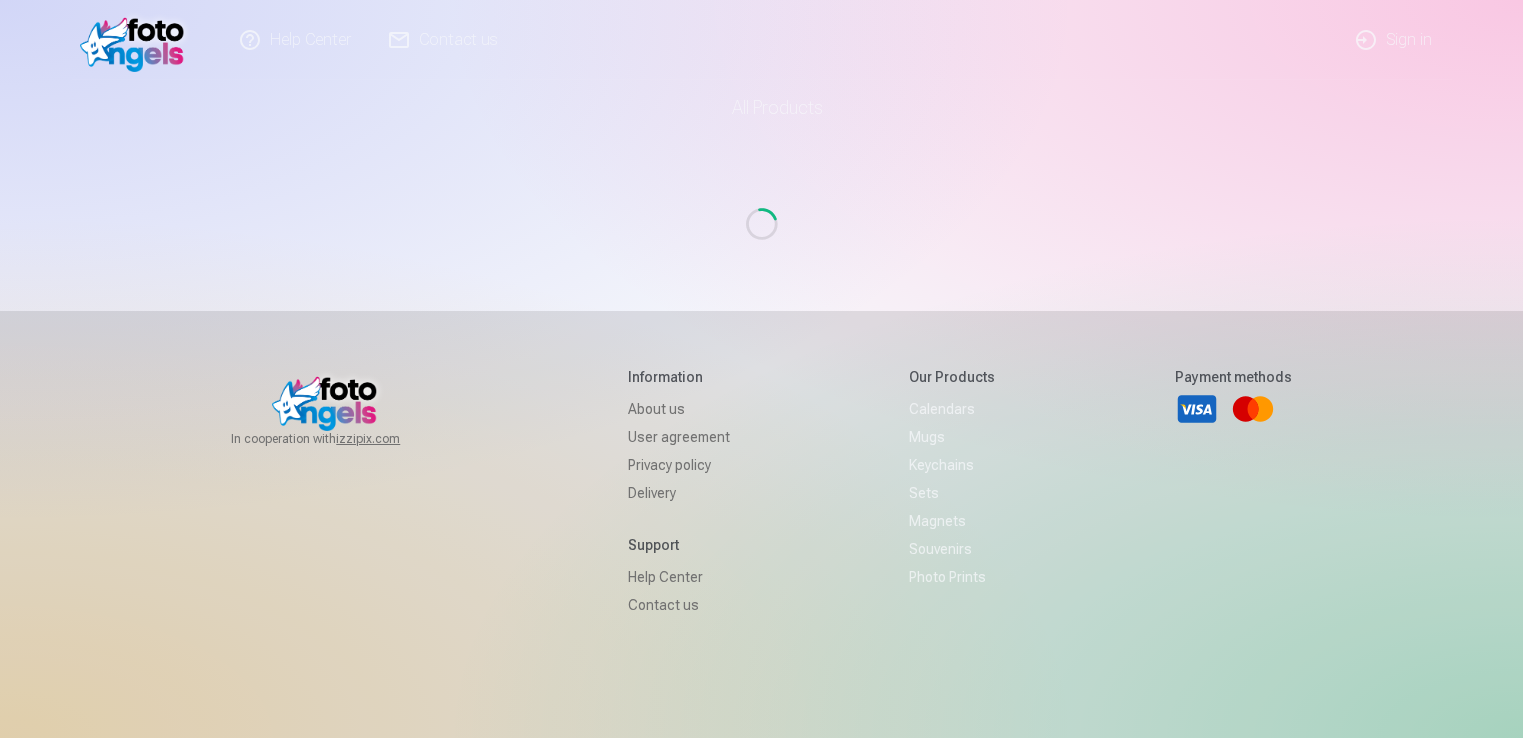 scroll, scrollTop: 0, scrollLeft: 0, axis: both 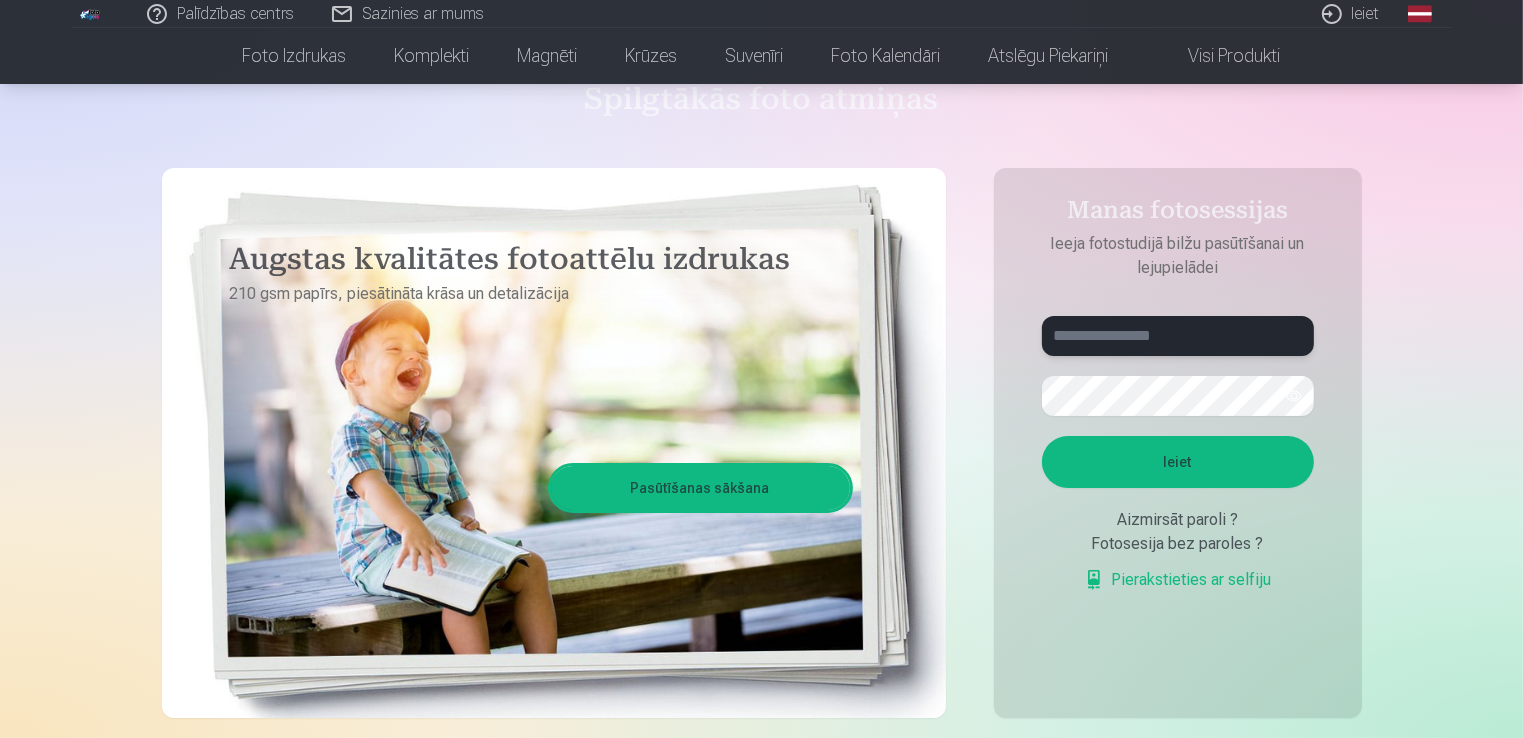 type on "**********" 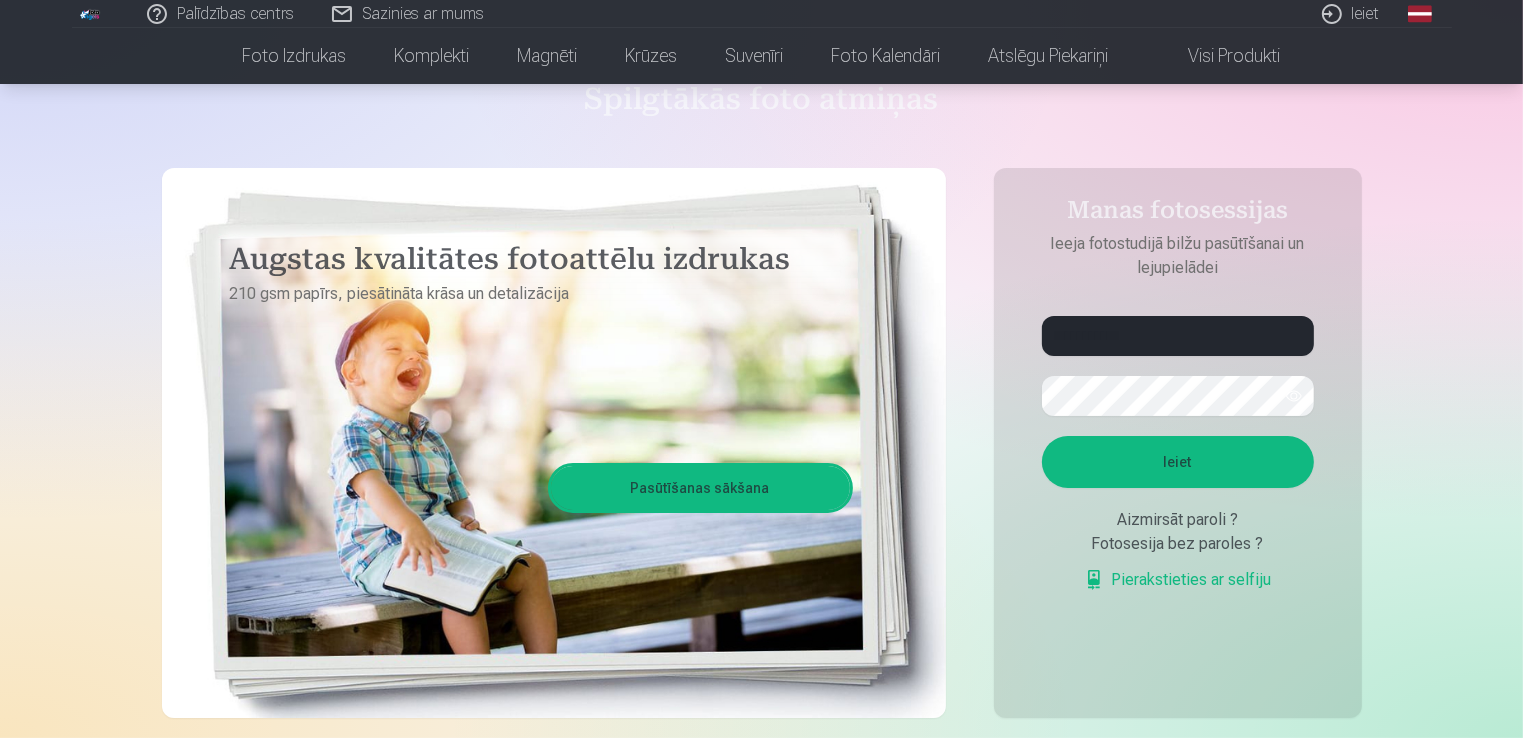 click on "Ieiet" at bounding box center [1178, 462] 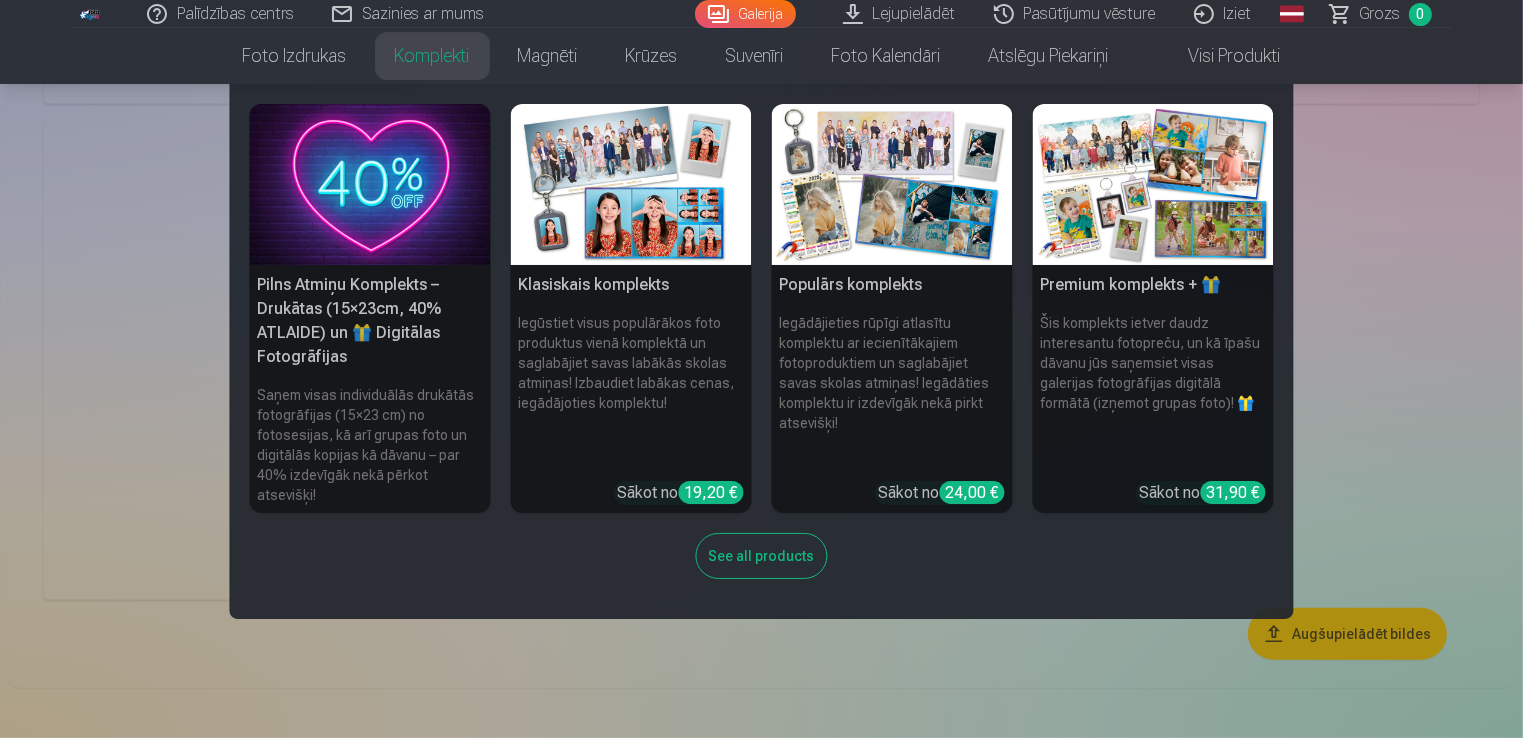 scroll, scrollTop: 8600, scrollLeft: 0, axis: vertical 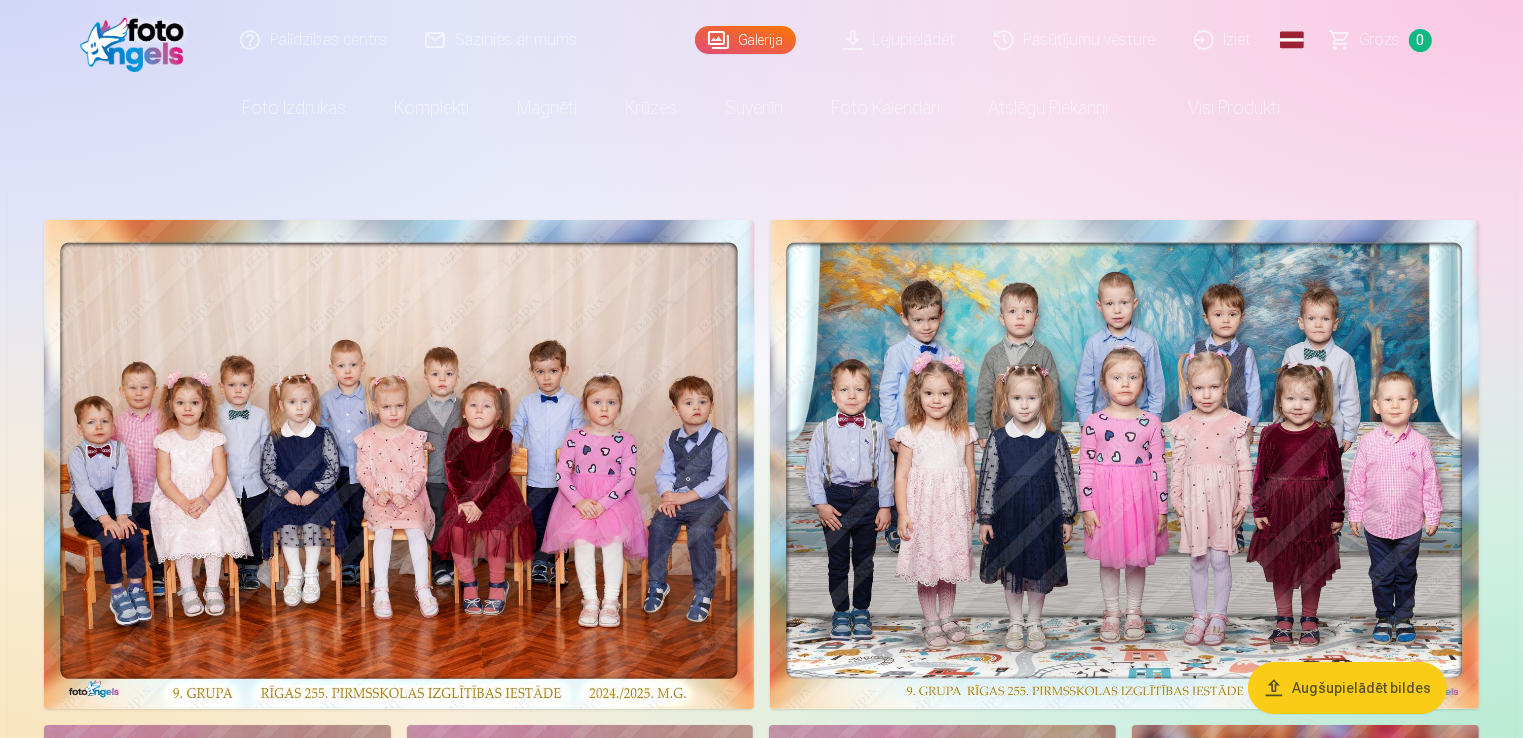 click on "Galerija" at bounding box center (745, 40) 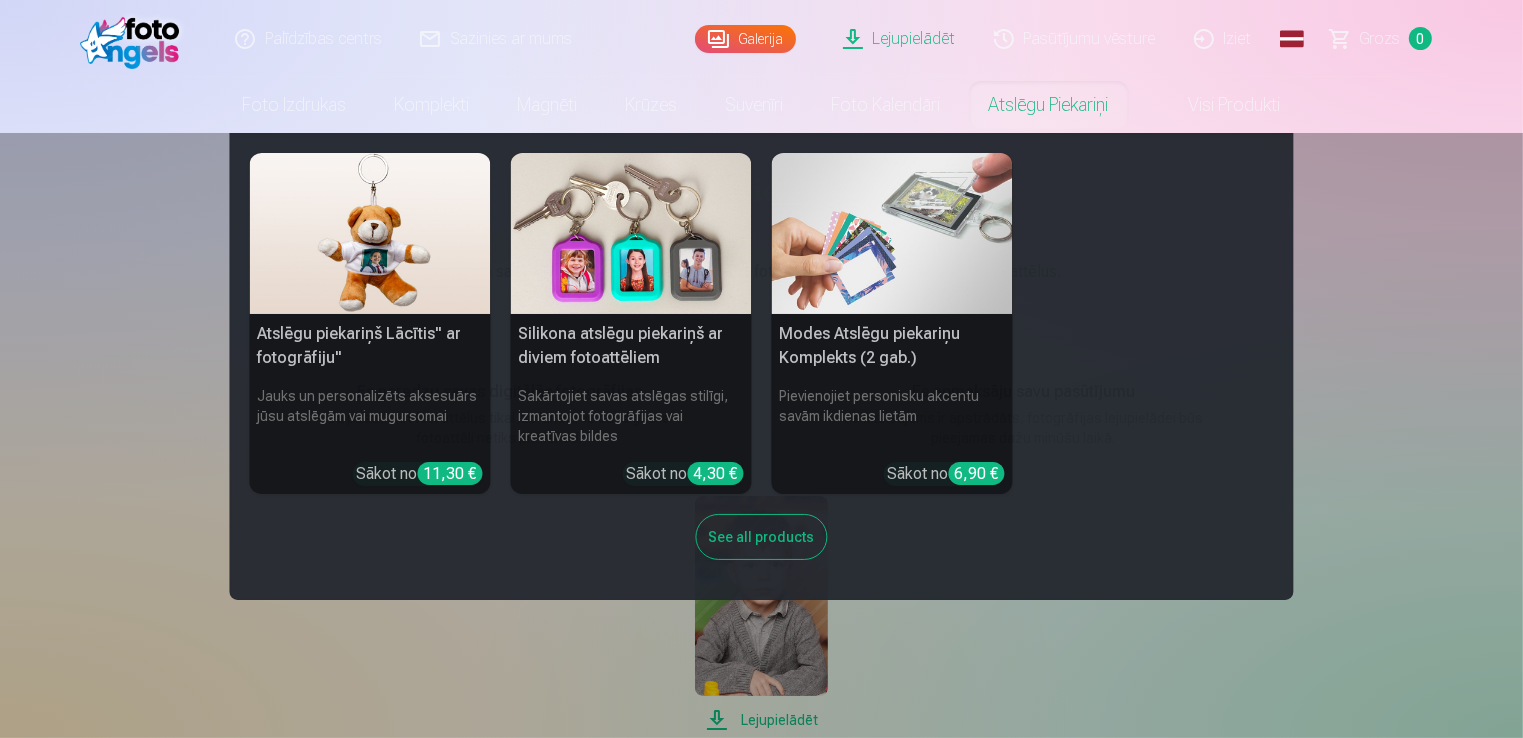 scroll, scrollTop: 0, scrollLeft: 0, axis: both 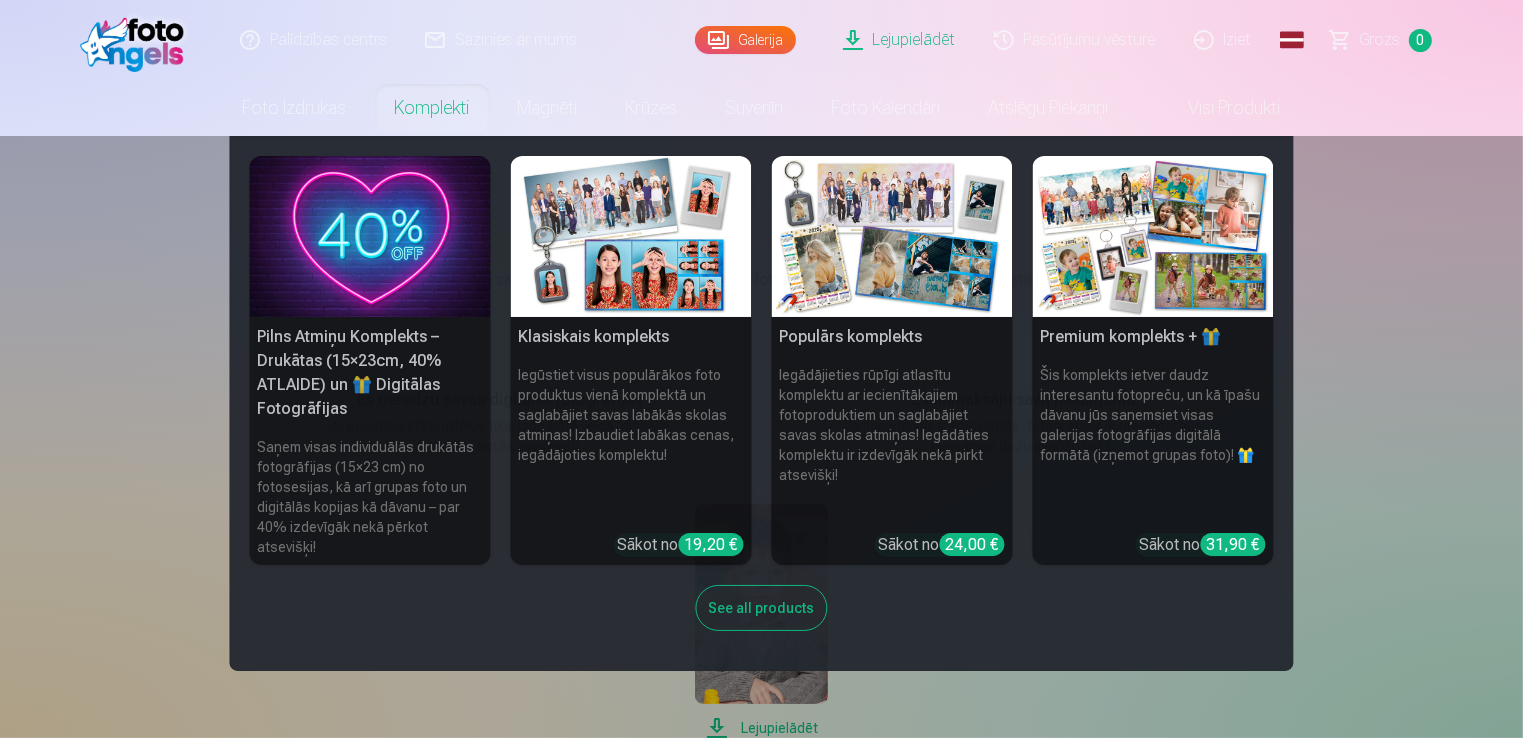 click on "Komplekti" at bounding box center [432, 108] 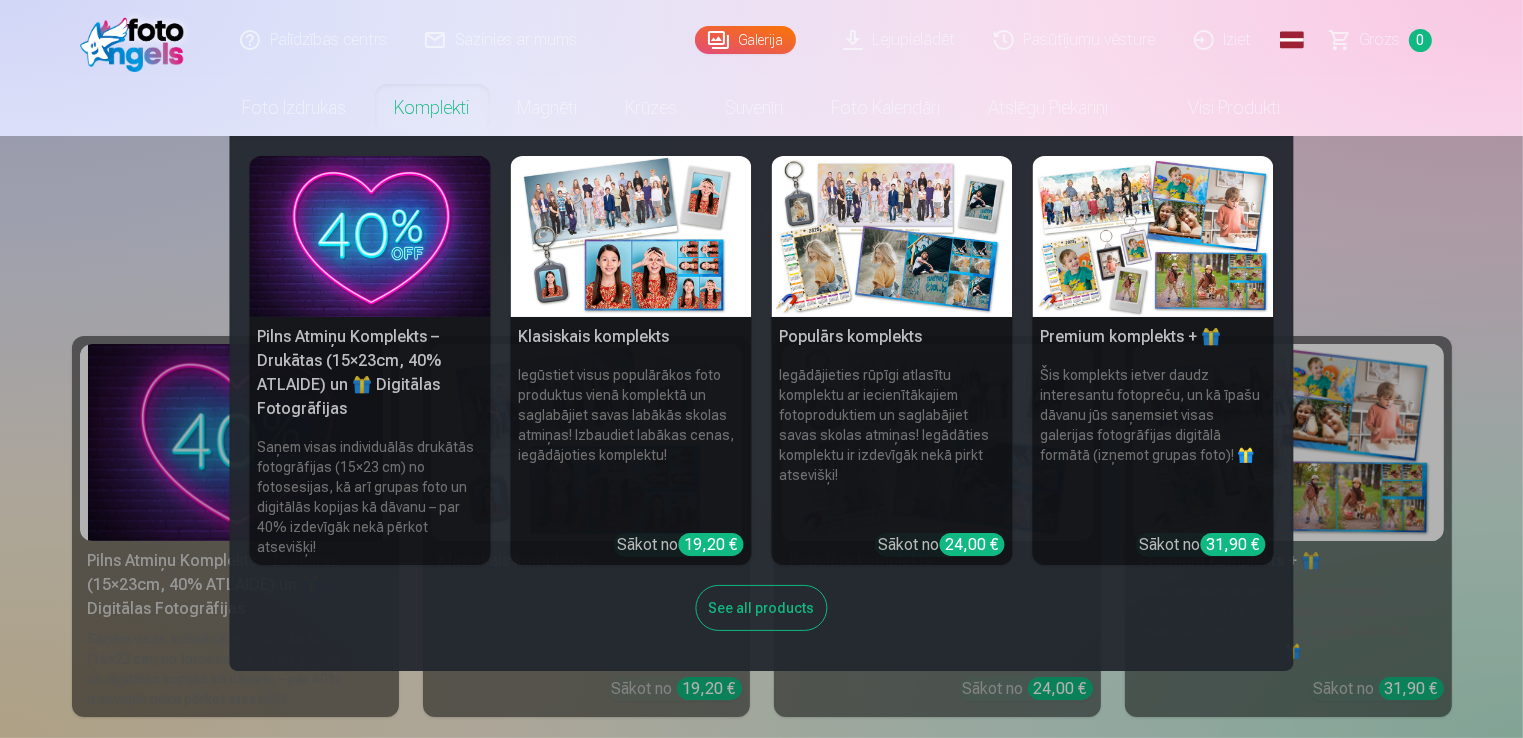click at bounding box center (370, 236) 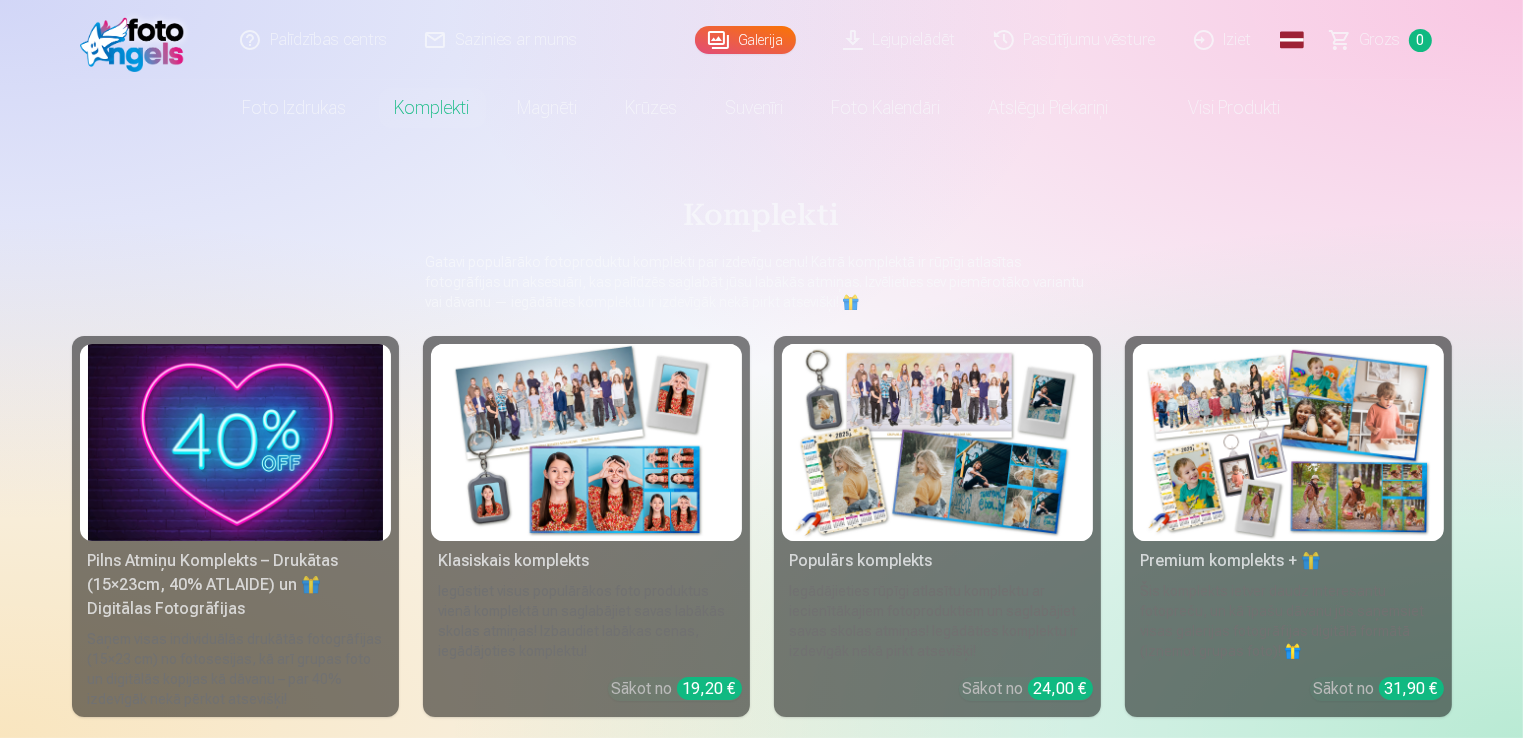 click at bounding box center [370, 236] 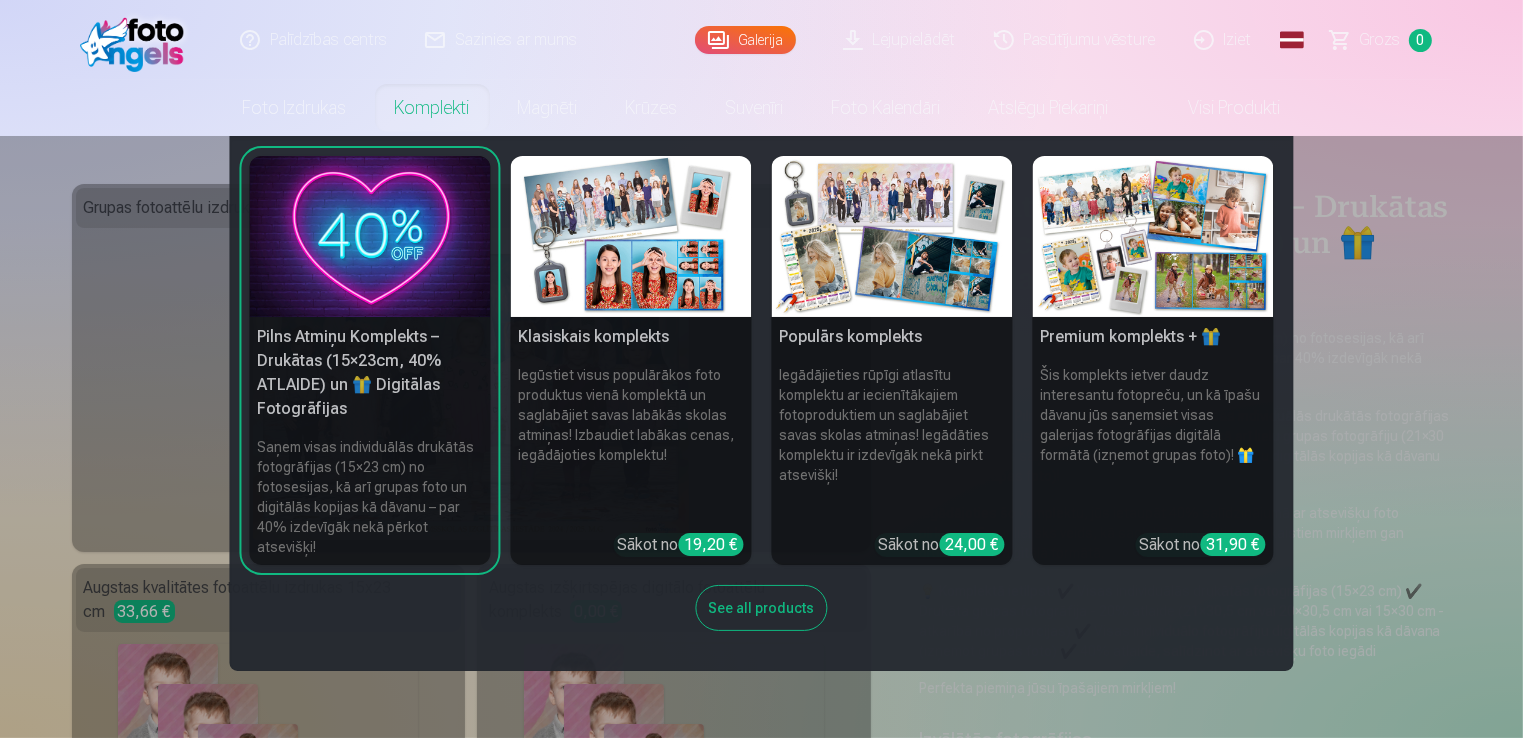 click at bounding box center [370, 236] 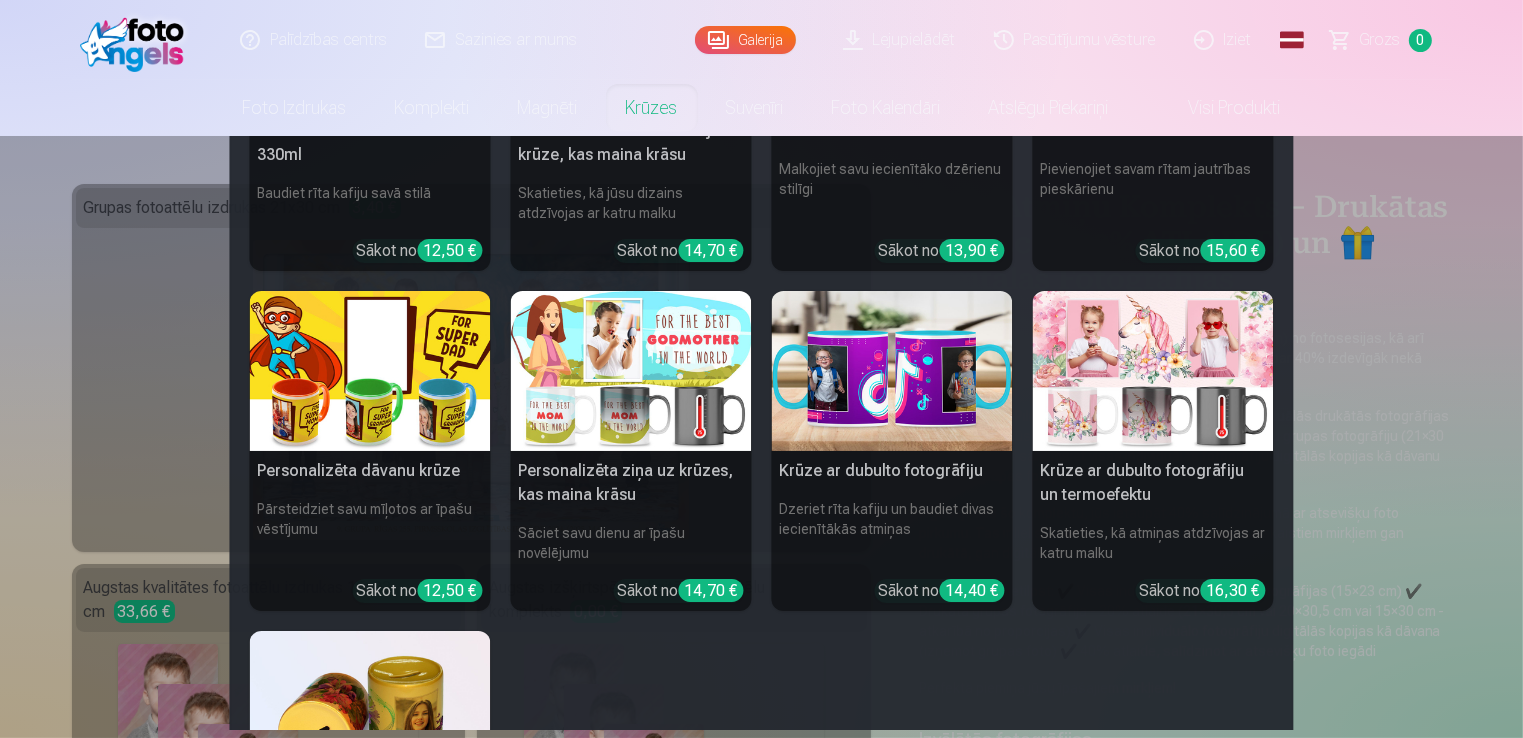 scroll, scrollTop: 300, scrollLeft: 0, axis: vertical 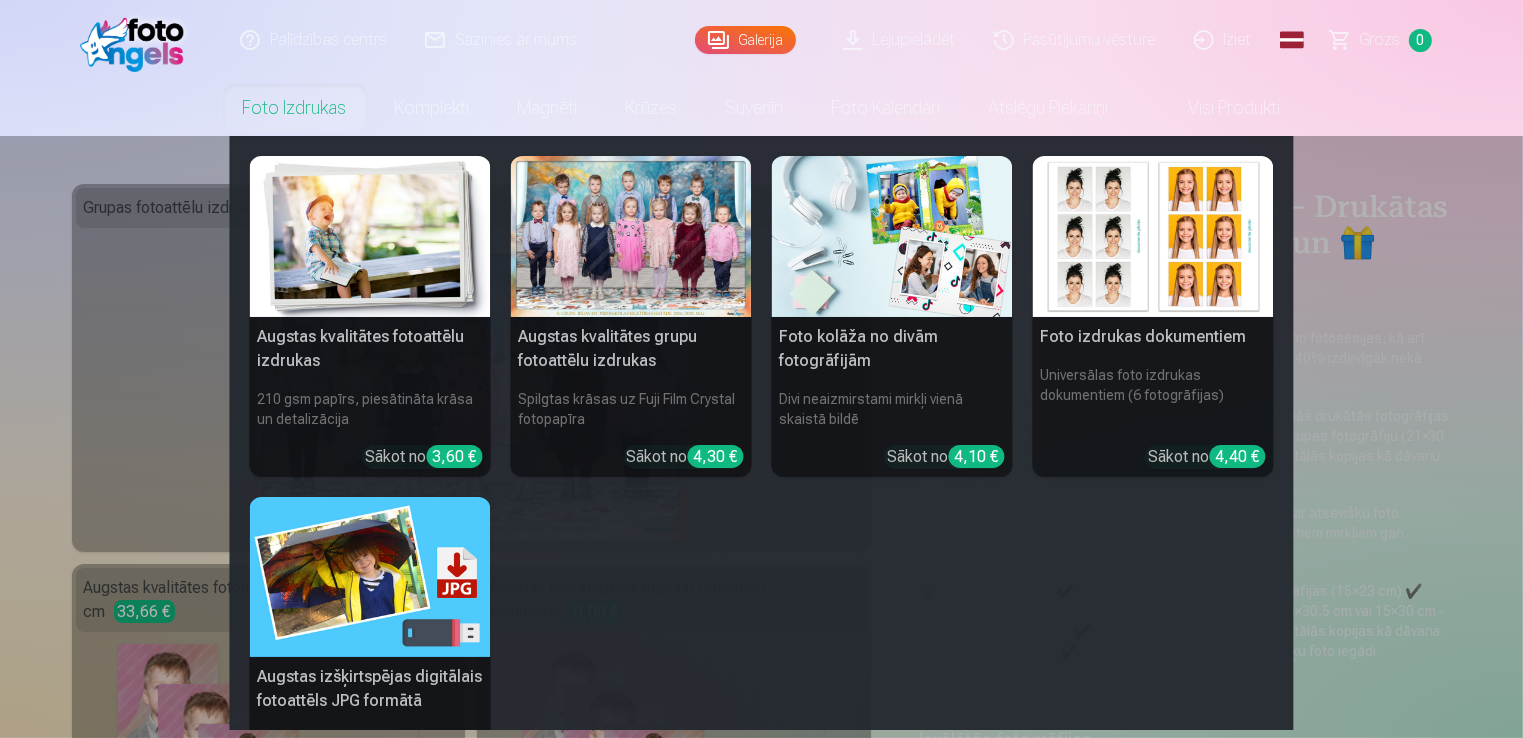 click on "Foto izdrukas" at bounding box center (295, 108) 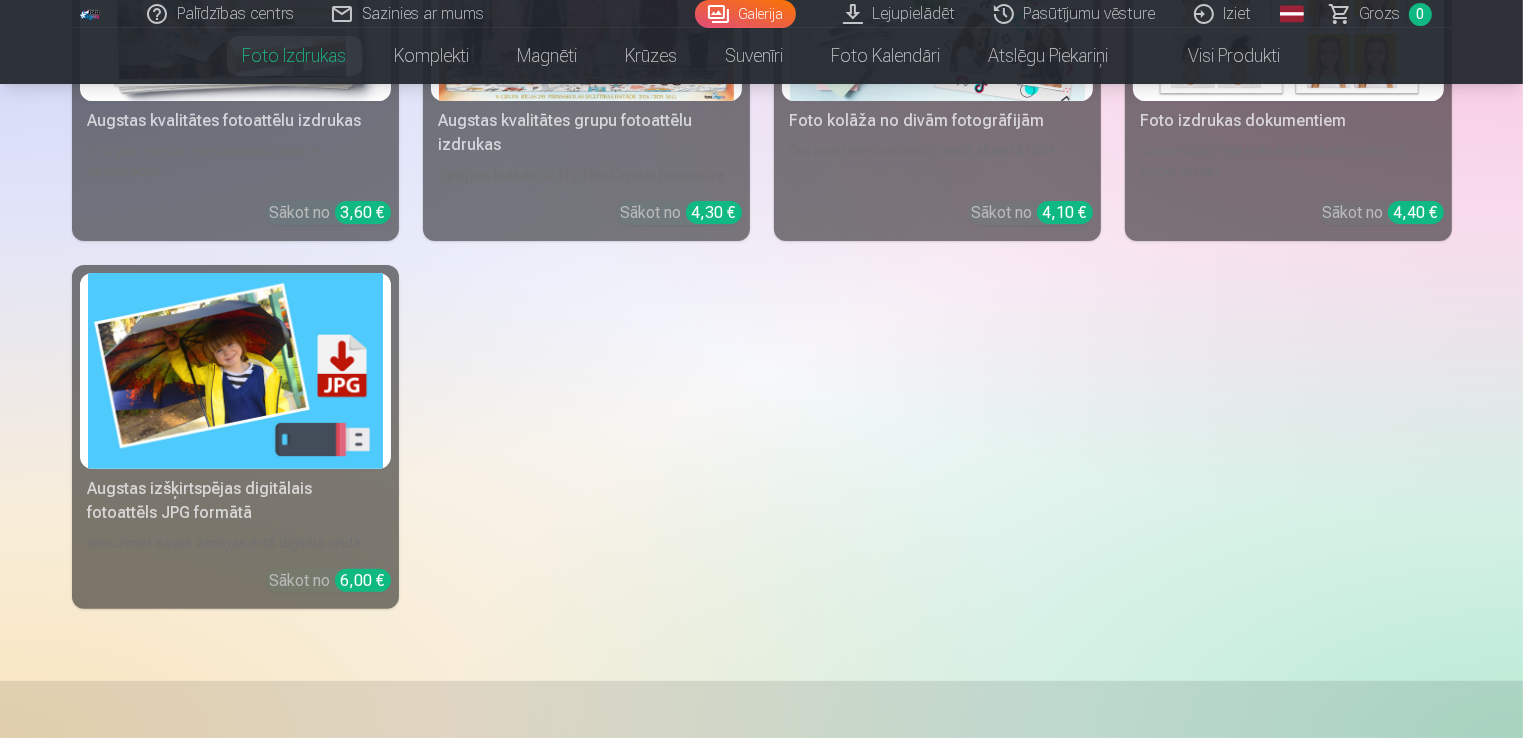 scroll, scrollTop: 0, scrollLeft: 0, axis: both 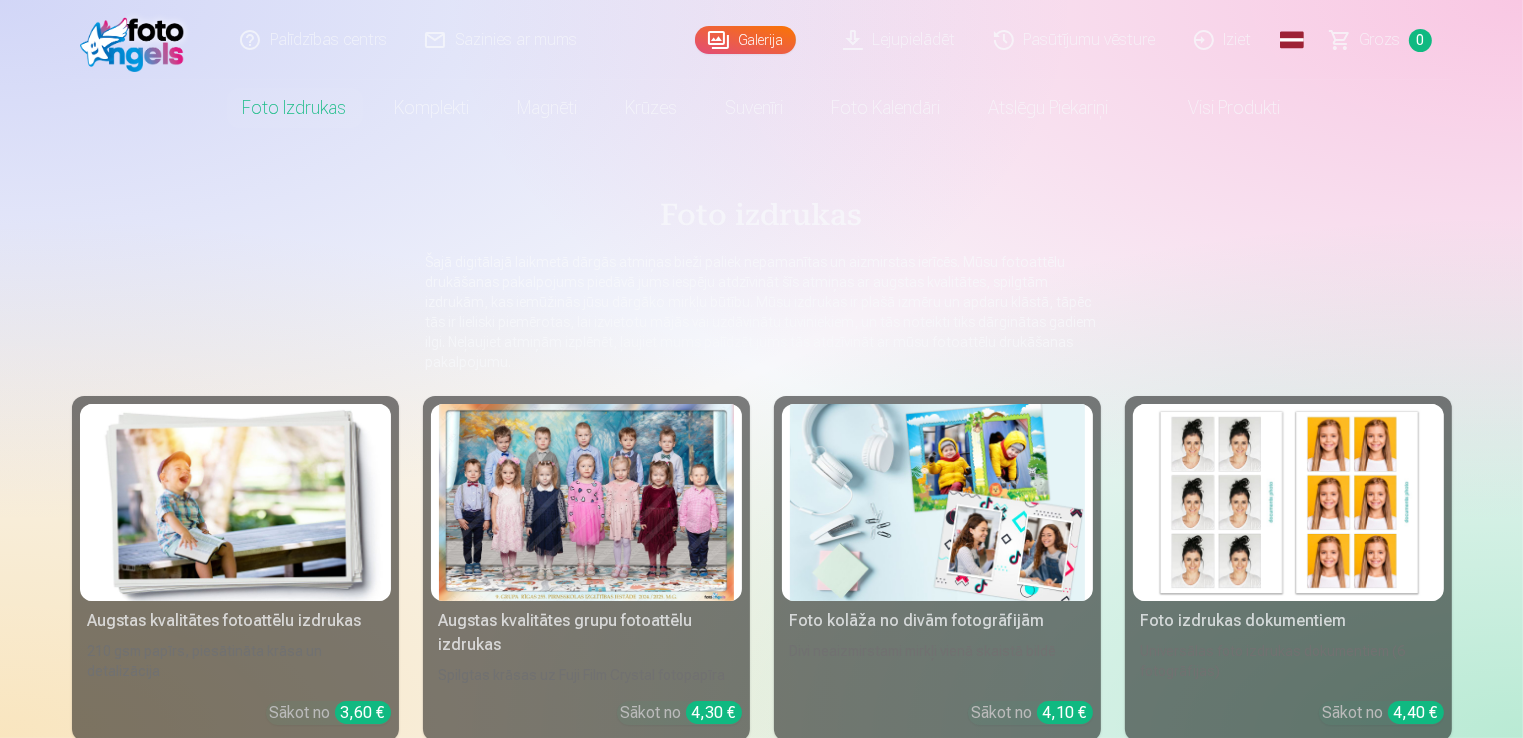 click on "Lejupielādēt" at bounding box center [900, 40] 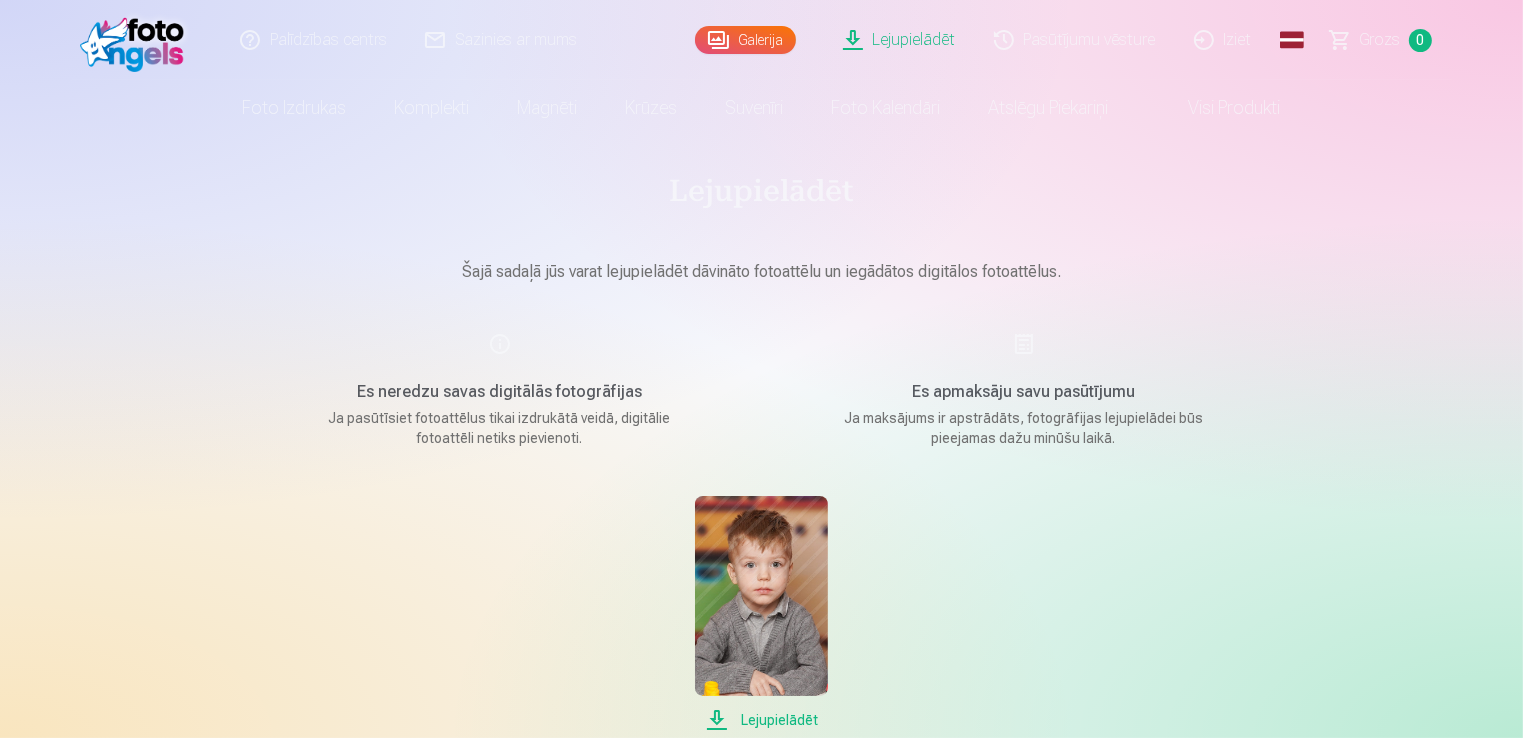 scroll, scrollTop: 0, scrollLeft: 0, axis: both 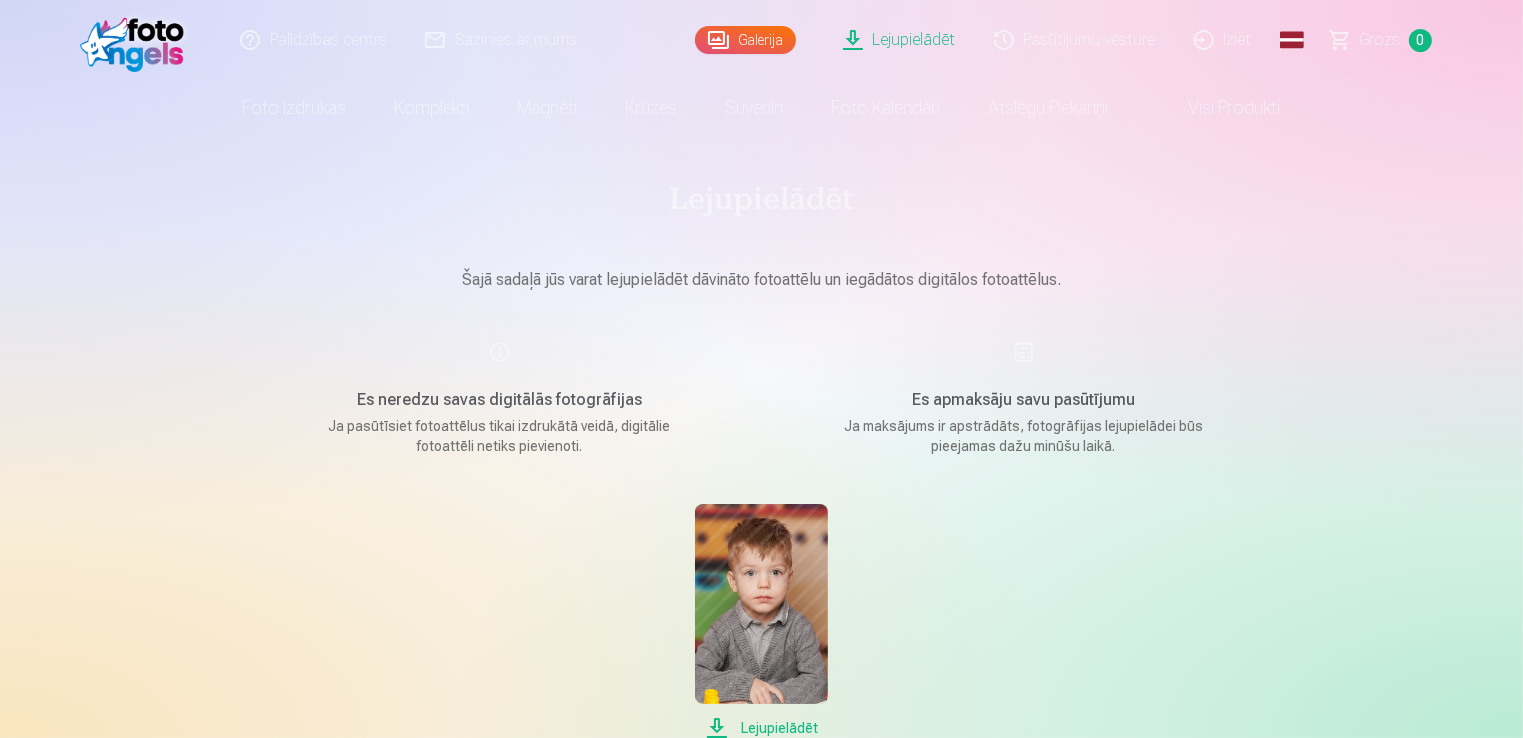 click on "Galerija" at bounding box center [745, 40] 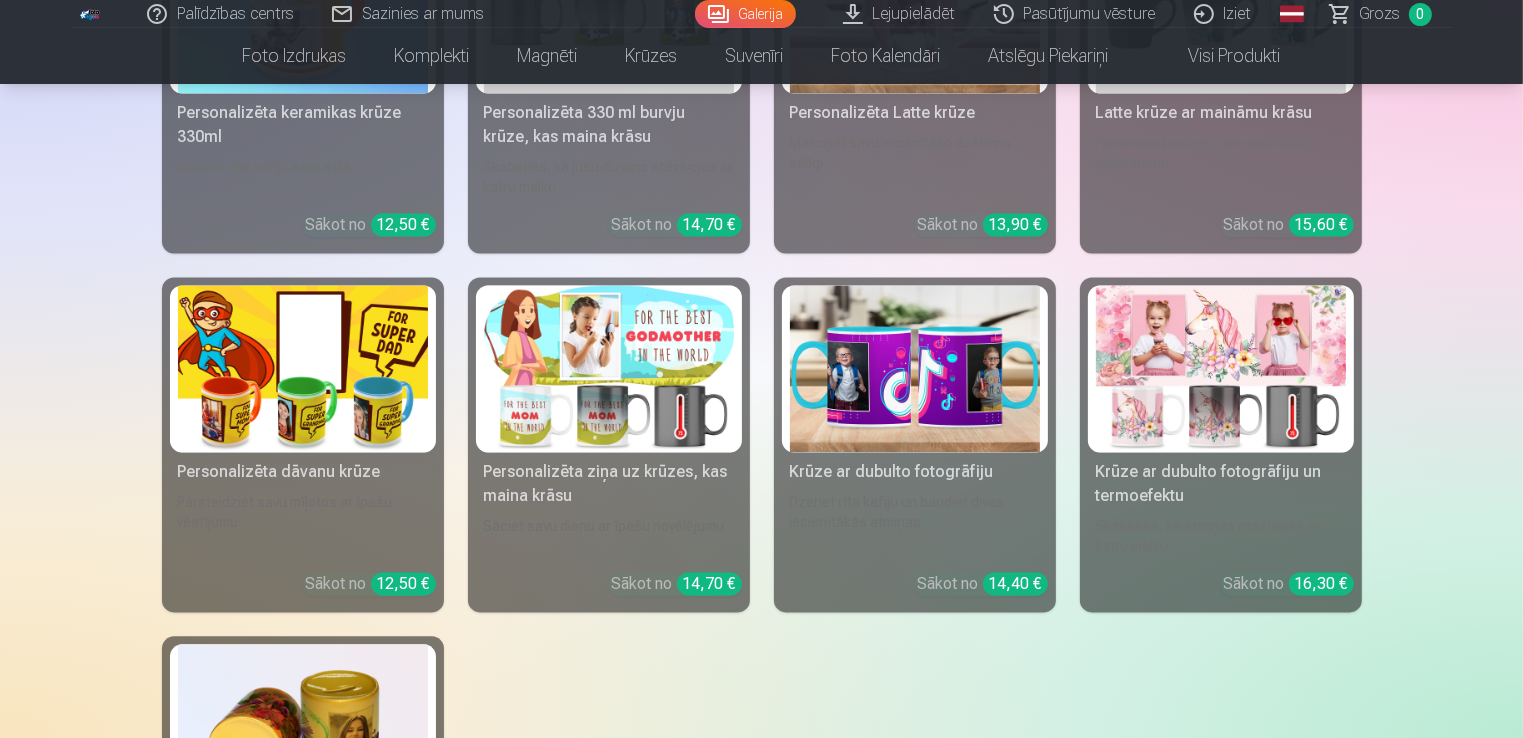 scroll, scrollTop: 11646, scrollLeft: 0, axis: vertical 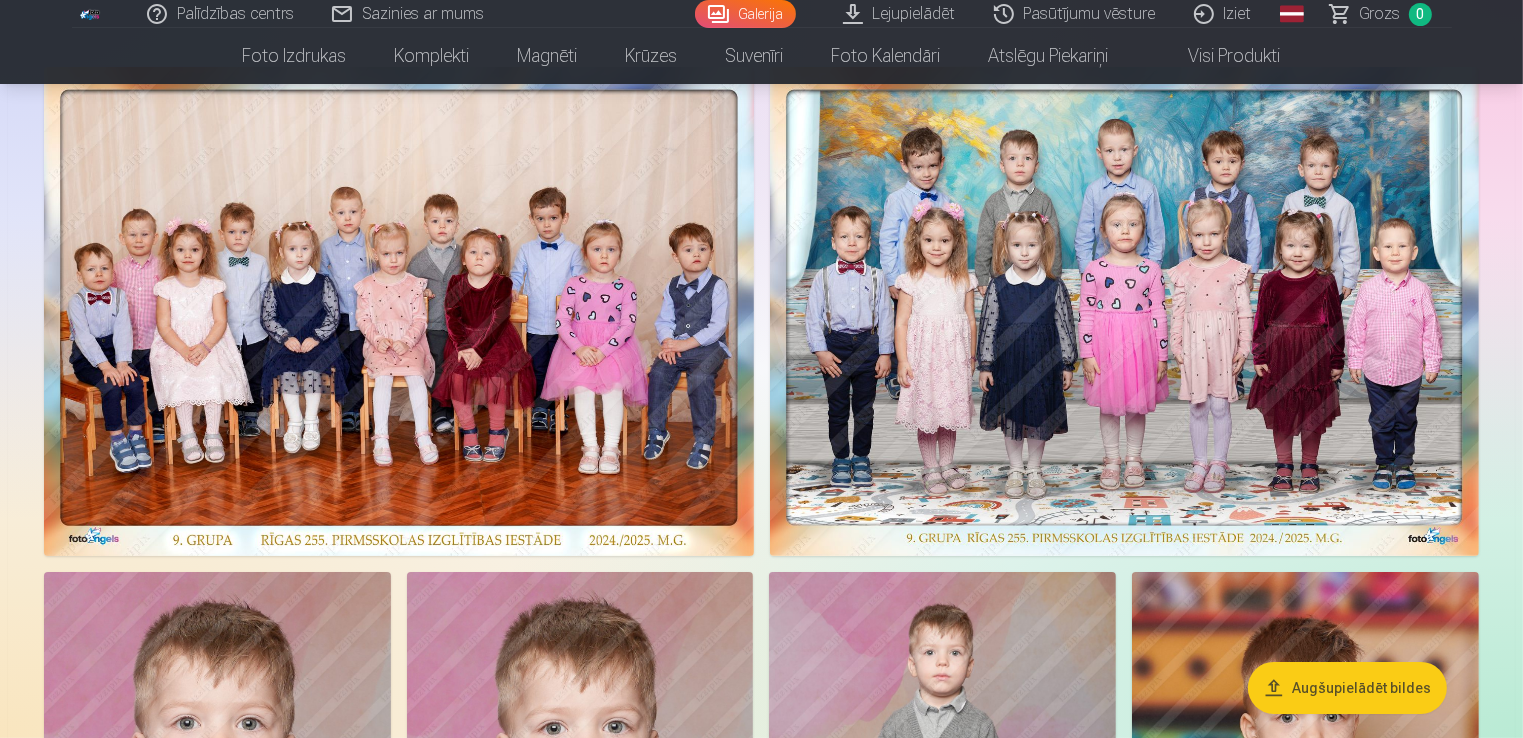 click at bounding box center [1125, 311] 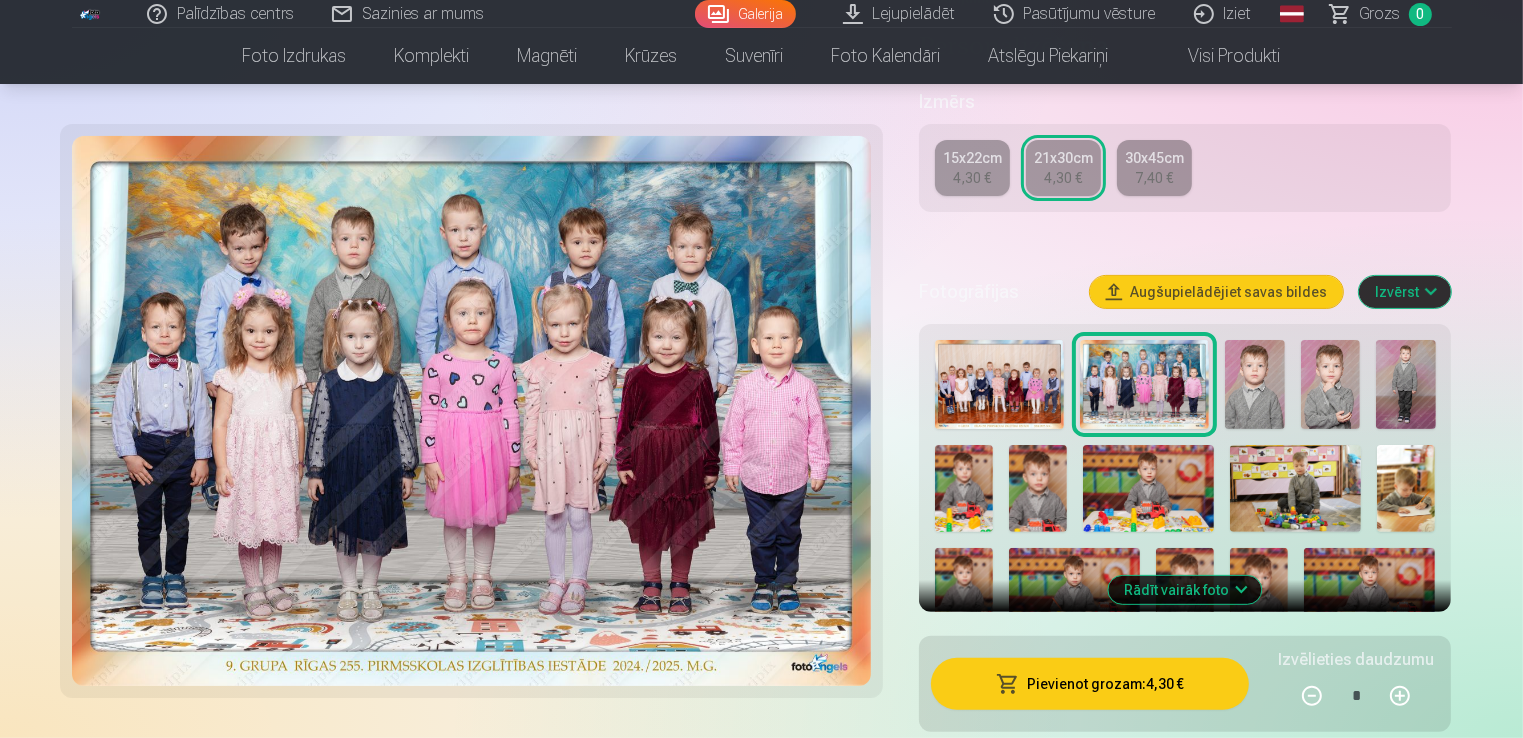 scroll, scrollTop: 600, scrollLeft: 0, axis: vertical 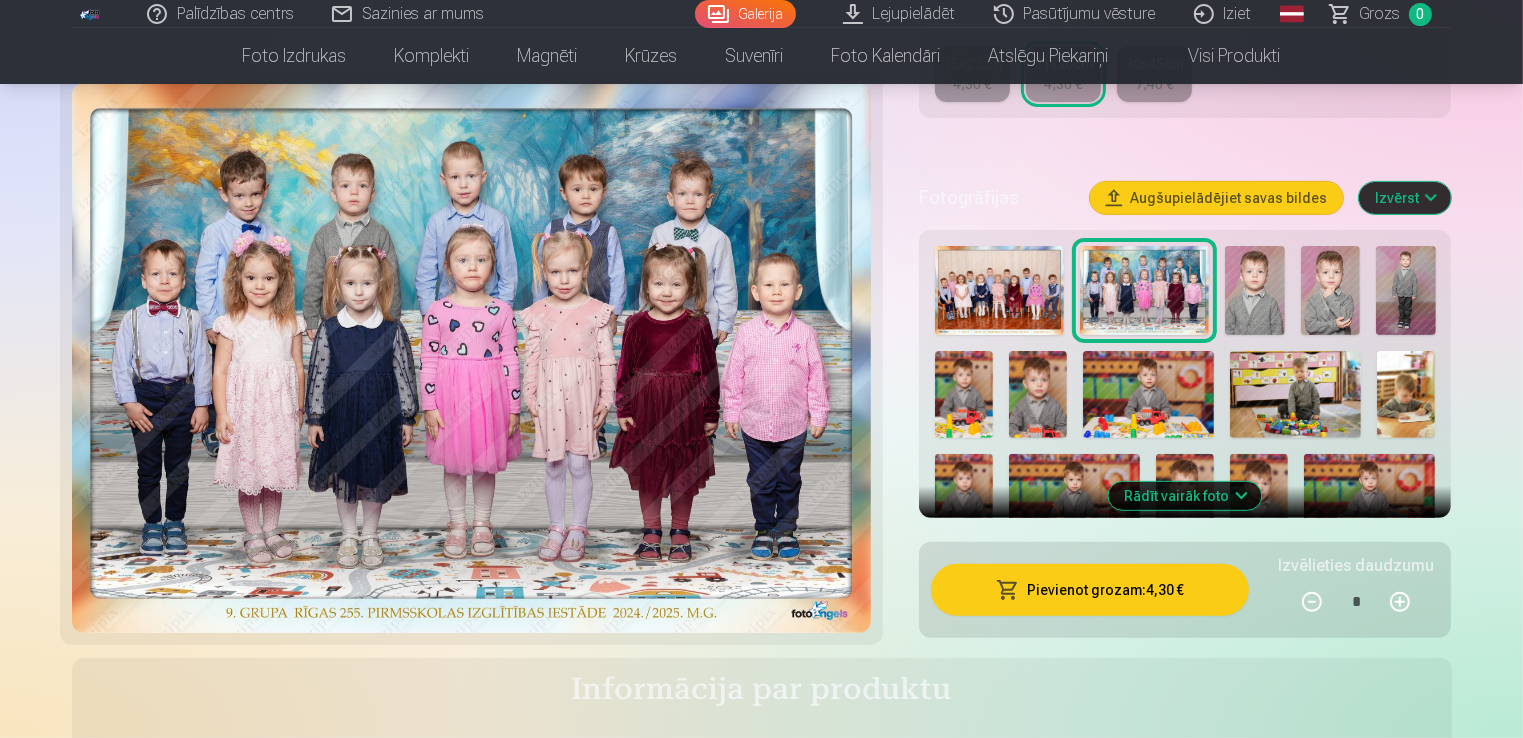 click on "Pievienot grozam :  4,30 €" at bounding box center (1090, 590) 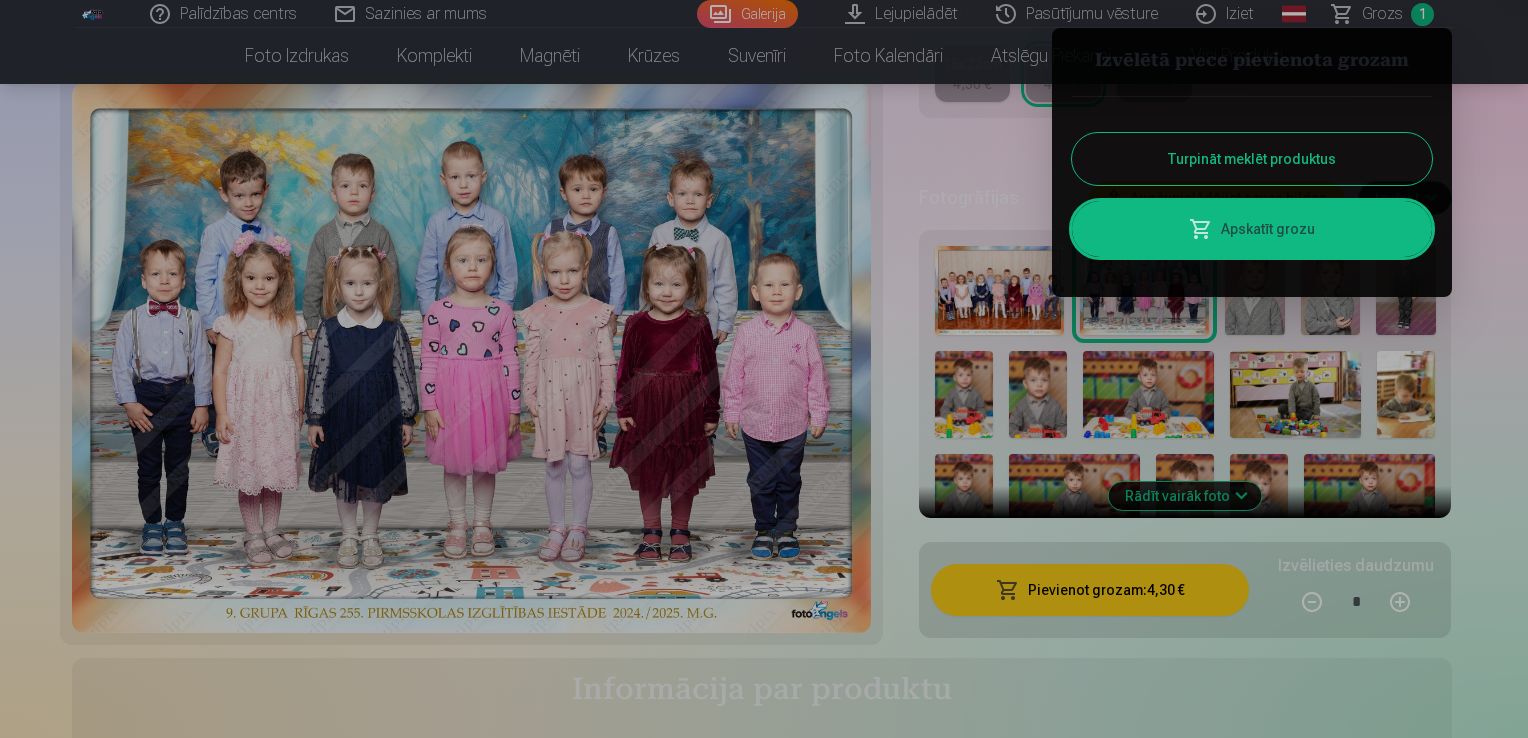click on "Turpināt meklēt produktus" at bounding box center [1252, 159] 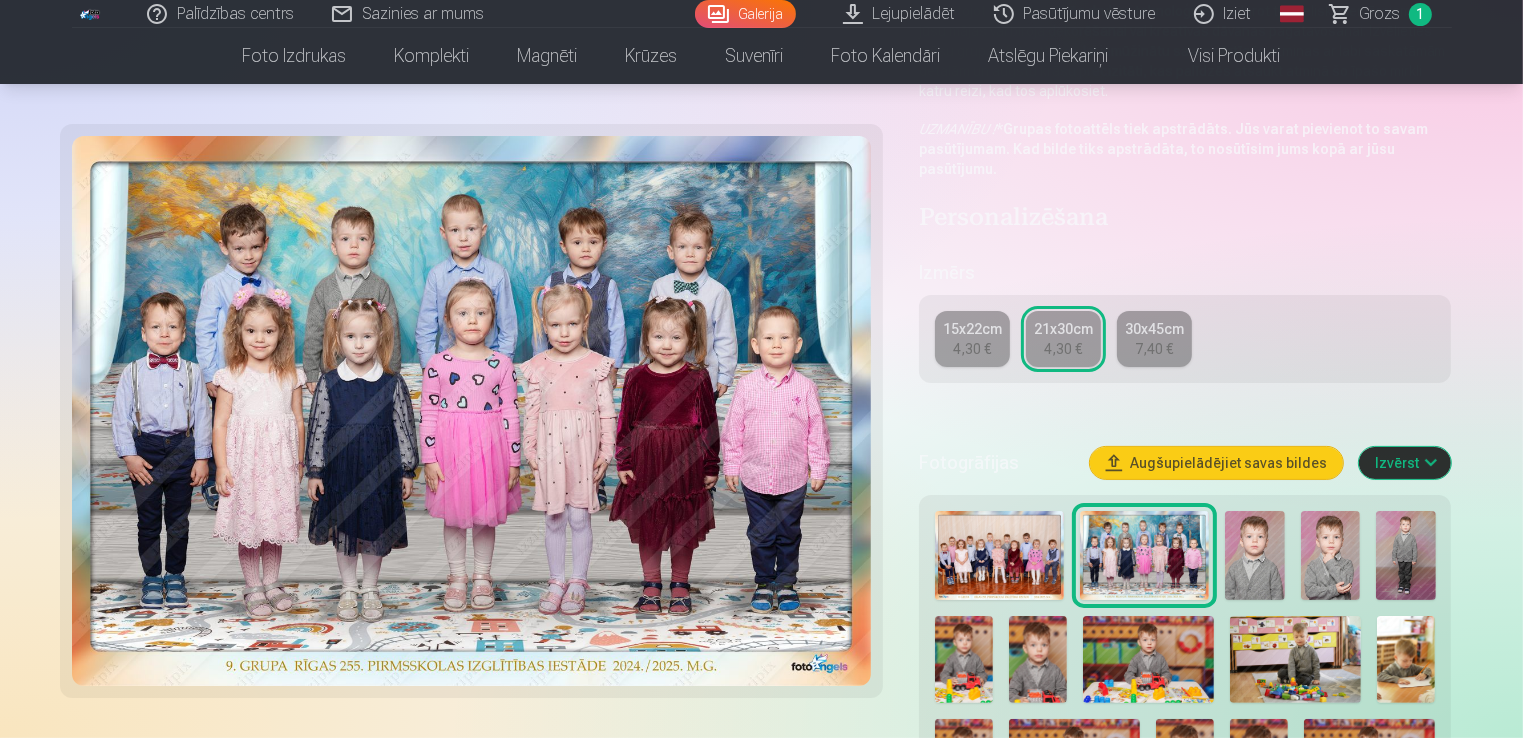 scroll, scrollTop: 300, scrollLeft: 0, axis: vertical 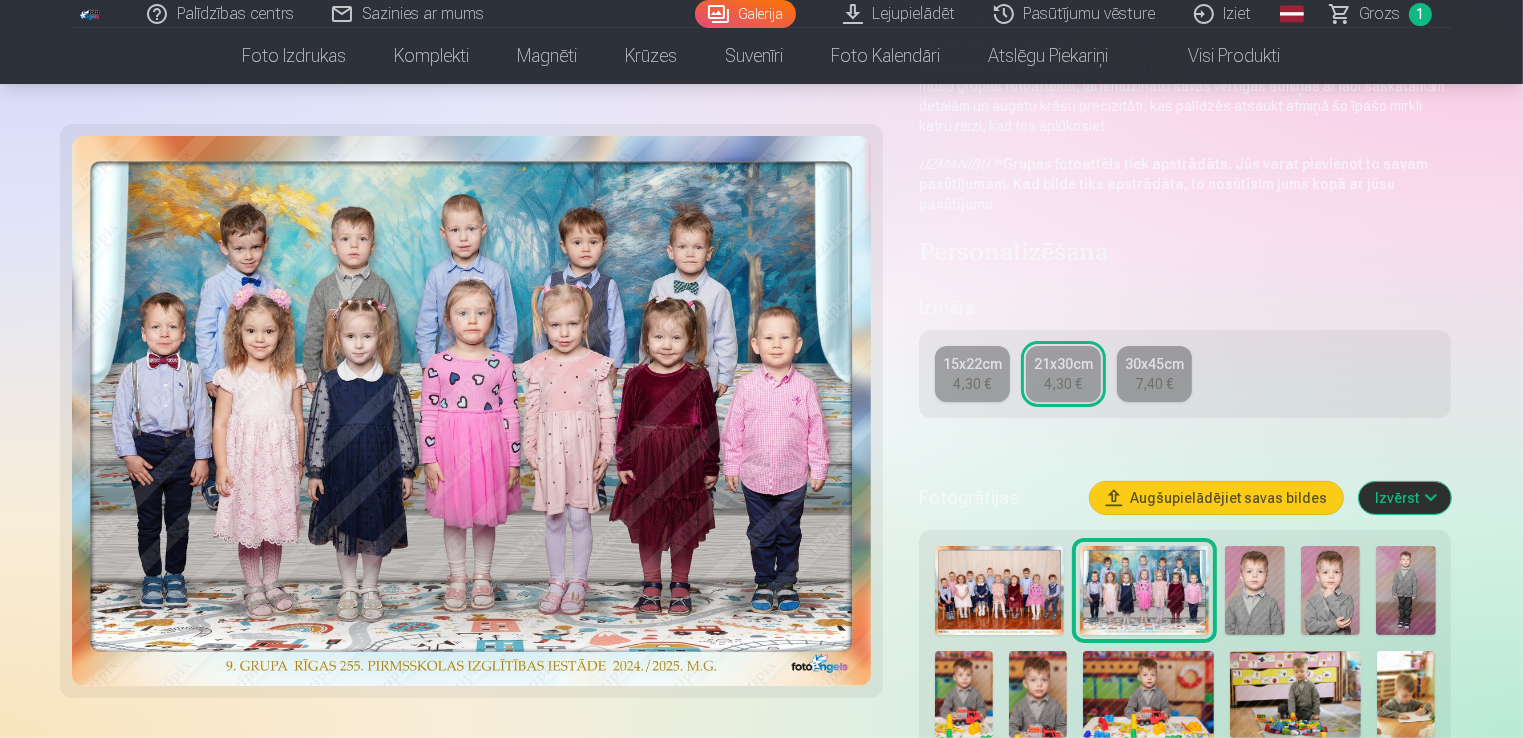 click at bounding box center [999, 590] 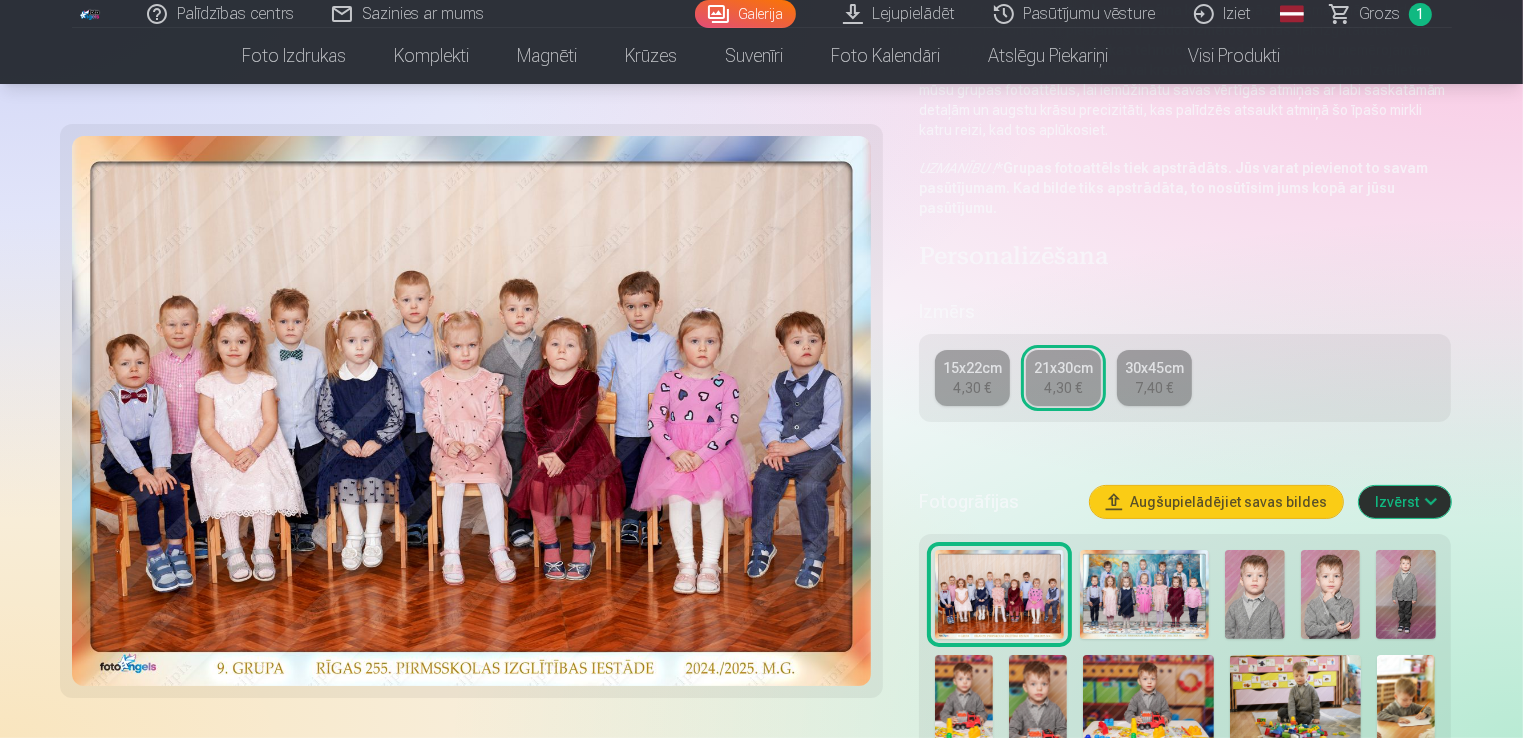 scroll, scrollTop: 300, scrollLeft: 0, axis: vertical 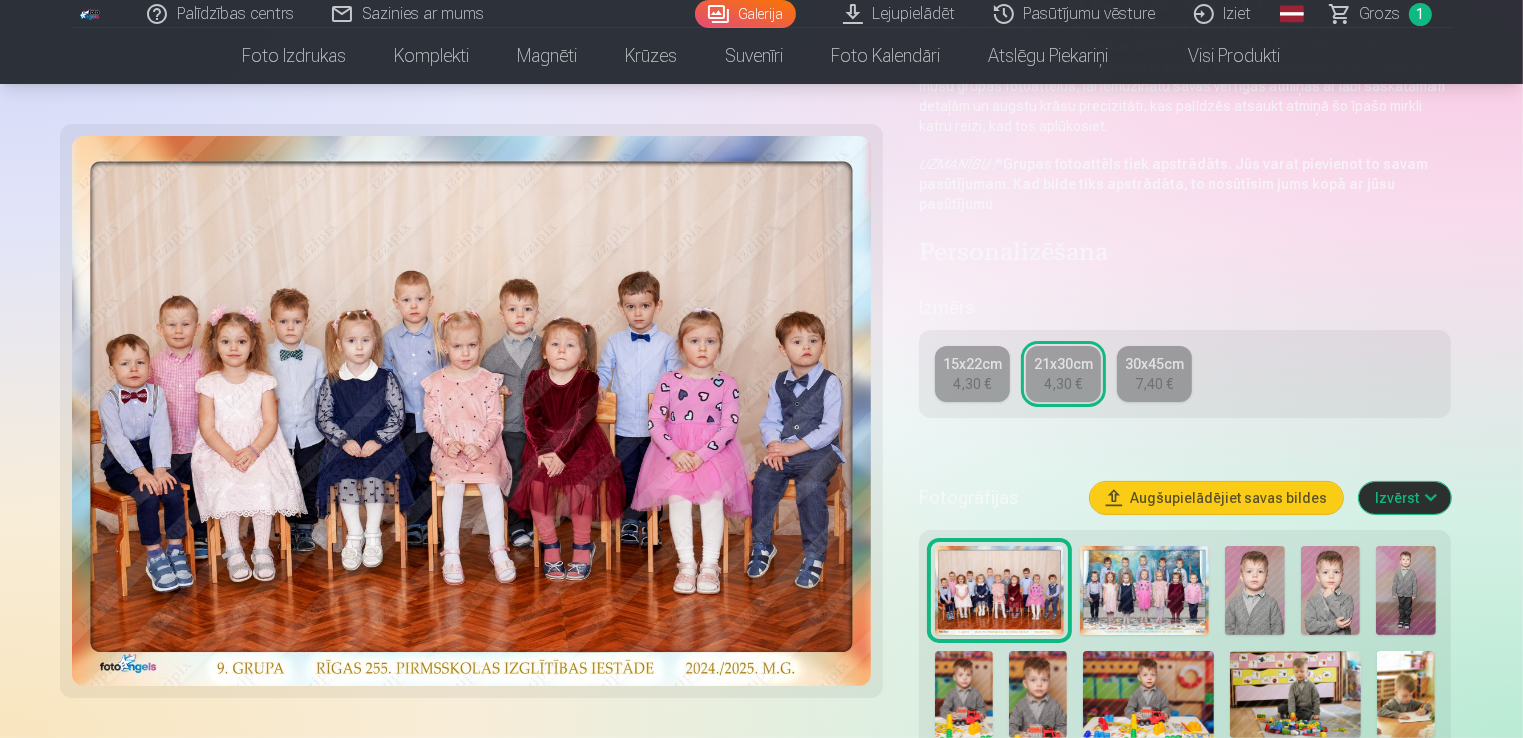 click at bounding box center (1144, 590) 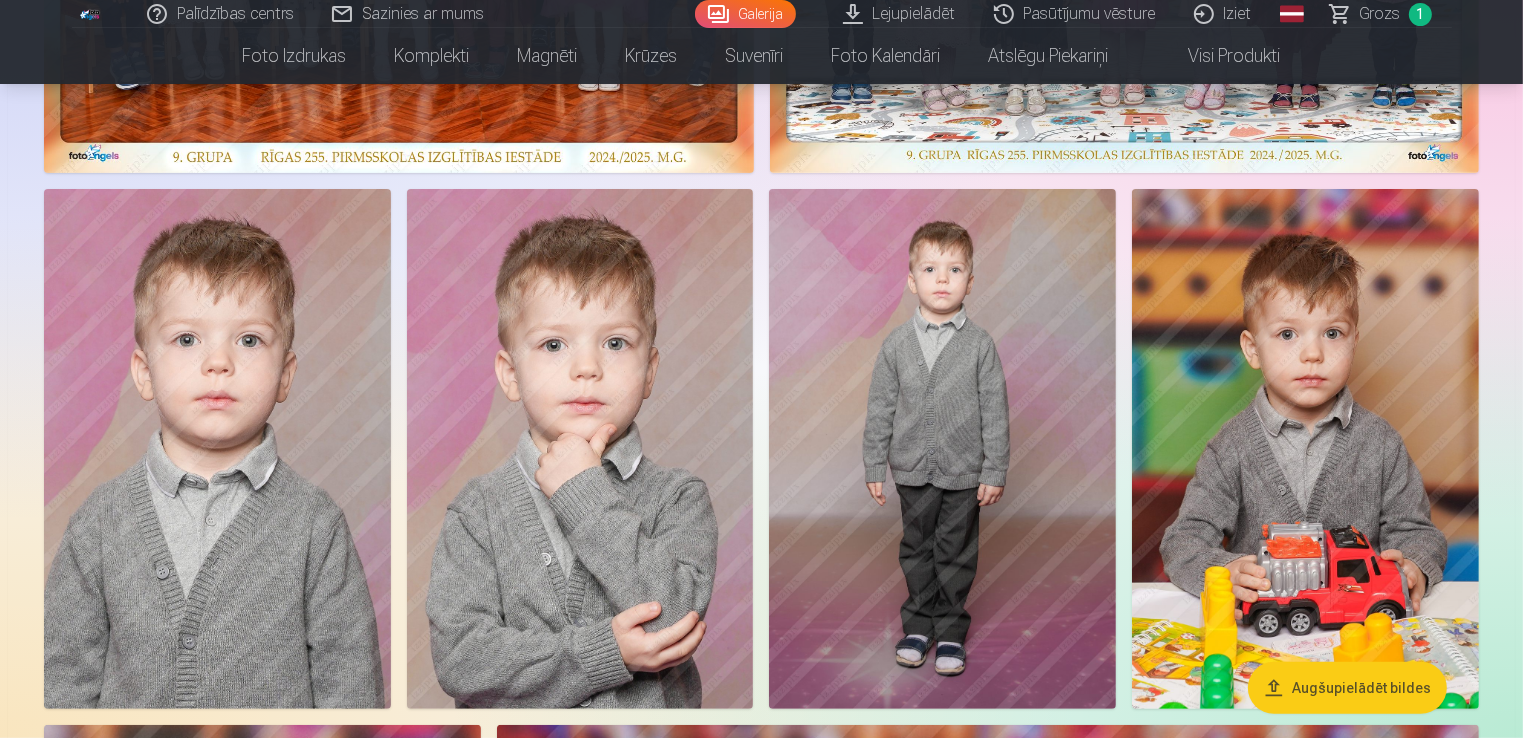 scroll, scrollTop: 600, scrollLeft: 0, axis: vertical 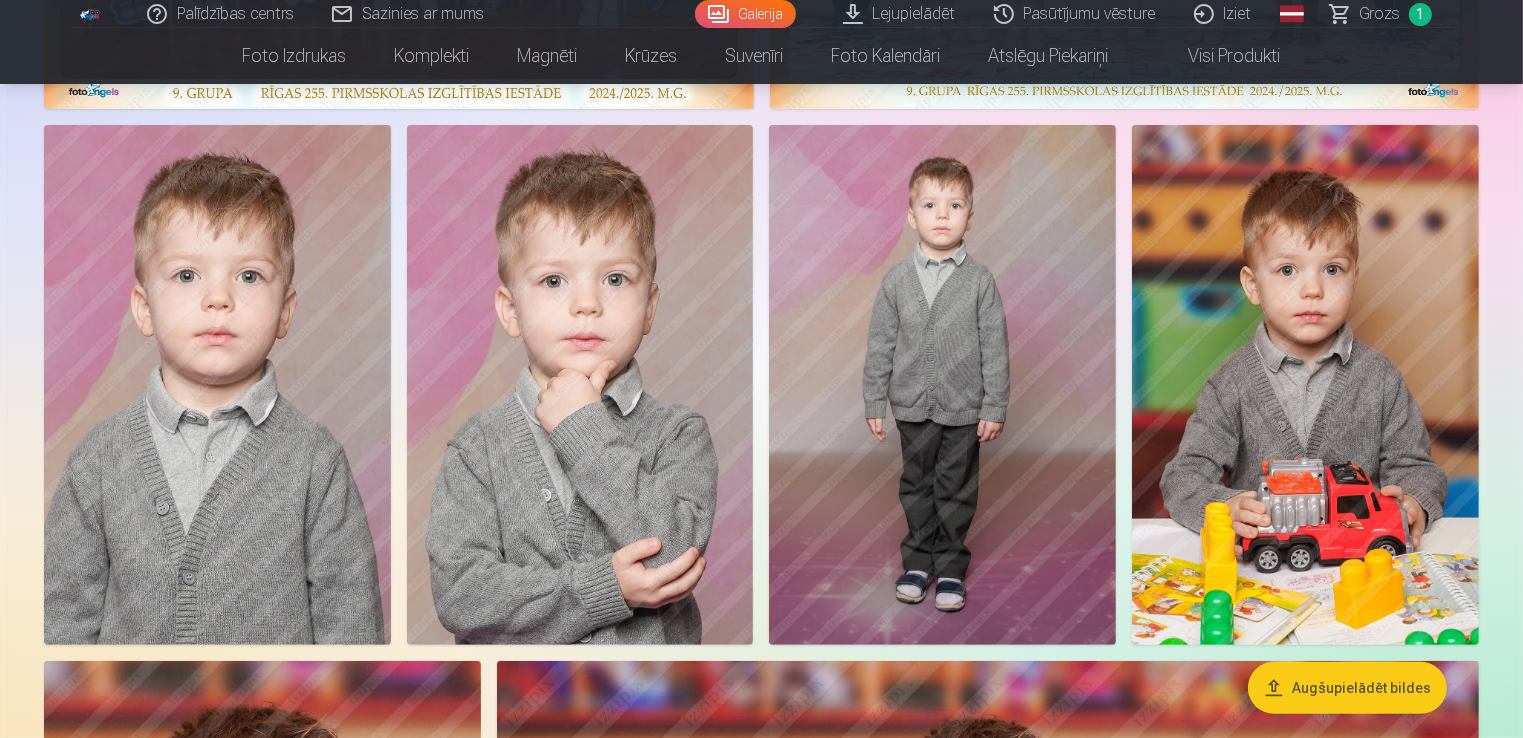 click at bounding box center (580, 385) 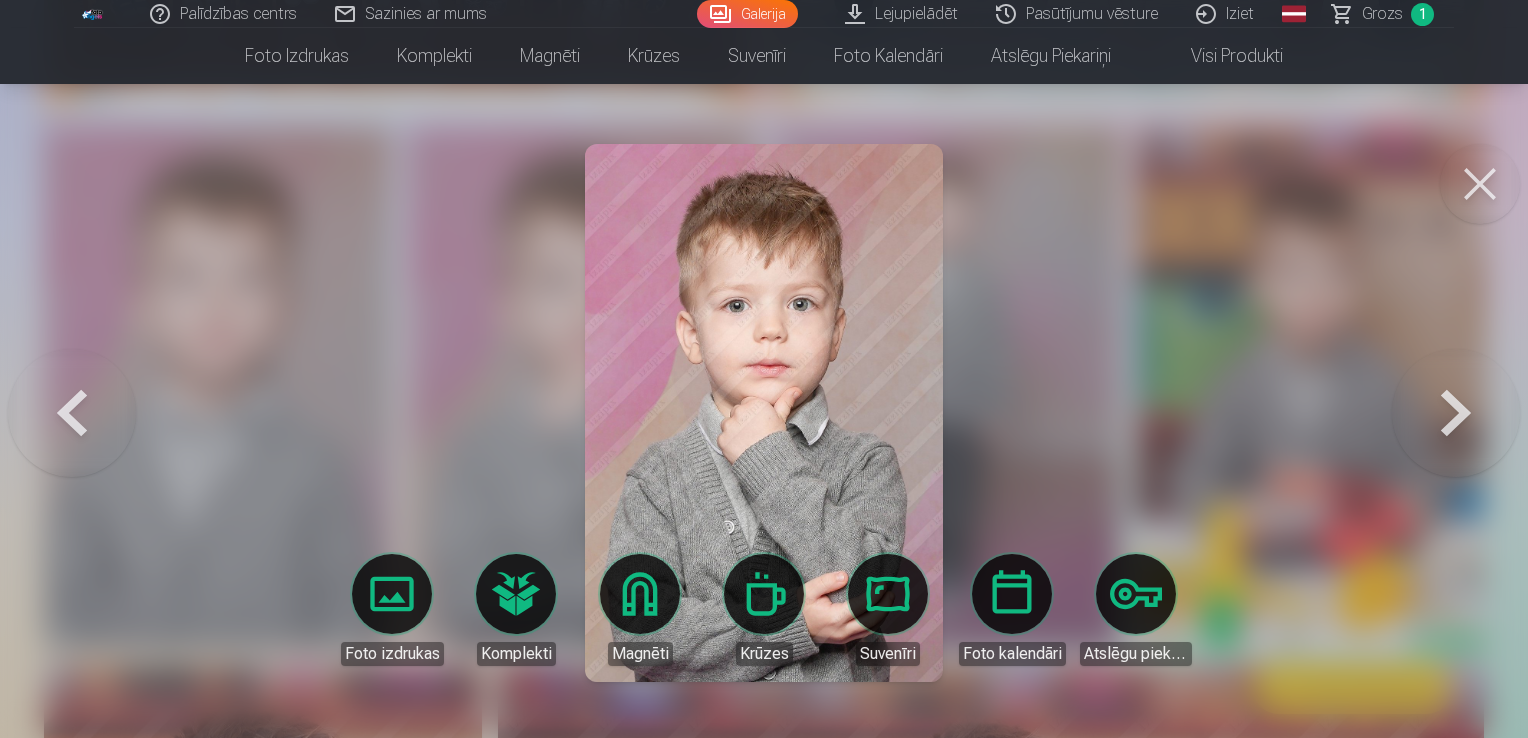 click at bounding box center (72, 413) 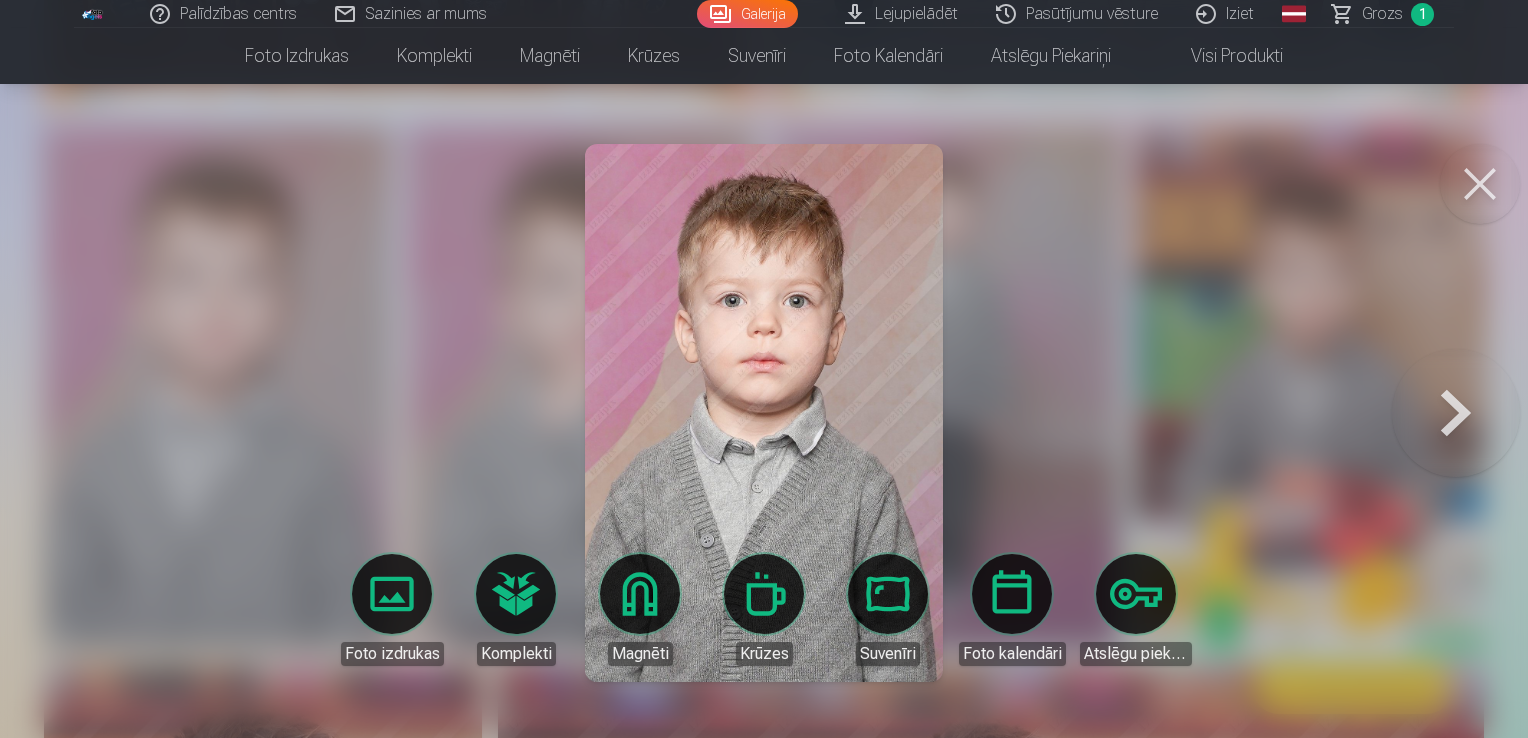 click at bounding box center (1480, 184) 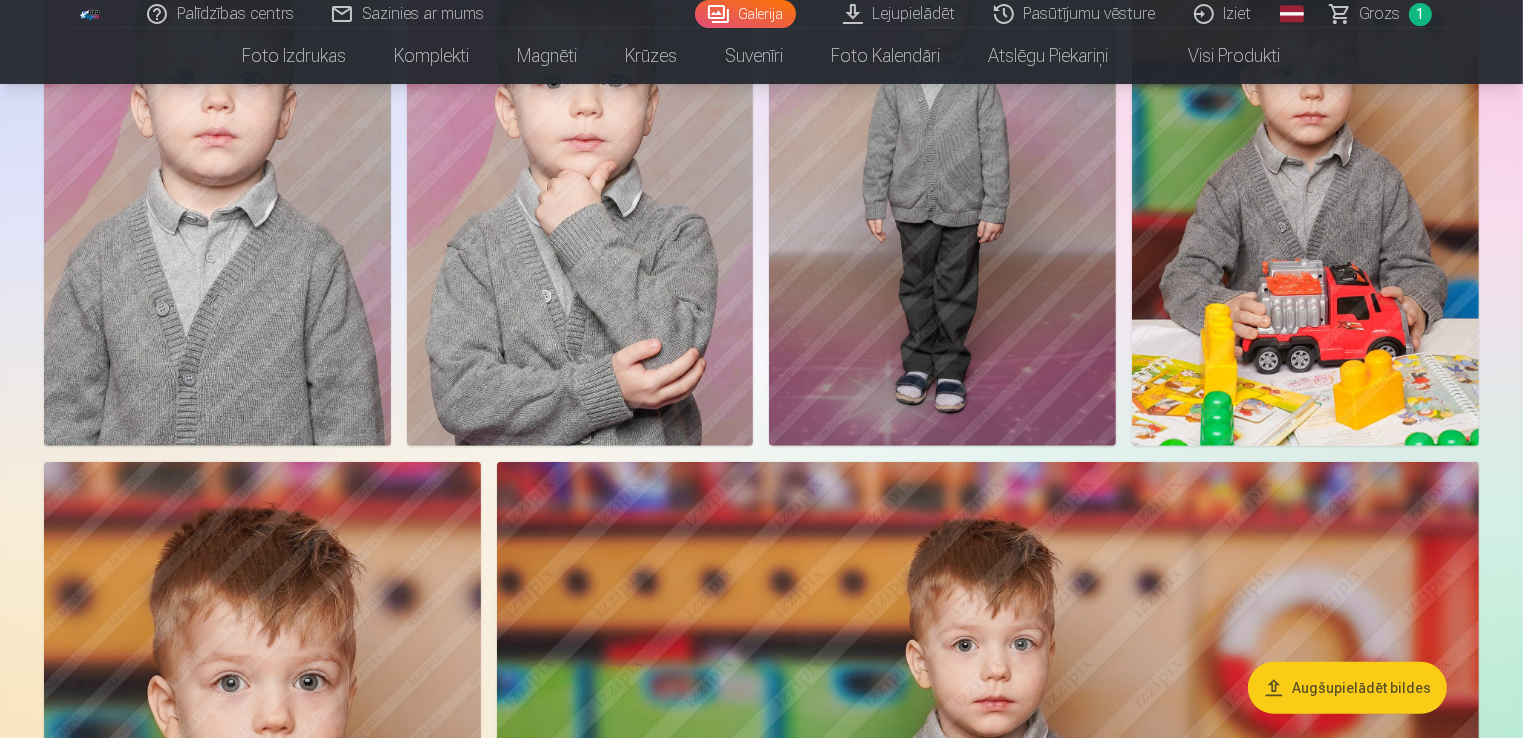 scroll, scrollTop: 800, scrollLeft: 0, axis: vertical 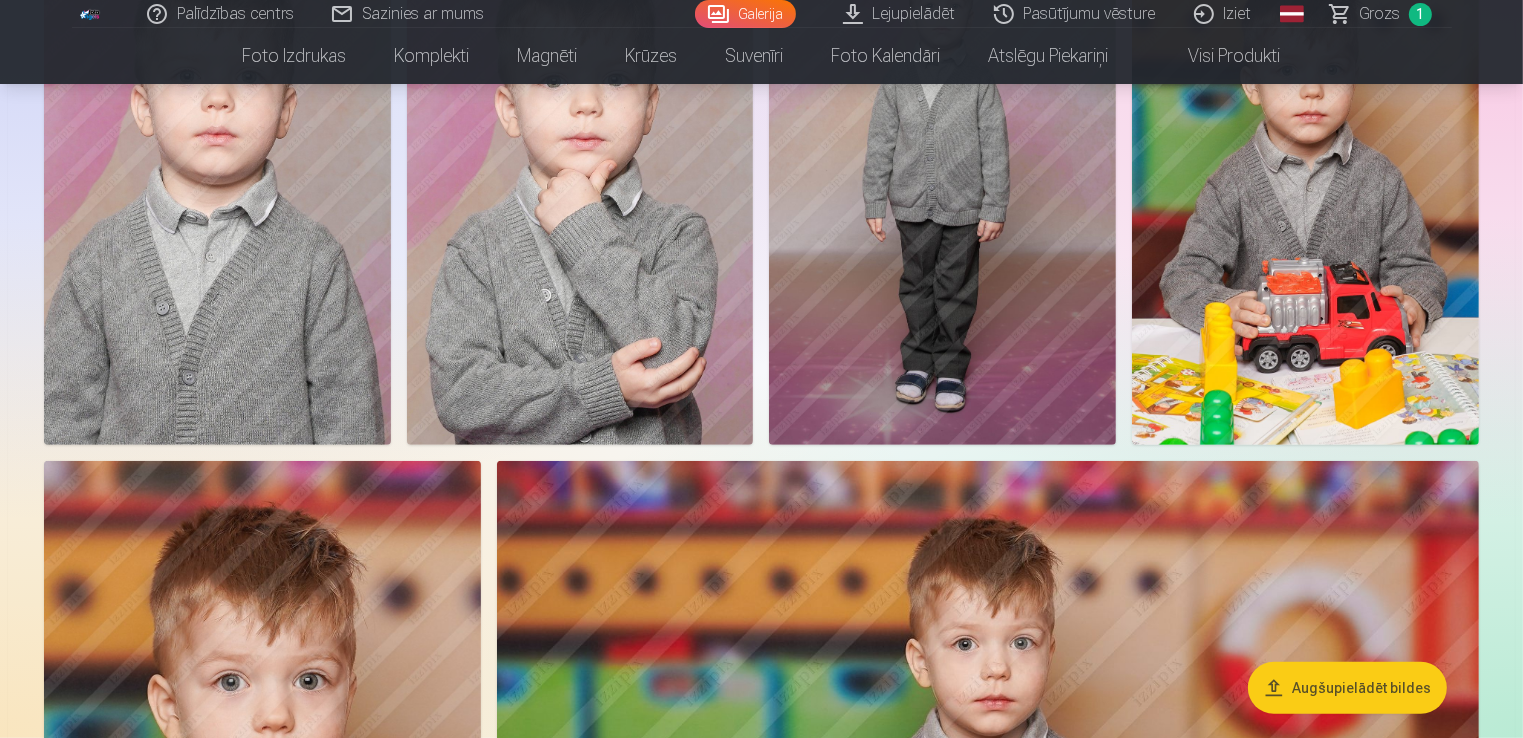 click at bounding box center [580, 185] 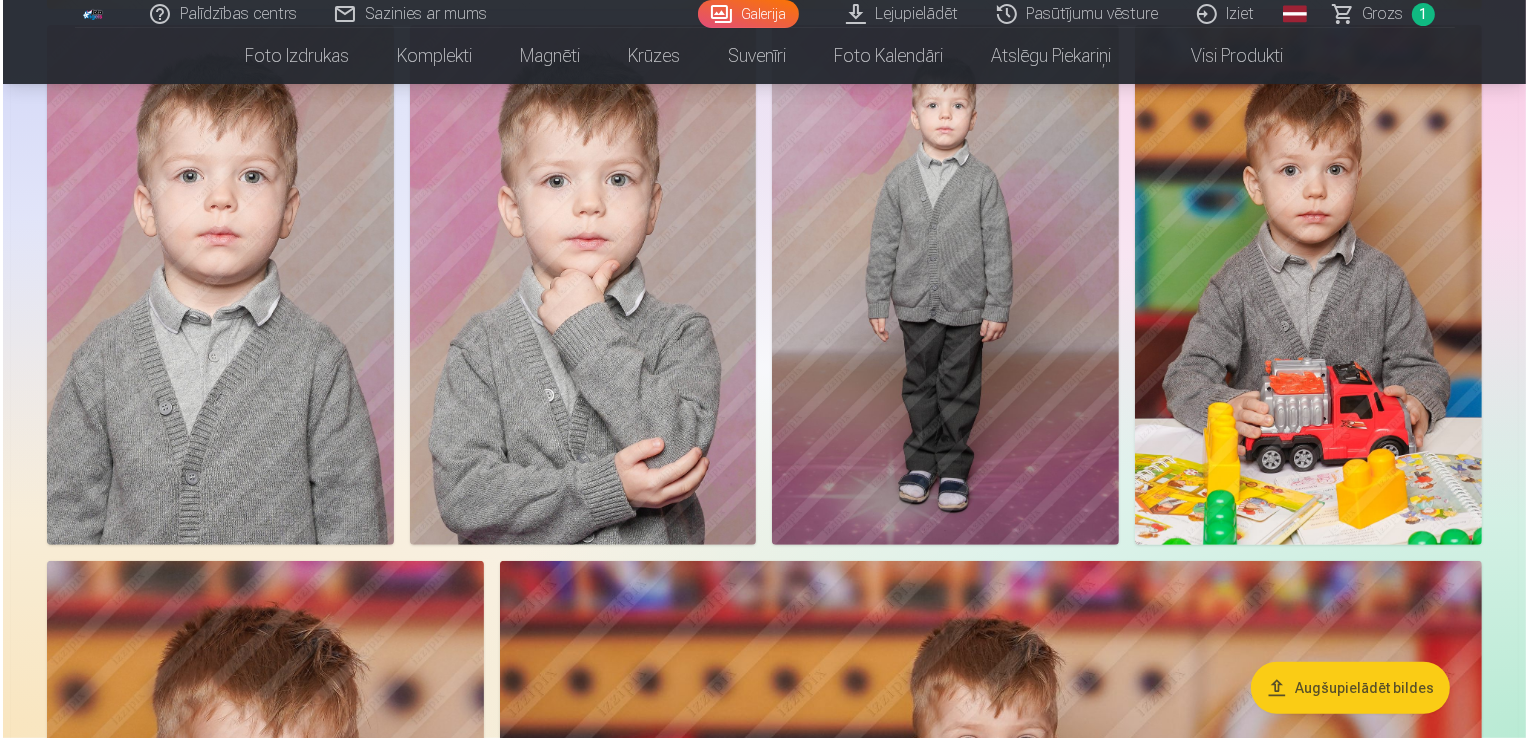scroll, scrollTop: 500, scrollLeft: 0, axis: vertical 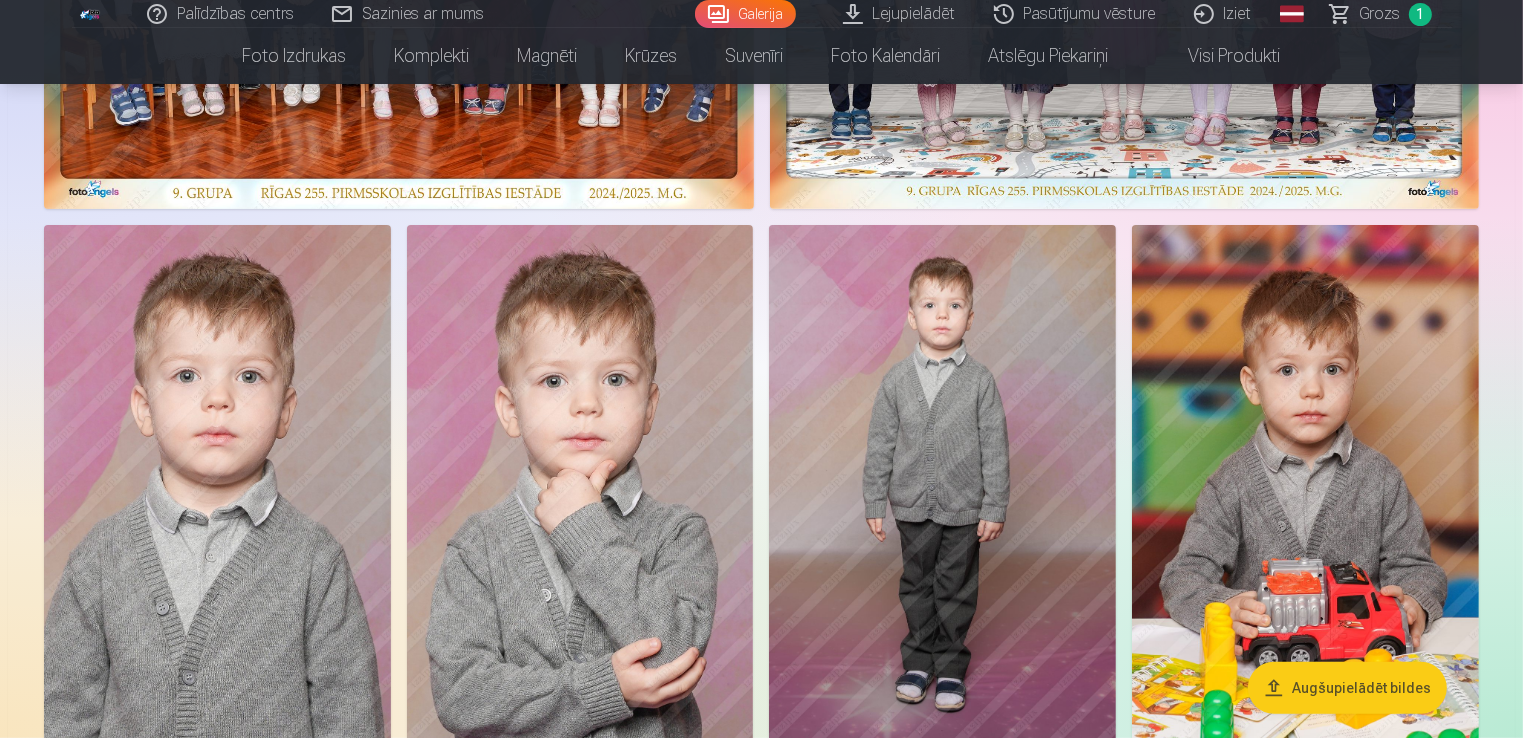 click at bounding box center [580, 485] 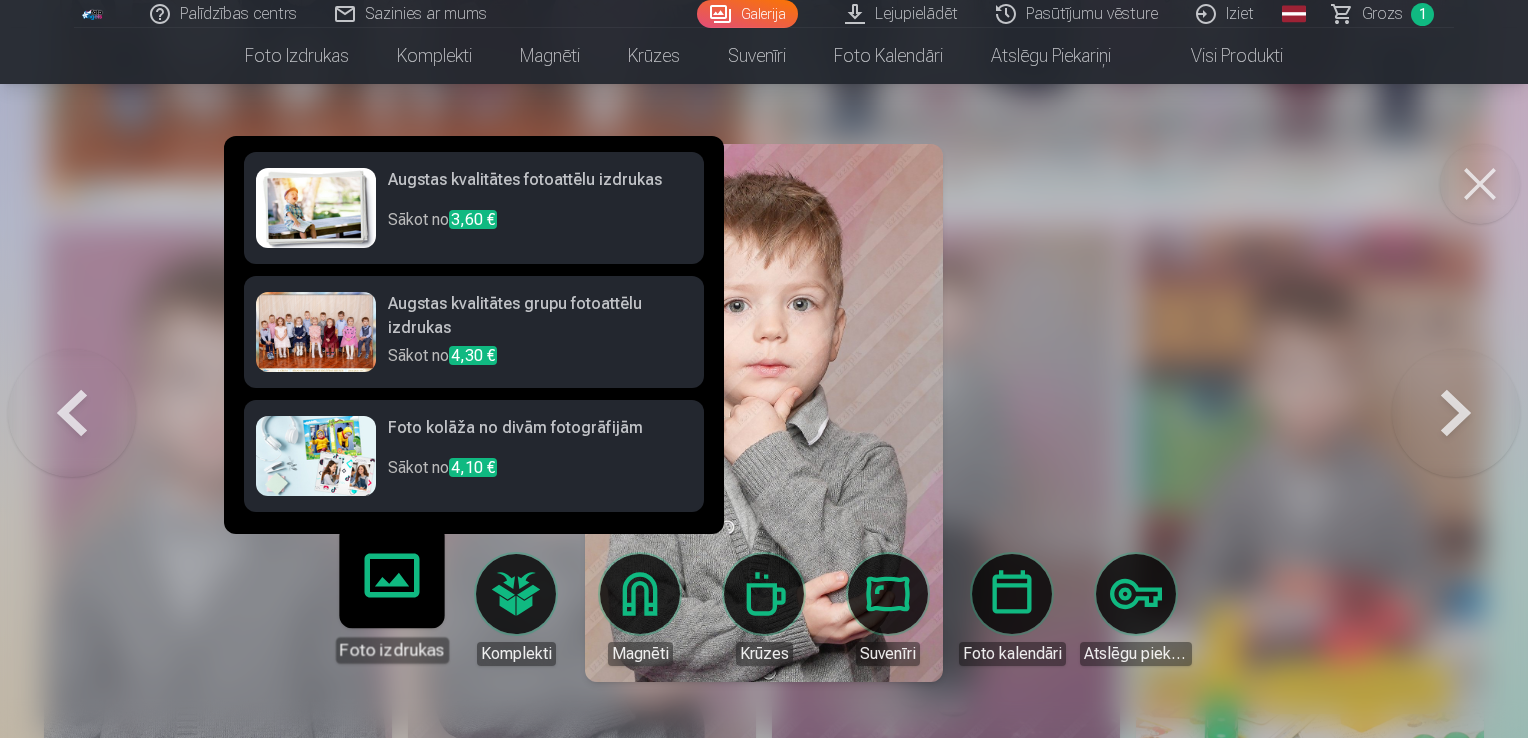 click on "Foto izdrukas" at bounding box center (391, 601) 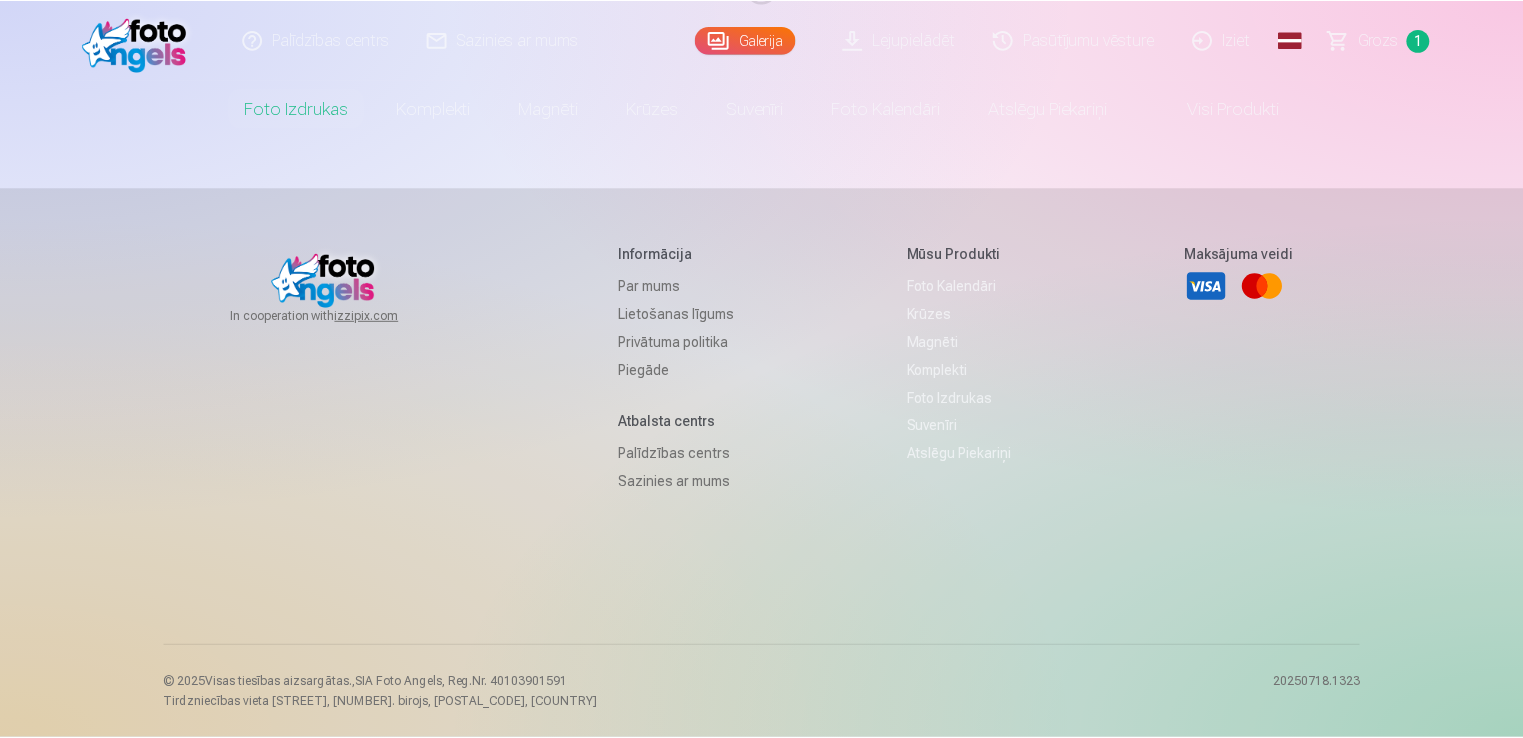 scroll, scrollTop: 0, scrollLeft: 0, axis: both 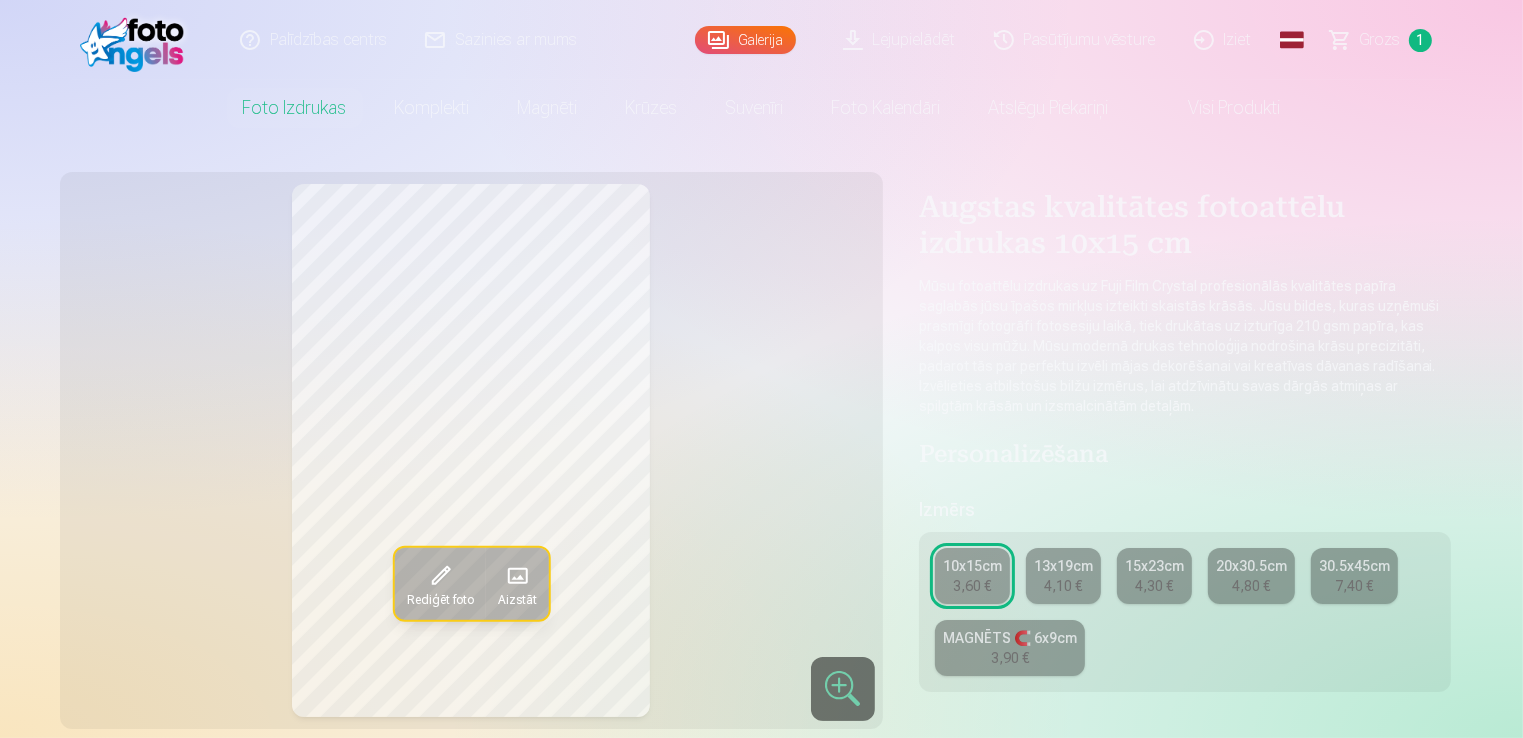 click on "10x15cm" at bounding box center [972, 566] 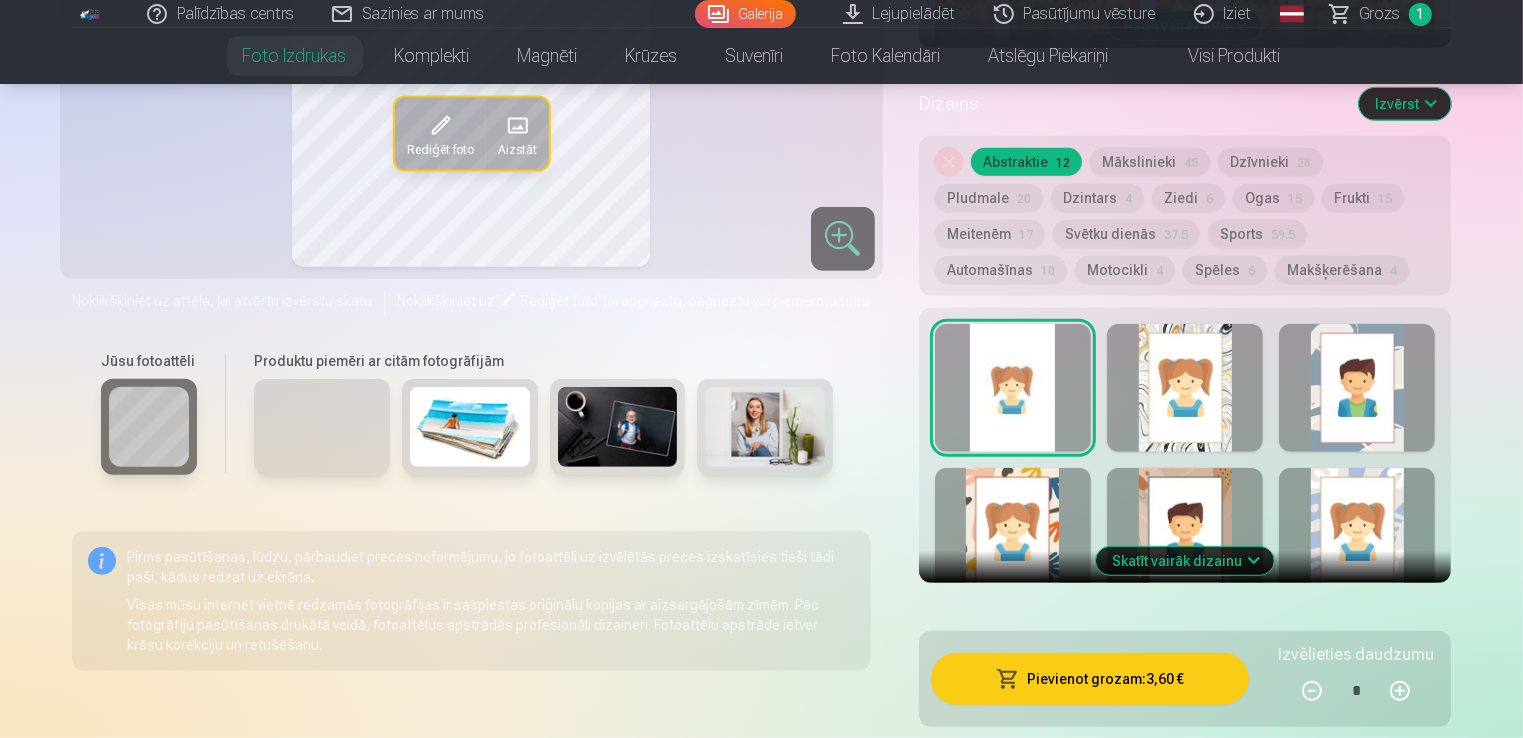 scroll, scrollTop: 800, scrollLeft: 0, axis: vertical 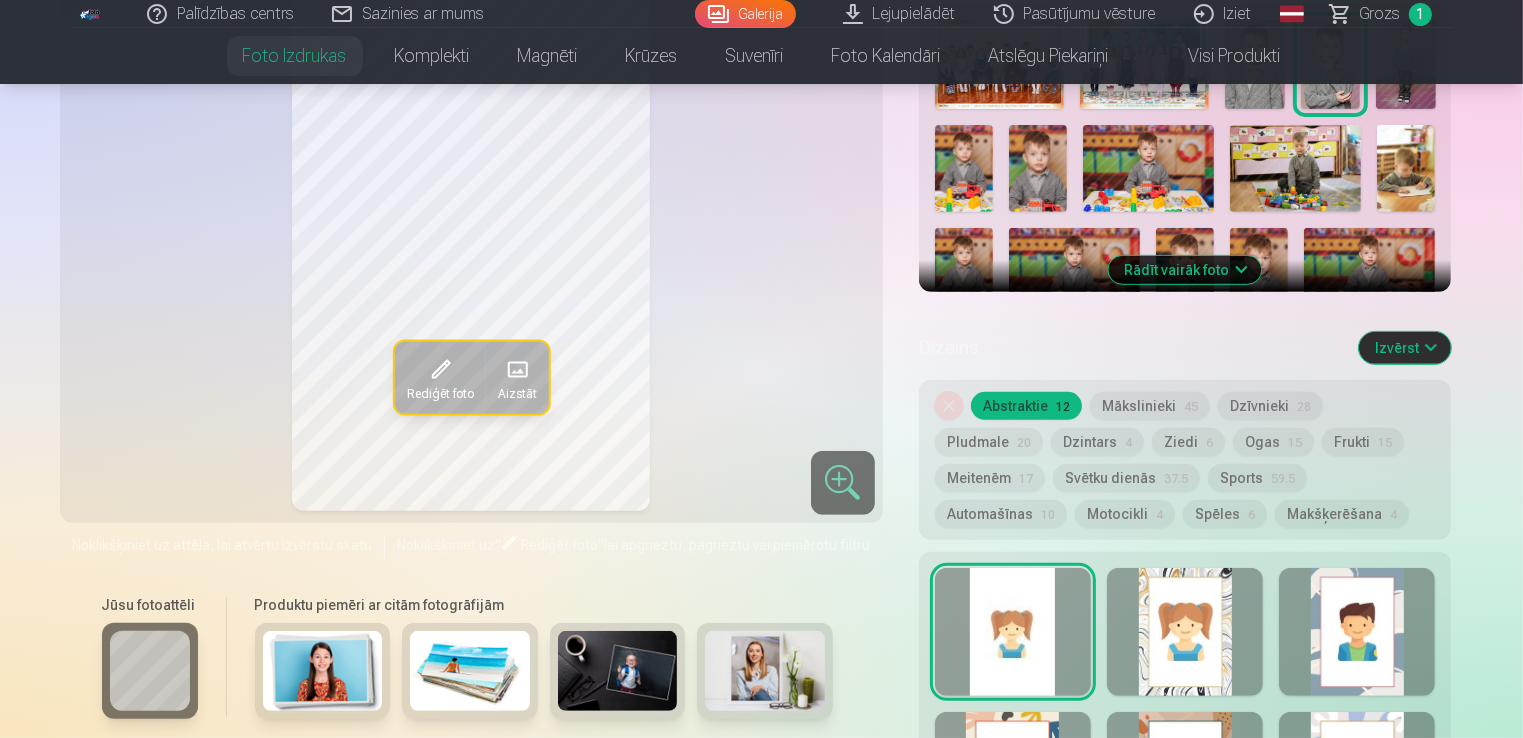 click at bounding box center [1185, 632] 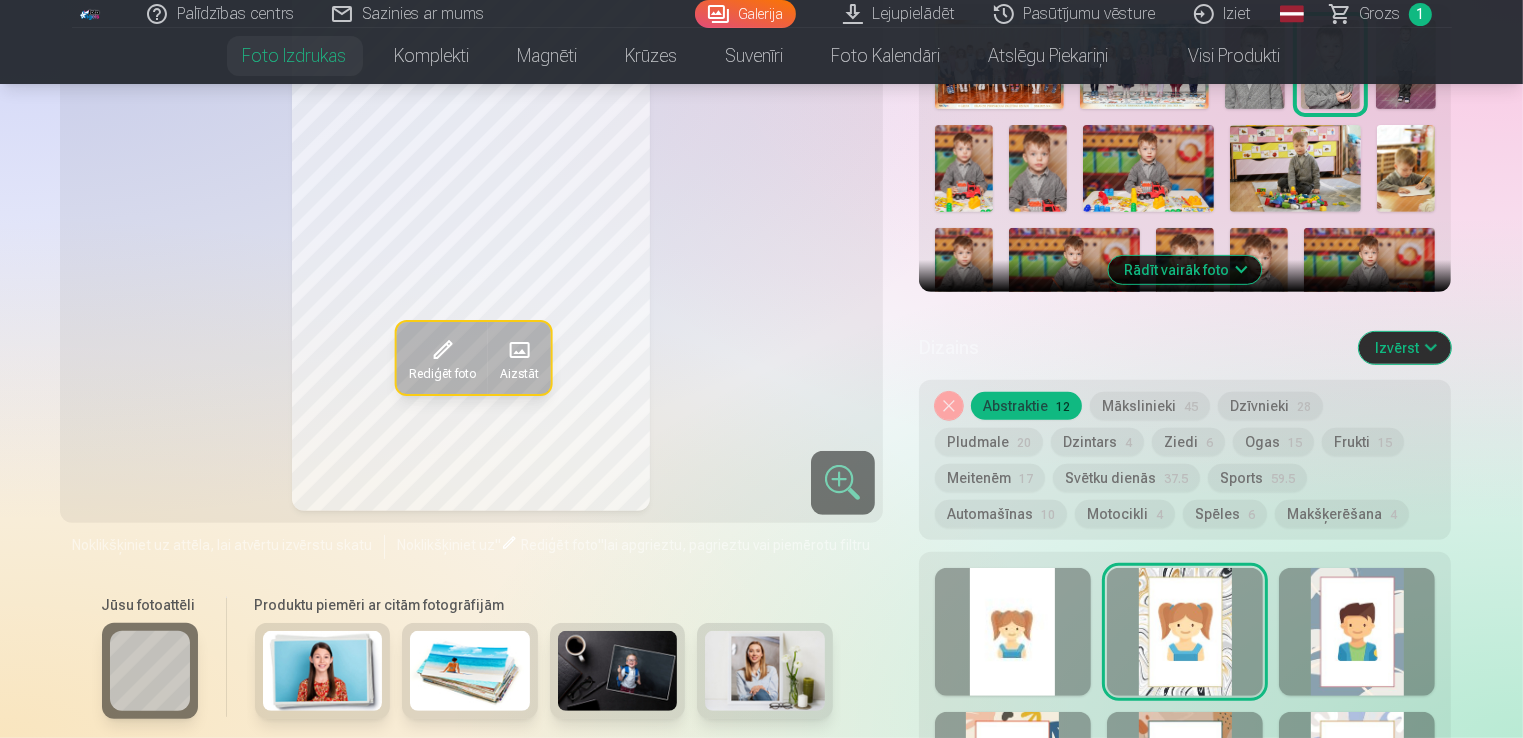 click at bounding box center [1013, 632] 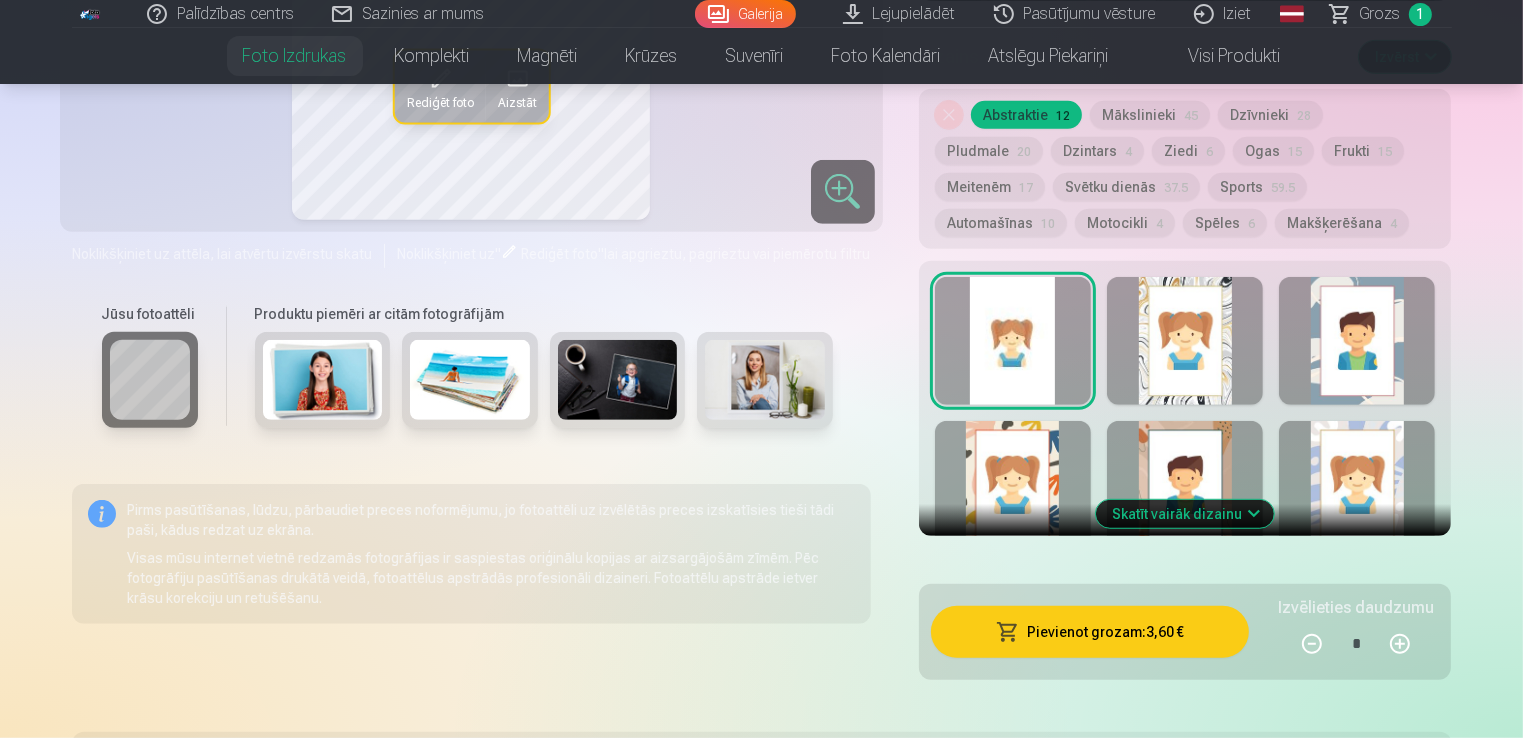 scroll, scrollTop: 1100, scrollLeft: 0, axis: vertical 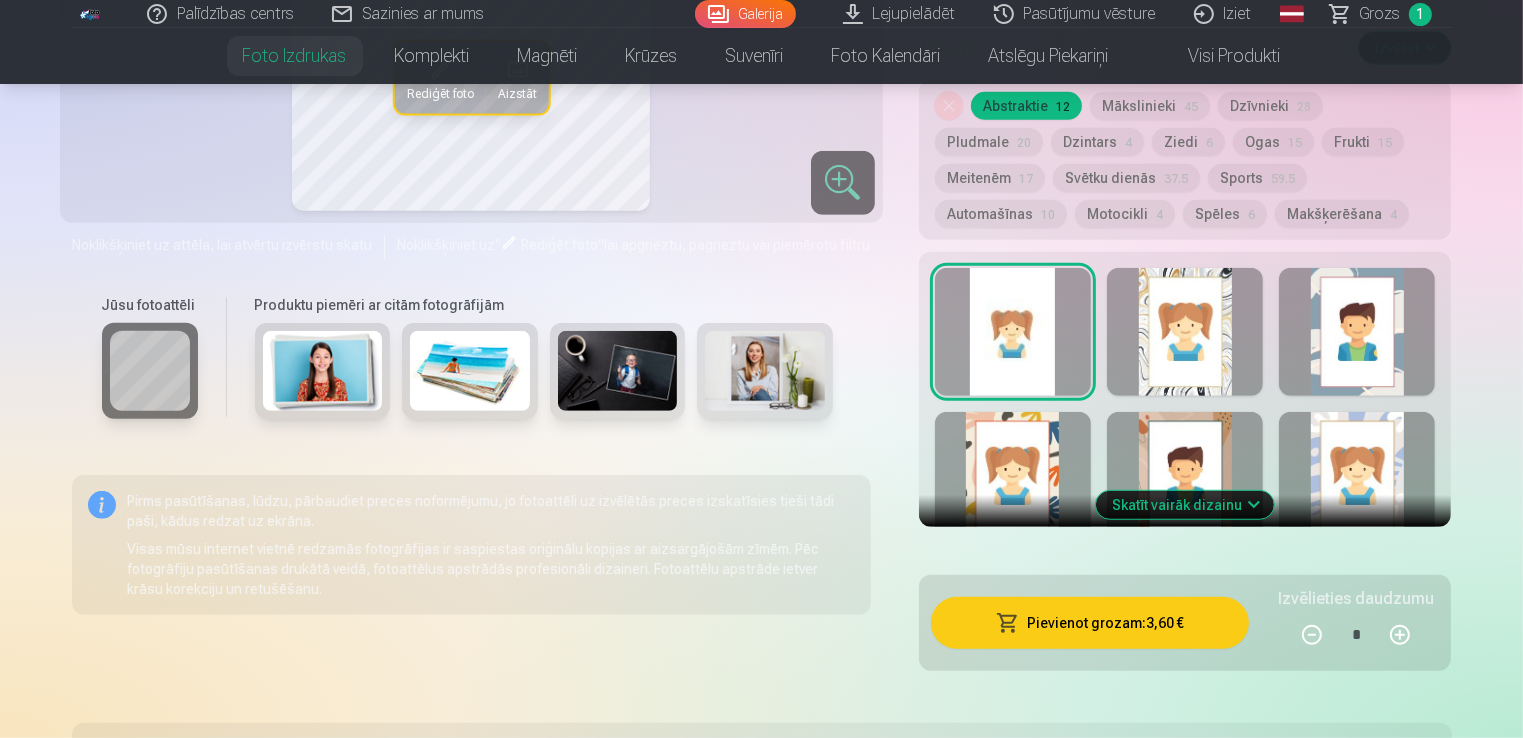 click at bounding box center (1013, 476) 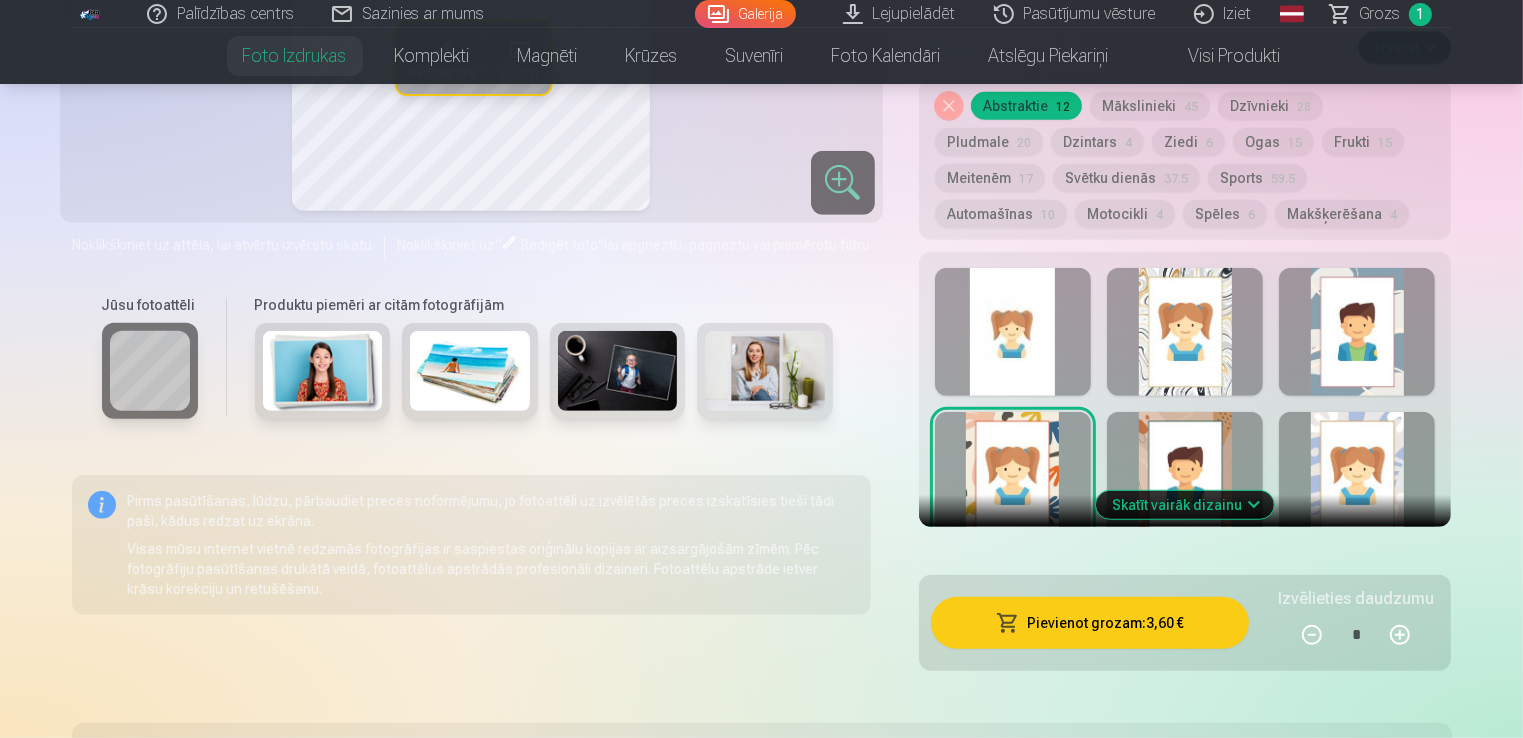 scroll, scrollTop: 900, scrollLeft: 0, axis: vertical 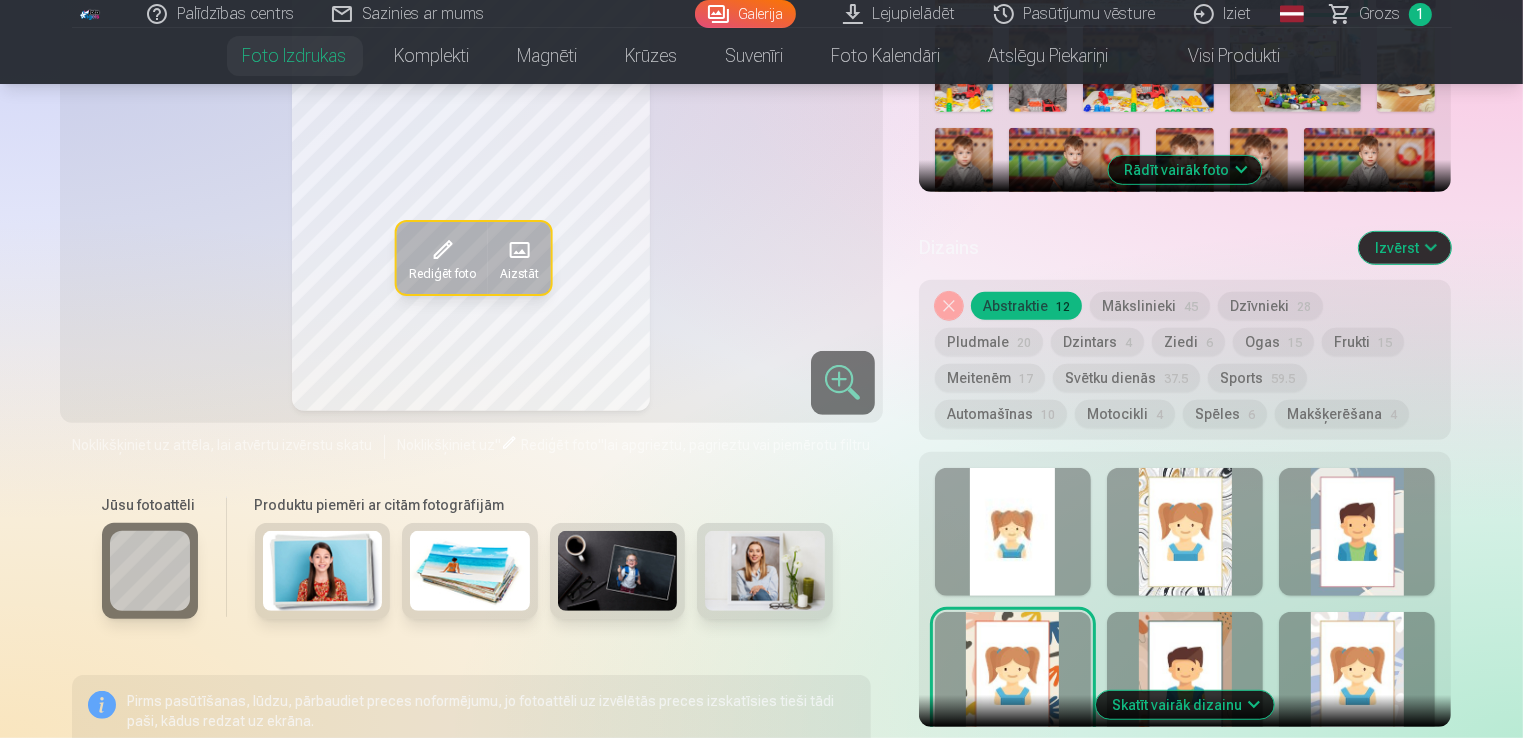 click at bounding box center [1013, 532] 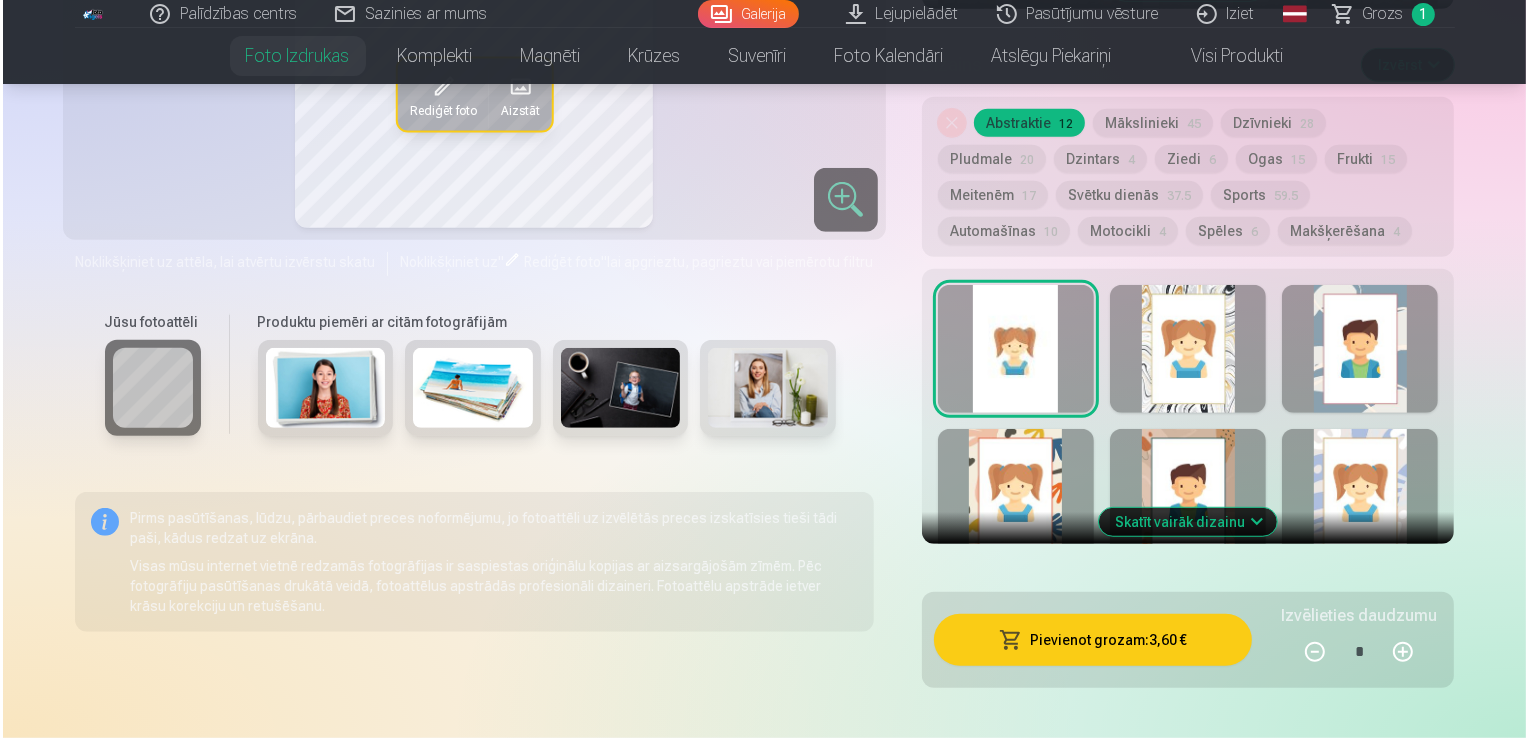 scroll, scrollTop: 1200, scrollLeft: 0, axis: vertical 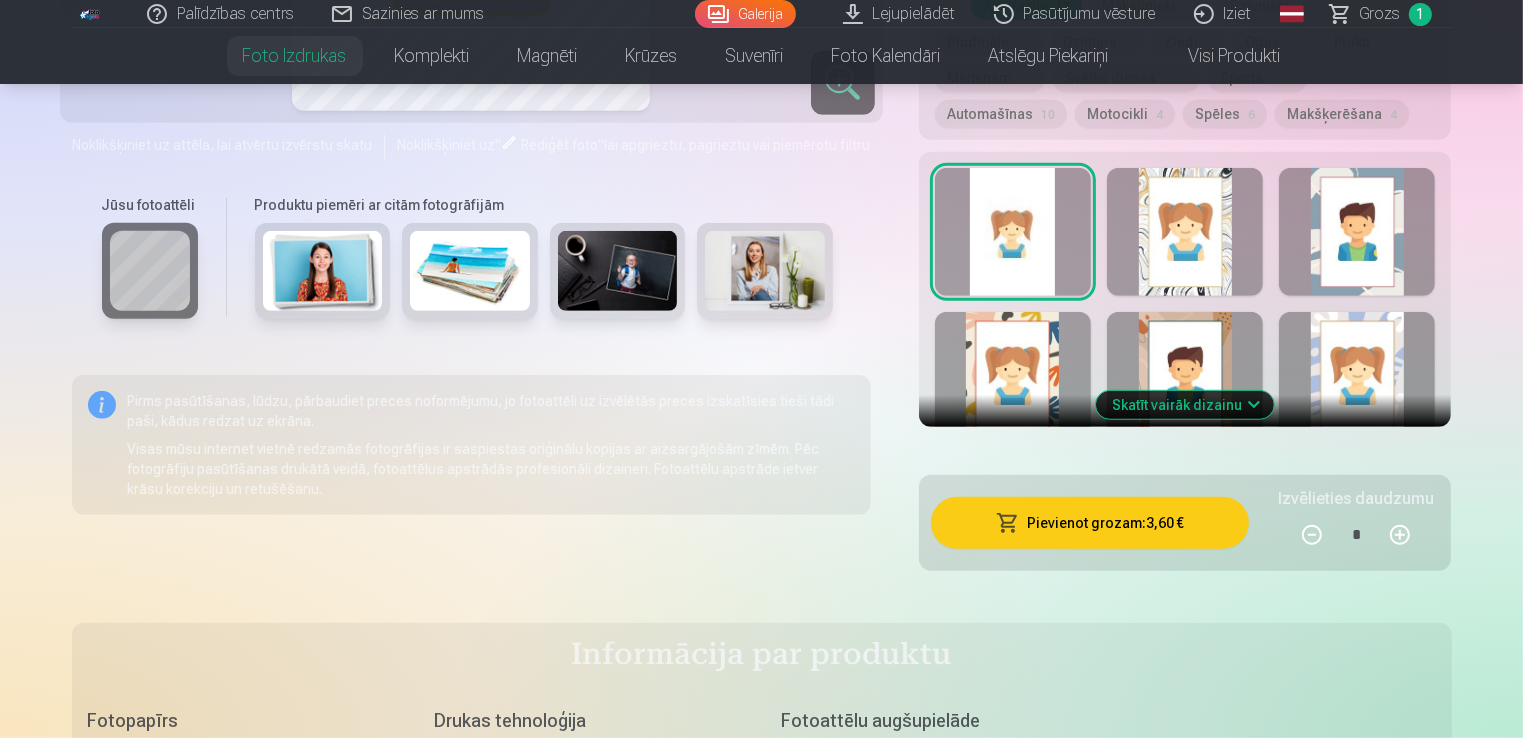 click on "Pievienot grozam :  3,60 €" at bounding box center (1090, 523) 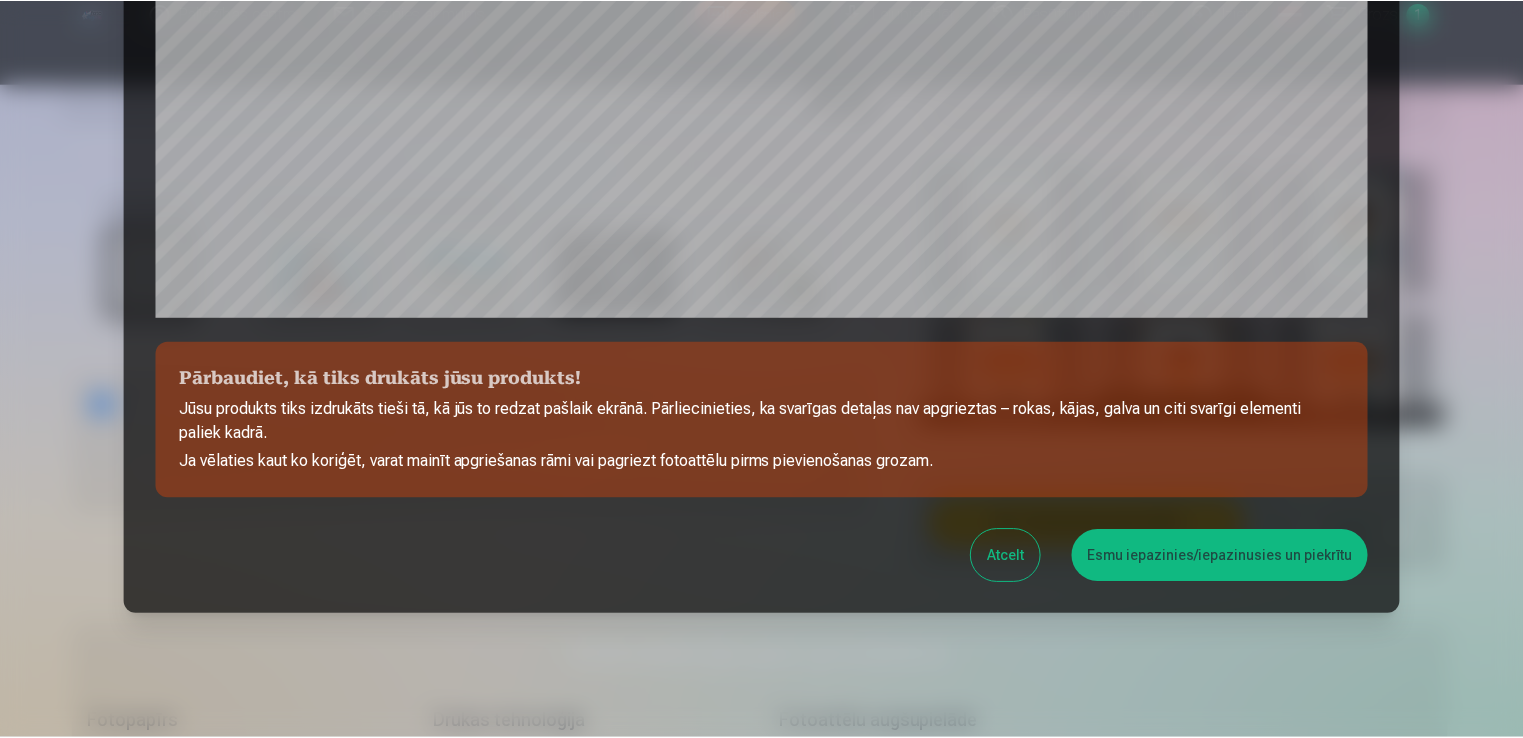 scroll, scrollTop: 700, scrollLeft: 0, axis: vertical 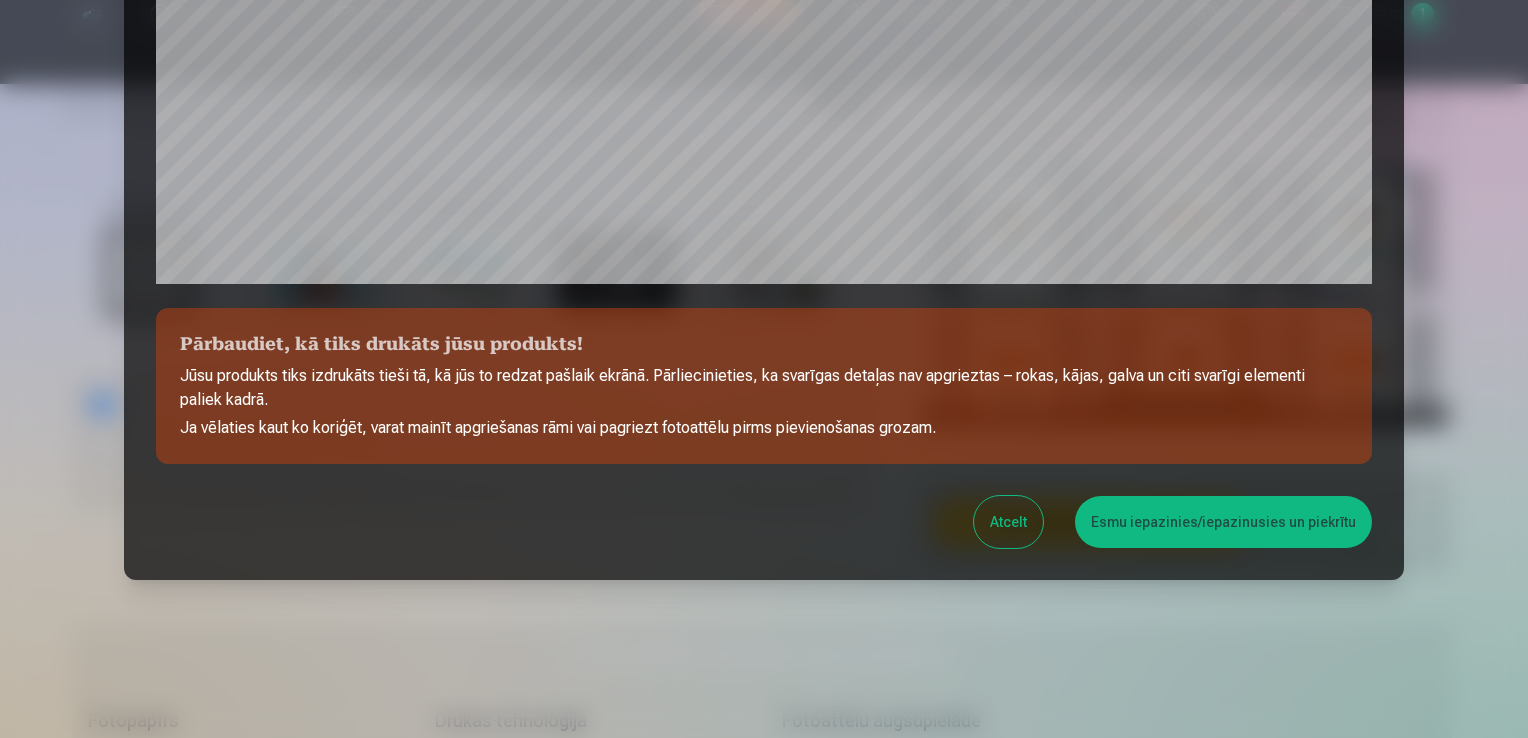 click on "Esmu iepazinies/iepazinusies un piekrītu" at bounding box center (1223, 522) 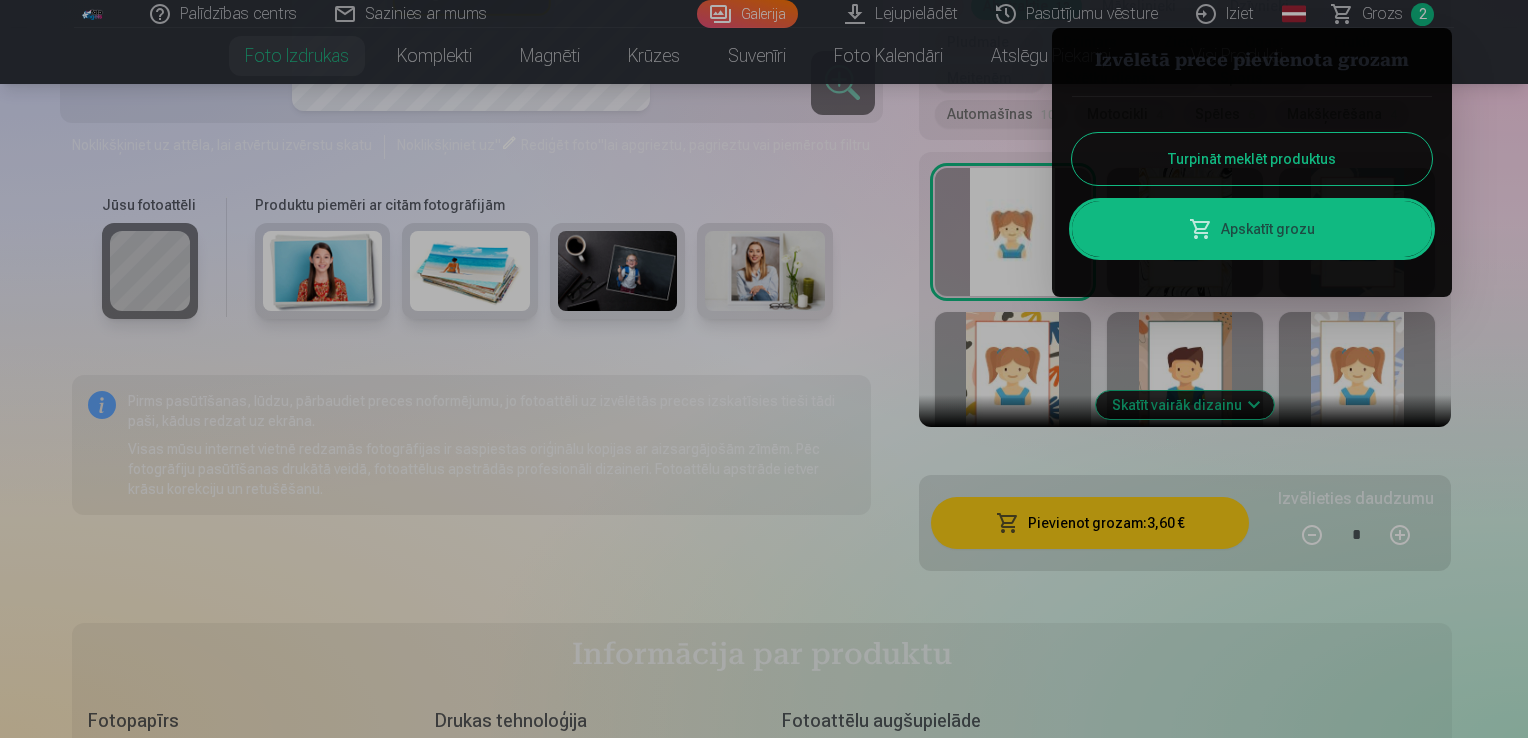 click on "Turpināt meklēt produktus" at bounding box center (1252, 159) 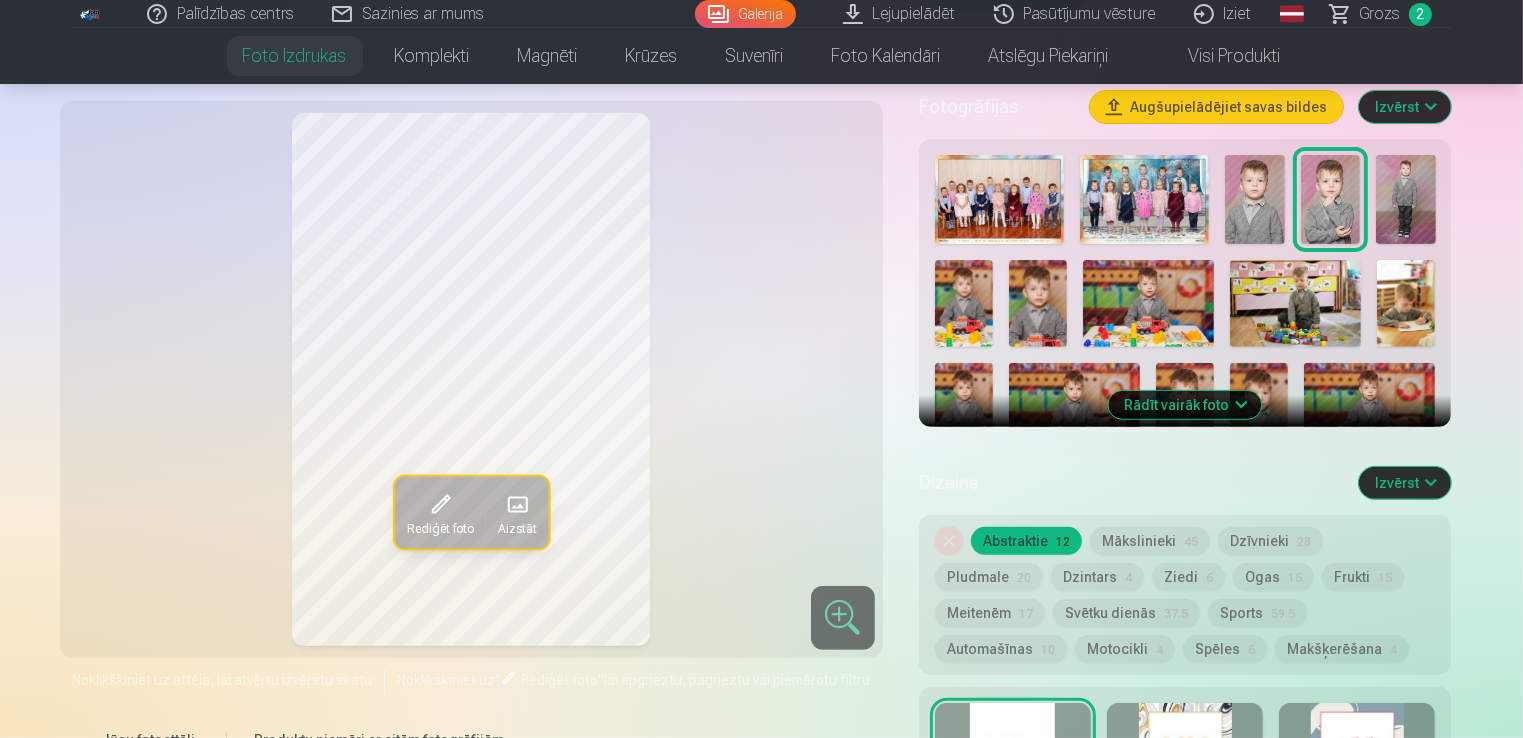 scroll, scrollTop: 700, scrollLeft: 0, axis: vertical 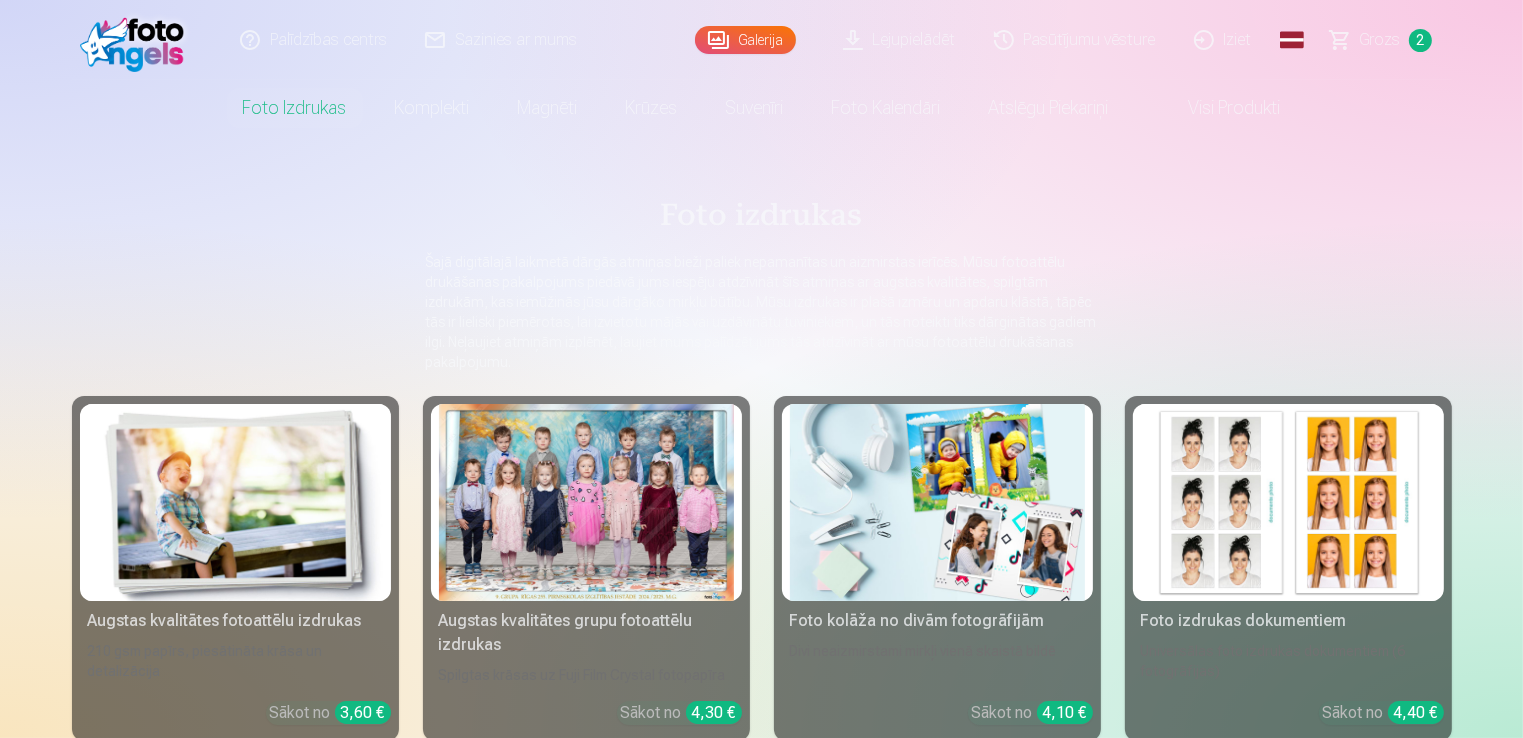click on "Galerija" at bounding box center [745, 40] 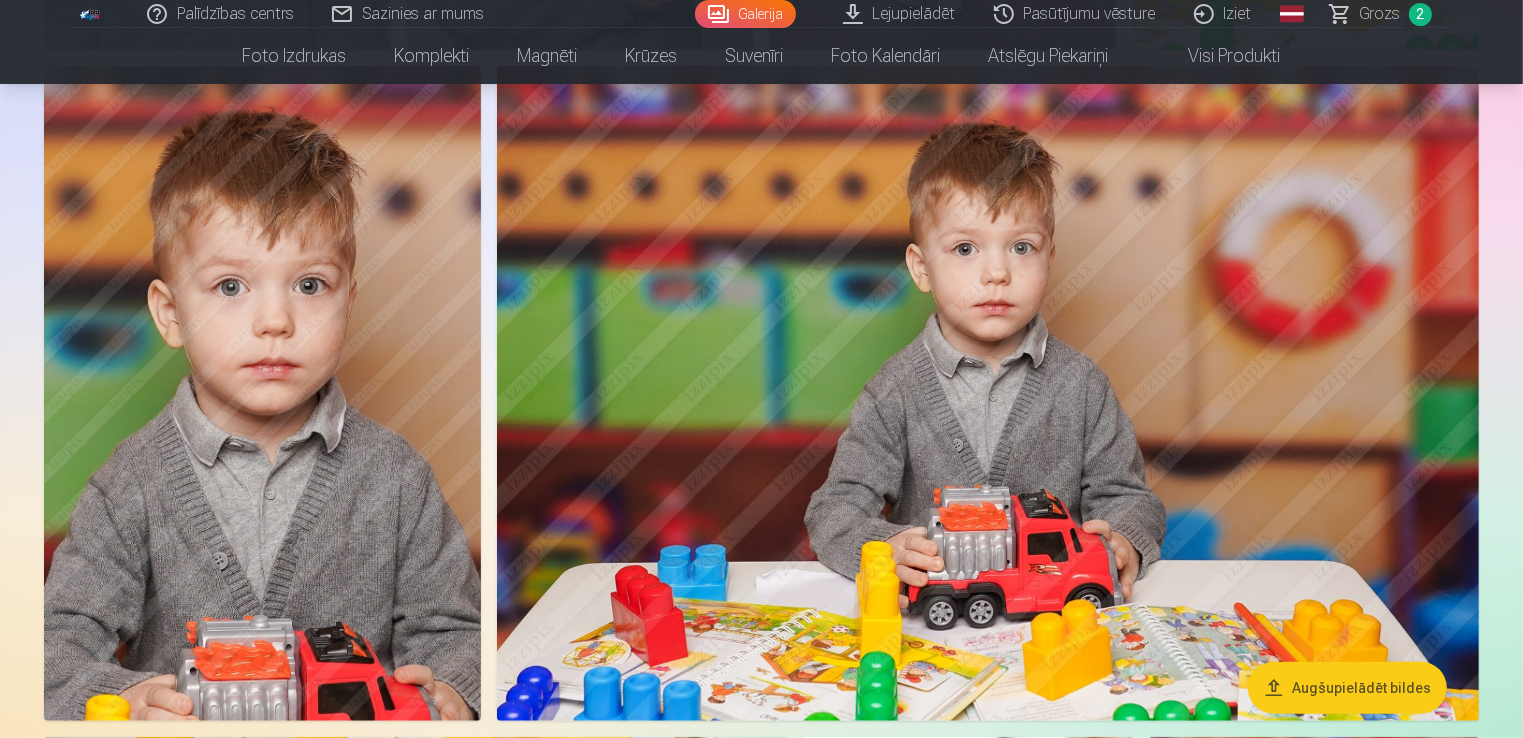 scroll, scrollTop: 1200, scrollLeft: 0, axis: vertical 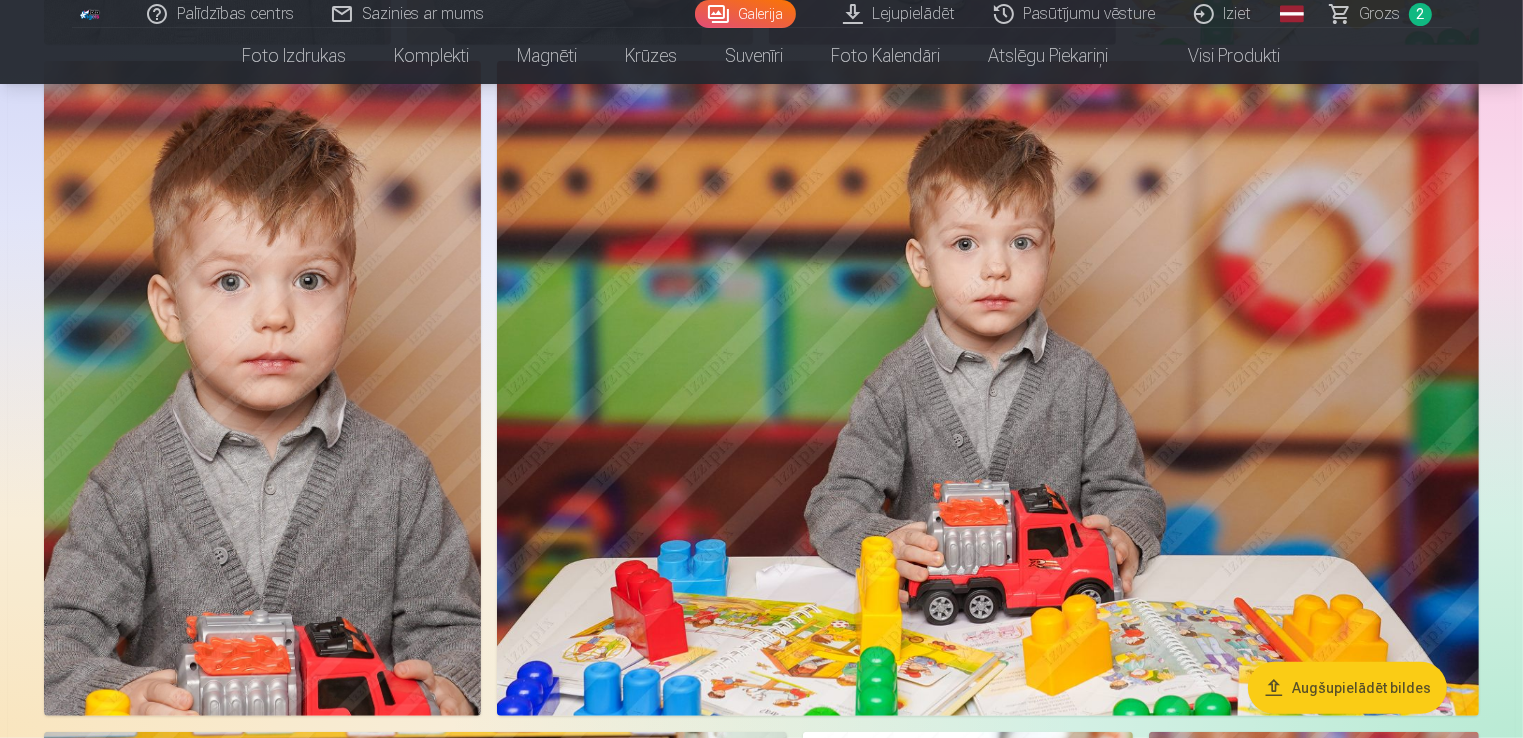 click at bounding box center [988, 388] 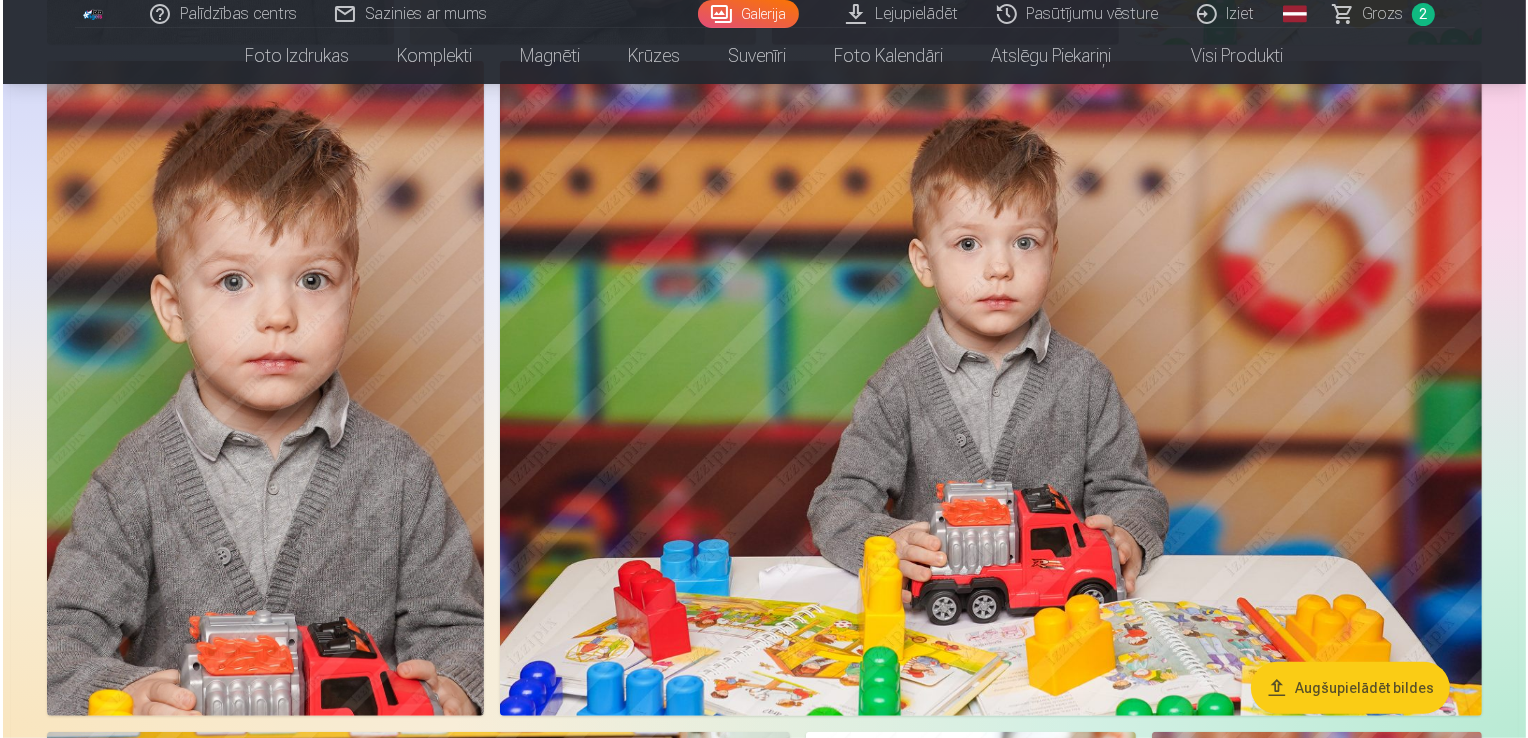 scroll, scrollTop: 1201, scrollLeft: 0, axis: vertical 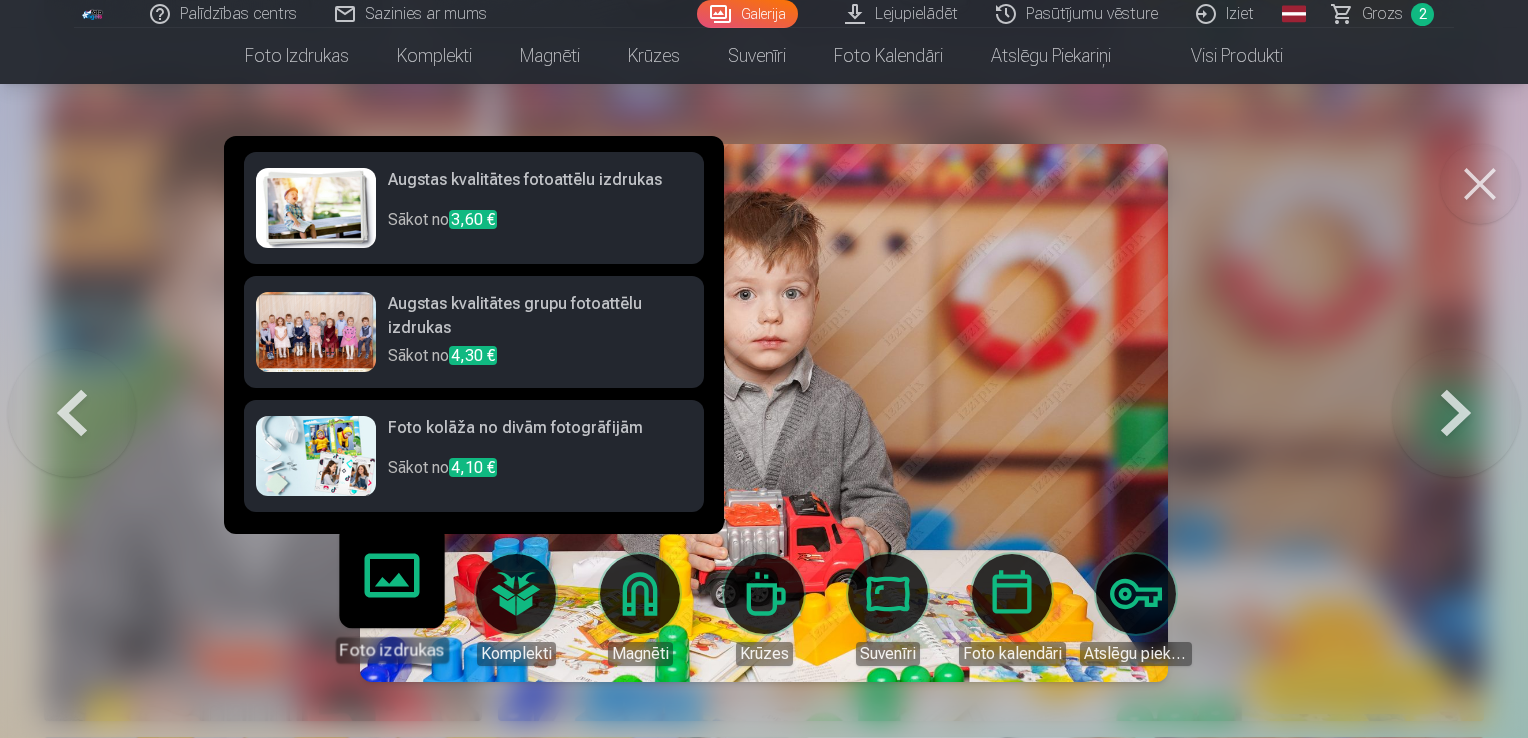 click on "Sākot no  3,60 €" at bounding box center [540, 228] 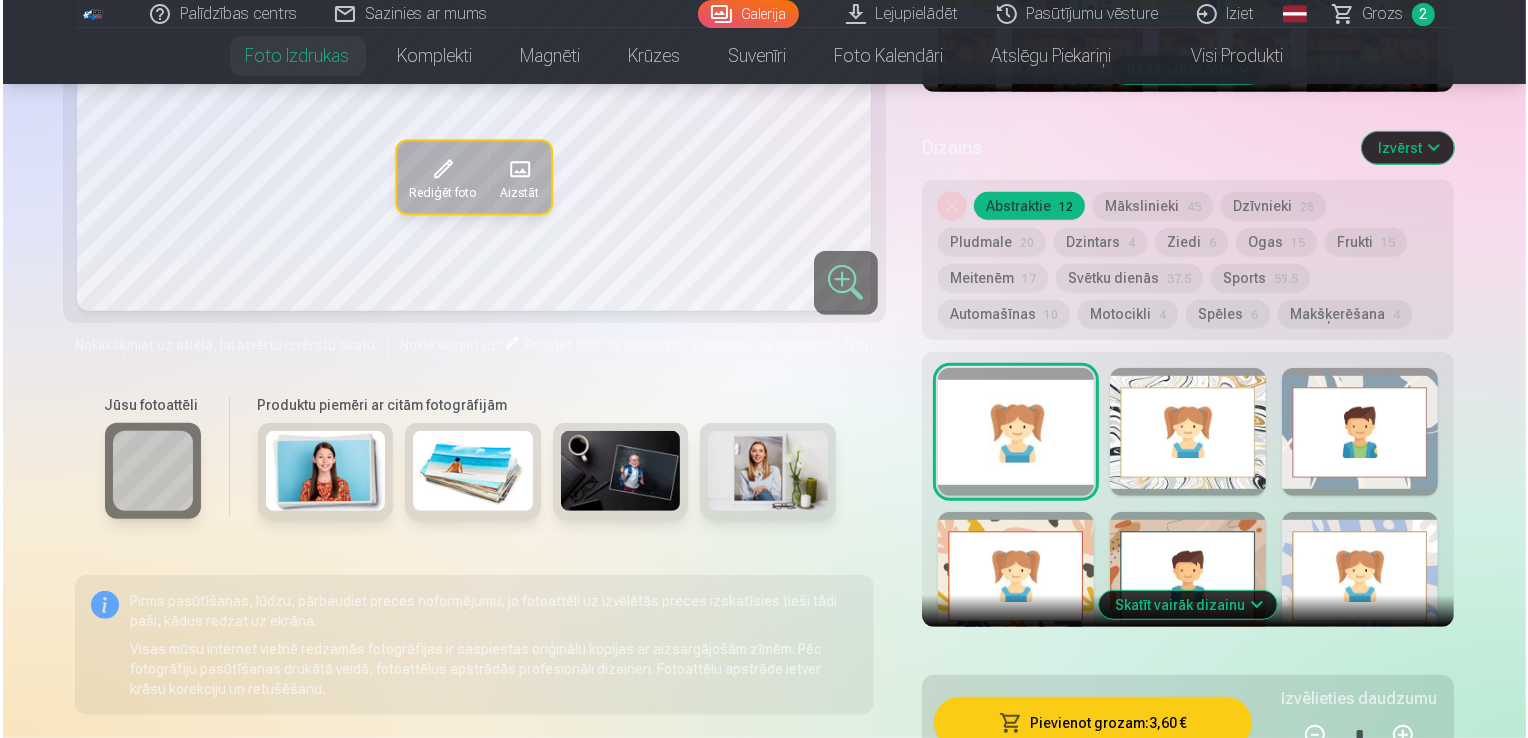 scroll, scrollTop: 1200, scrollLeft: 0, axis: vertical 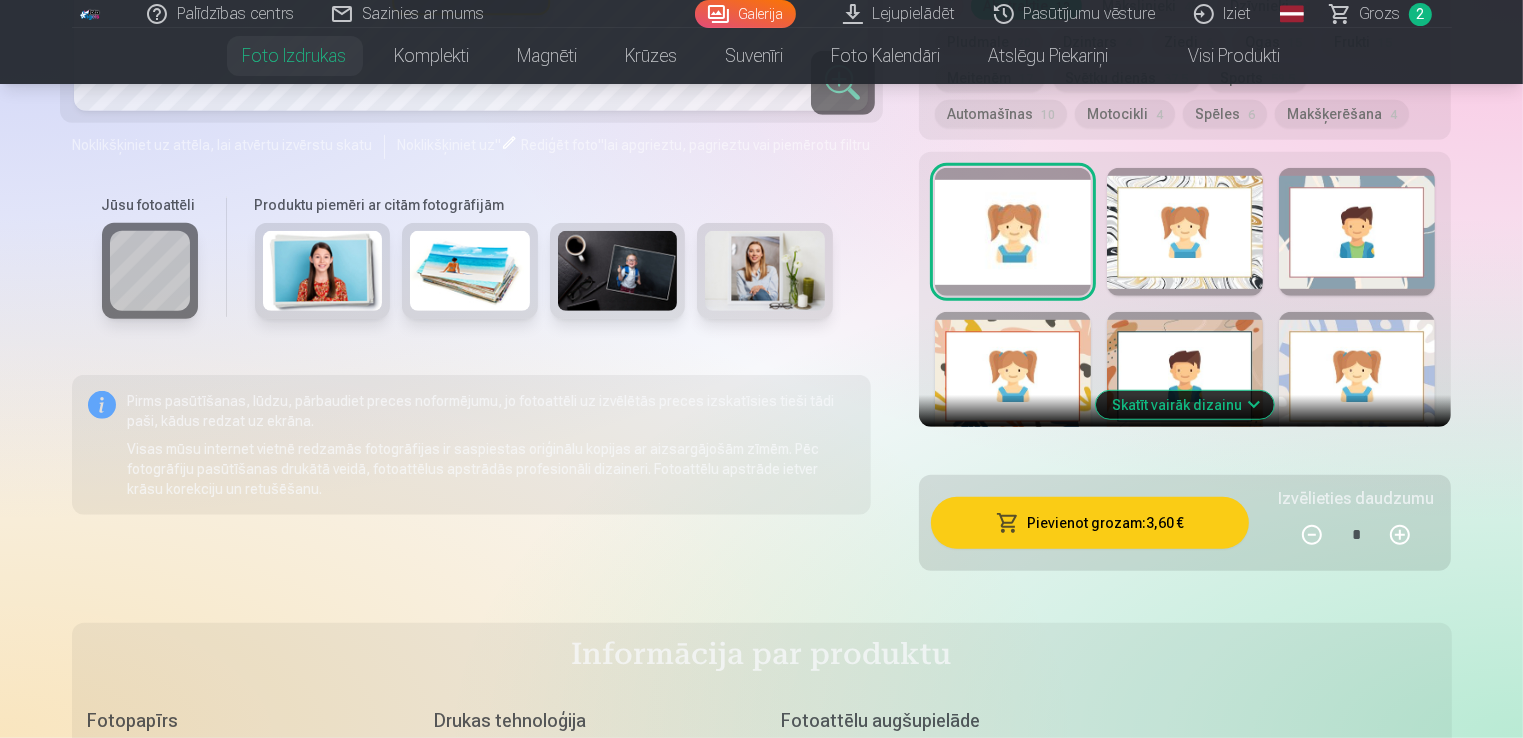 click on "Pievienot grozam :  3,60 €" at bounding box center [1090, 523] 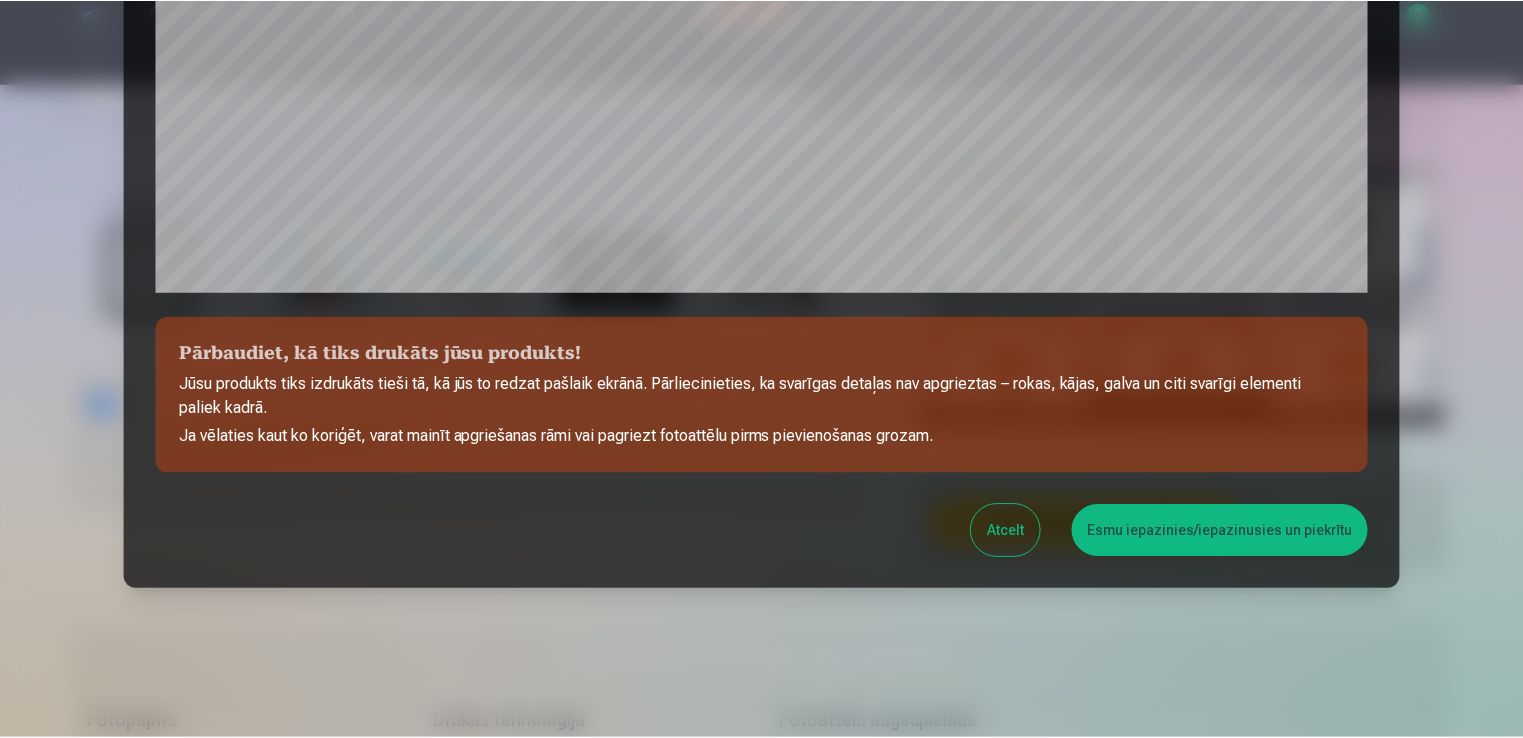 scroll, scrollTop: 701, scrollLeft: 0, axis: vertical 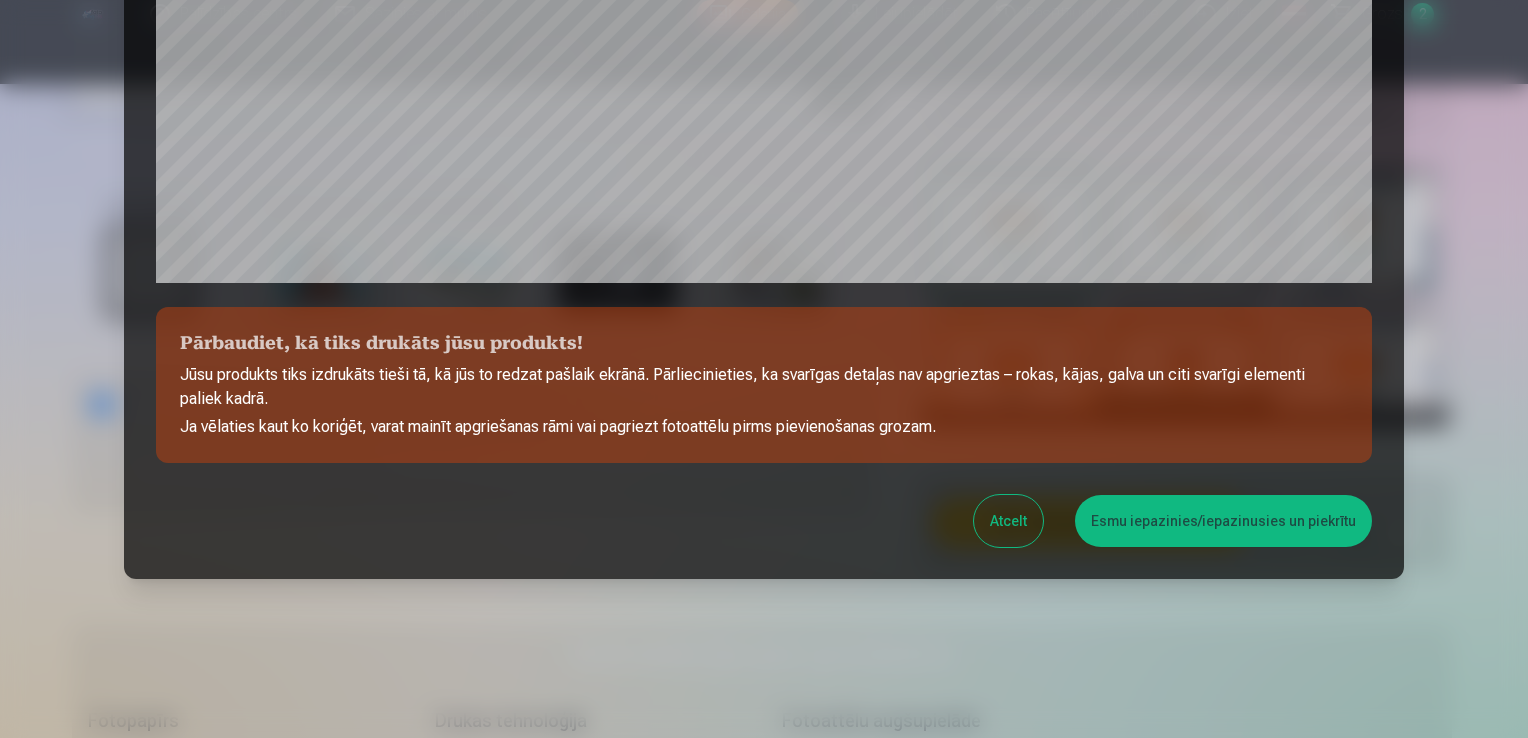 click on "Esmu iepazinies/iepazinusies un piekrītu" at bounding box center [1223, 521] 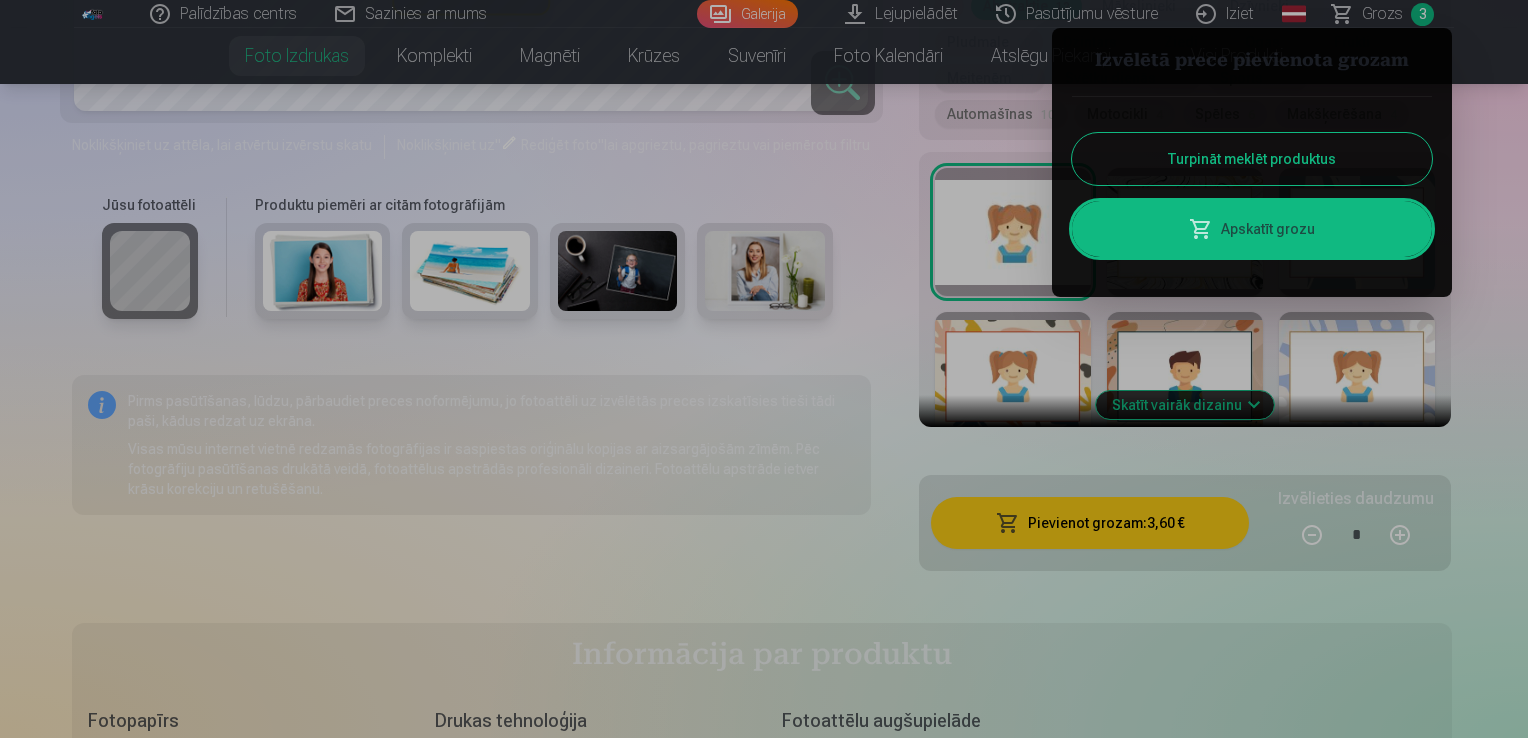 click on "Turpināt meklēt produktus" at bounding box center (1252, 159) 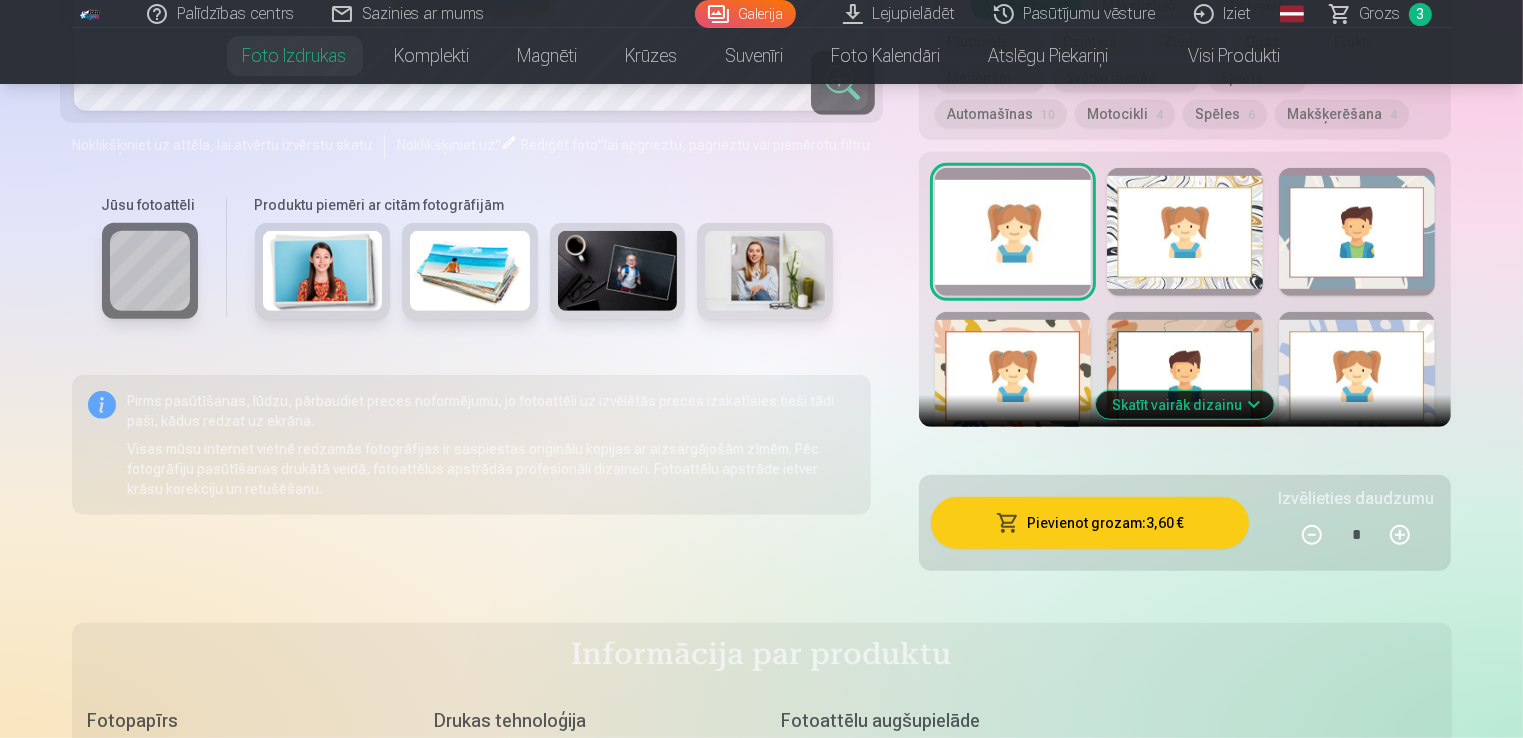 click on "Galerija" at bounding box center [745, 14] 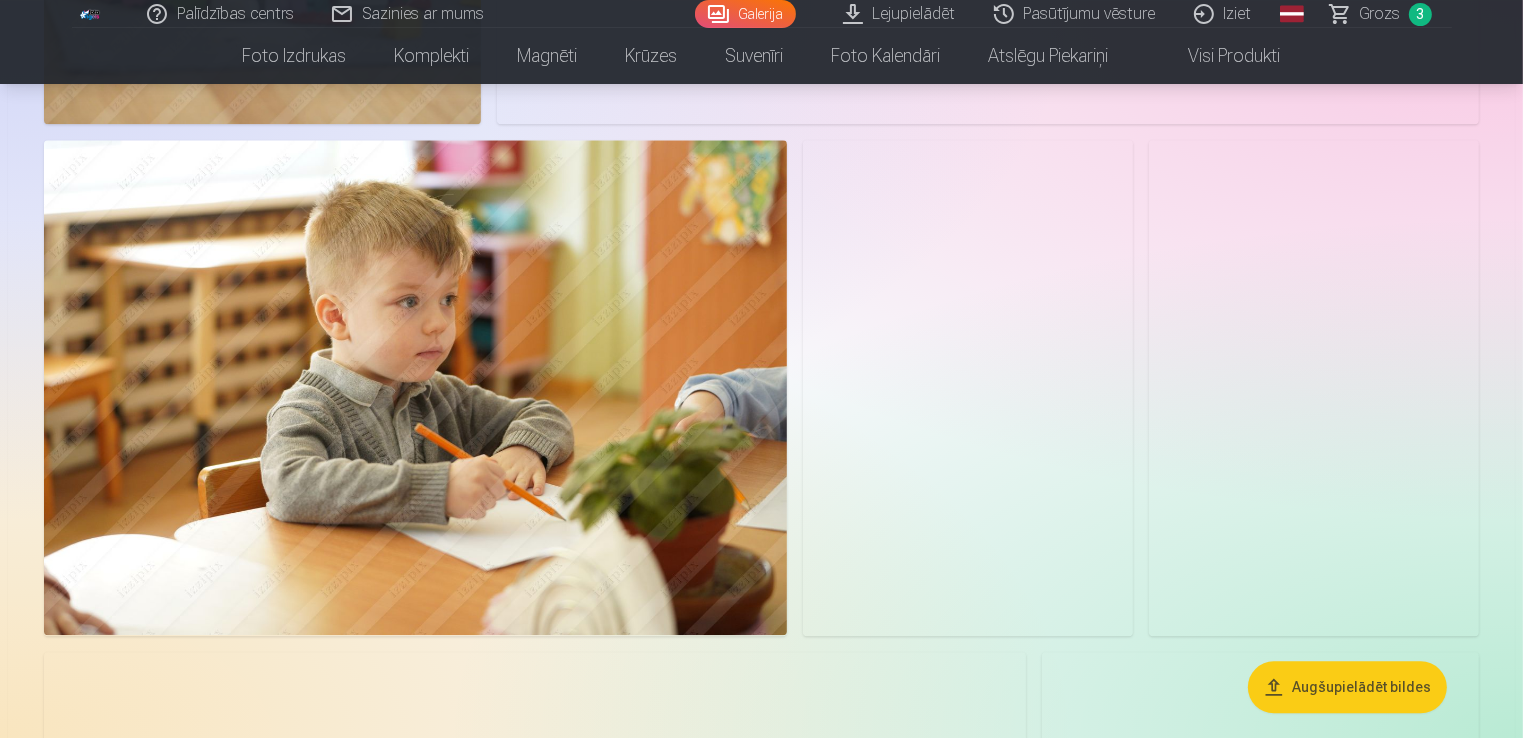 scroll, scrollTop: 4700, scrollLeft: 0, axis: vertical 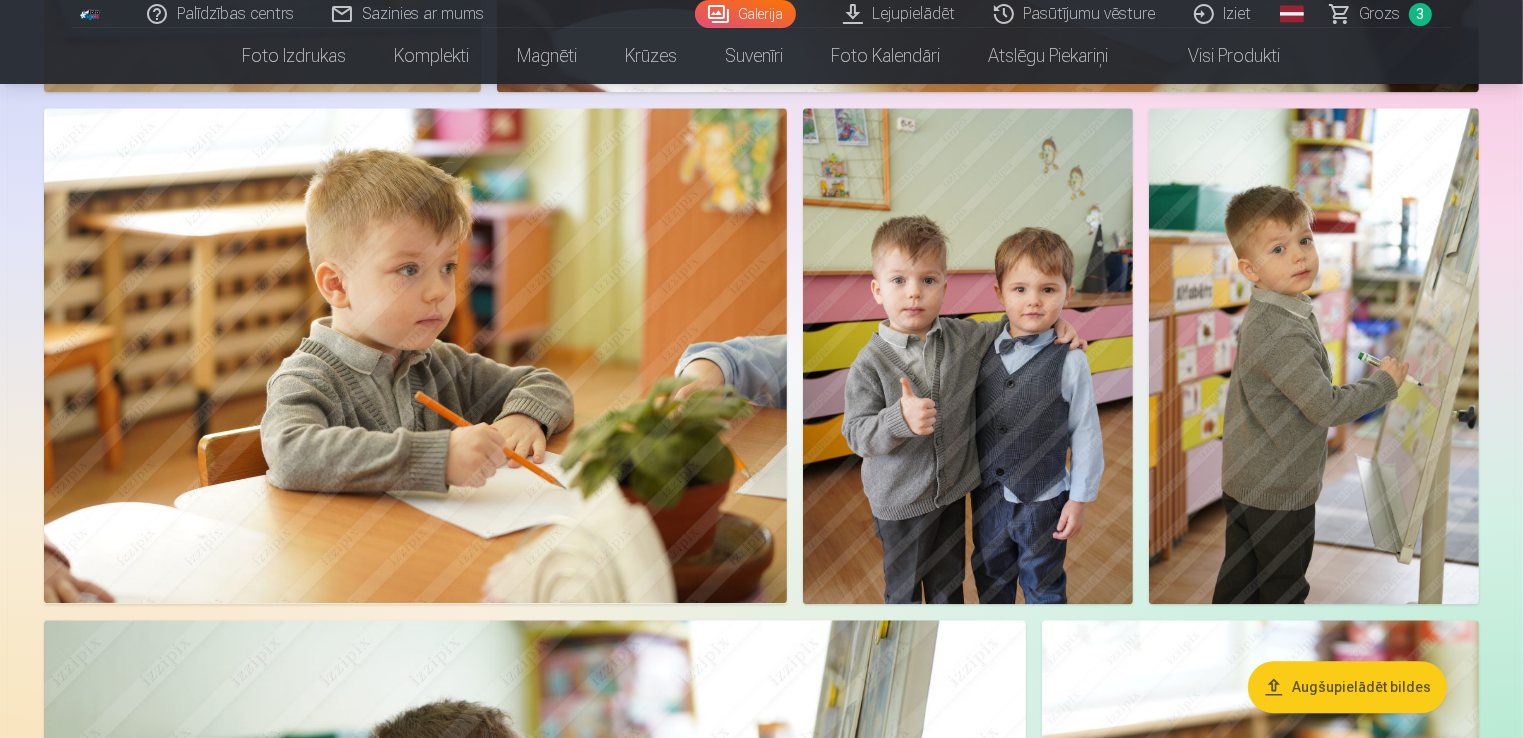 click at bounding box center [968, 355] 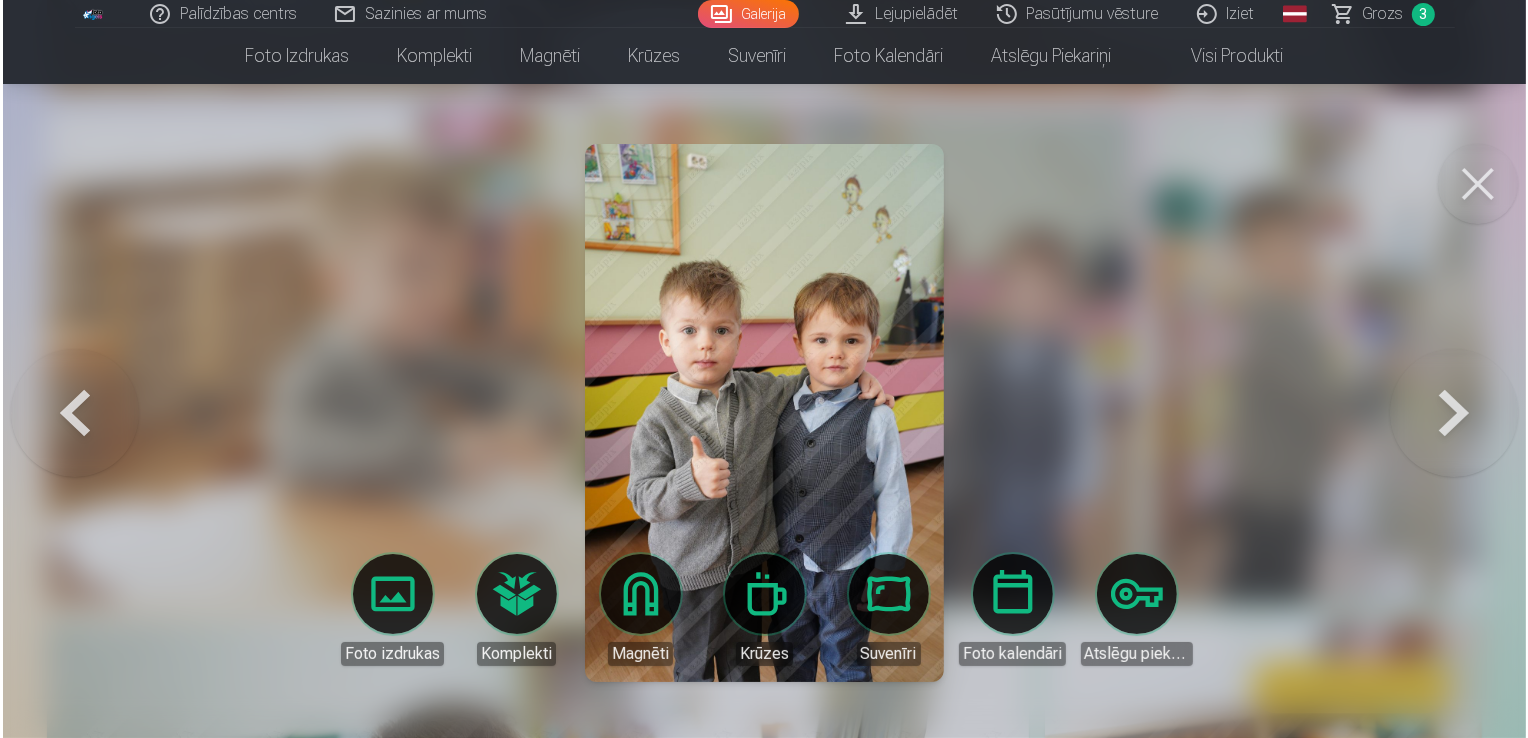 scroll, scrollTop: 4712, scrollLeft: 0, axis: vertical 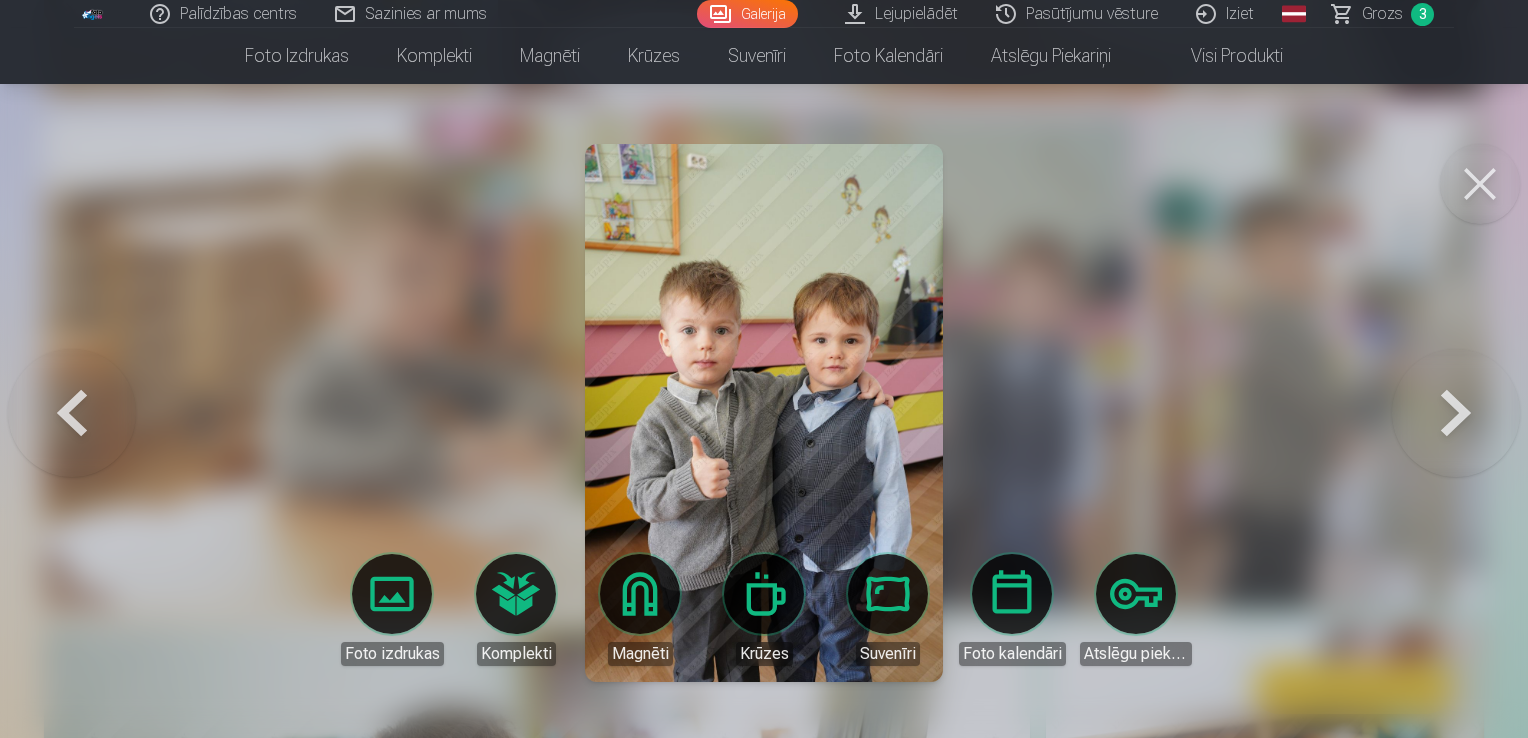 click on "Palīdzības centrs Sazinies ar mums Galerija Lejupielādēt Pasūtījumu vēsture Iziet Global English (en) Latvian (lv) Russian (ru) Lithuanian (lt) Estonian (et) Grozs 3 Foto izdrukas Augstas kvalitātes fotoattēlu izdrukas 210 gsm papīrs, piesātināta krāsa un detalizācija Sākot no  3,60 € Augstas kvalitātes grupu fotoattēlu izdrukas Spilgtas krāsas uz Fuji Film Crystal fotopapīra Sākot no  4,30 € Foto kolāža no divām fotogrāfijām Divi neaizmirstami mirkļi vienā skaistā bildē Sākot no  4,10 € Foto izdrukas dokumentiem Universālas foto izdrukas dokumentiem (6 fotogrāfijas) Sākot no  4,40 € Augstas izšķirtspējas digitālais fotoattēls JPG formātā Iemūžiniet savas atmiņas ērtā digitālā veidā Sākot no  6,00 € See all products Komplekti Pilns Atmiņu Komplekts – Drukātas (15×23cm, 40% ATLAIDE) un 🎁 Digitālas Fotogrāfijas   Klasiskais komplekts Sākot no  19,20 € Populārs komplekts Sākot no  24,00 € Premium komplekts + 🎁  Sākot no" at bounding box center (764, -4343) 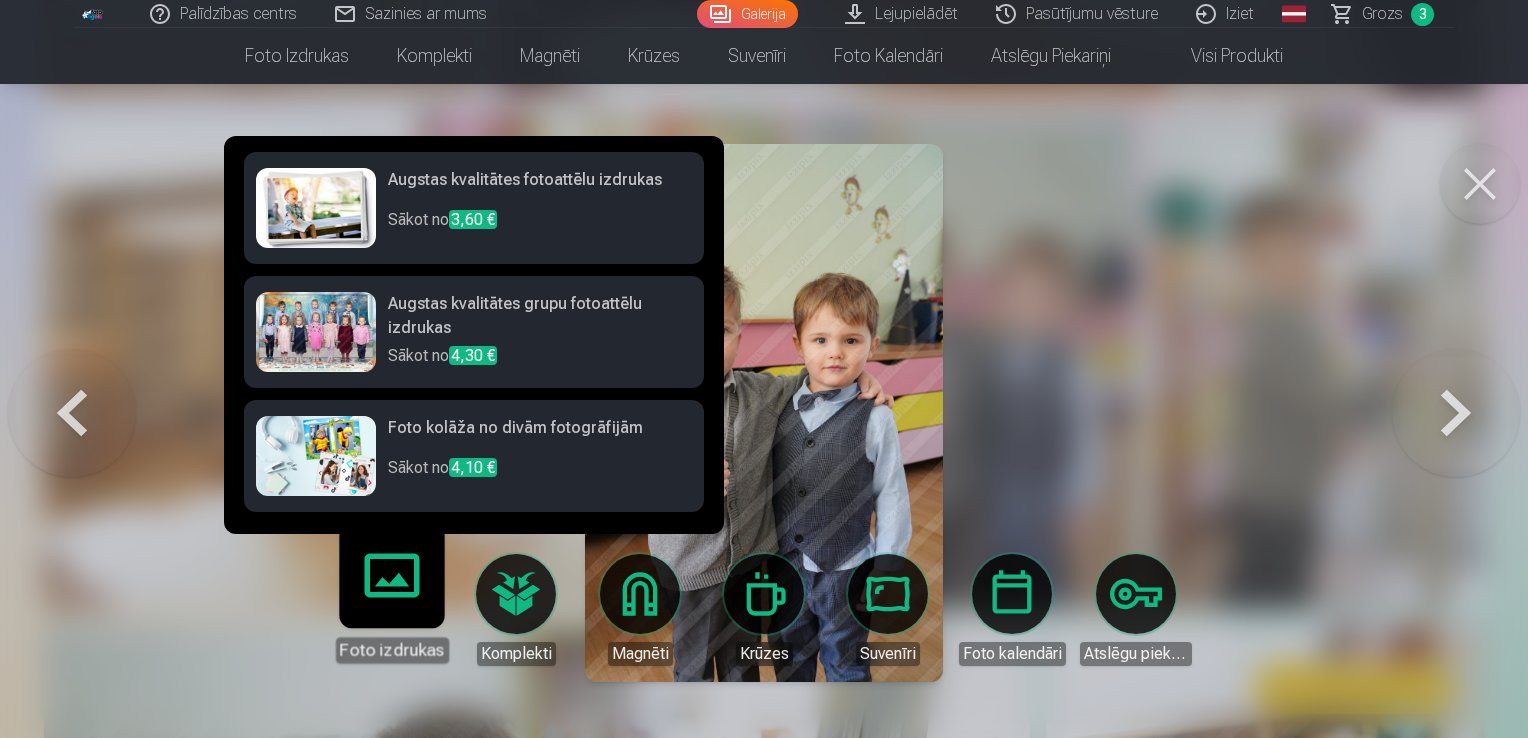 click at bounding box center (316, 208) 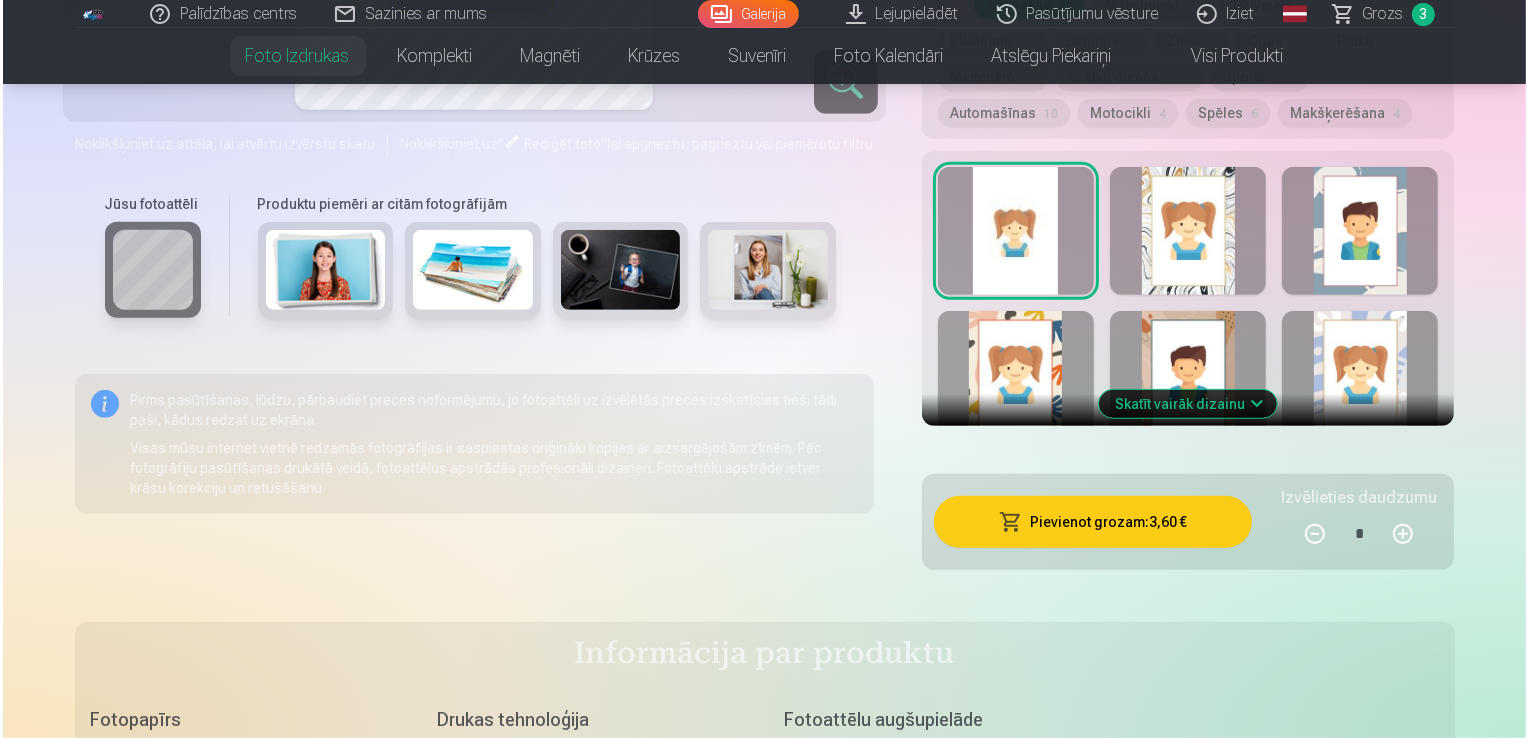 scroll, scrollTop: 1300, scrollLeft: 0, axis: vertical 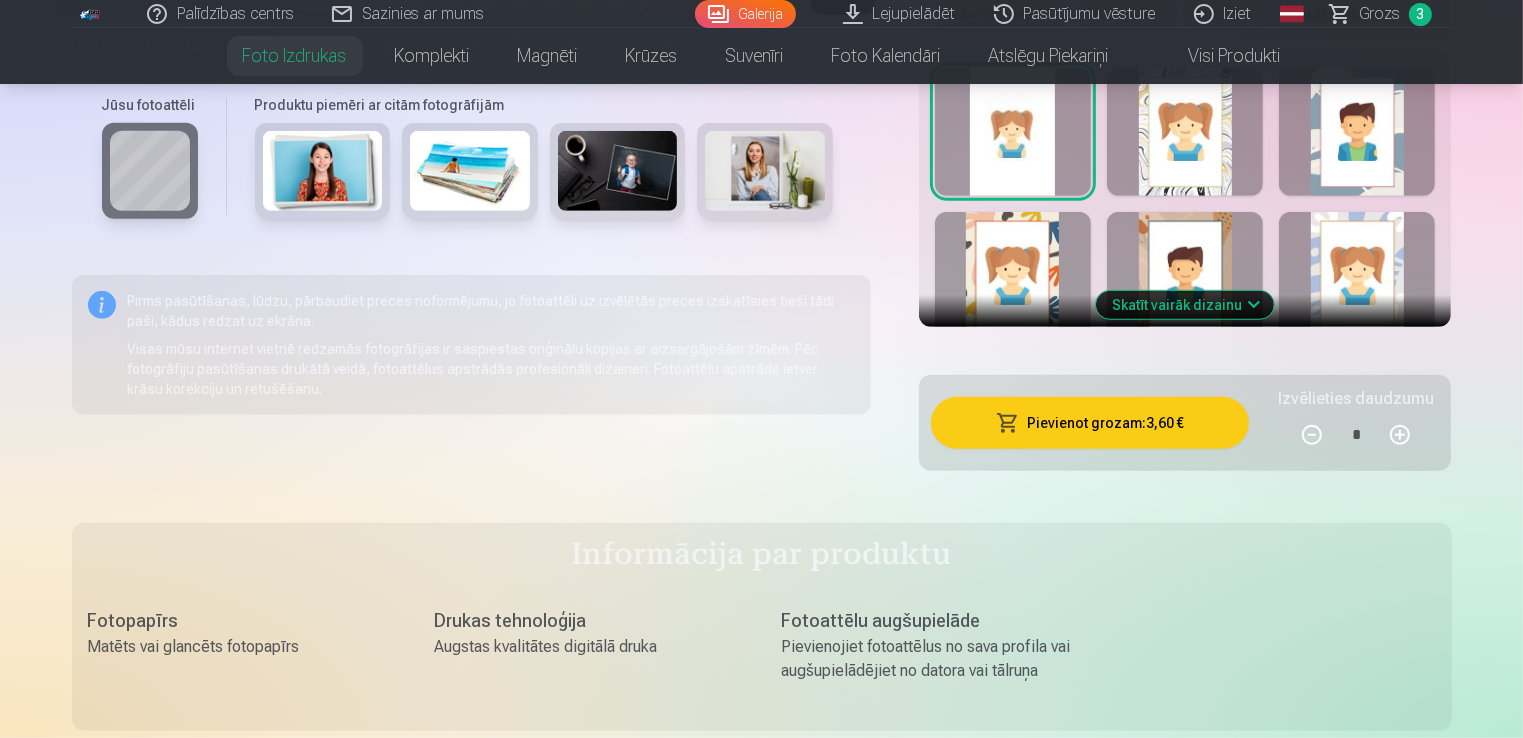 click on "Pievienot grozam :  3,60 €" at bounding box center [1090, 423] 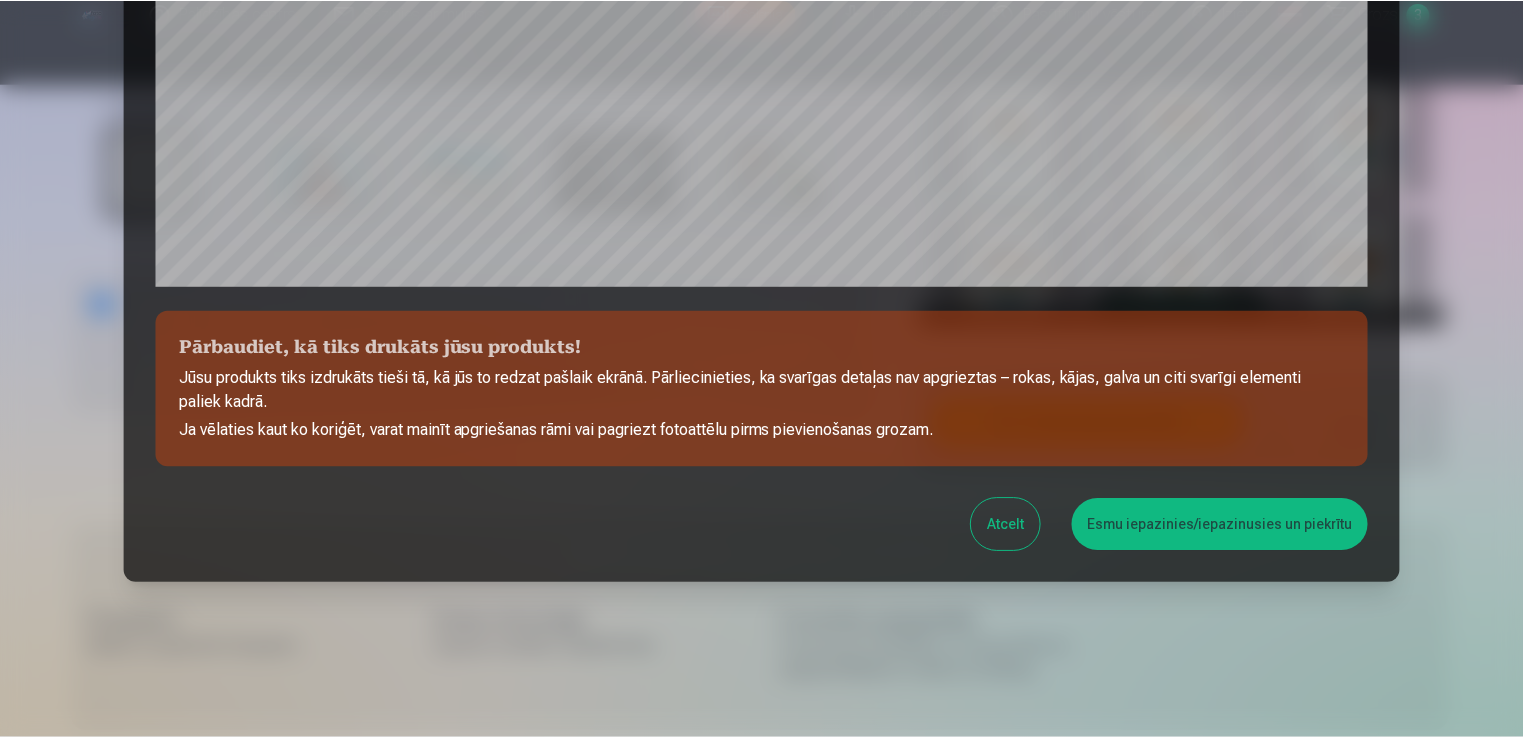 scroll, scrollTop: 701, scrollLeft: 0, axis: vertical 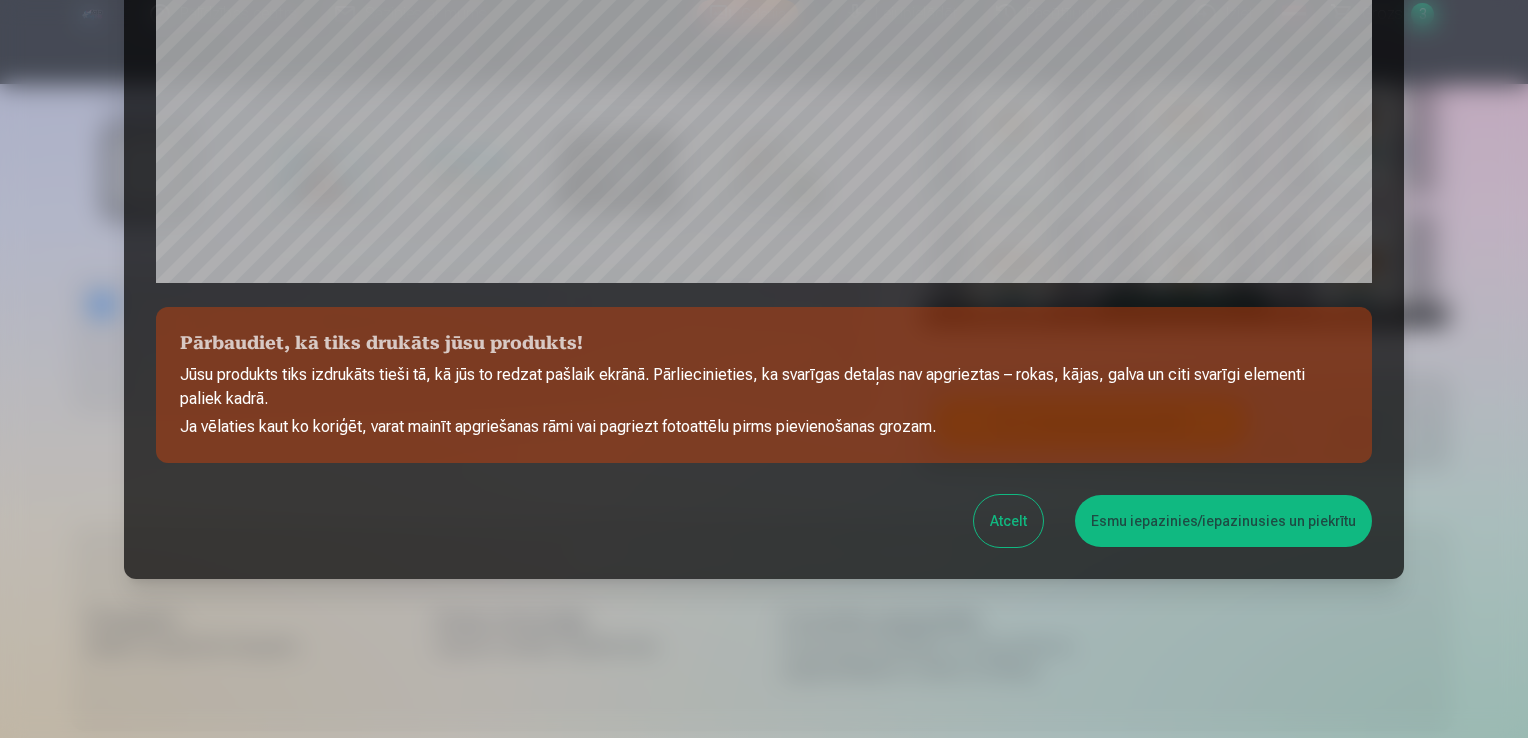 click on "Esmu iepazinies/iepazinusies un piekrītu" at bounding box center (1223, 521) 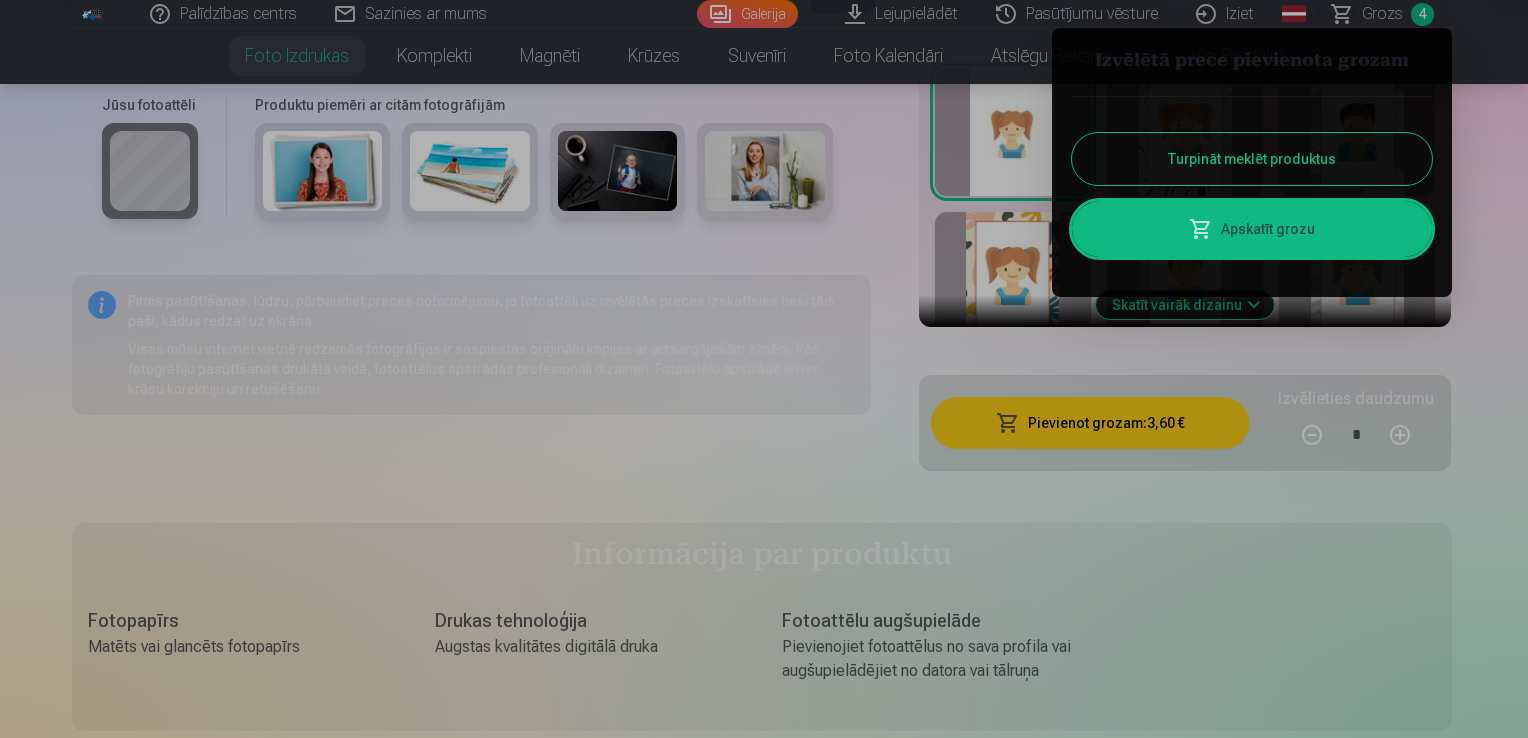 click at bounding box center (764, 369) 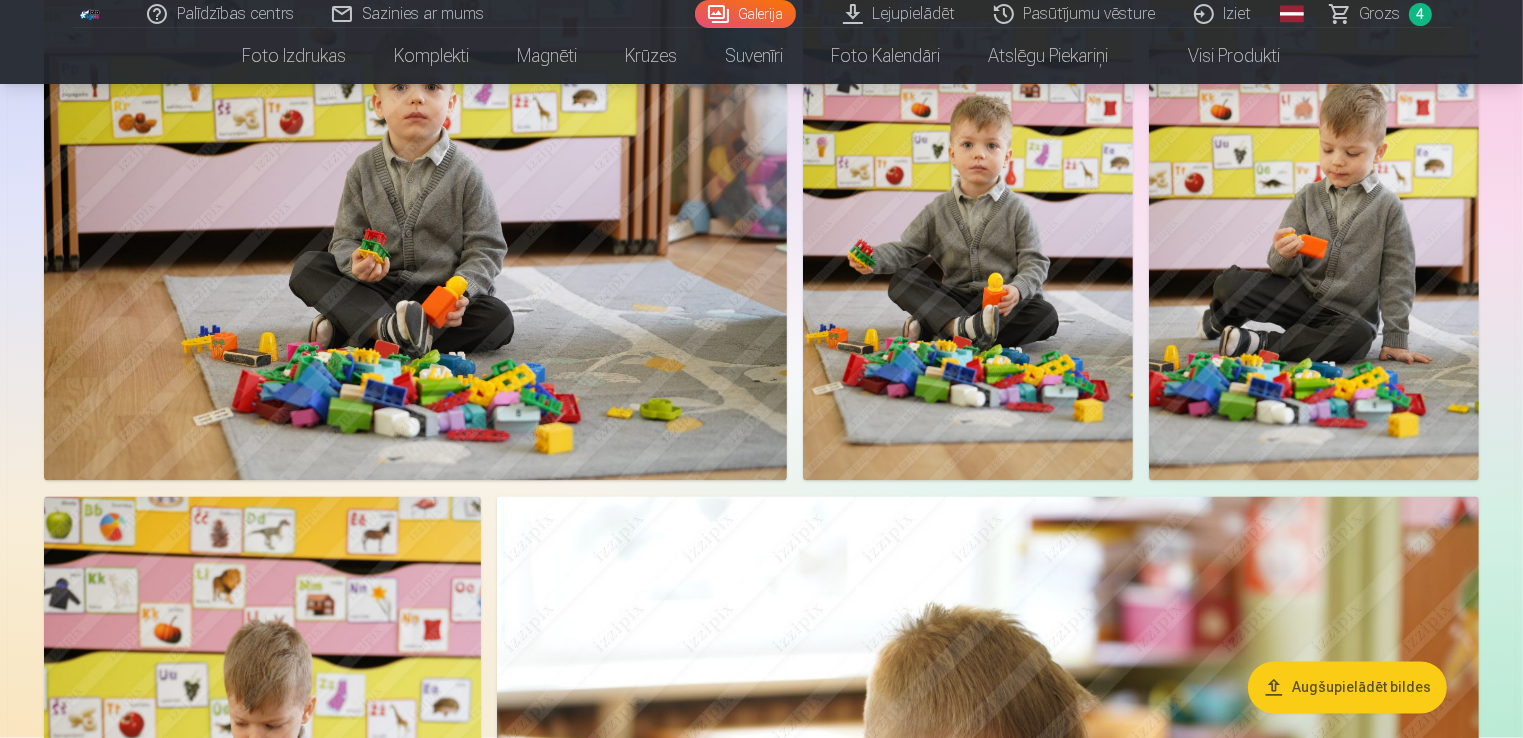 scroll, scrollTop: 3500, scrollLeft: 0, axis: vertical 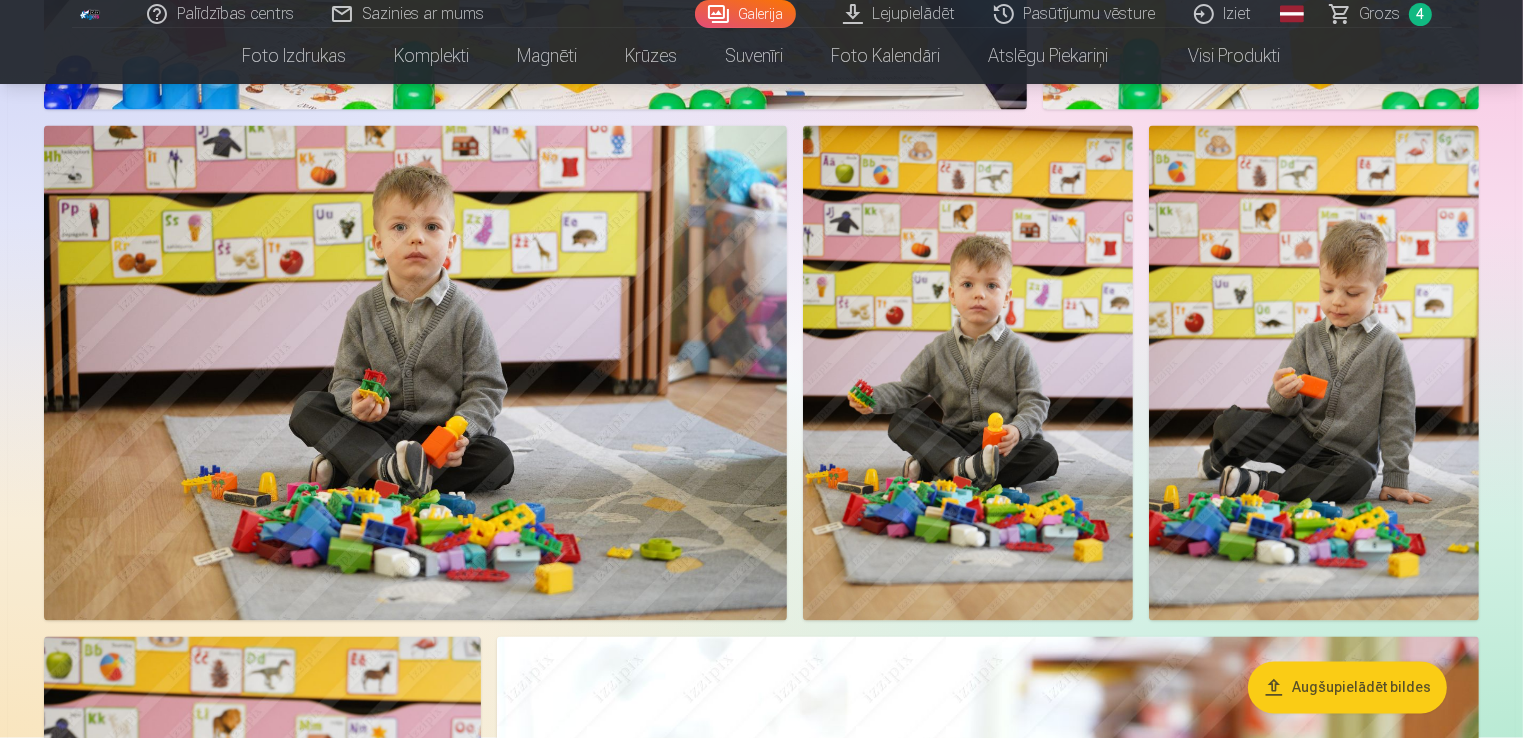 click at bounding box center (968, 373) 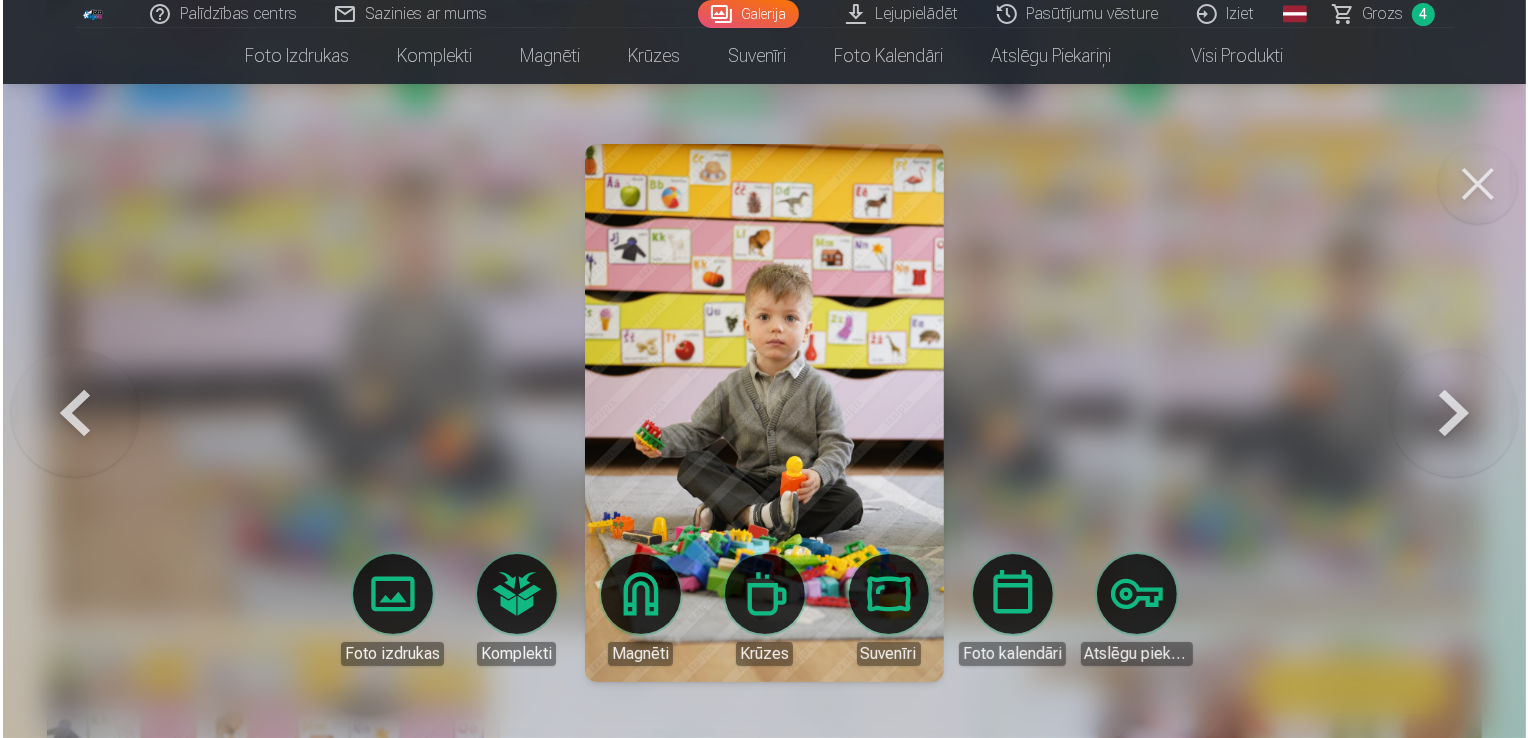 scroll, scrollTop: 3508, scrollLeft: 0, axis: vertical 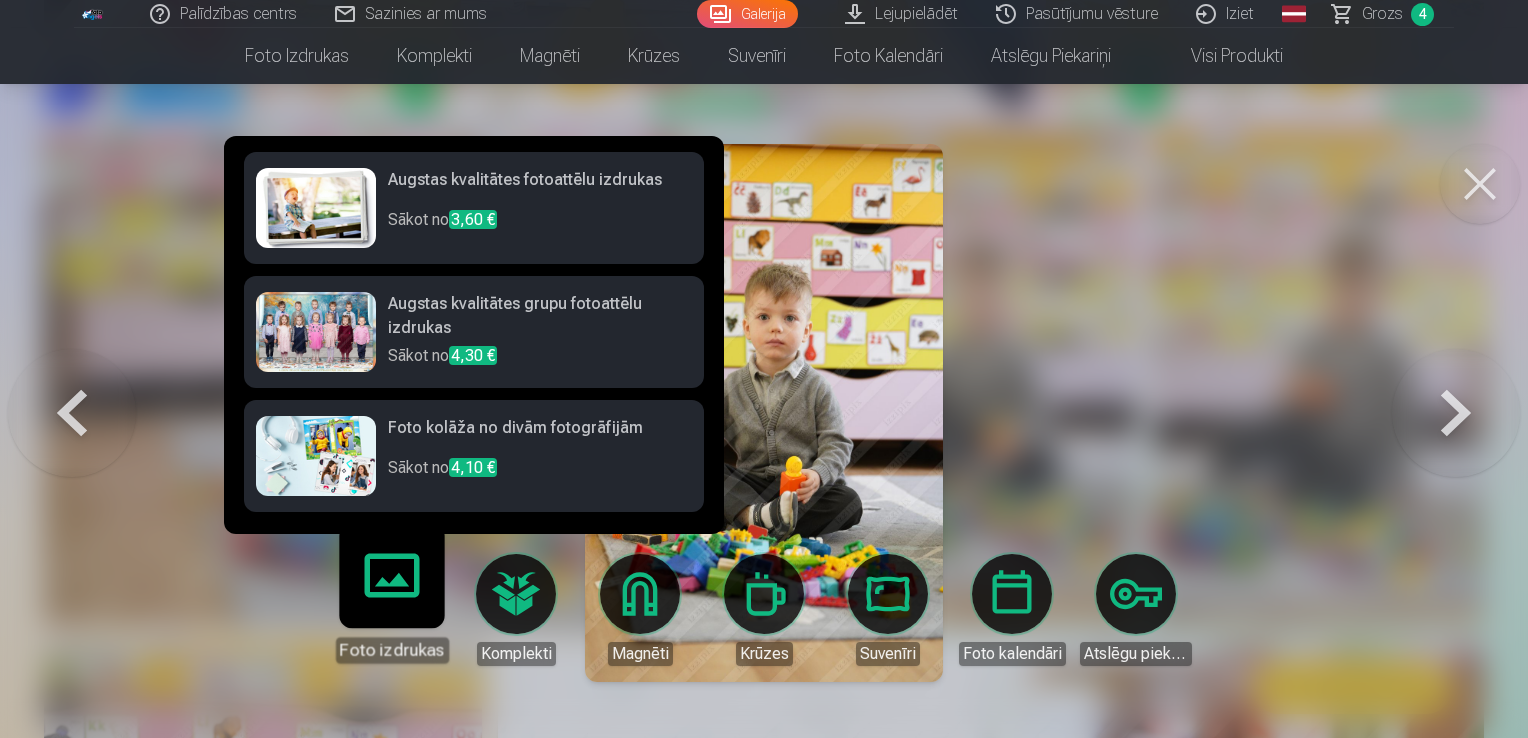 click on "Palīdzības centrs Sazinies ar mums Galerija Lejupielādēt Pasūtījumu vēsture Iziet Global English (en) Latvian (lv) Russian (ru) Lithuanian (lt) Estonian (et) Grozs 4 Foto izdrukas Augstas kvalitātes fotoattēlu izdrukas 210 gsm papīrs, piesātināta krāsa un detalizācija Sākot no  3,60 € Augstas kvalitātes grupu fotoattēlu izdrukas Spilgtas krāsas uz Fuji Film Crystal fotopapīra Sākot no  4,30 € Foto kolāža no divām fotogrāfijām Divi neaizmirstami mirkļi vienā skaistā bildē Sākot no  4,10 € Foto izdrukas dokumentiem Universālas foto izdrukas dokumentiem (6 fotogrāfijas) Sākot no  4,40 € Augstas izšķirtspējas digitālais fotoattēls JPG formātā Iemūžiniet savas atmiņas ērtā digitālā veidā Sākot no  6,00 € See all products Komplekti Pilns Atmiņu Komplekts – Drukātas (15×23cm, 40% ATLAIDE) un 🎁 Digitālas Fotogrāfijas   Klasiskais komplekts Sākot no  19,20 € Populārs komplekts Sākot no  24,00 € Premium komplekts + 🎁  Sākot no" at bounding box center [764, -3139] 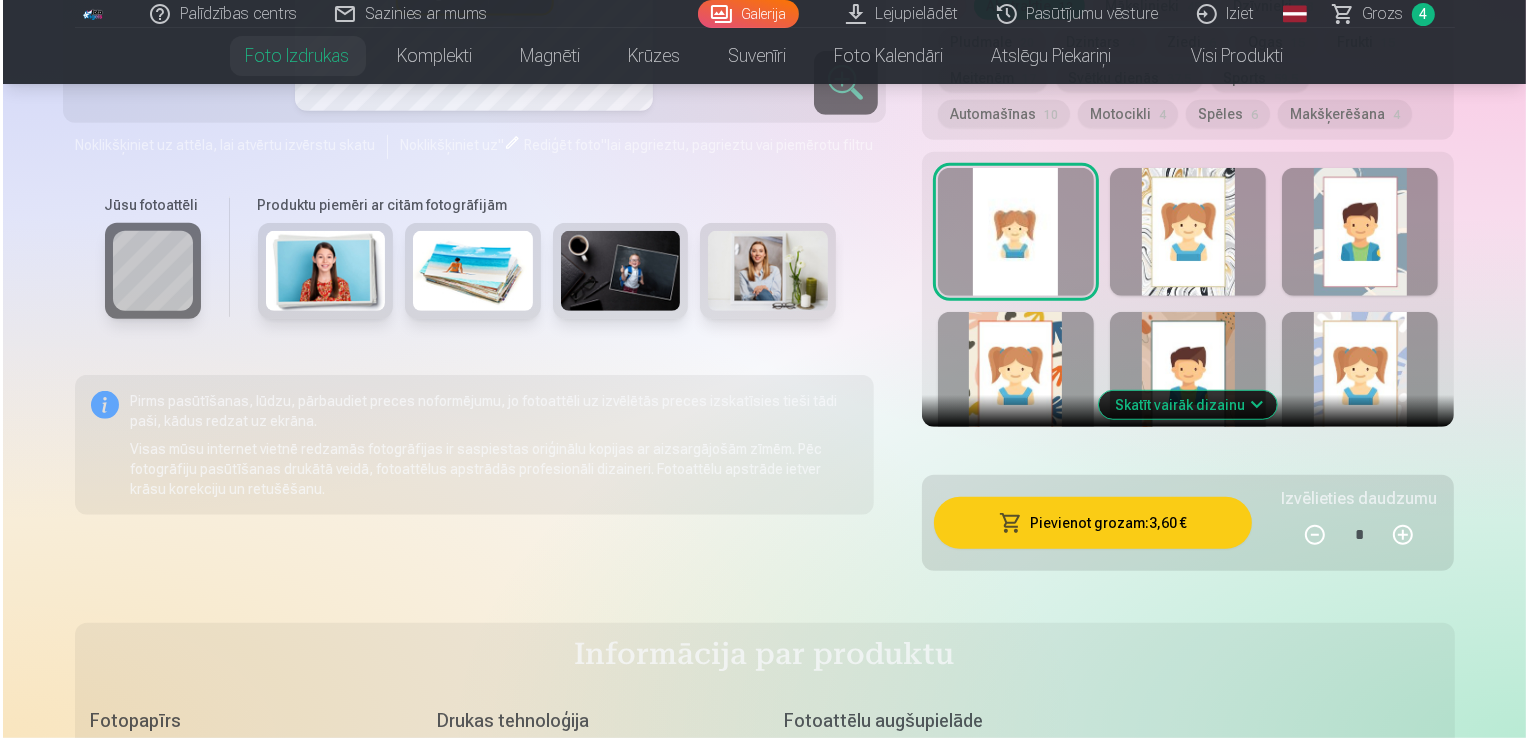 scroll, scrollTop: 1600, scrollLeft: 0, axis: vertical 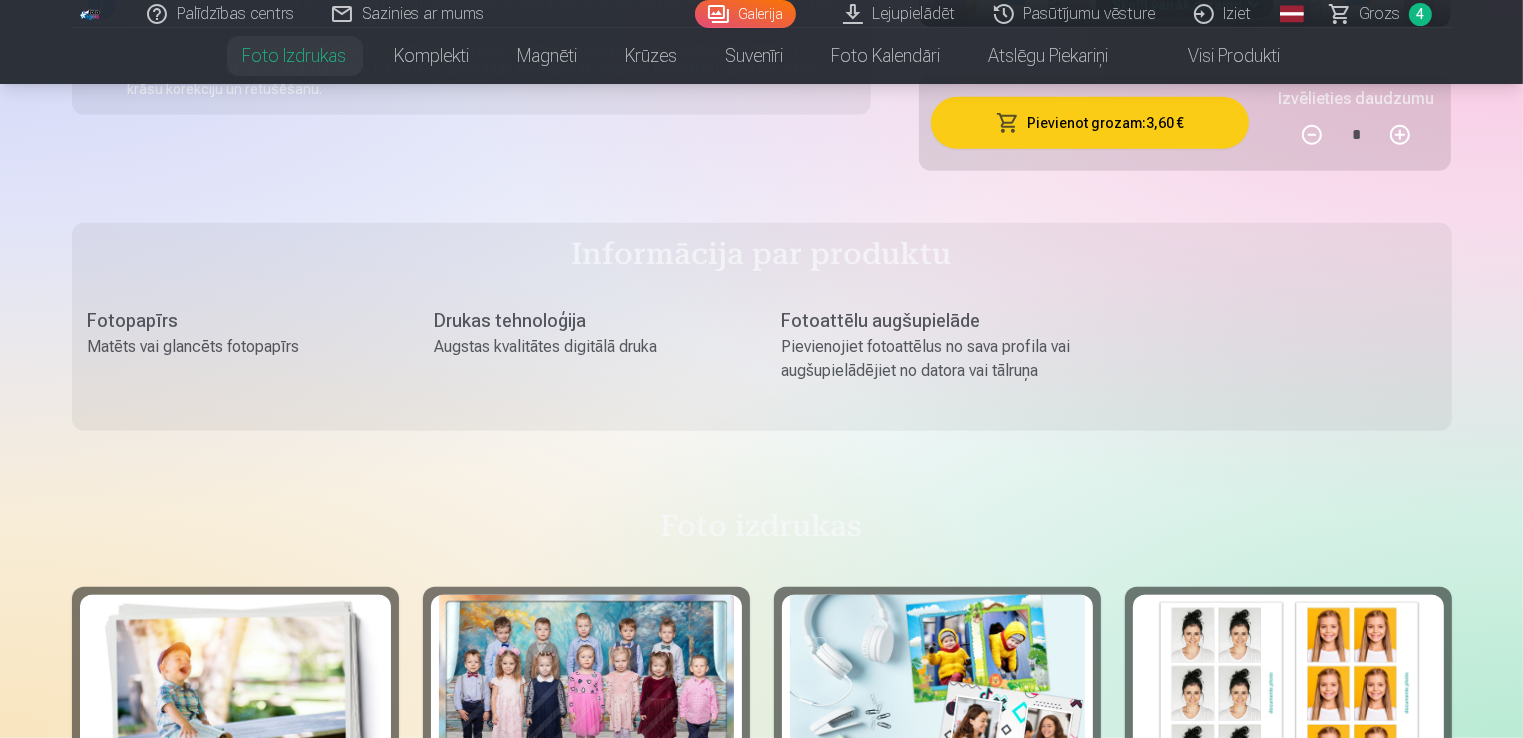 click on "Pievienot grozam :  3,60 €" at bounding box center (1090, 123) 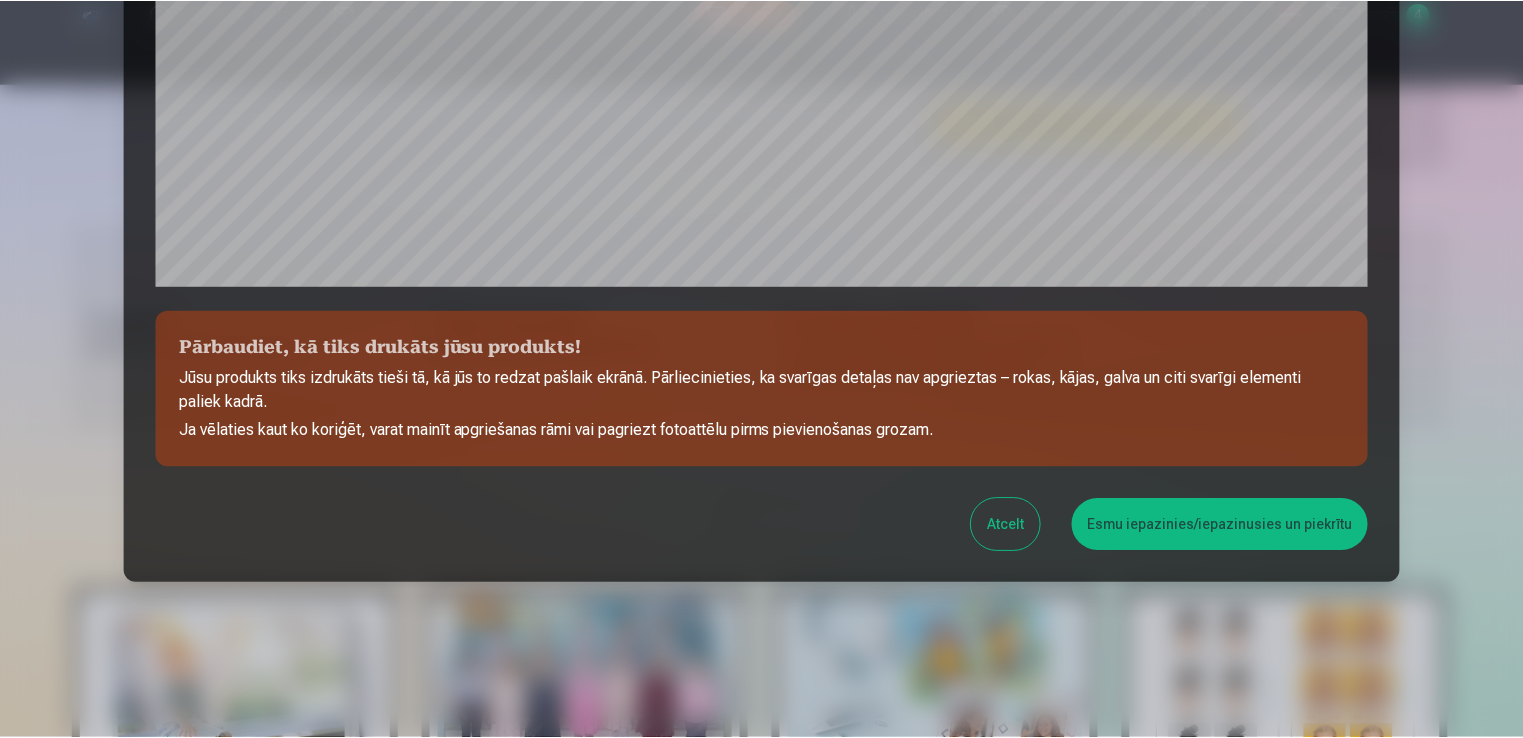 scroll, scrollTop: 701, scrollLeft: 0, axis: vertical 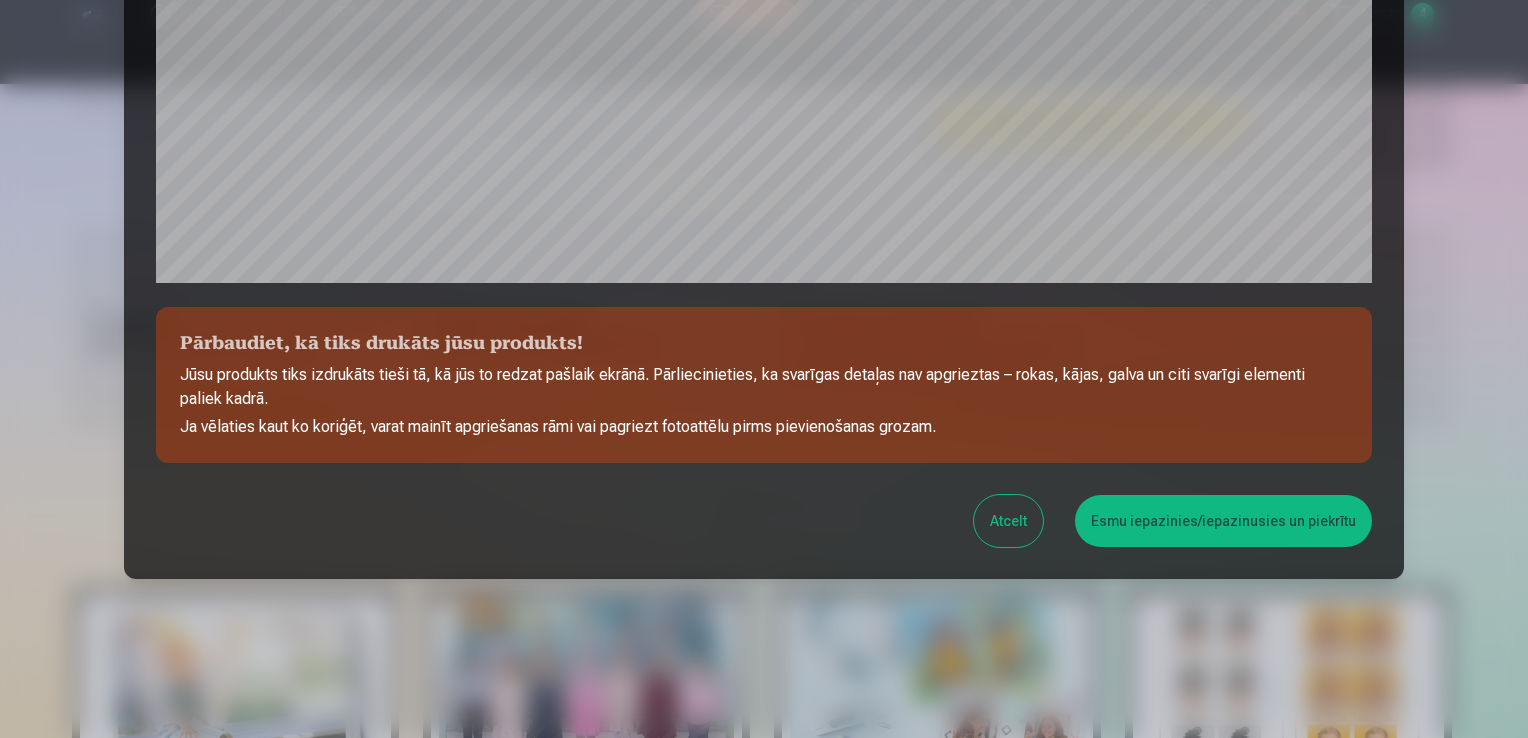 click on "Esmu iepazinies/iepazinusies un piekrītu" at bounding box center [1223, 521] 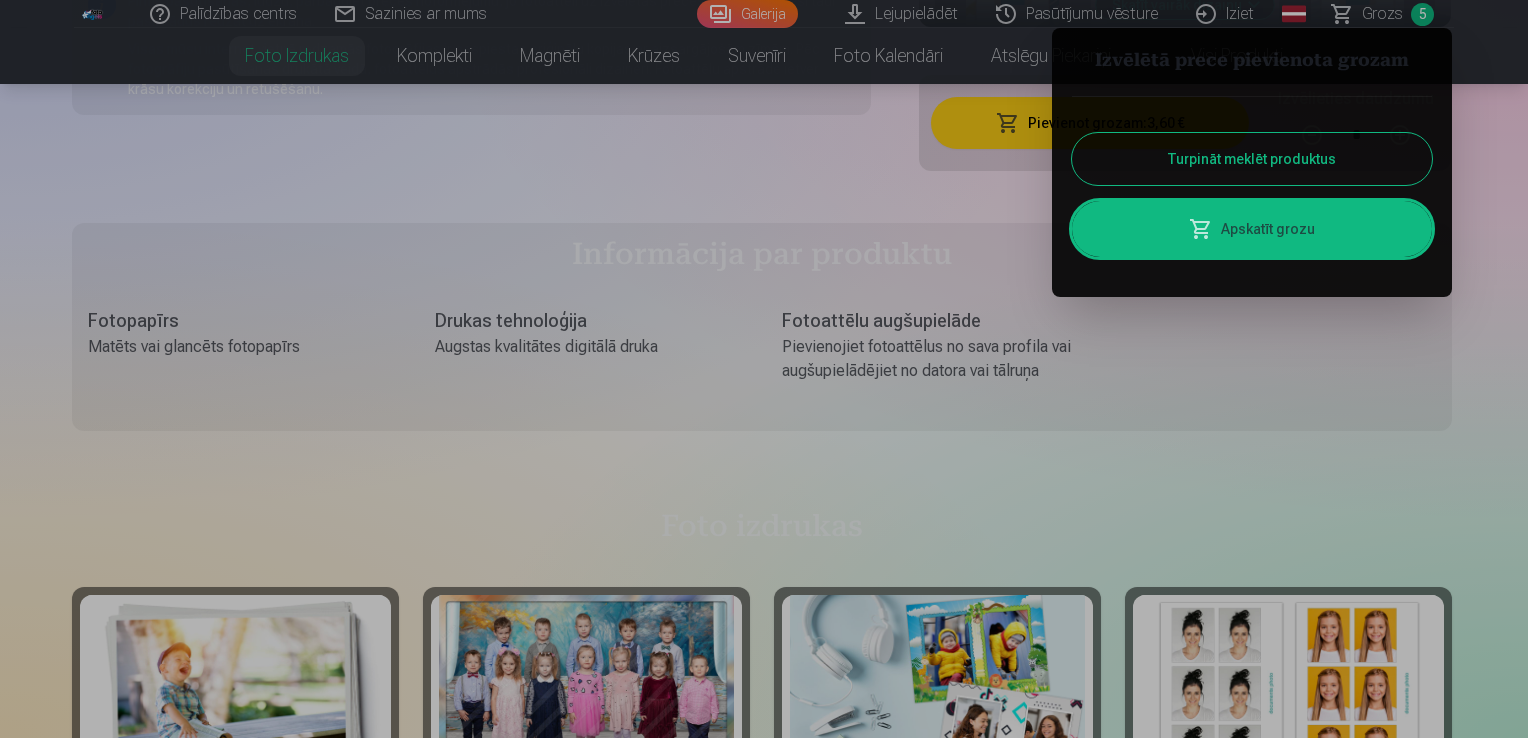 click on "Turpināt meklēt produktus" at bounding box center (1252, 159) 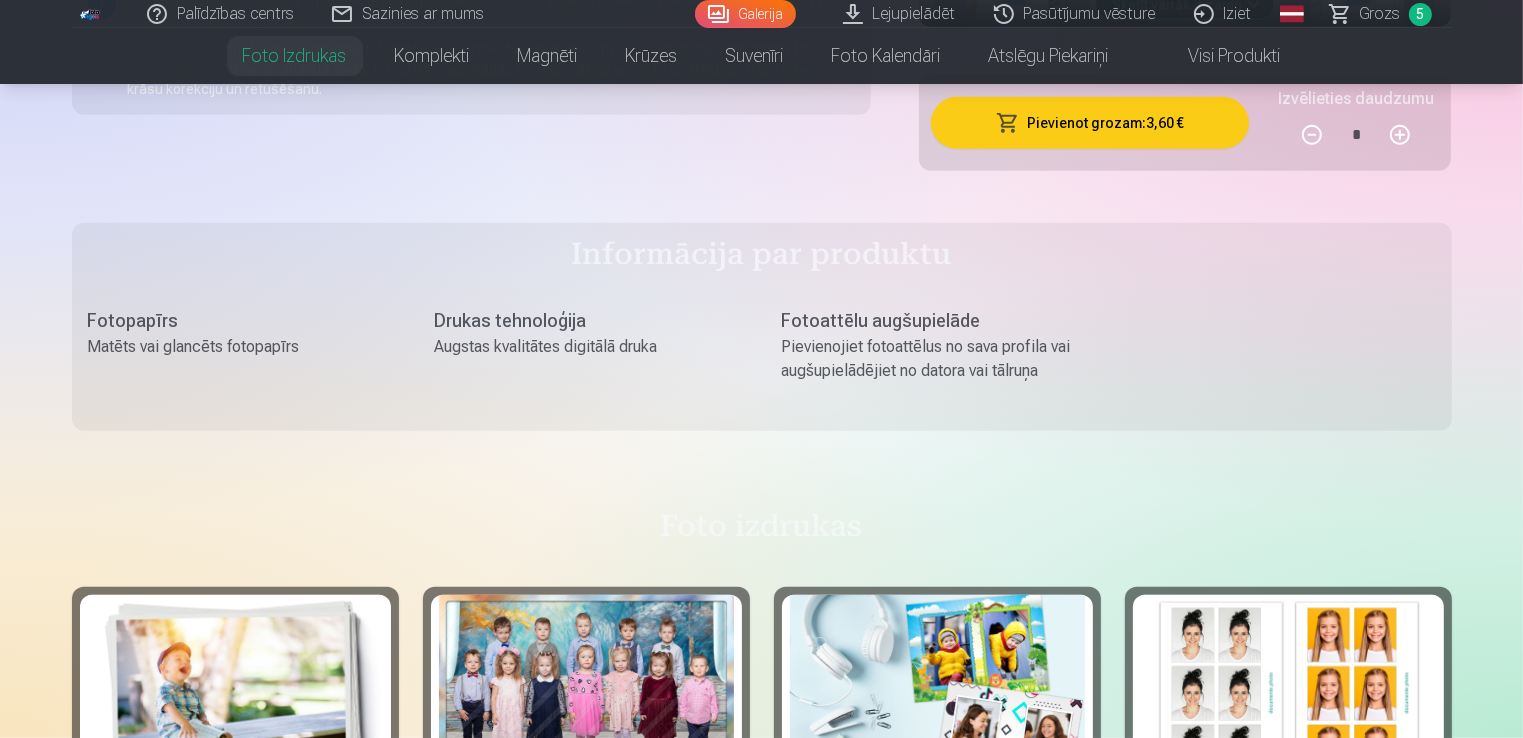 click on "Galerija" at bounding box center [745, 14] 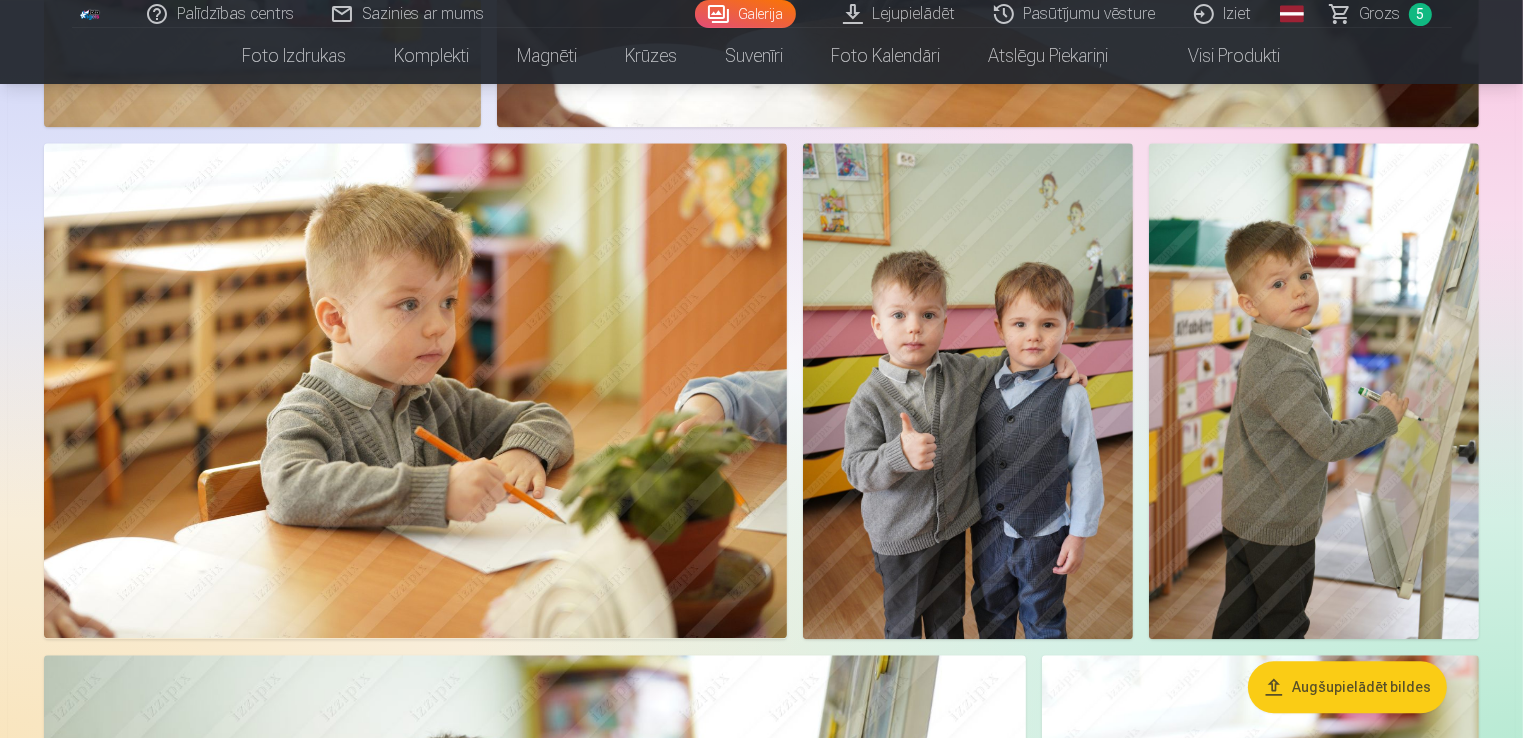 scroll, scrollTop: 4700, scrollLeft: 0, axis: vertical 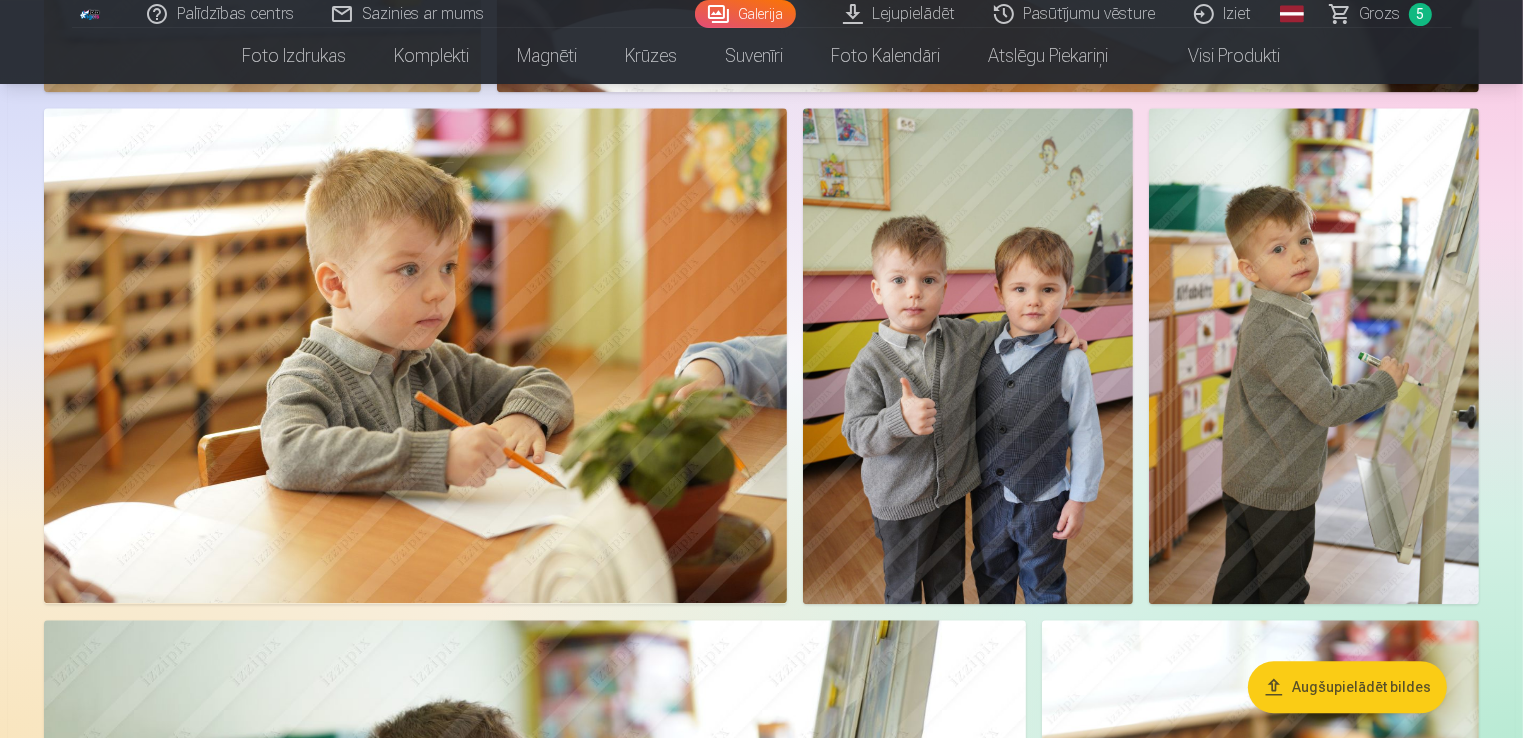 click at bounding box center (415, 355) 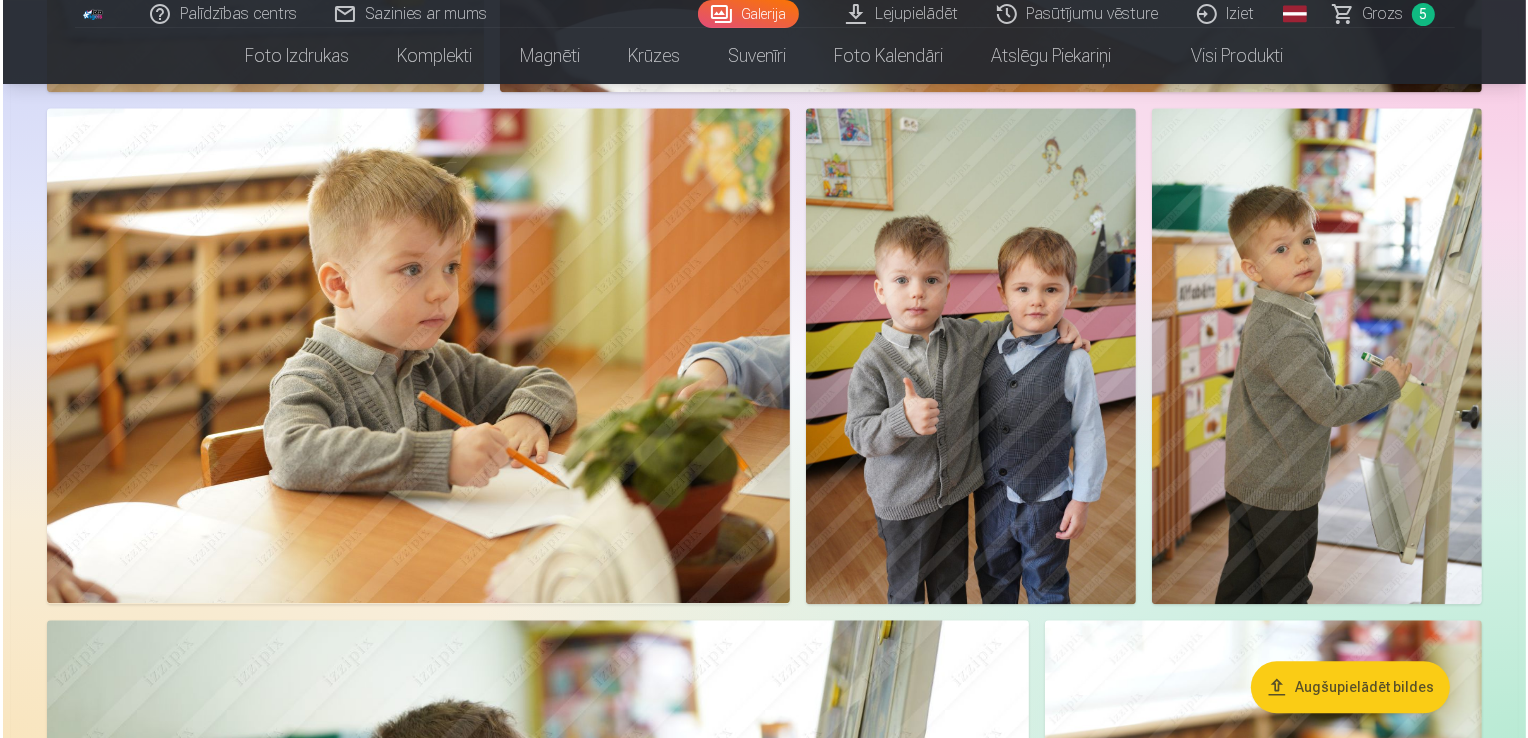 scroll, scrollTop: 4712, scrollLeft: 0, axis: vertical 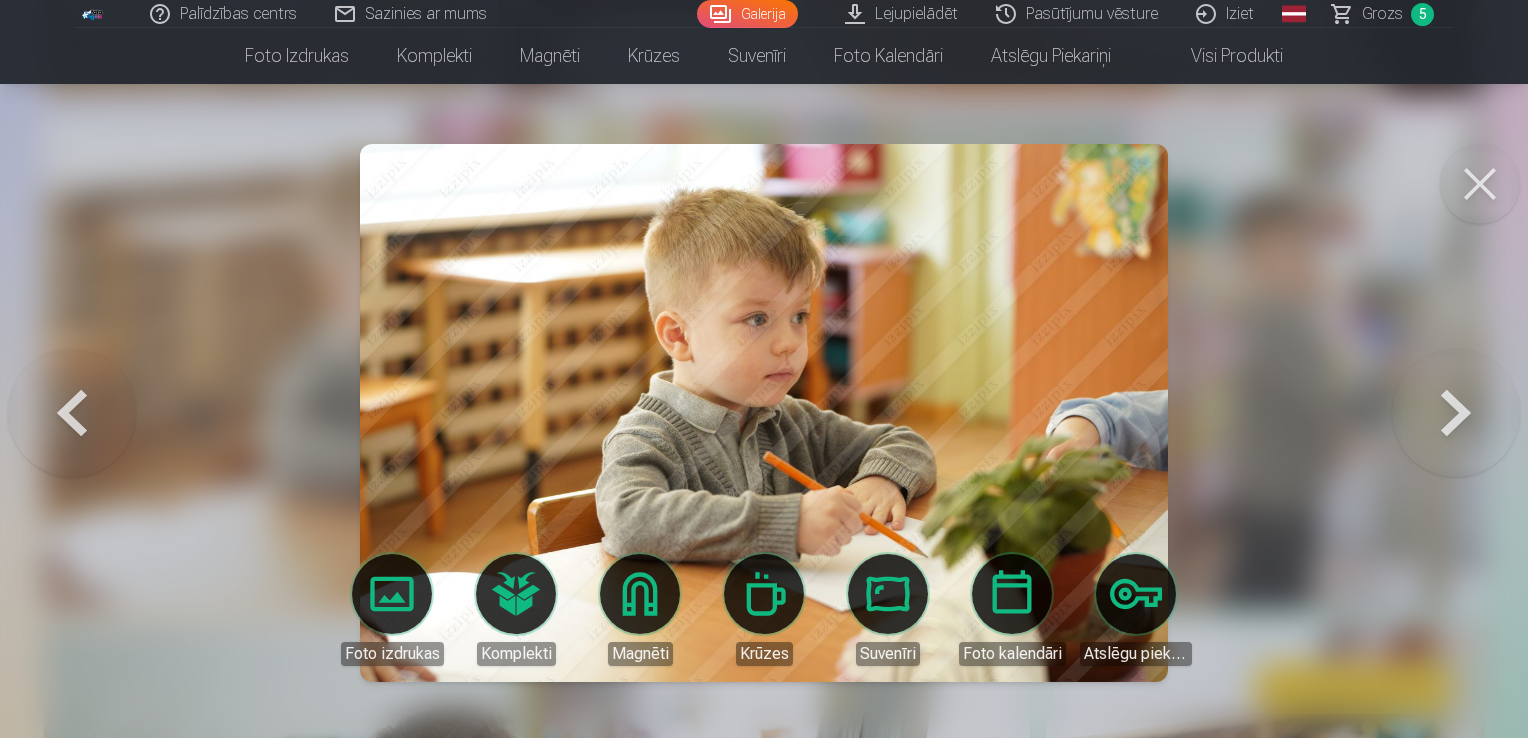 click on "Foto izdrukas" at bounding box center (392, 610) 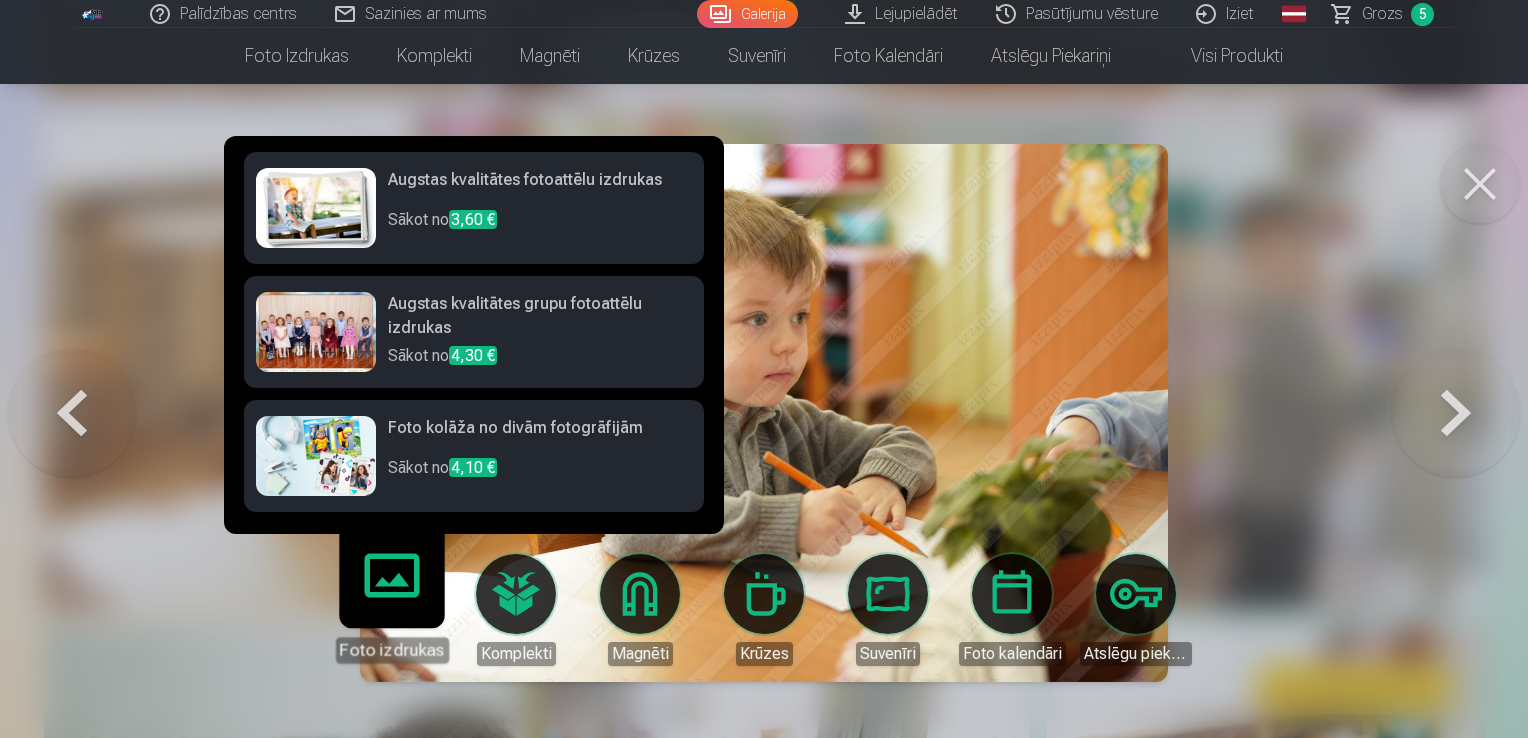 click on "Sākot no  3,60 €" at bounding box center [540, 228] 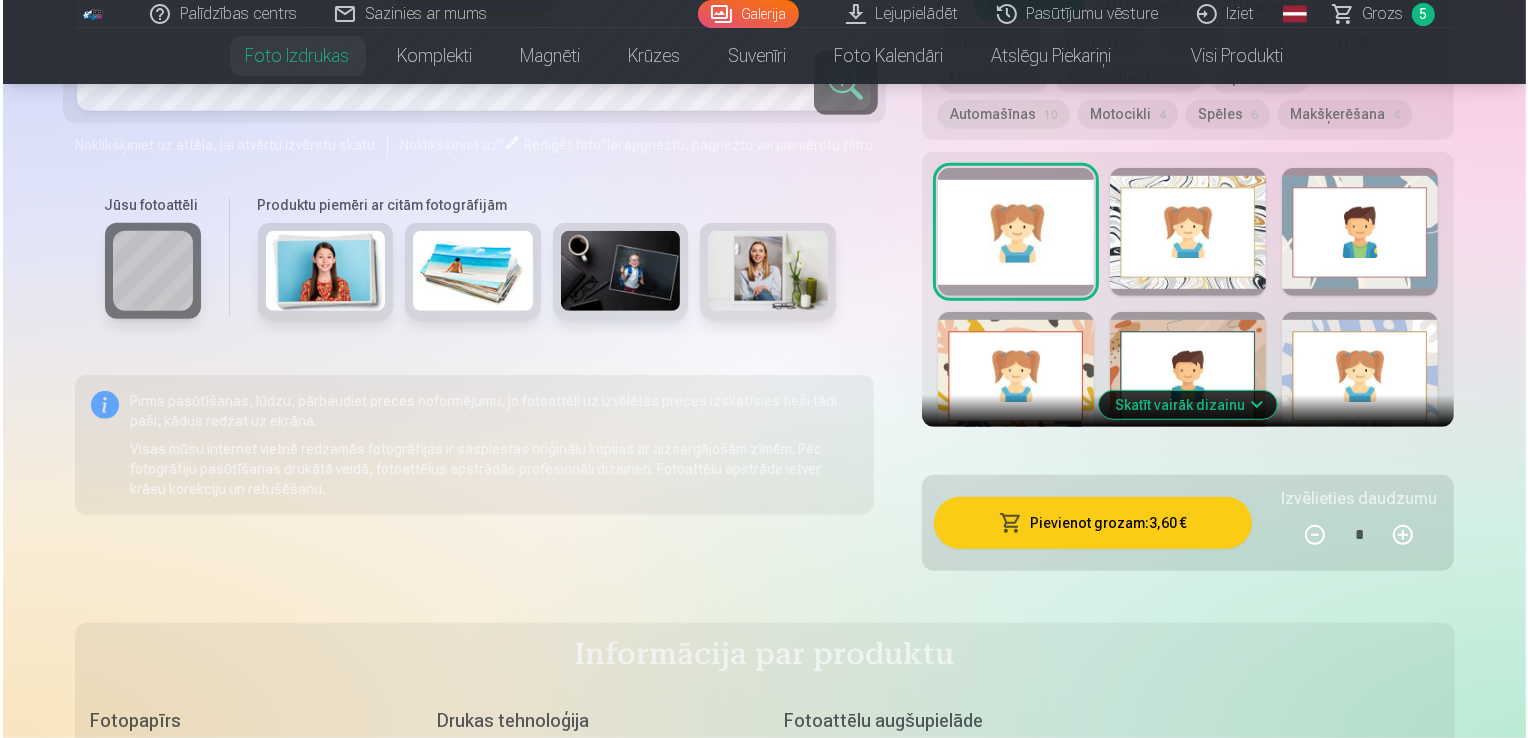 scroll, scrollTop: 1500, scrollLeft: 0, axis: vertical 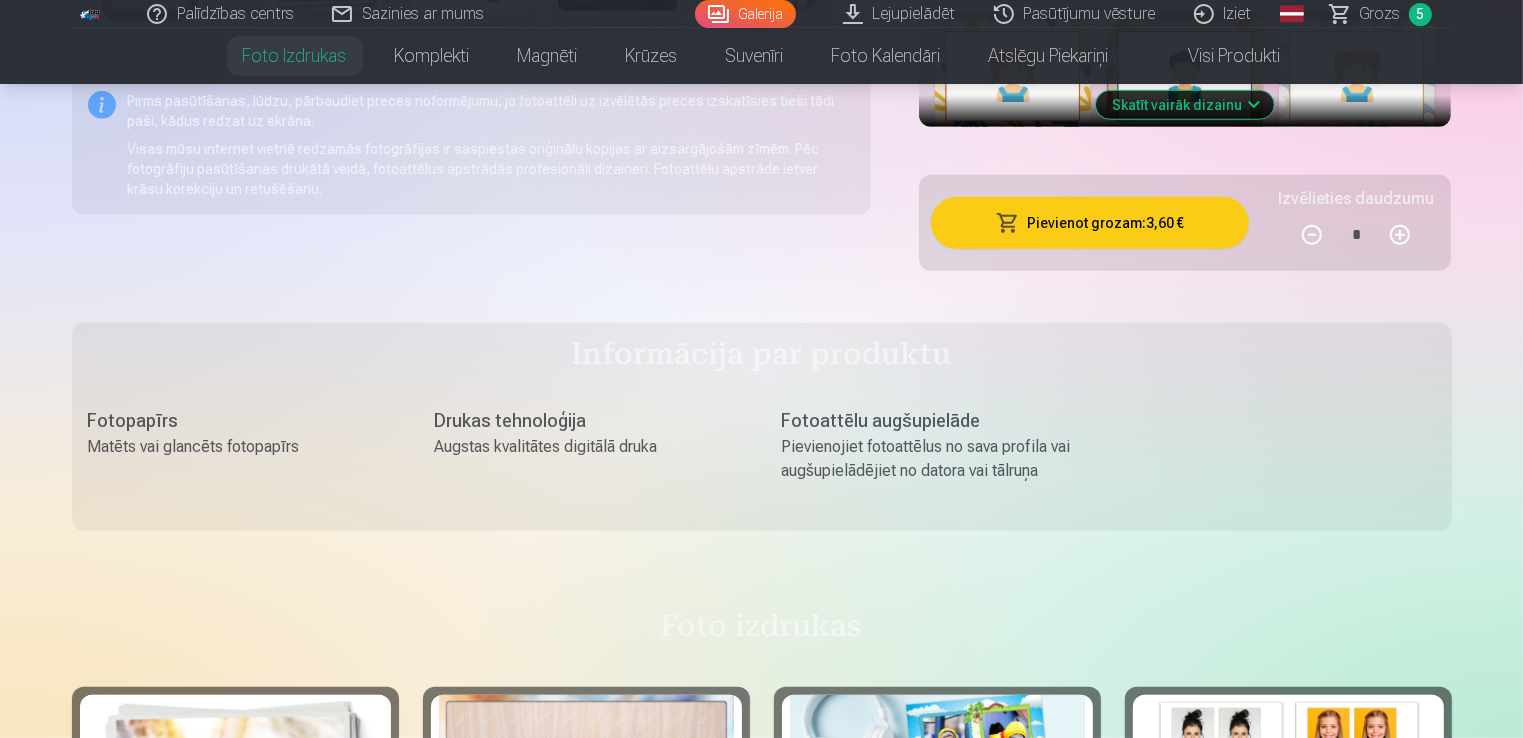 click on "Pievienot grozam :  3,60 €" at bounding box center (1090, 223) 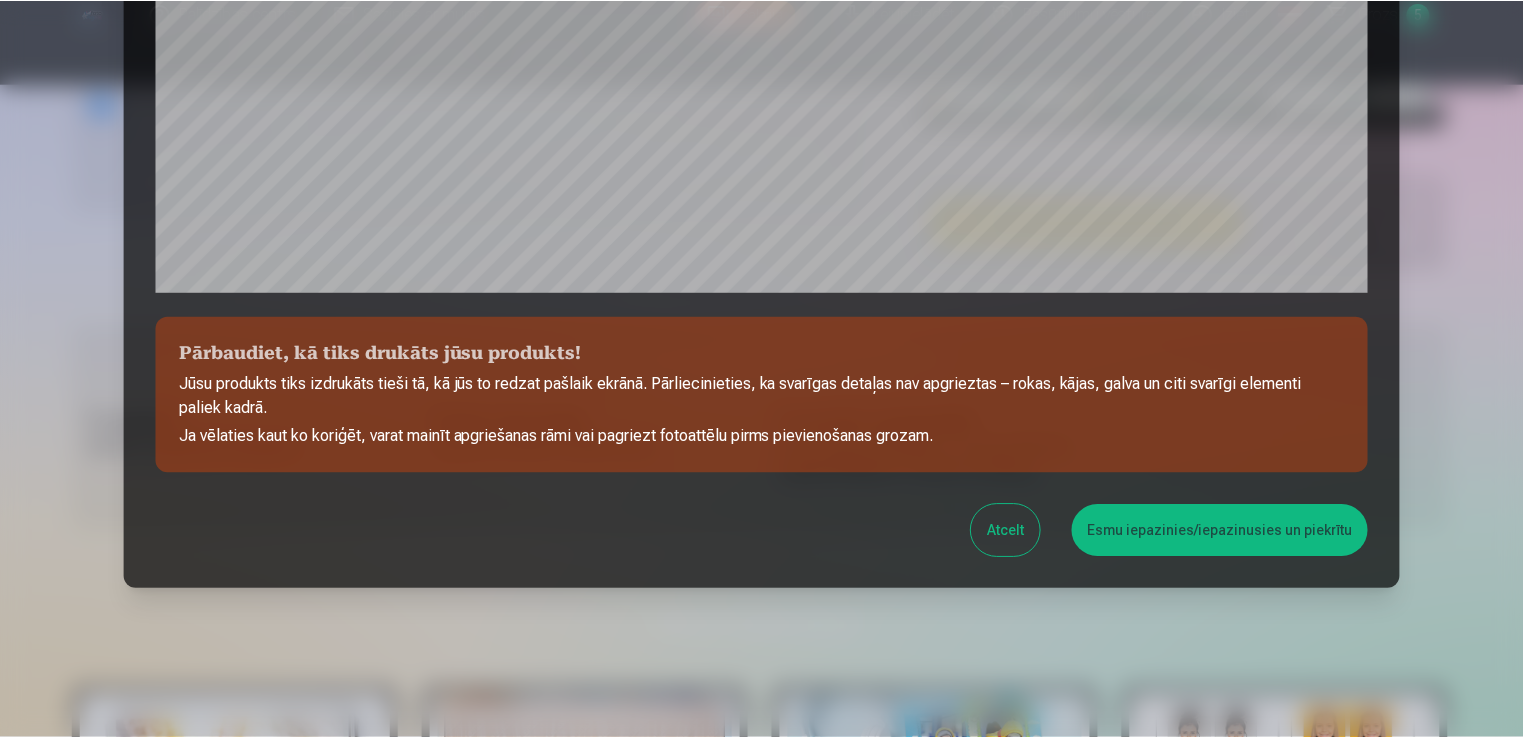 scroll, scrollTop: 677, scrollLeft: 0, axis: vertical 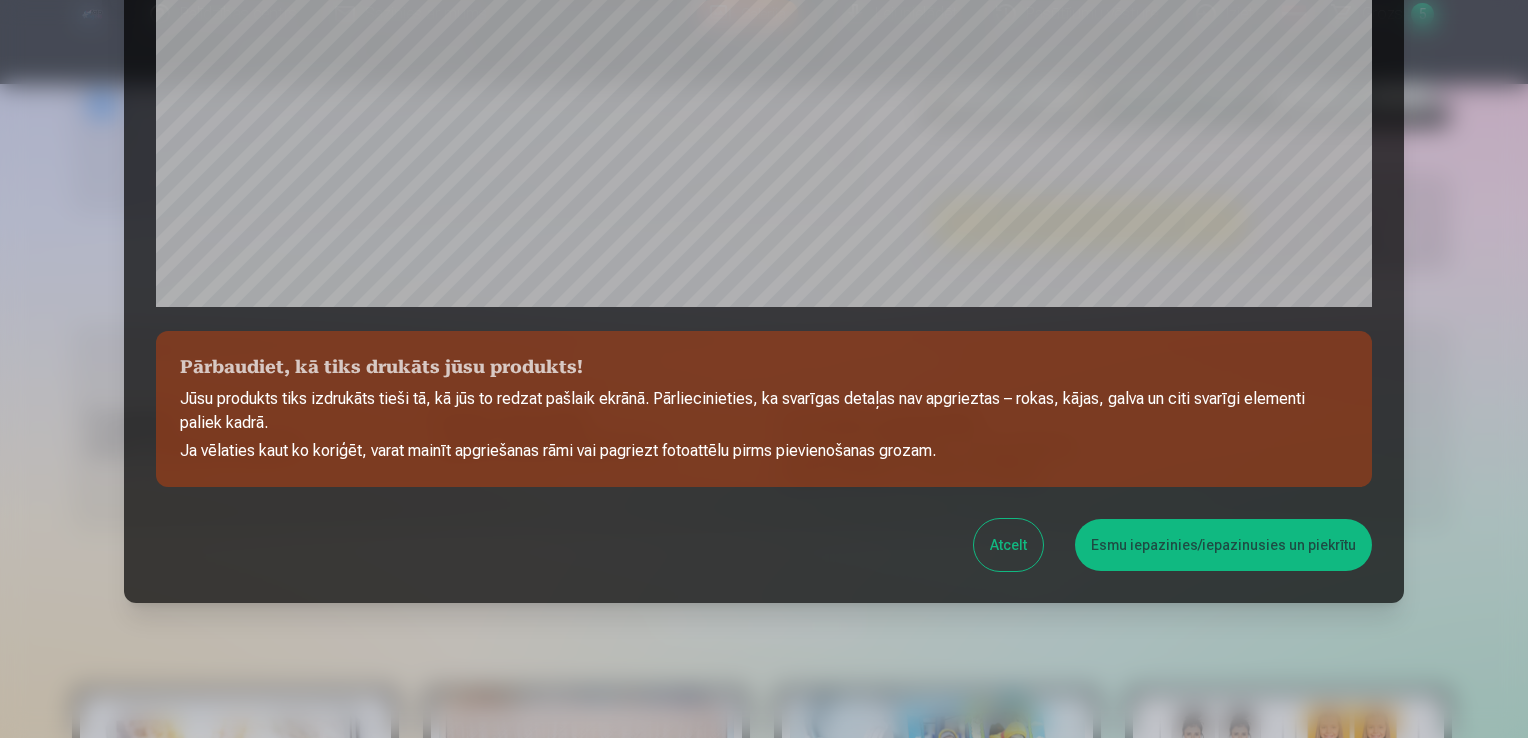 click on "Esmu iepazinies/iepazinusies un piekrītu" at bounding box center [1223, 545] 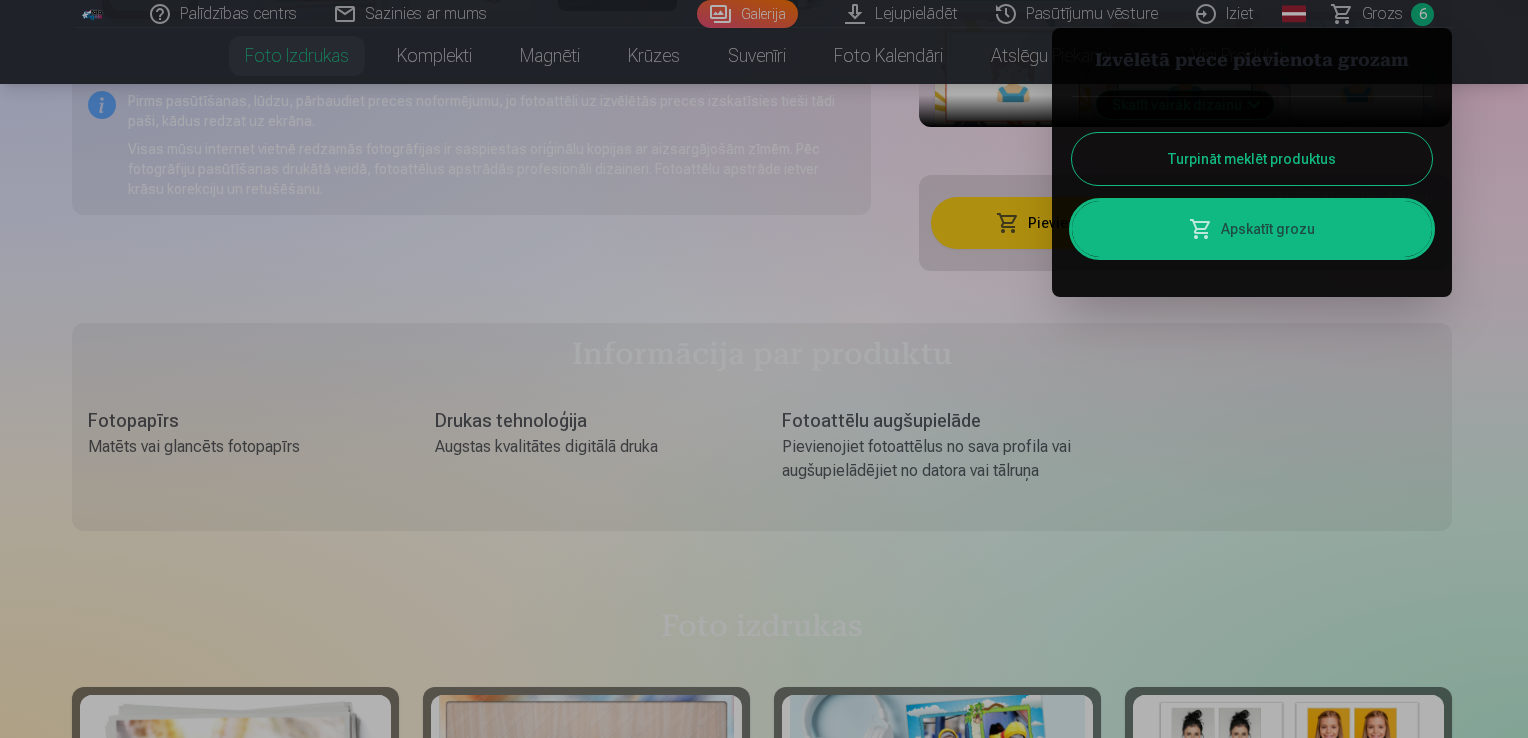 click on "Turpināt meklēt produktus" at bounding box center [1252, 159] 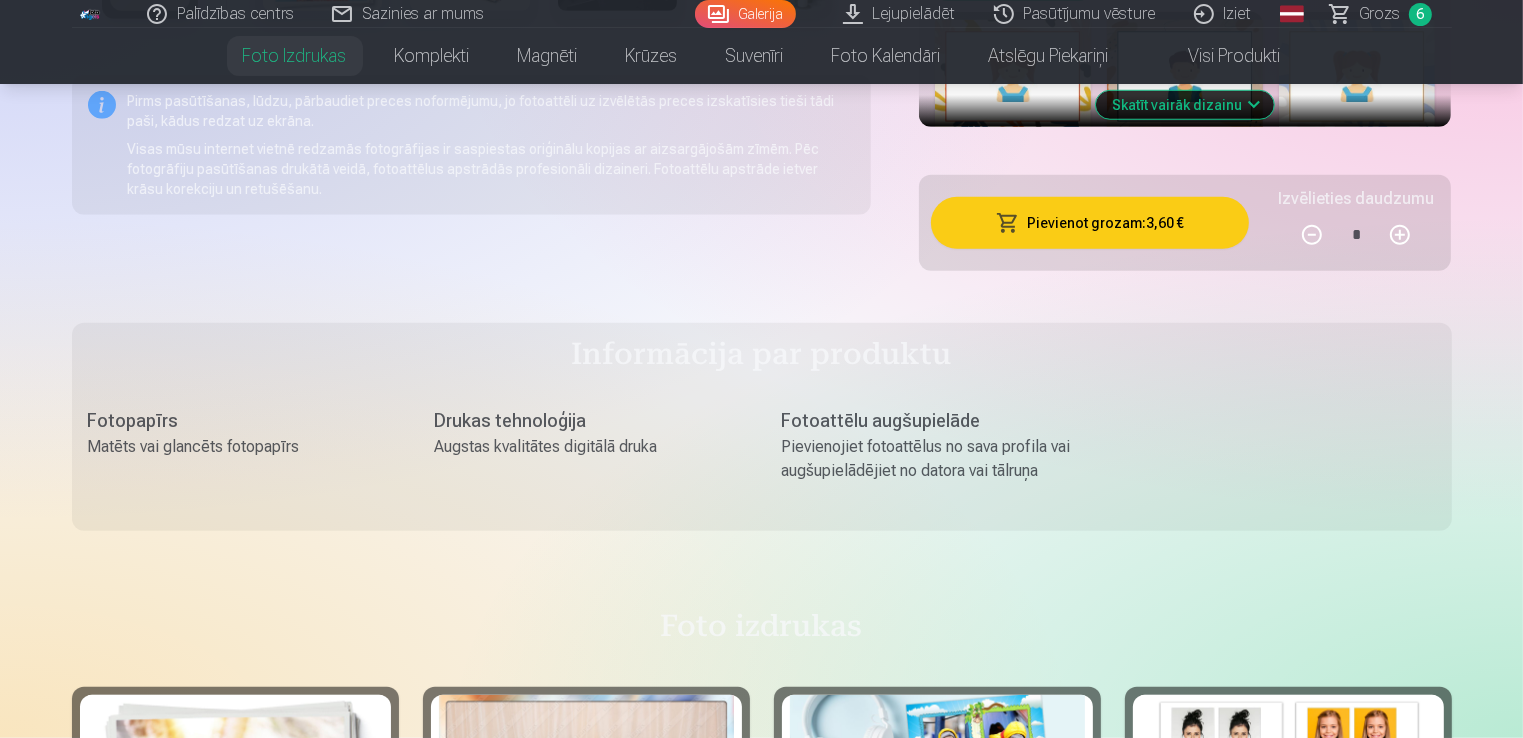 click on "Galerija" at bounding box center [745, 14] 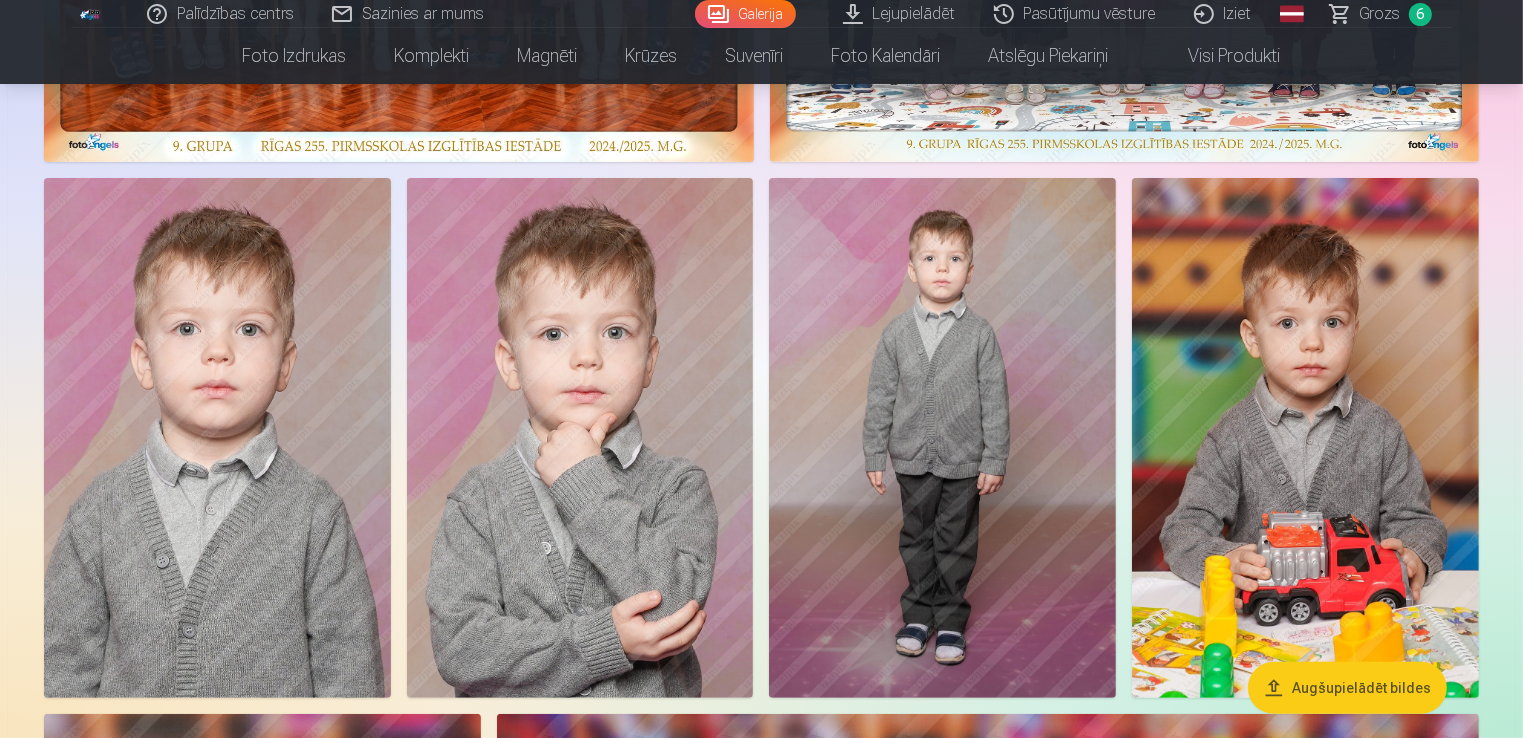 scroll, scrollTop: 500, scrollLeft: 0, axis: vertical 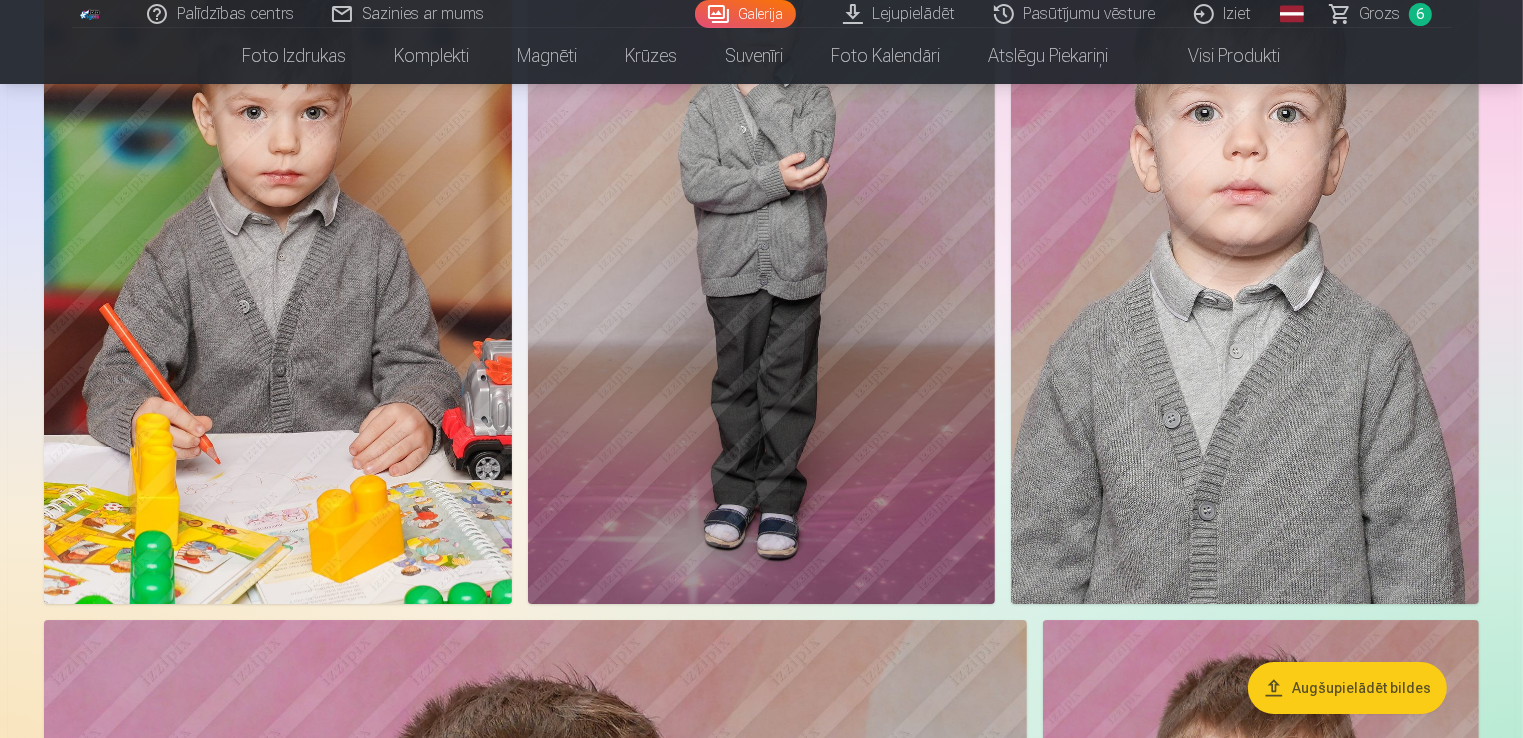 click at bounding box center (762, 253) 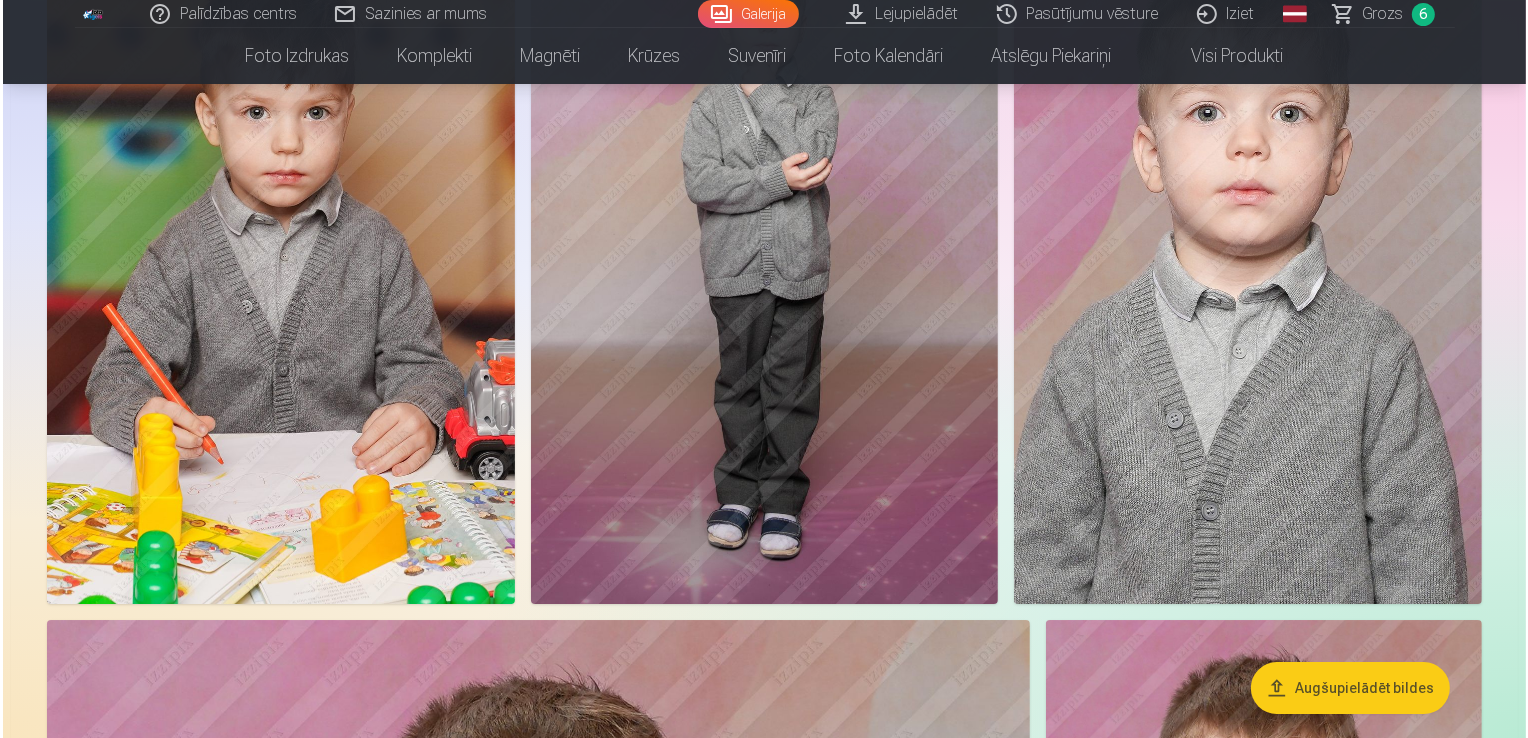 scroll, scrollTop: 6620, scrollLeft: 0, axis: vertical 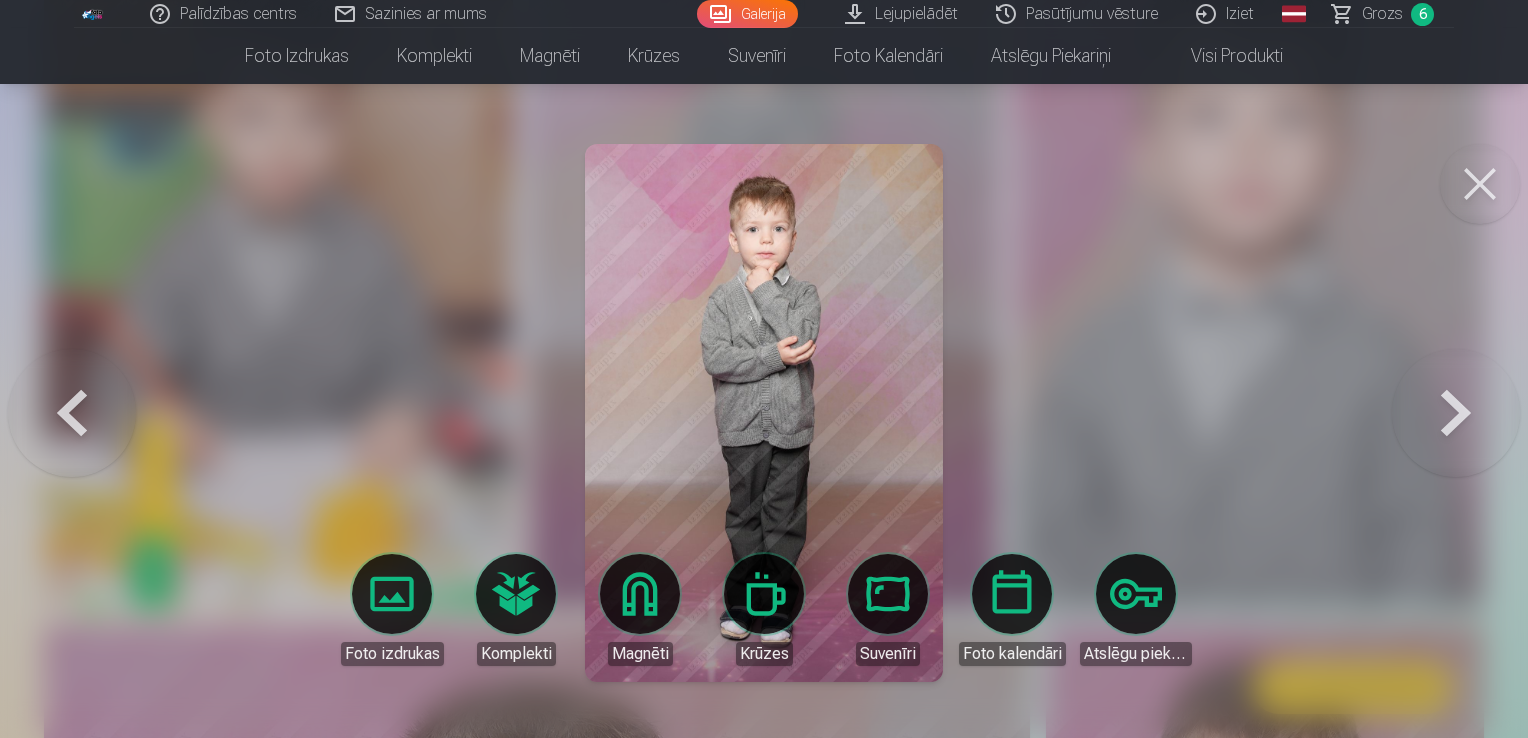 click on "Foto izdrukas" at bounding box center [392, 610] 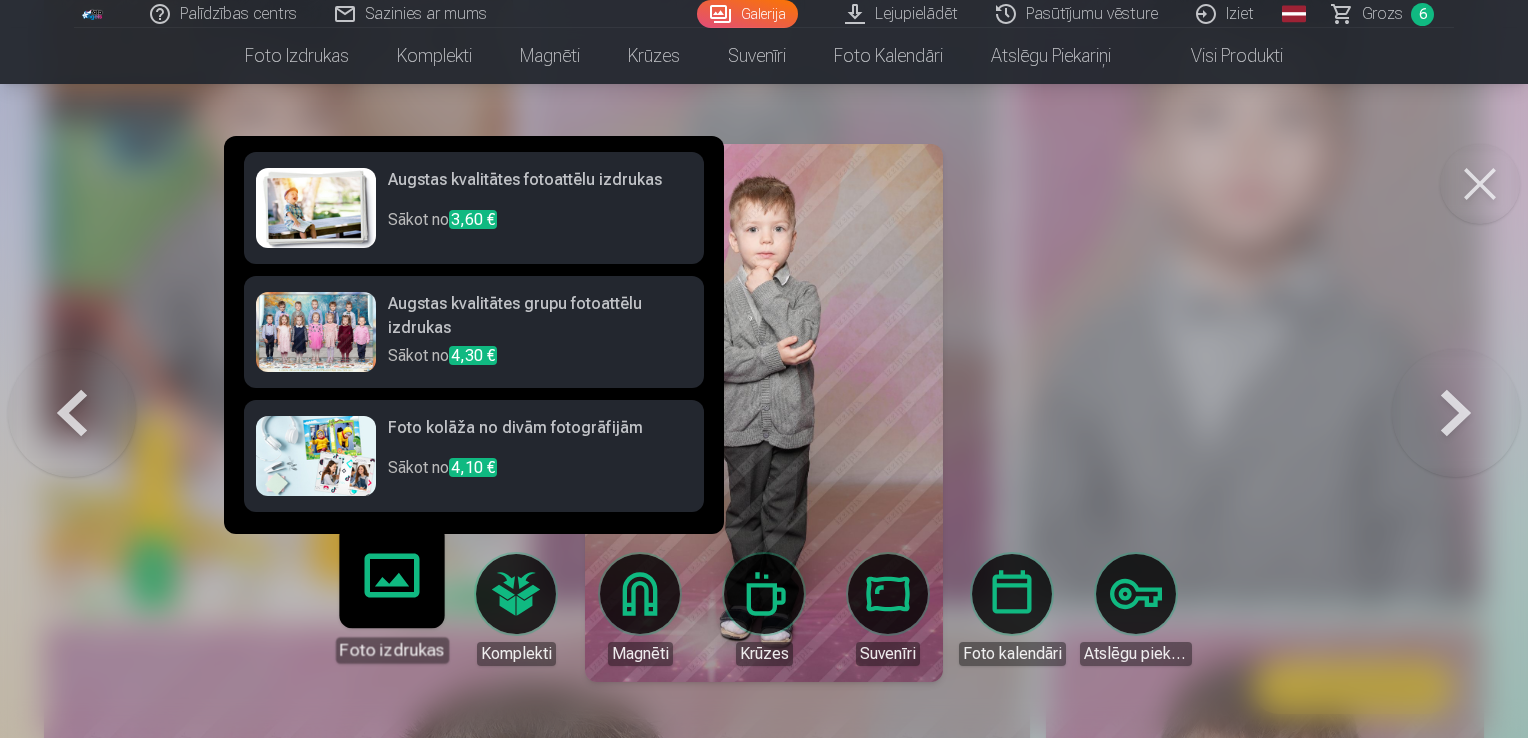 click on "Augstas kvalitātes fotoattēlu izdrukas" at bounding box center (540, 188) 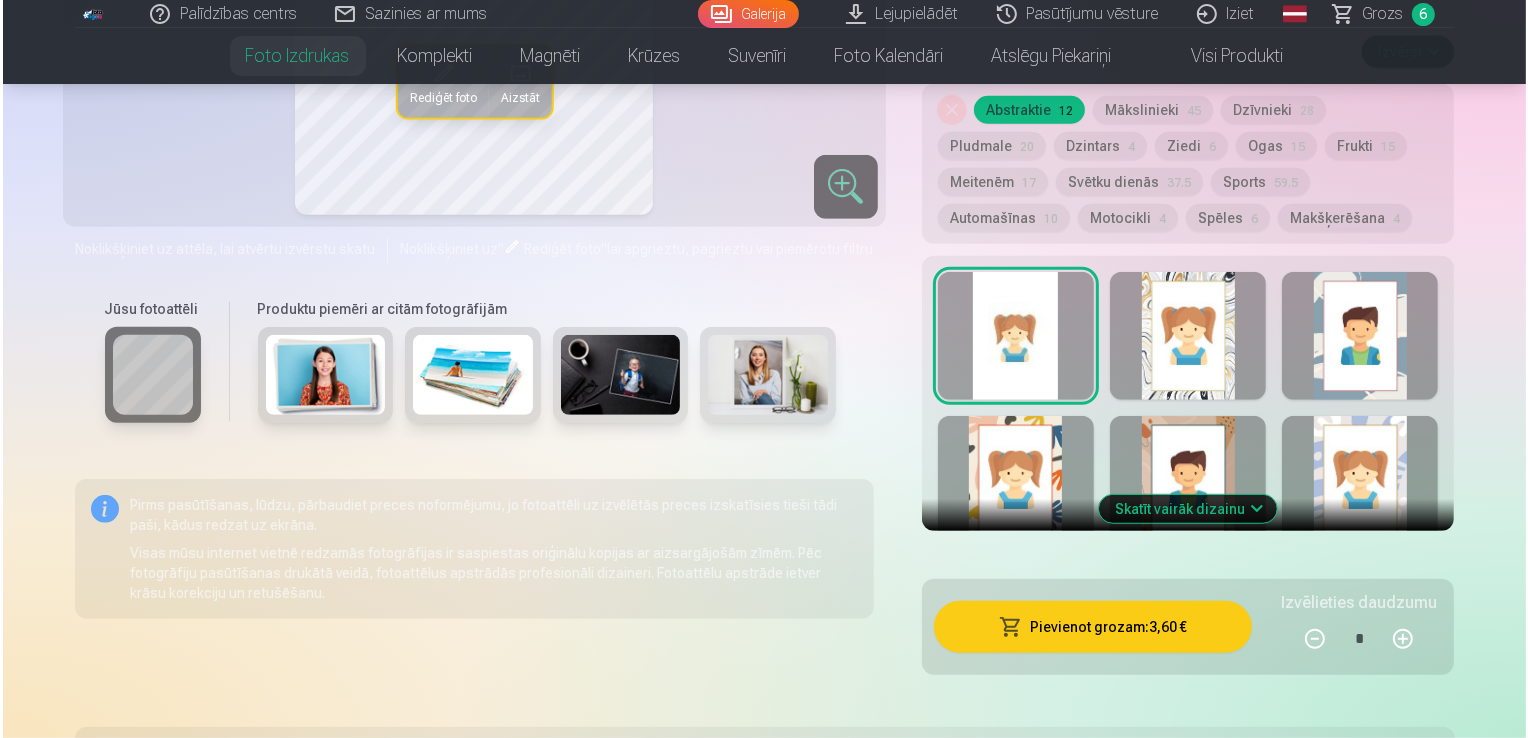 scroll, scrollTop: 1100, scrollLeft: 0, axis: vertical 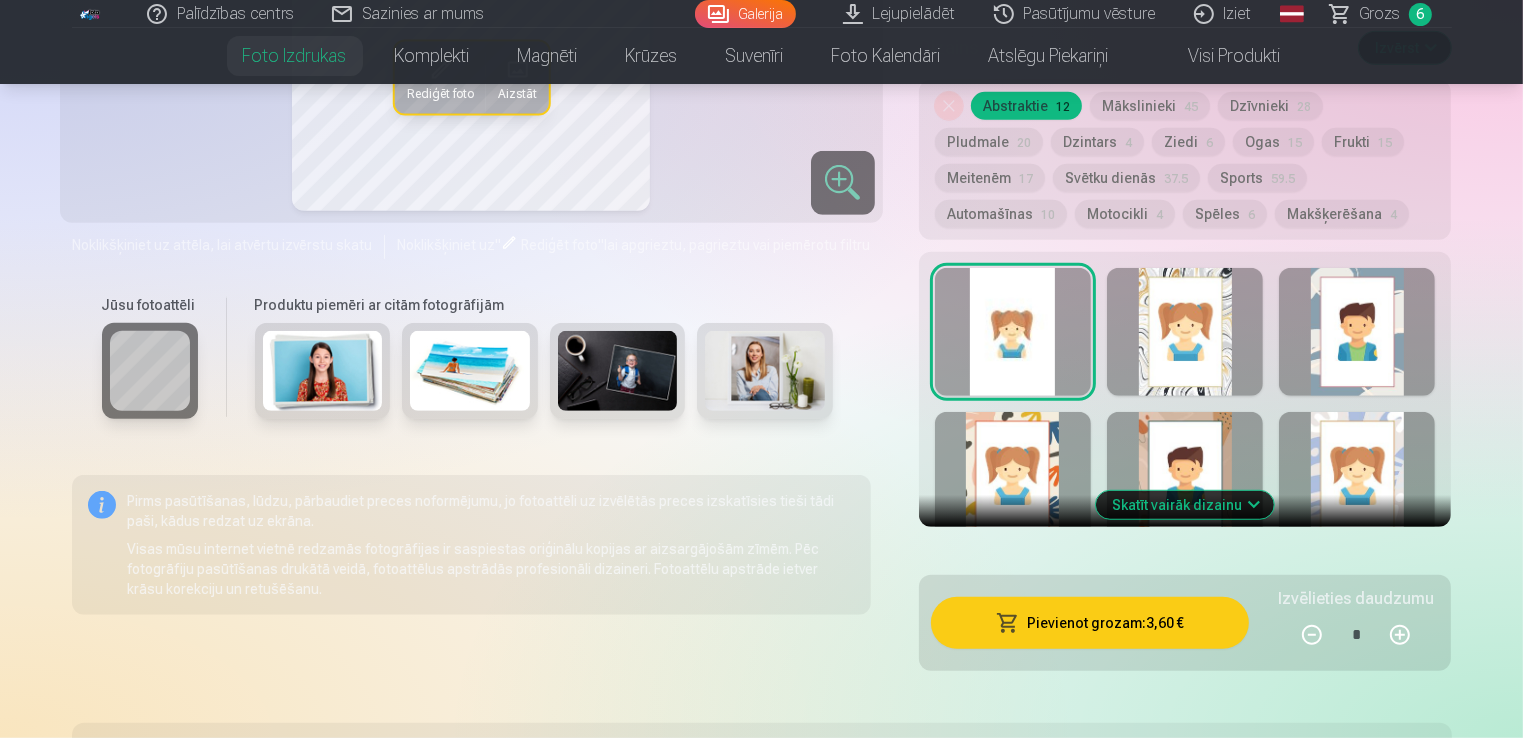 click on "Pievienot grozam :  3,60 €" at bounding box center (1090, 623) 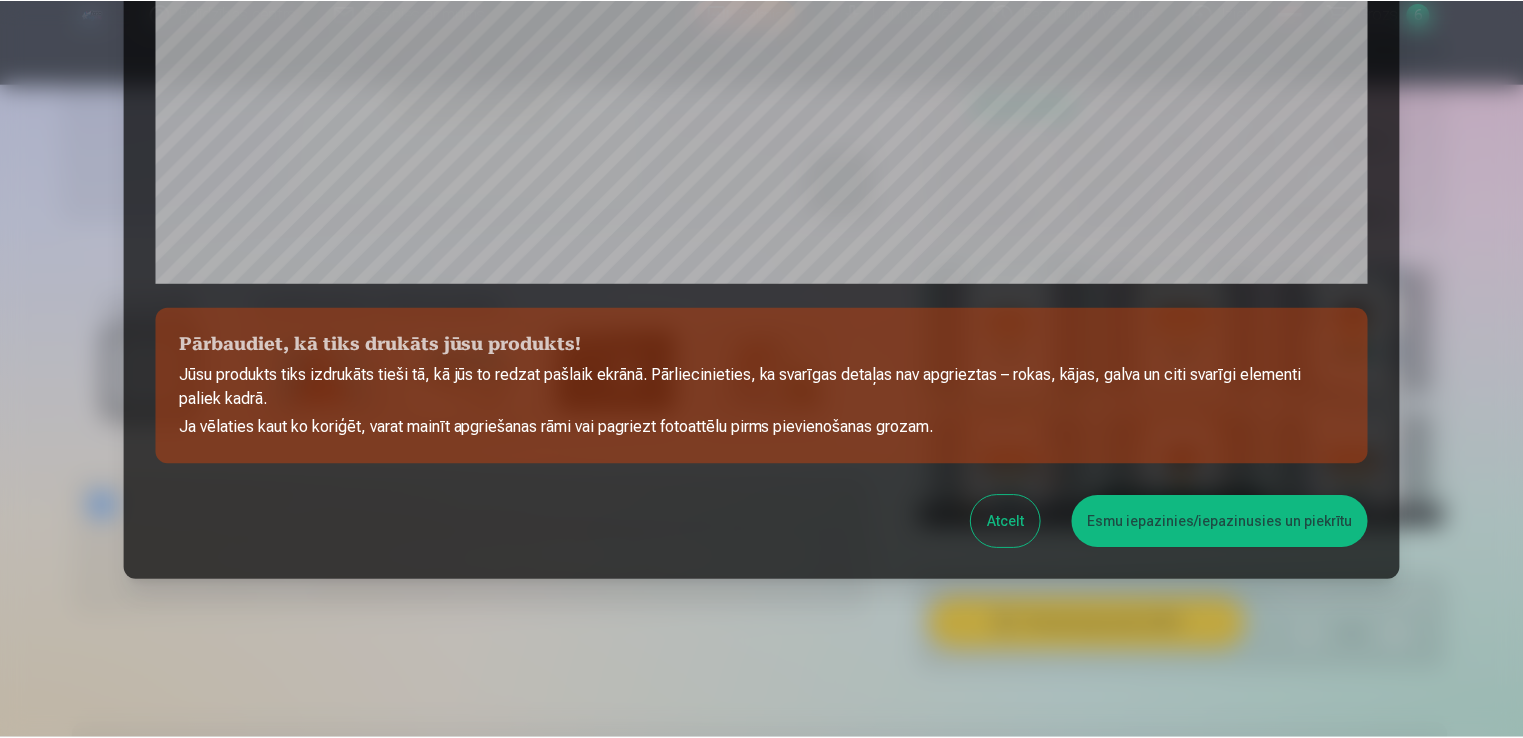 scroll, scrollTop: 701, scrollLeft: 0, axis: vertical 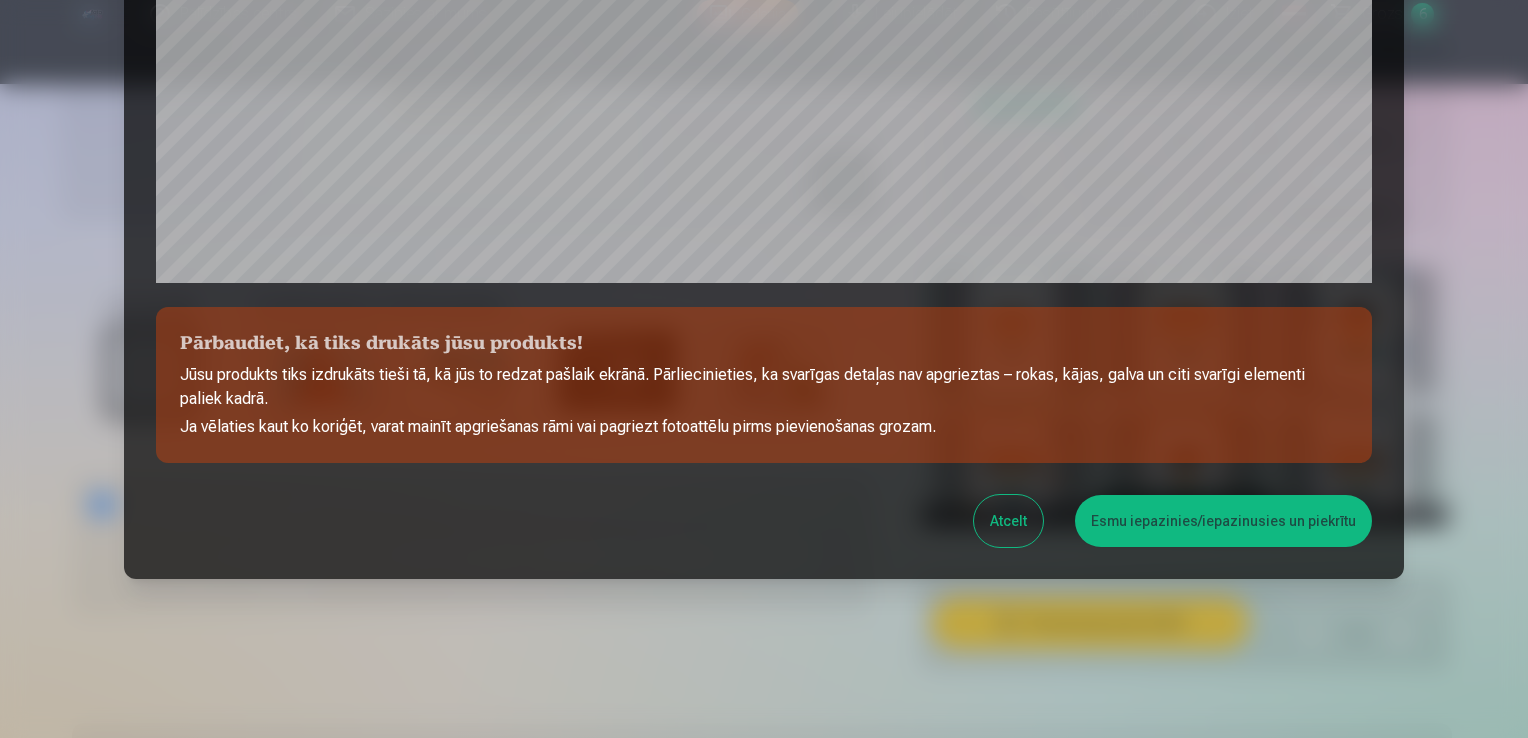 click on "Esmu iepazinies/iepazinusies un piekrītu" at bounding box center (1223, 521) 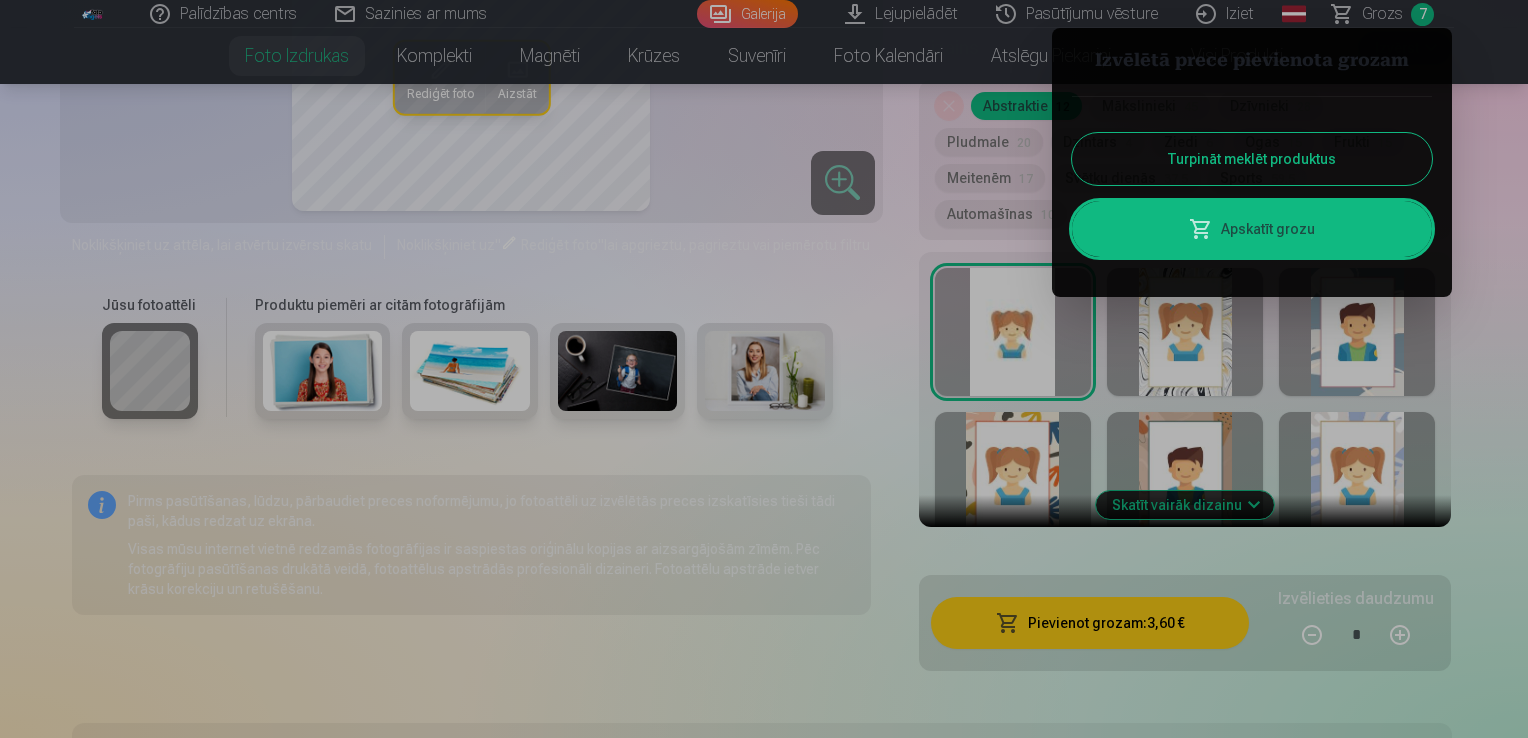 click on "Turpināt meklēt produktus" at bounding box center [1252, 159] 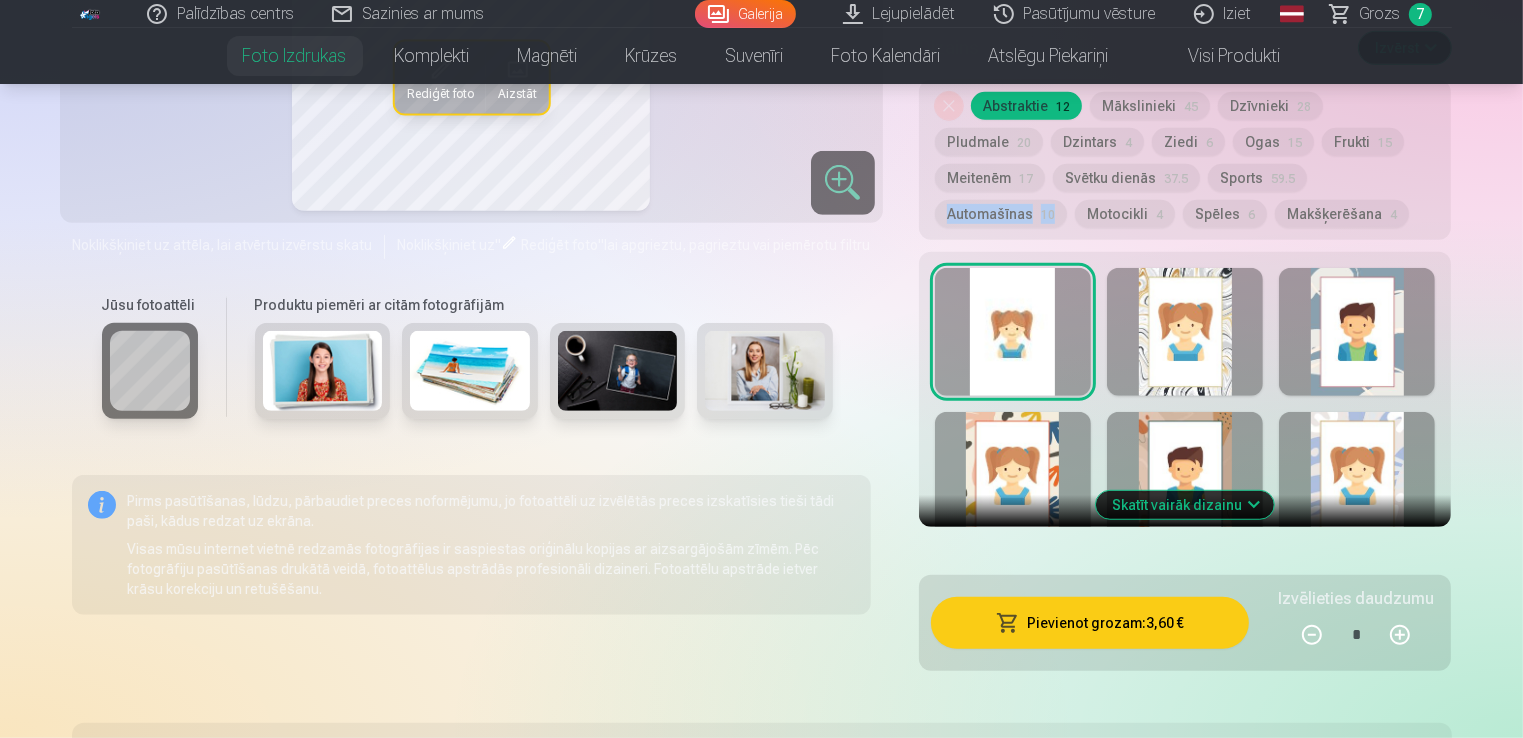 click on "Galerija" at bounding box center (745, 14) 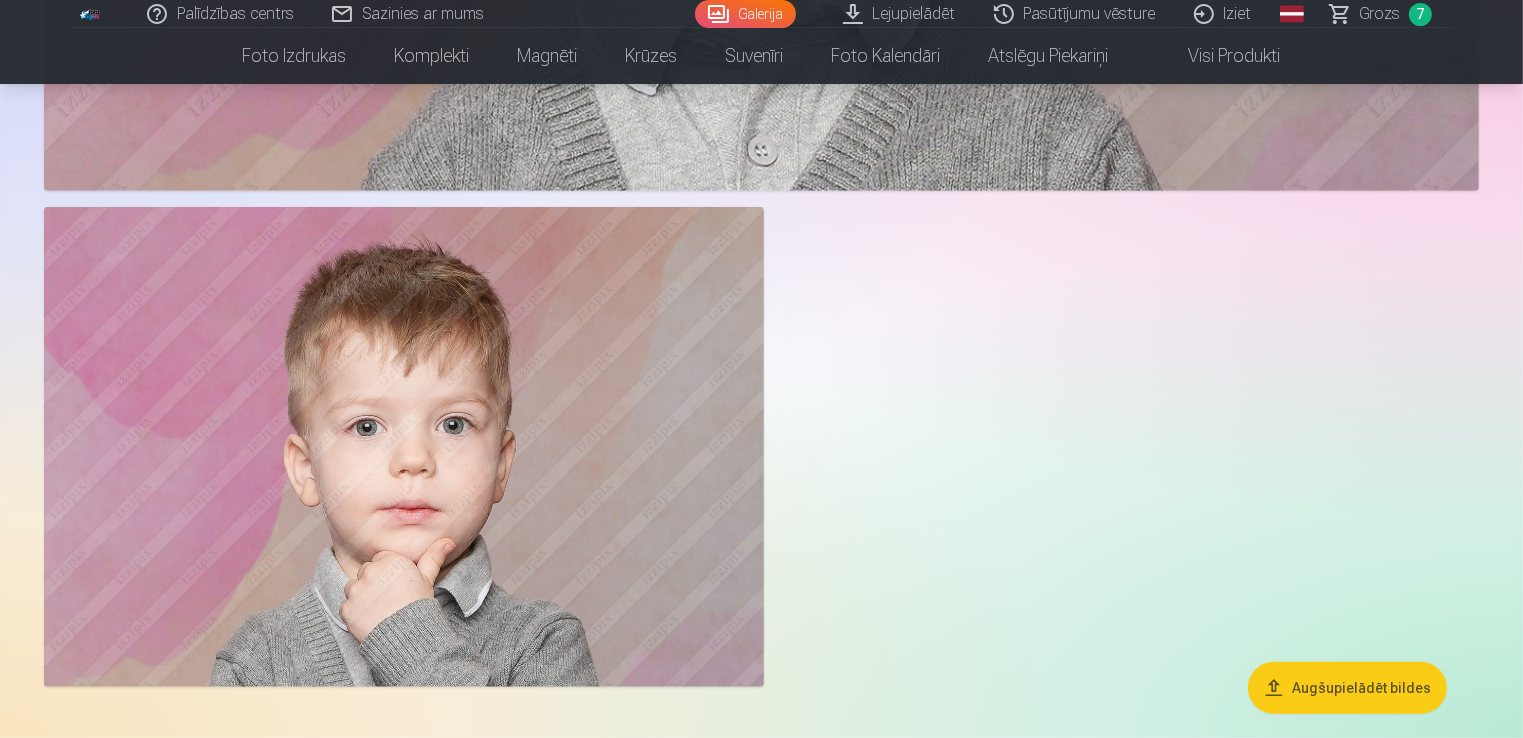 scroll, scrollTop: 8800, scrollLeft: 0, axis: vertical 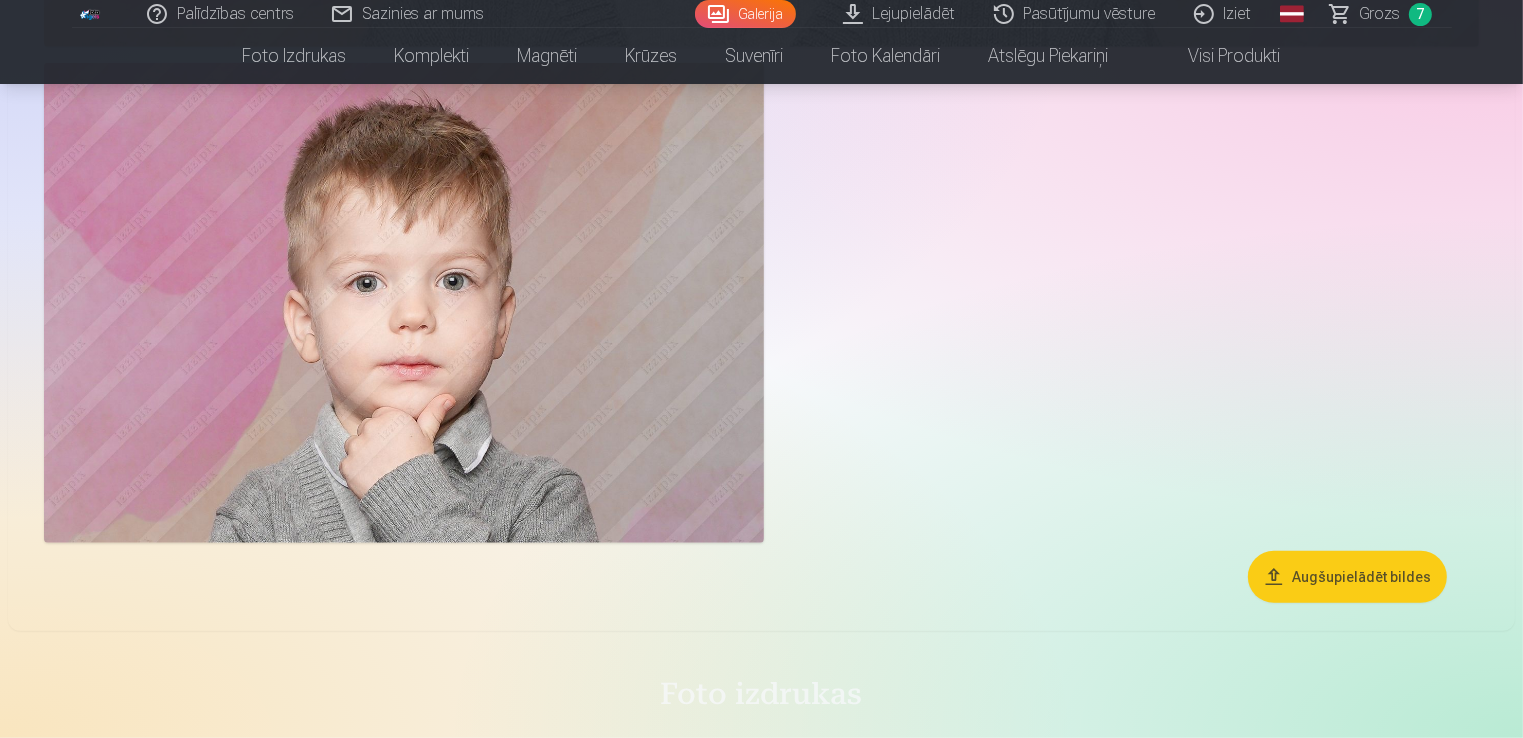 click at bounding box center [404, 303] 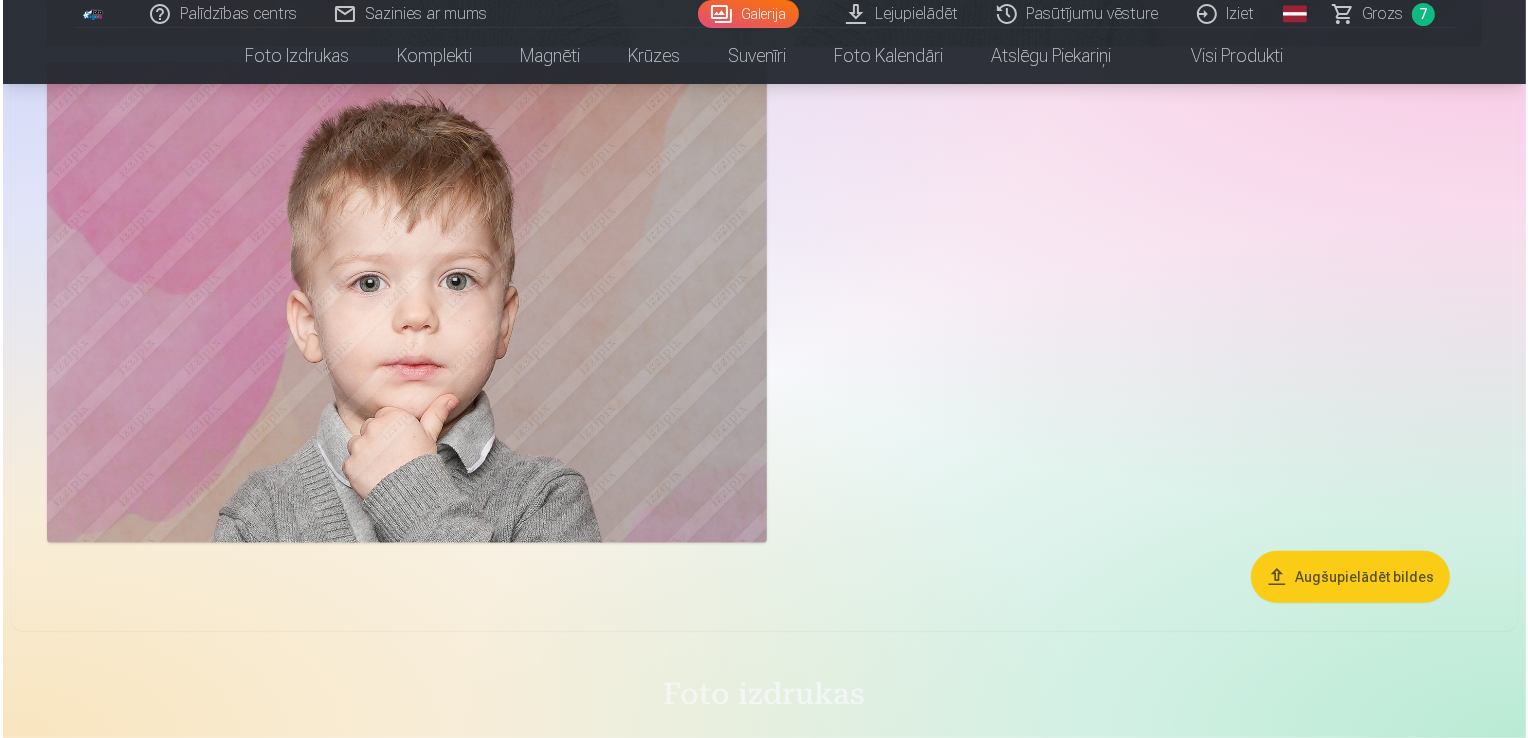 scroll, scrollTop: 8825, scrollLeft: 0, axis: vertical 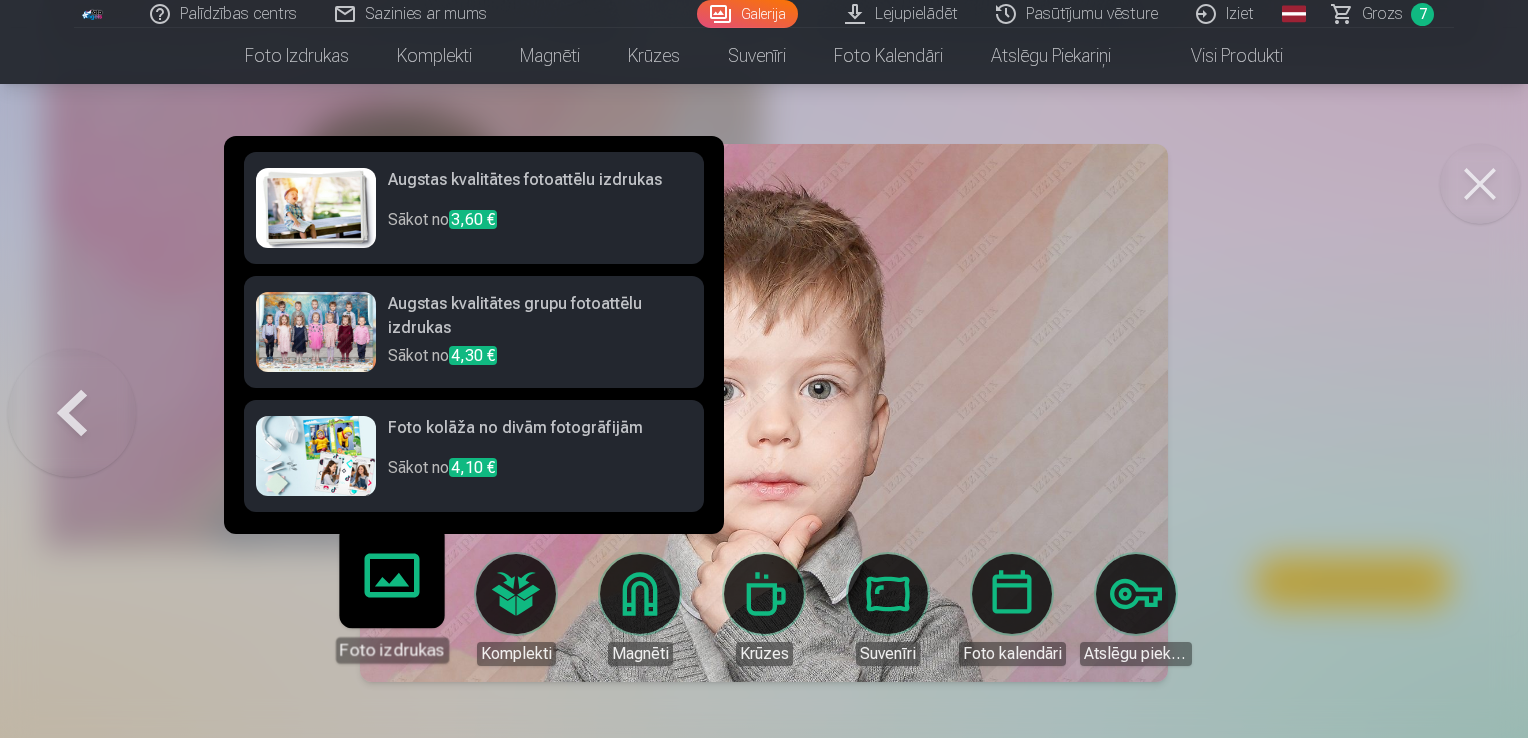click on "Foto izdrukas" at bounding box center [391, 601] 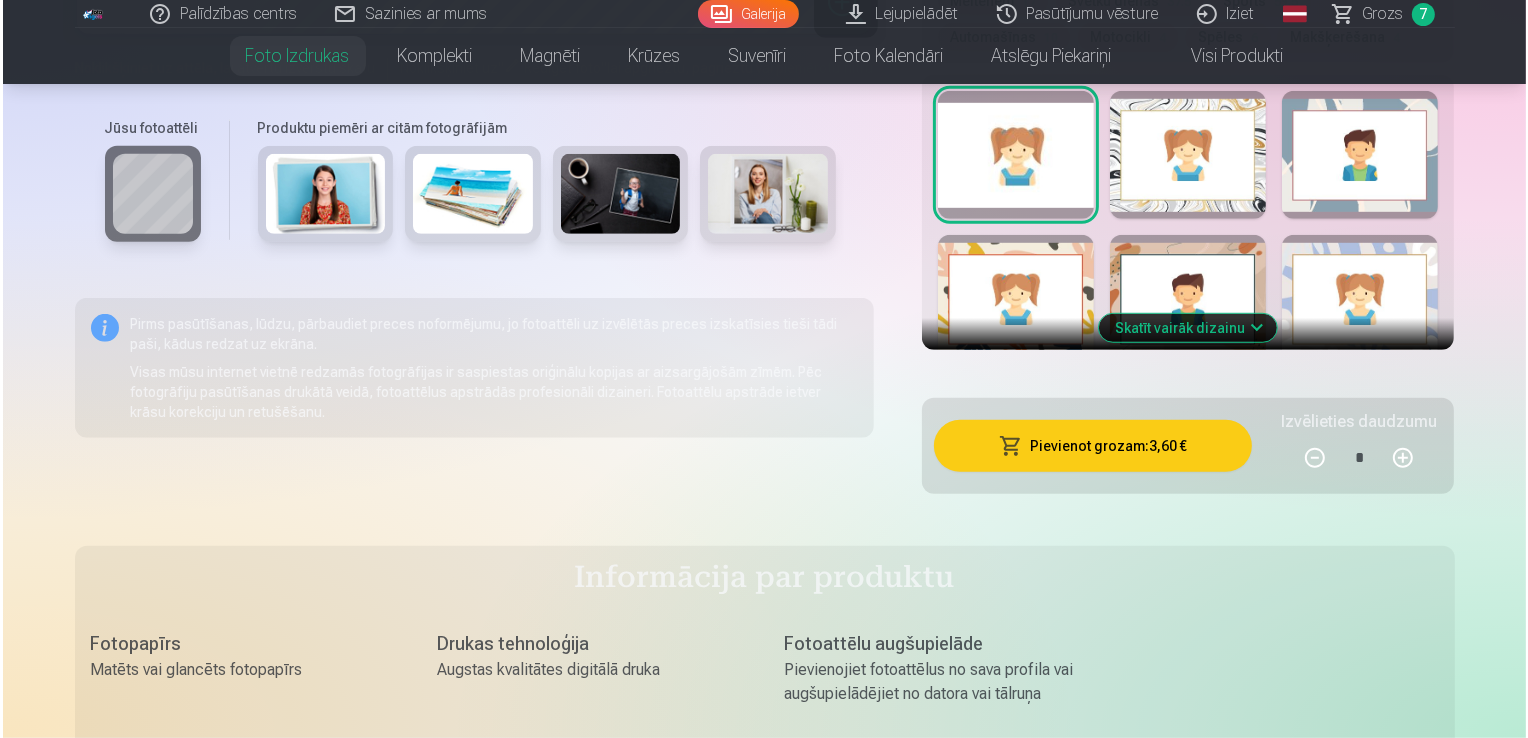 scroll, scrollTop: 1400, scrollLeft: 0, axis: vertical 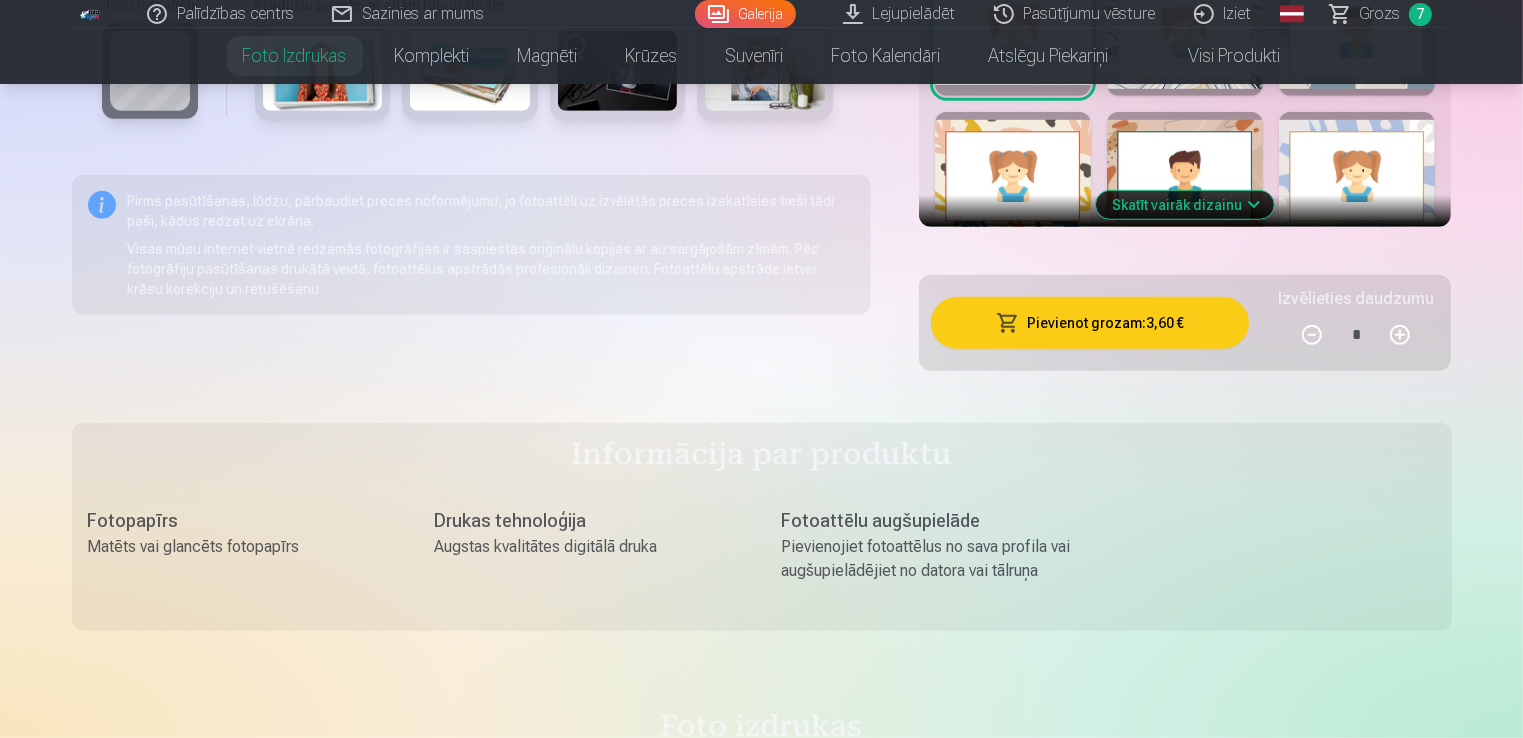 click on "Pievienot grozam :  3,60 €" at bounding box center (1090, 323) 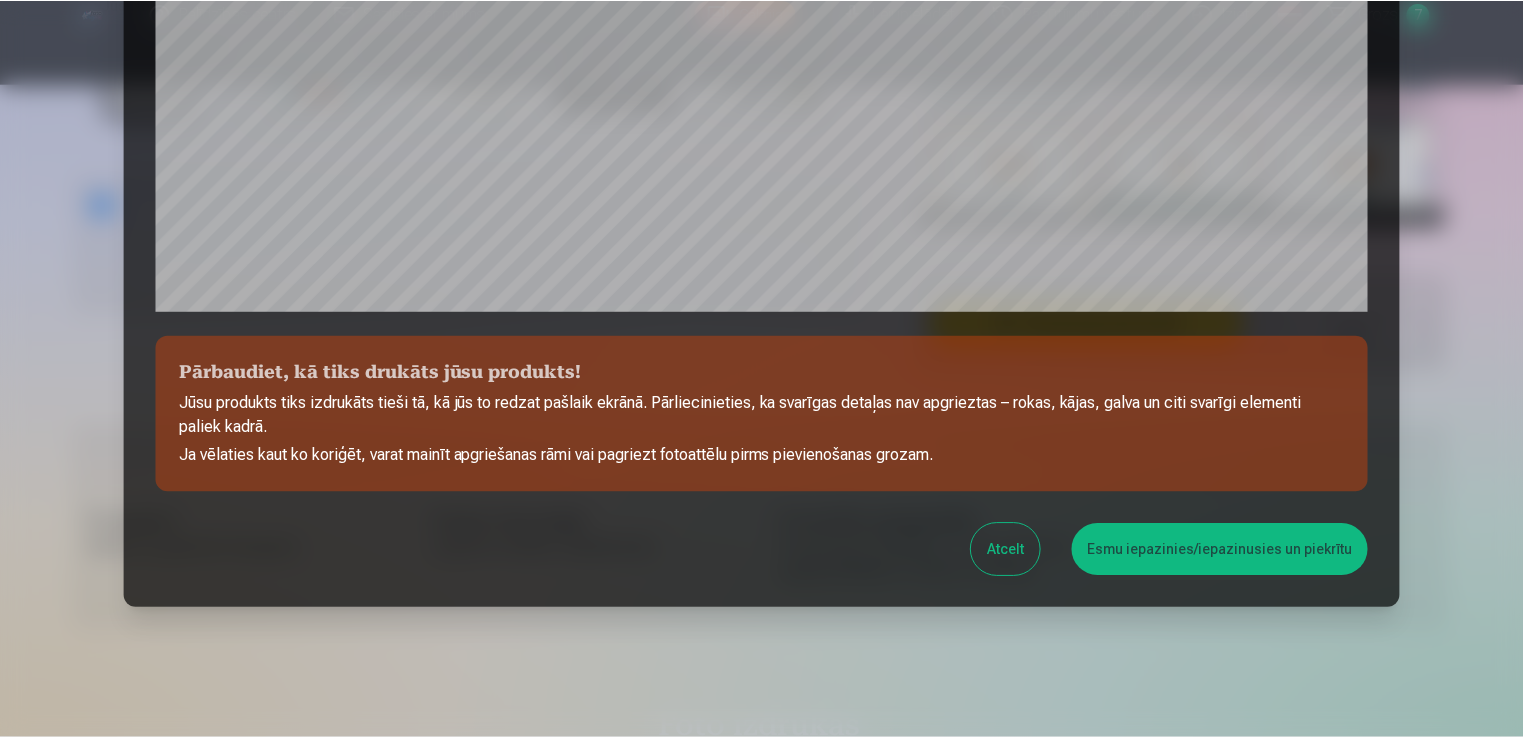 scroll, scrollTop: 701, scrollLeft: 0, axis: vertical 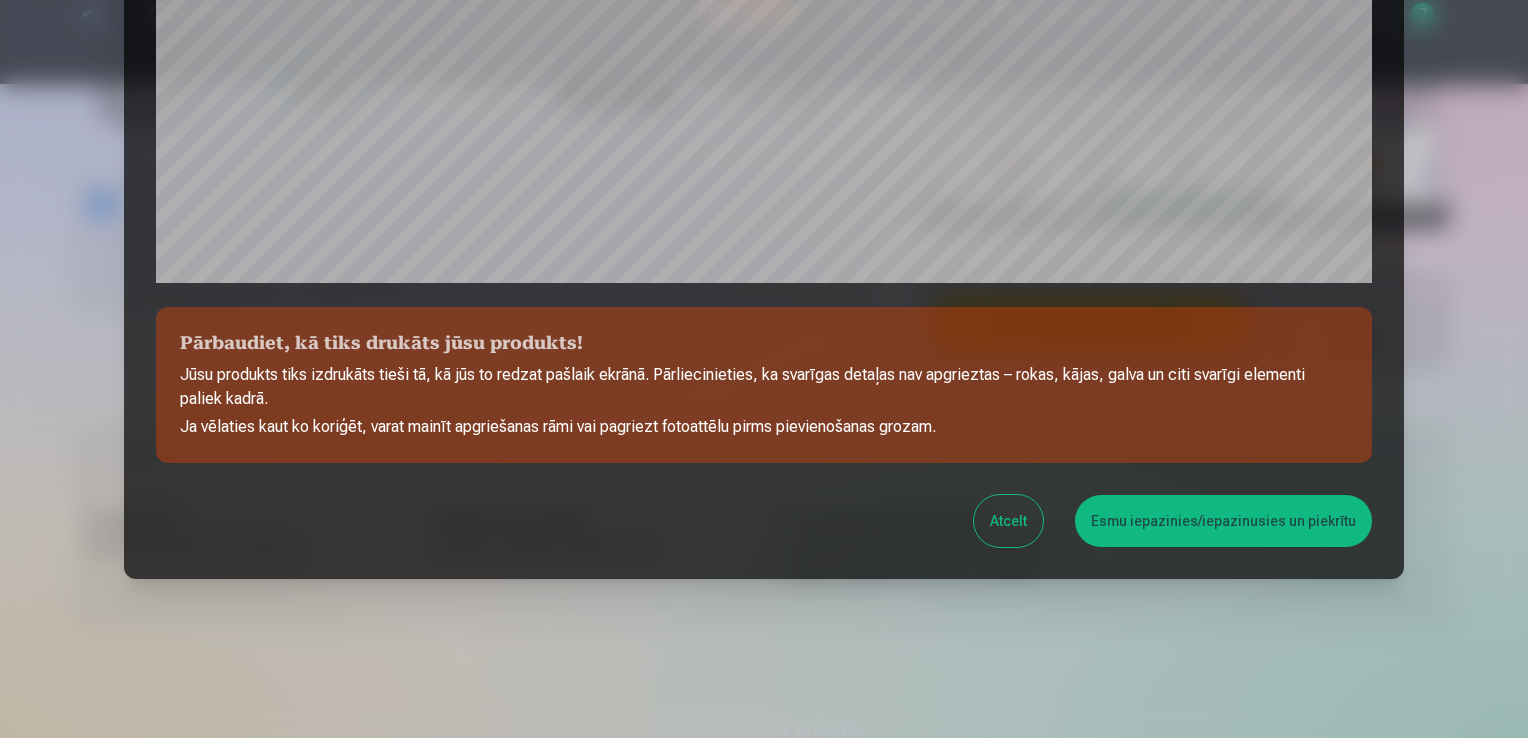 click on "Esmu iepazinies/iepazinusies un piekrītu" at bounding box center (1223, 521) 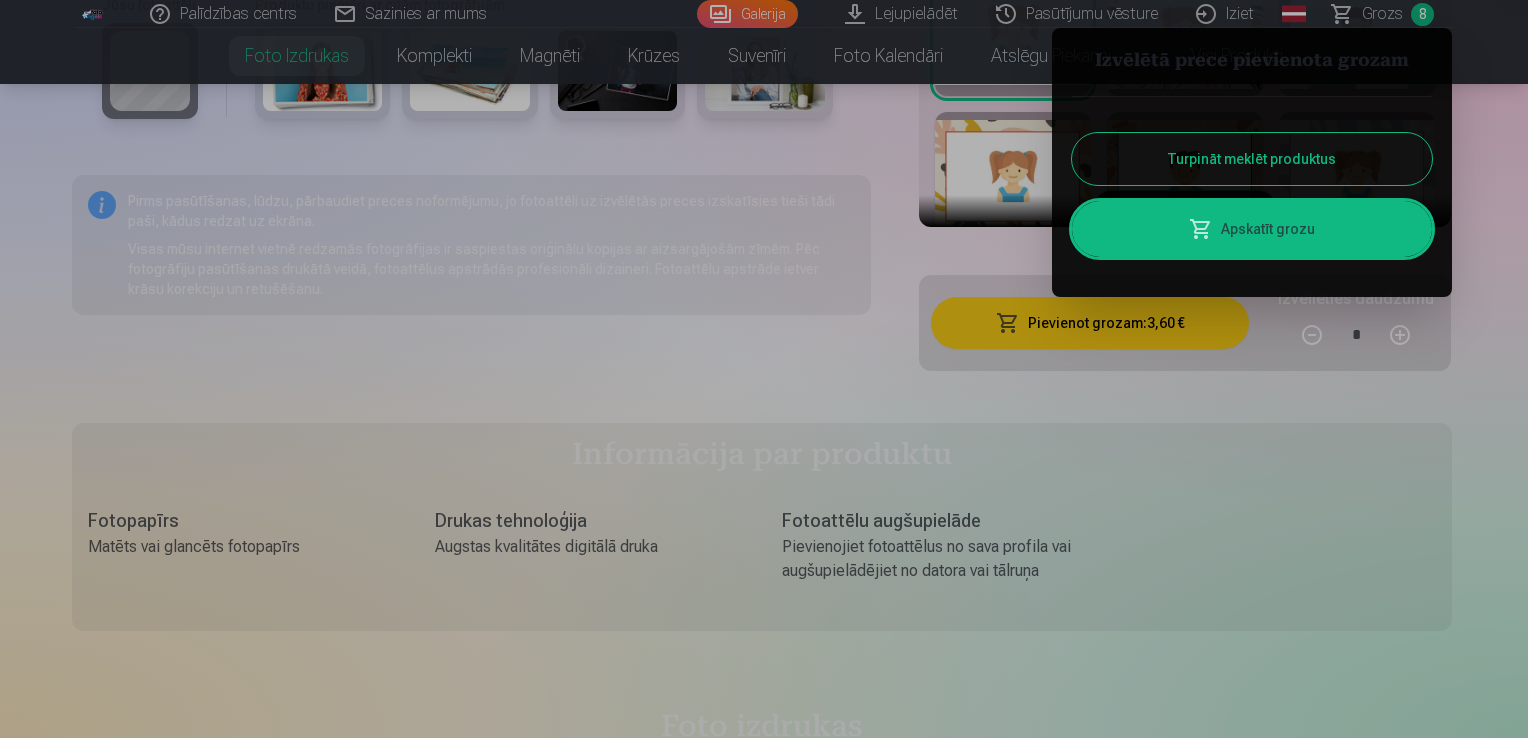 click on "Turpināt meklēt produktus" at bounding box center (1252, 159) 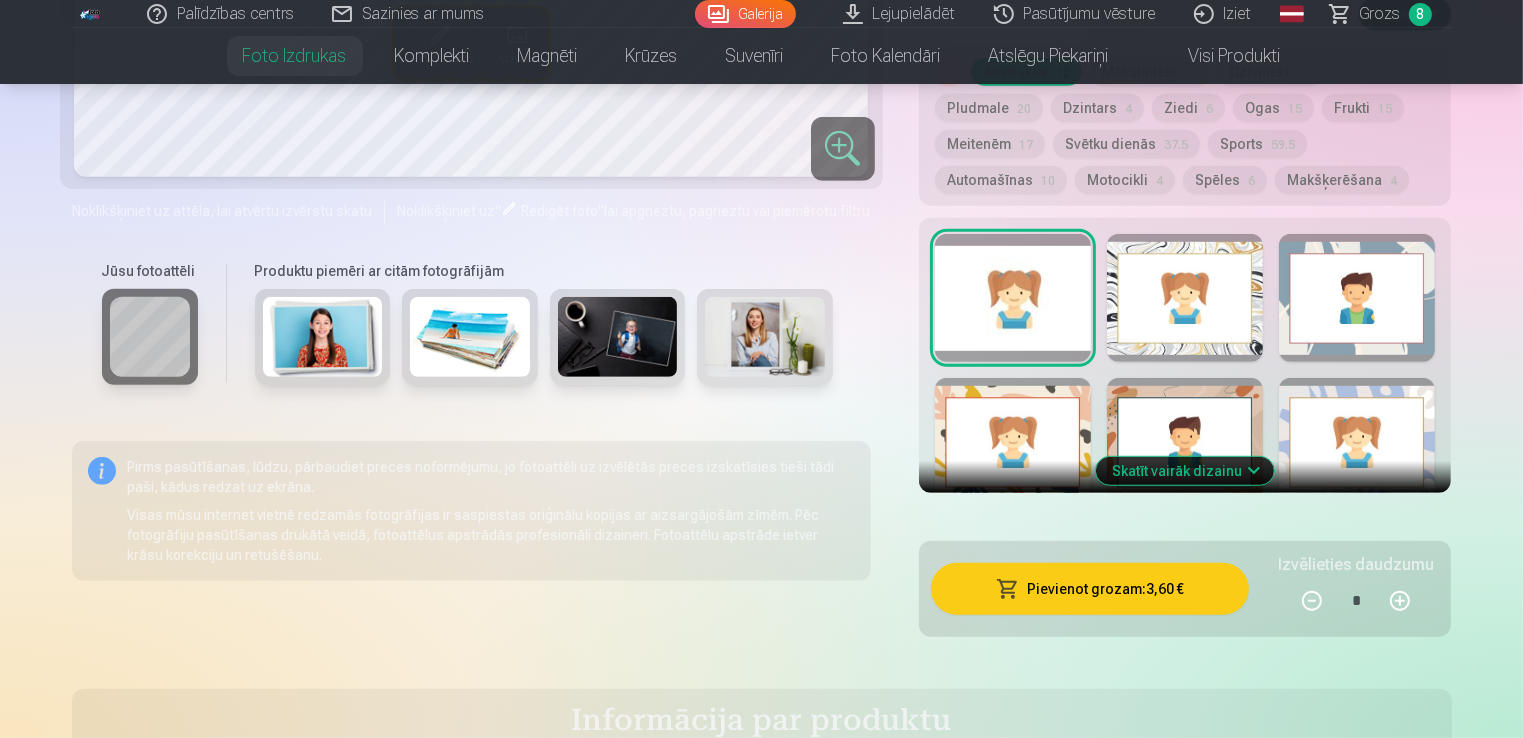 scroll, scrollTop: 1100, scrollLeft: 0, axis: vertical 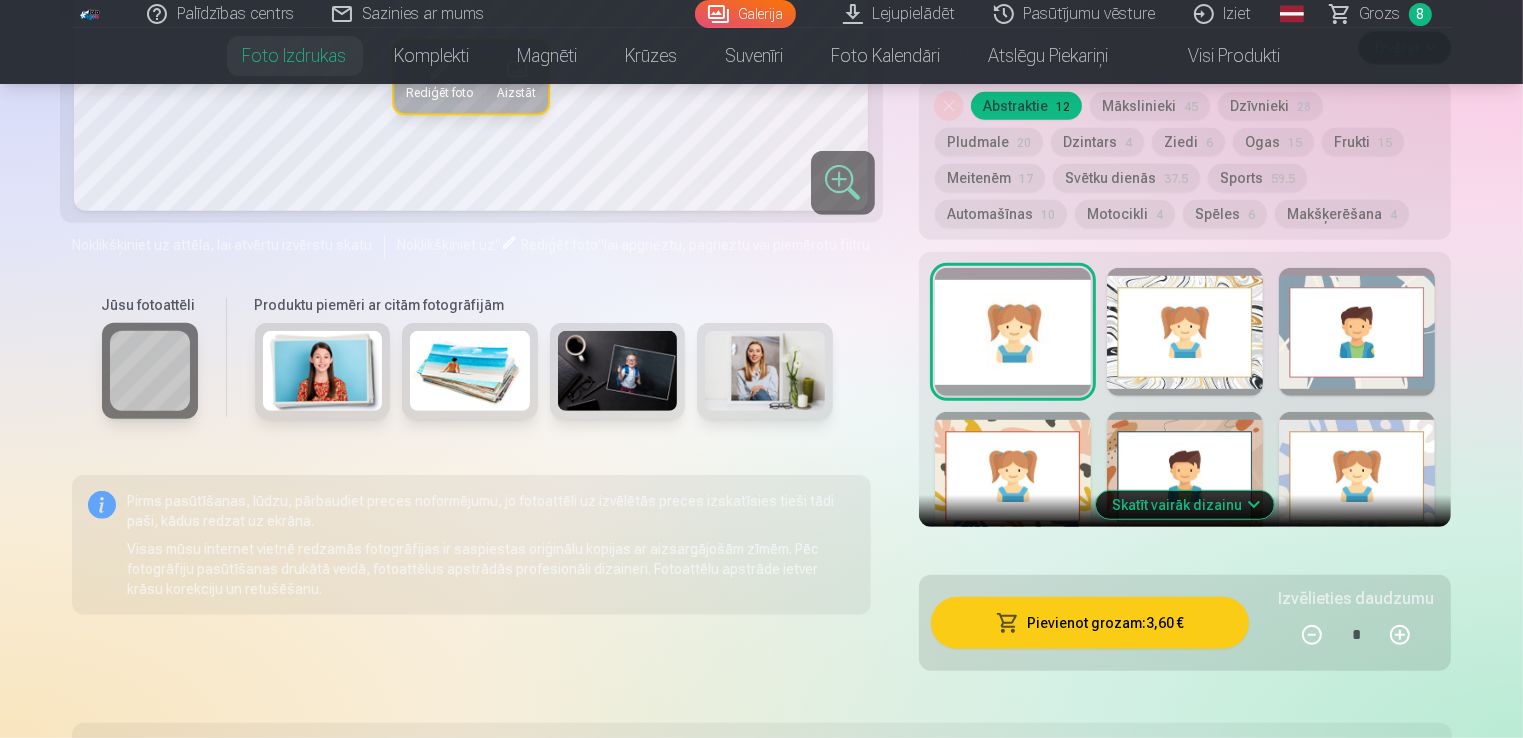 click on "Galerija" at bounding box center [745, 14] 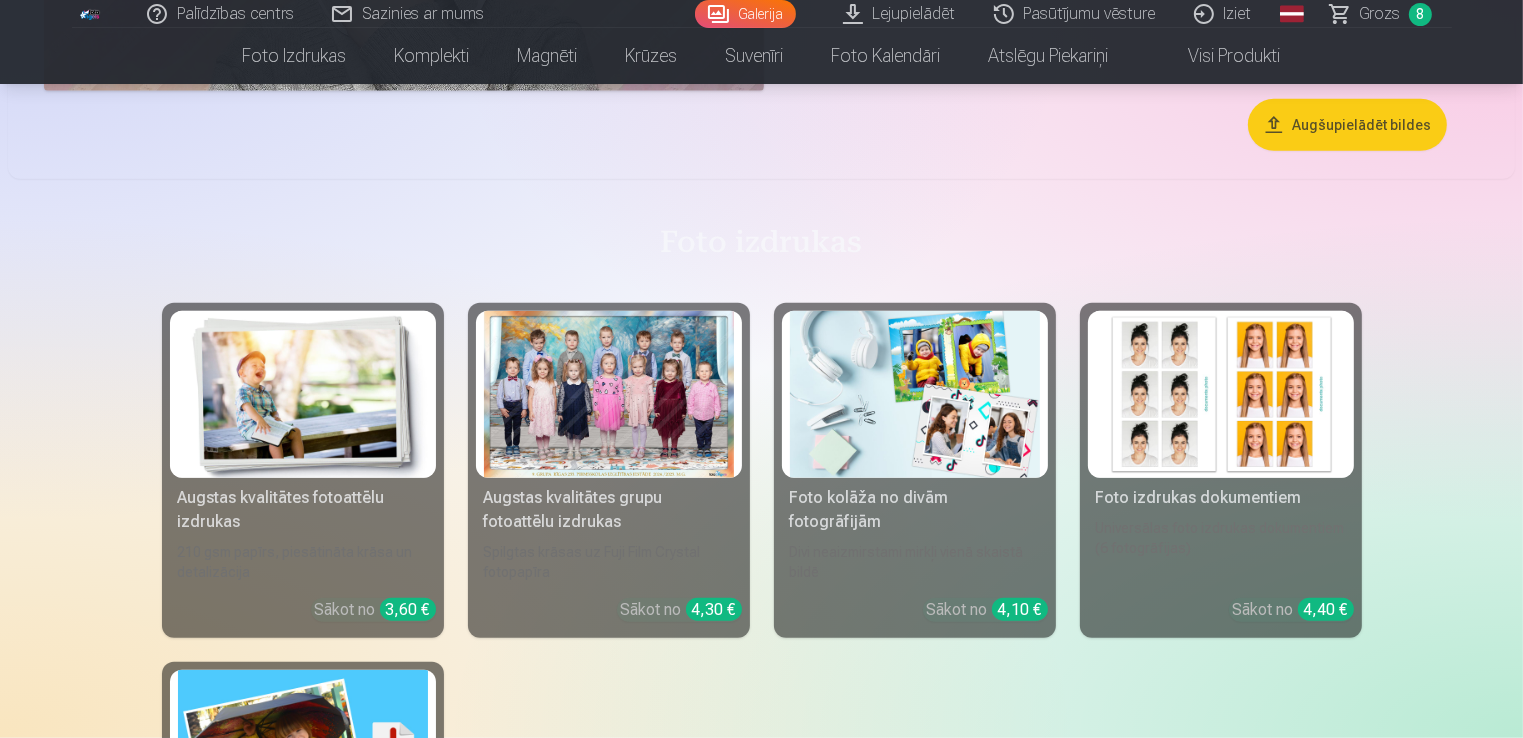 scroll, scrollTop: 9000, scrollLeft: 0, axis: vertical 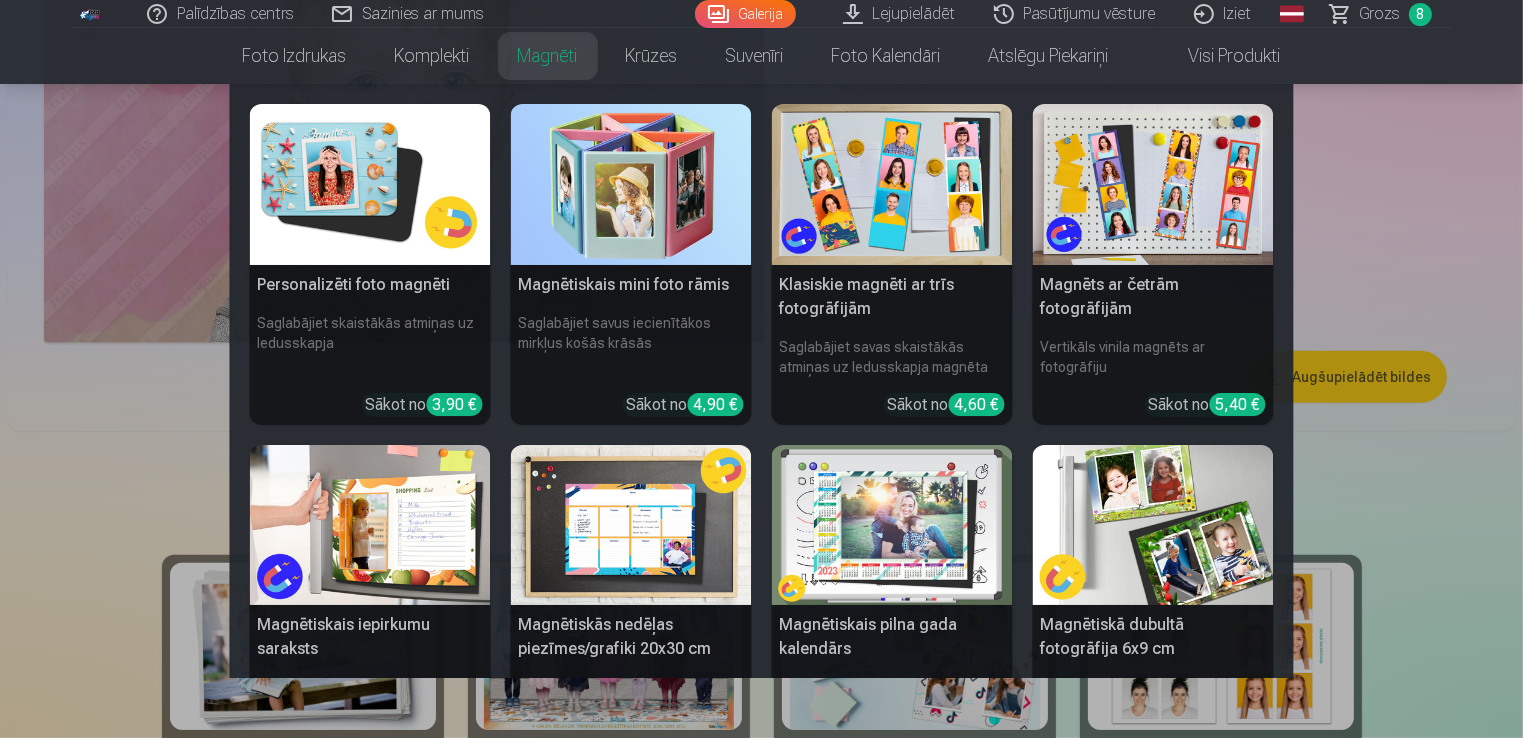 click on "Magnēti" at bounding box center (548, 56) 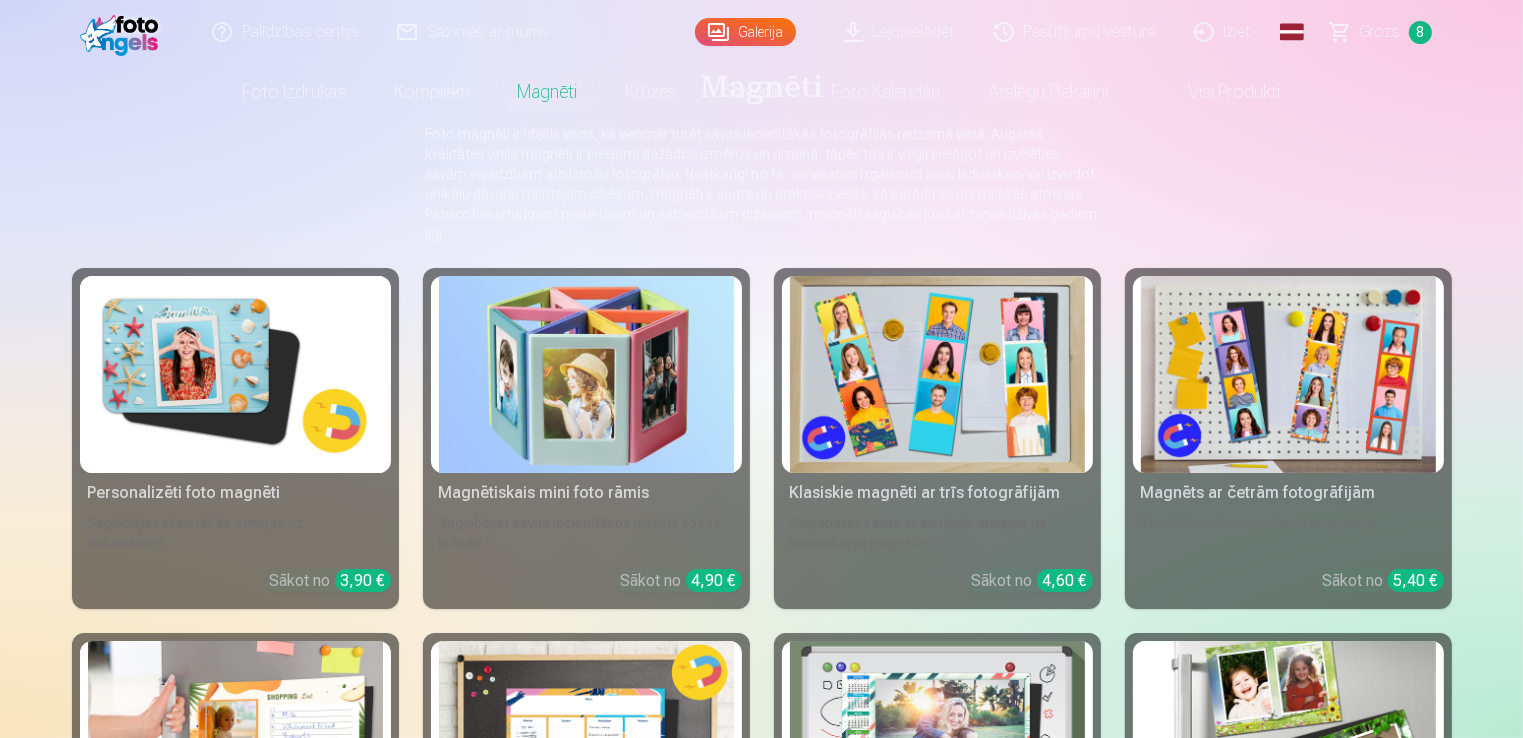 scroll, scrollTop: 0, scrollLeft: 0, axis: both 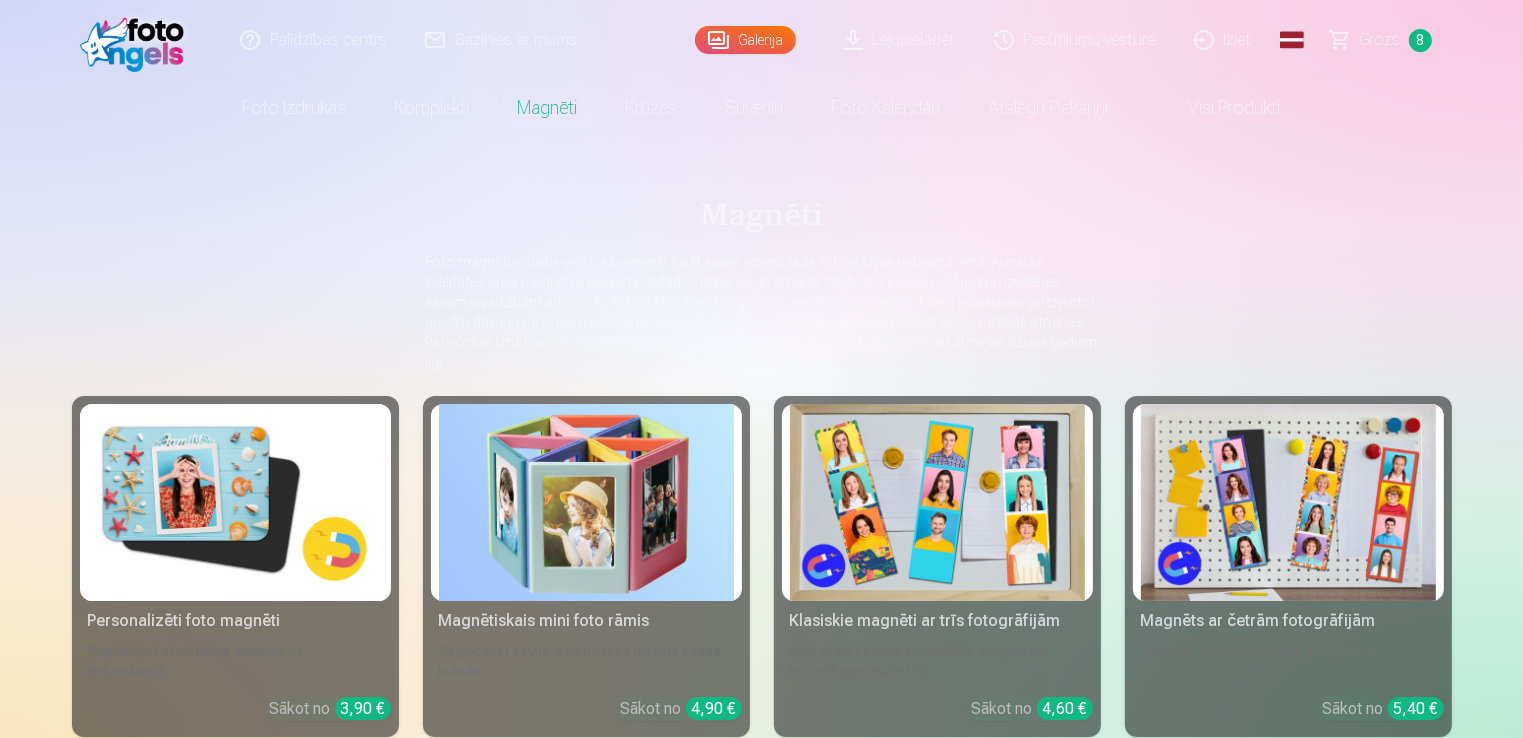 click at bounding box center (235, 502) 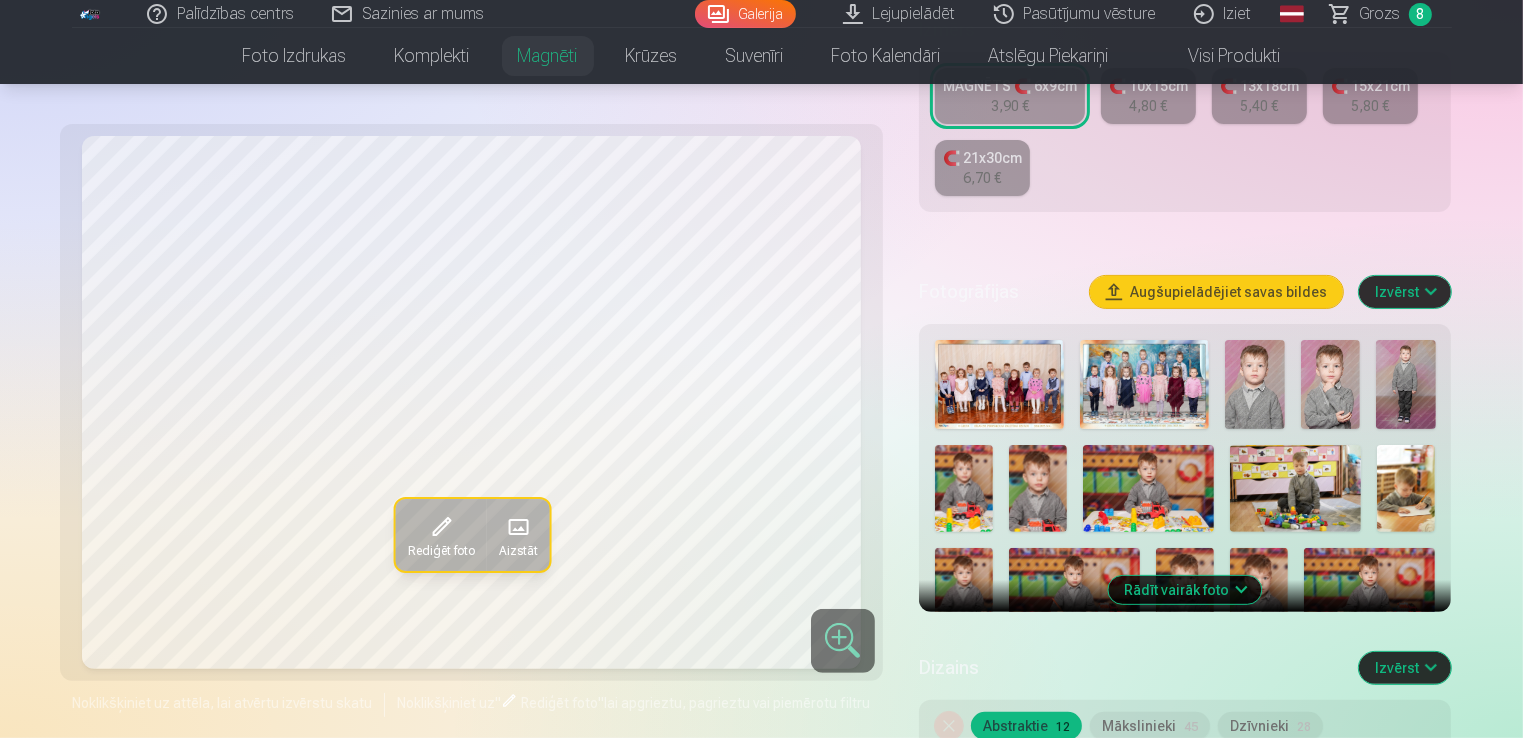scroll, scrollTop: 400, scrollLeft: 0, axis: vertical 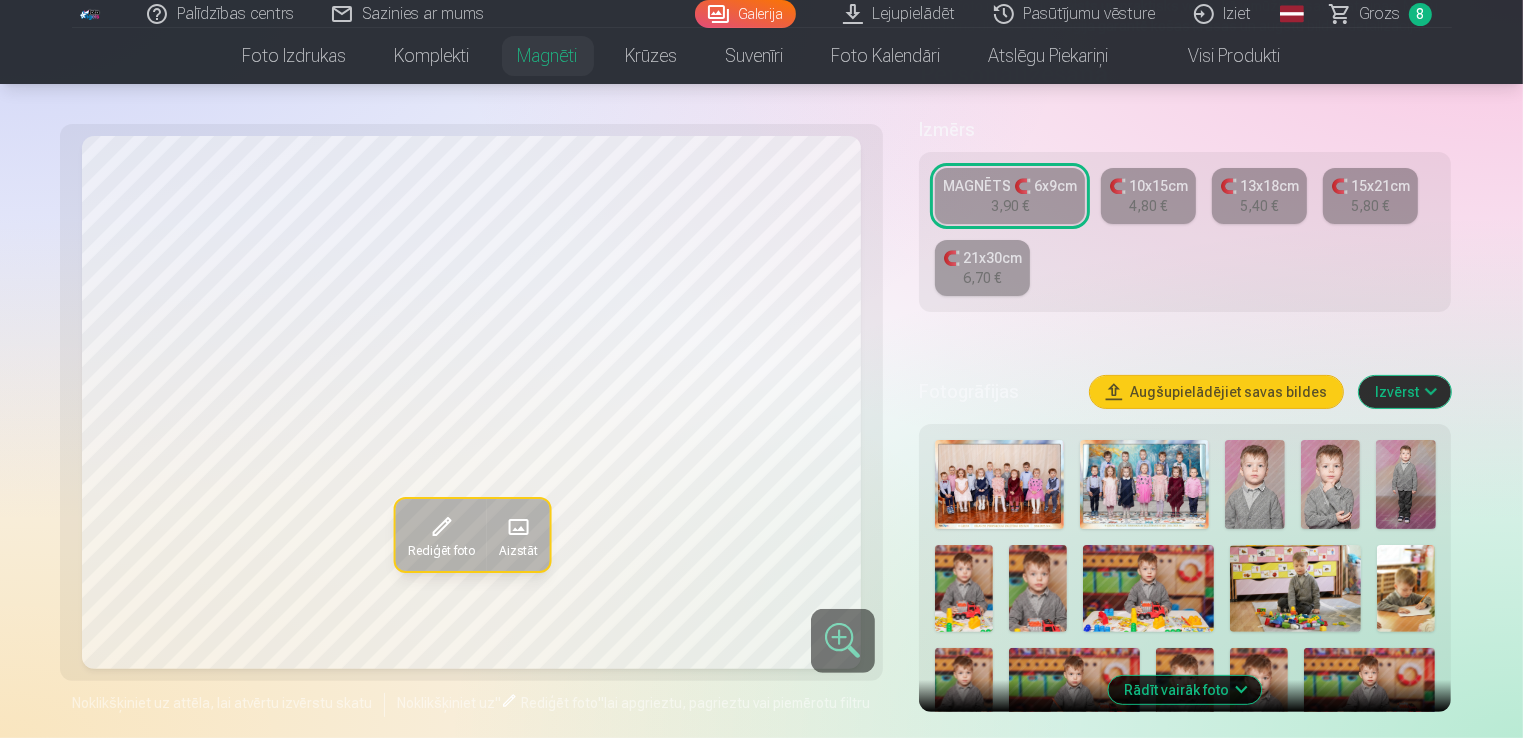 click on "🧲 10x15cm" at bounding box center [1148, 186] 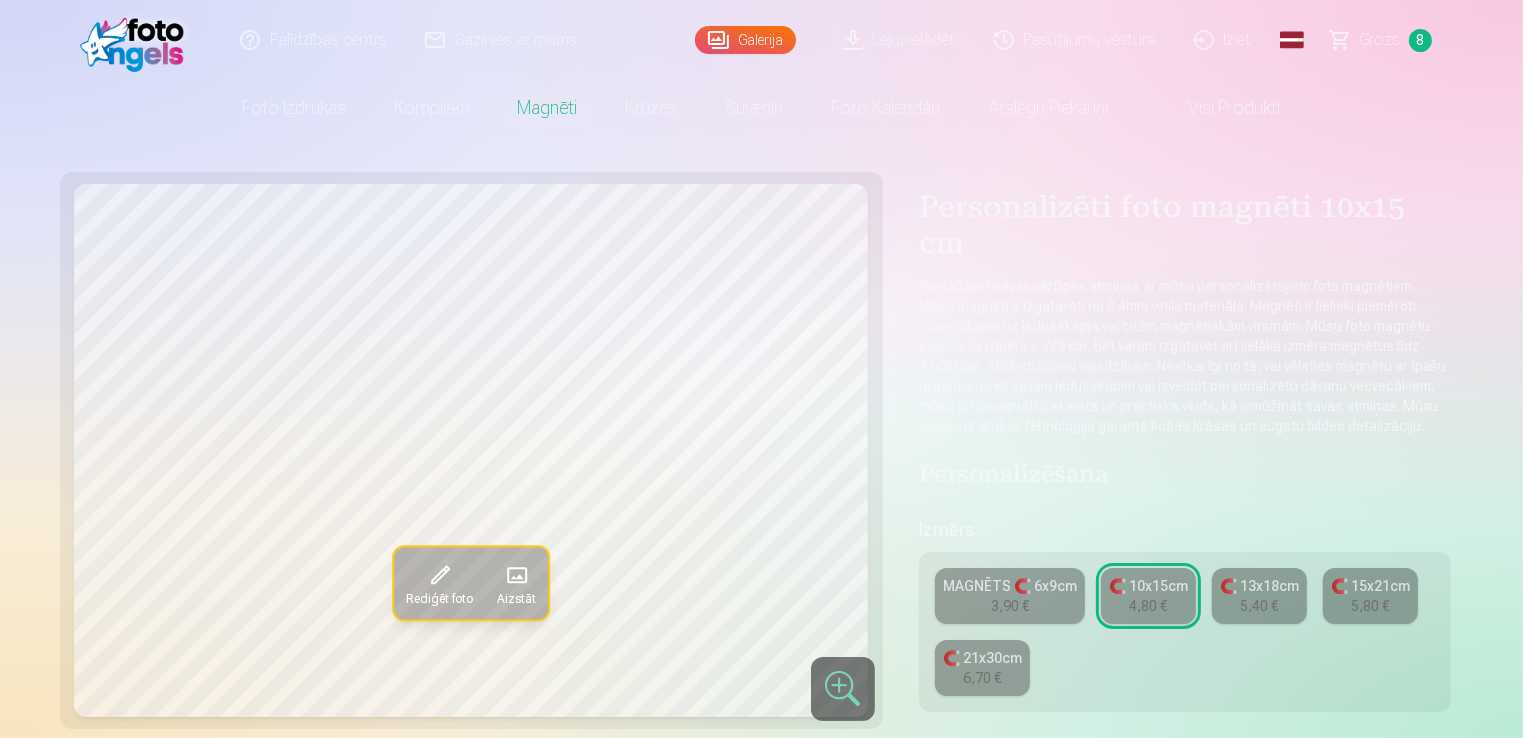click on "3,90 €" at bounding box center (1010, 606) 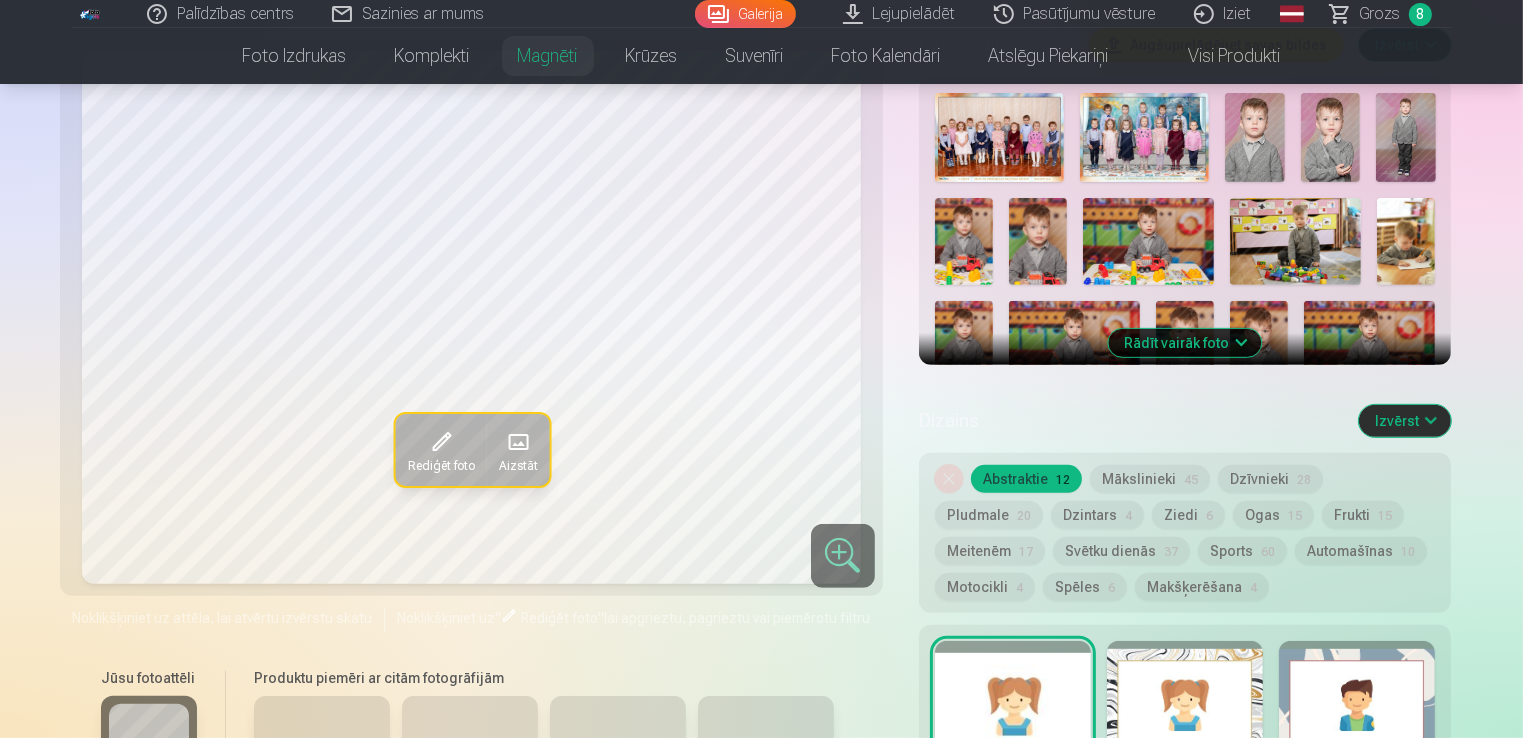 scroll, scrollTop: 800, scrollLeft: 0, axis: vertical 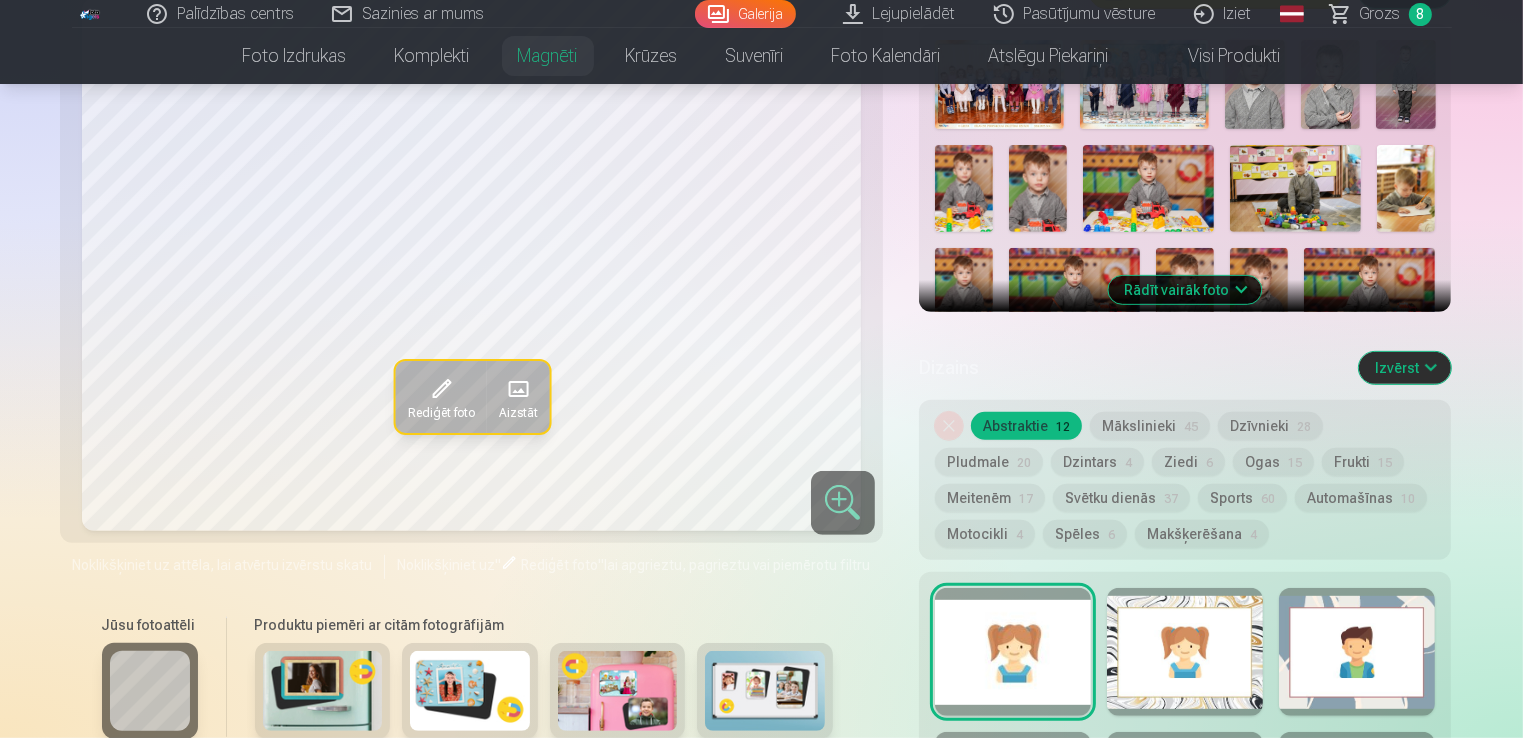 click on "Rādīt vairāk foto" at bounding box center [1185, 290] 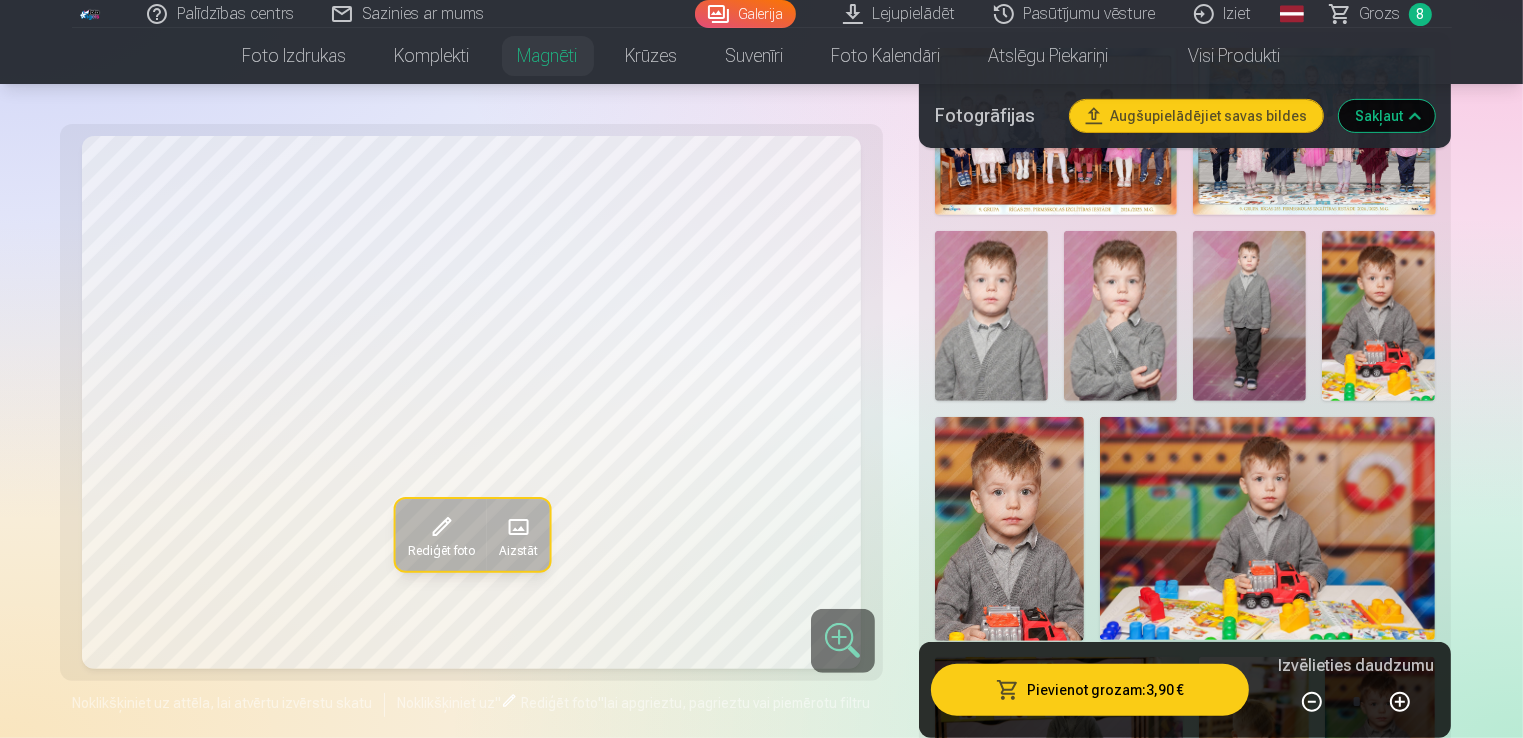 scroll, scrollTop: 600, scrollLeft: 0, axis: vertical 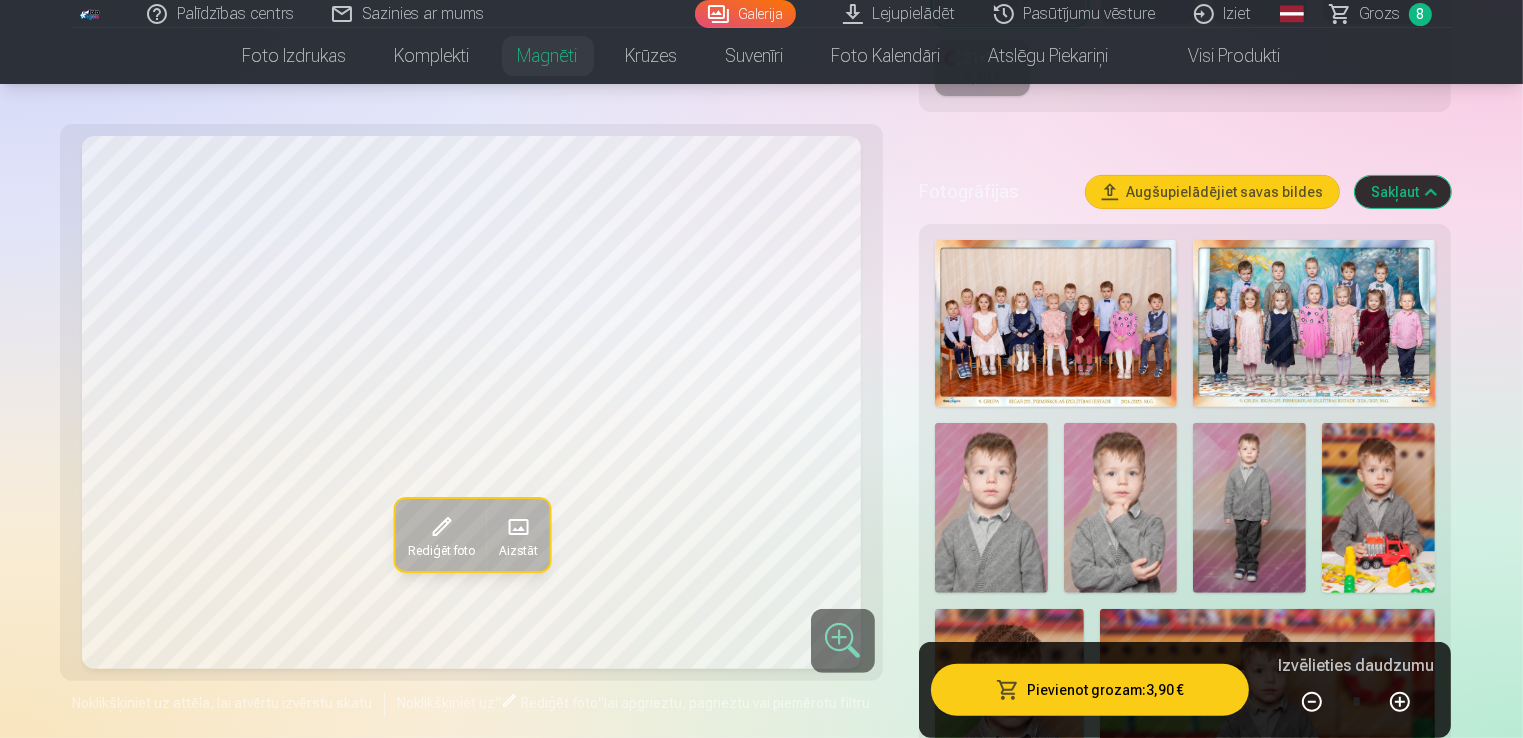 click at bounding box center [1120, 508] 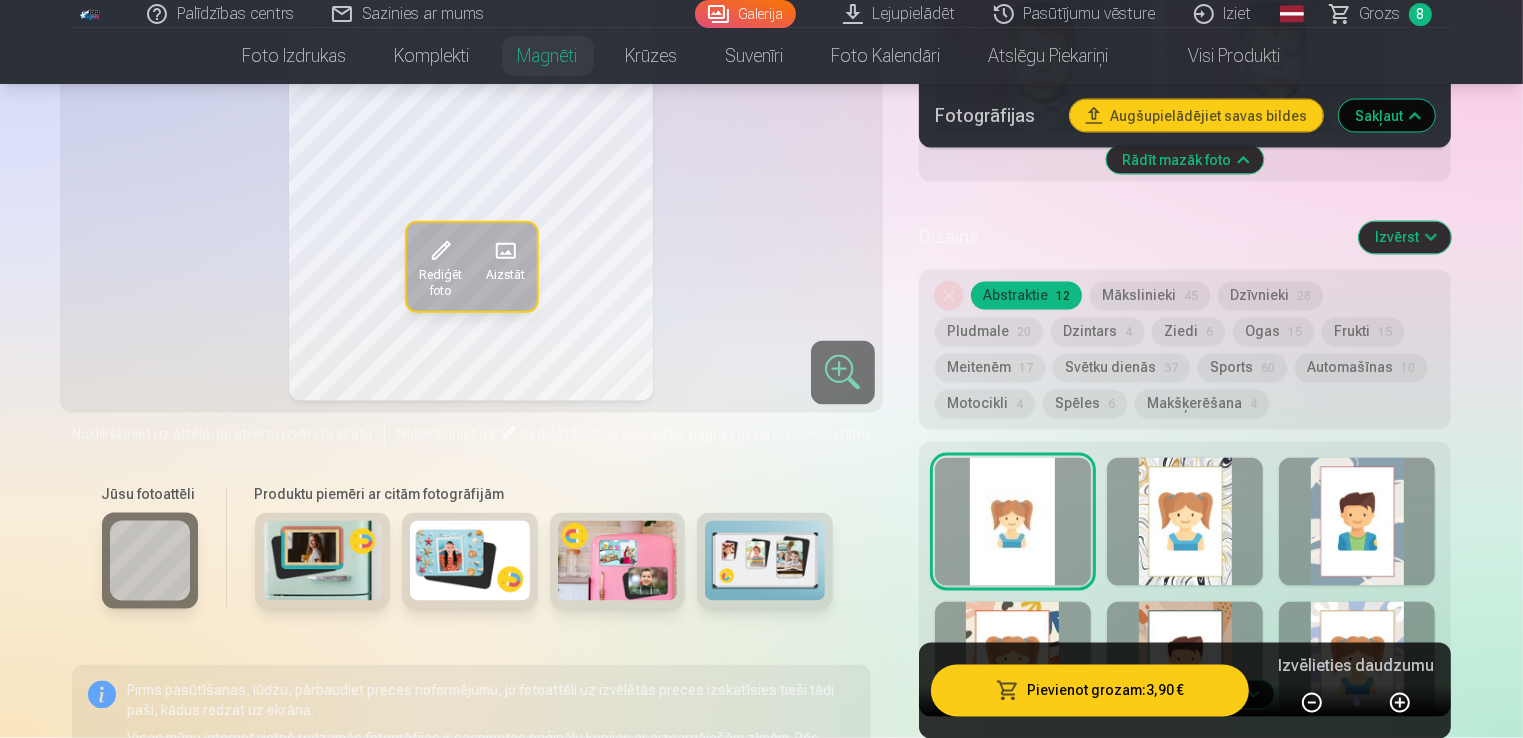 scroll, scrollTop: 3700, scrollLeft: 0, axis: vertical 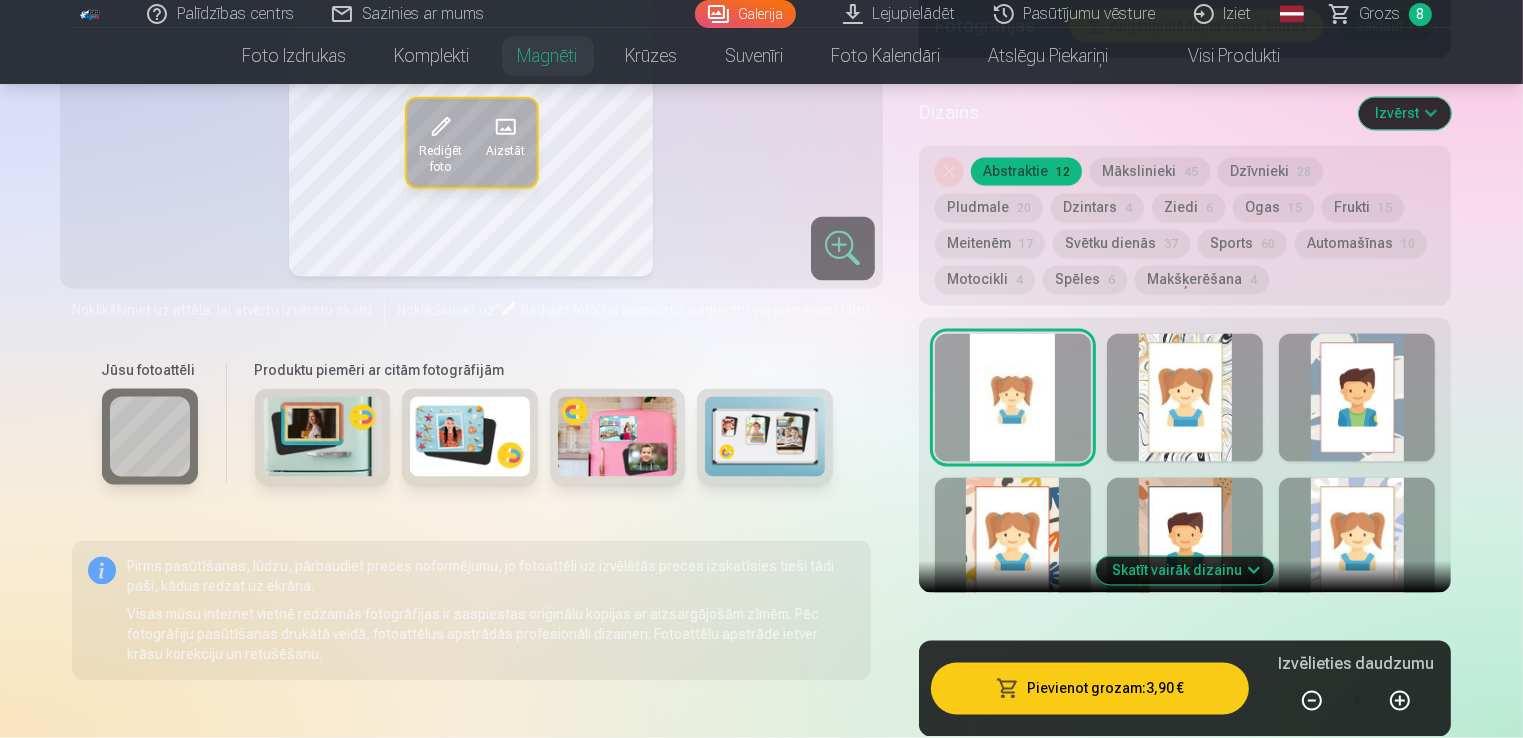 click at bounding box center (1185, 398) 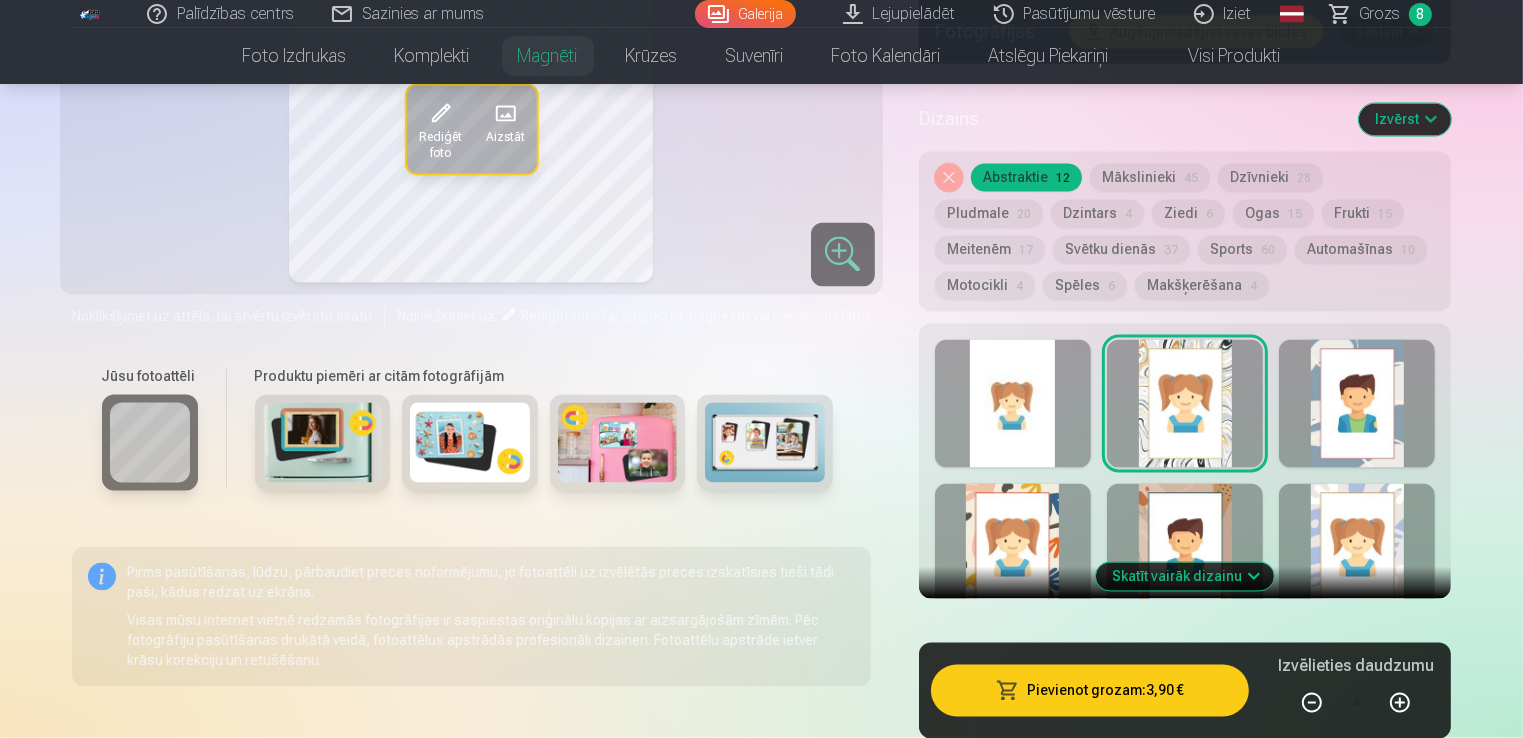 scroll, scrollTop: 3700, scrollLeft: 0, axis: vertical 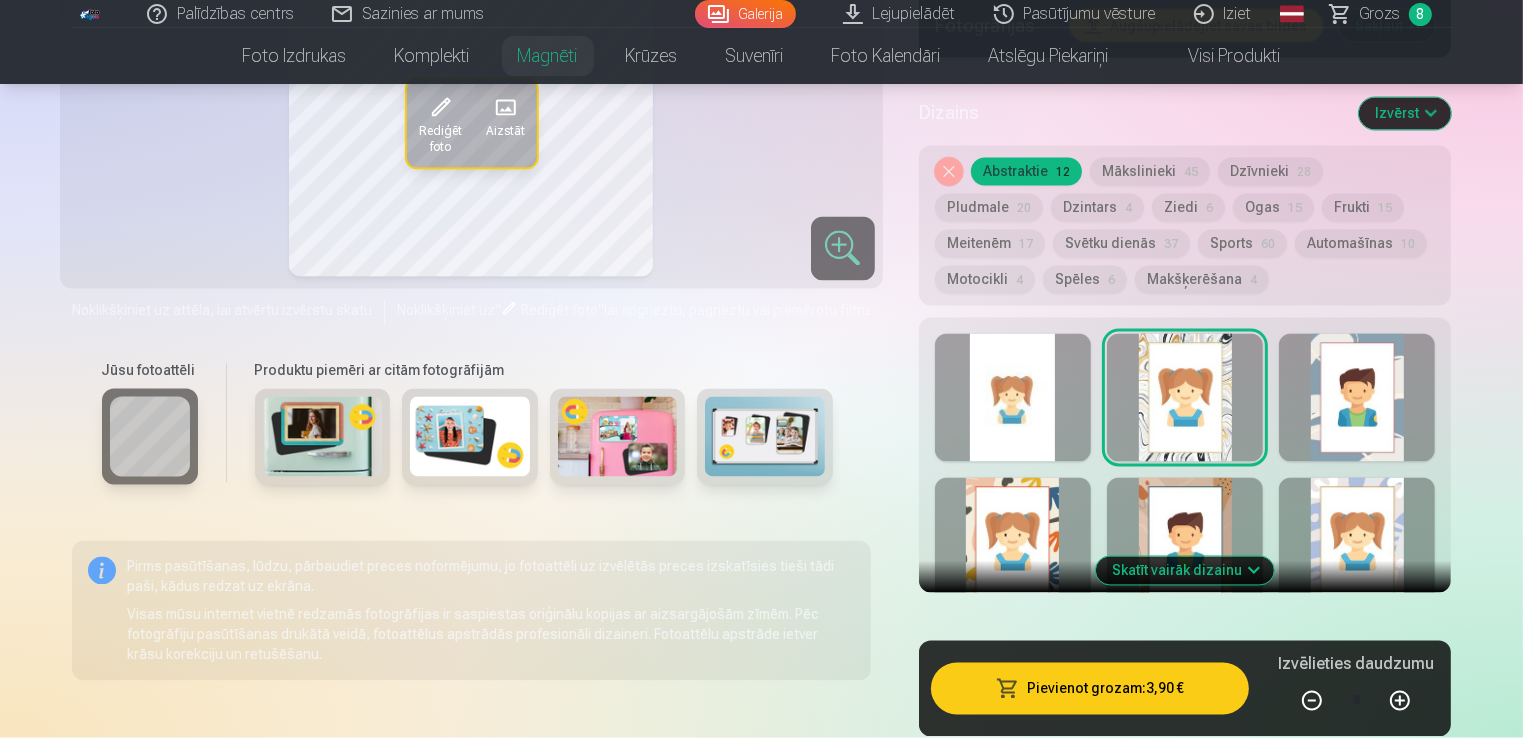 click at bounding box center (1357, 398) 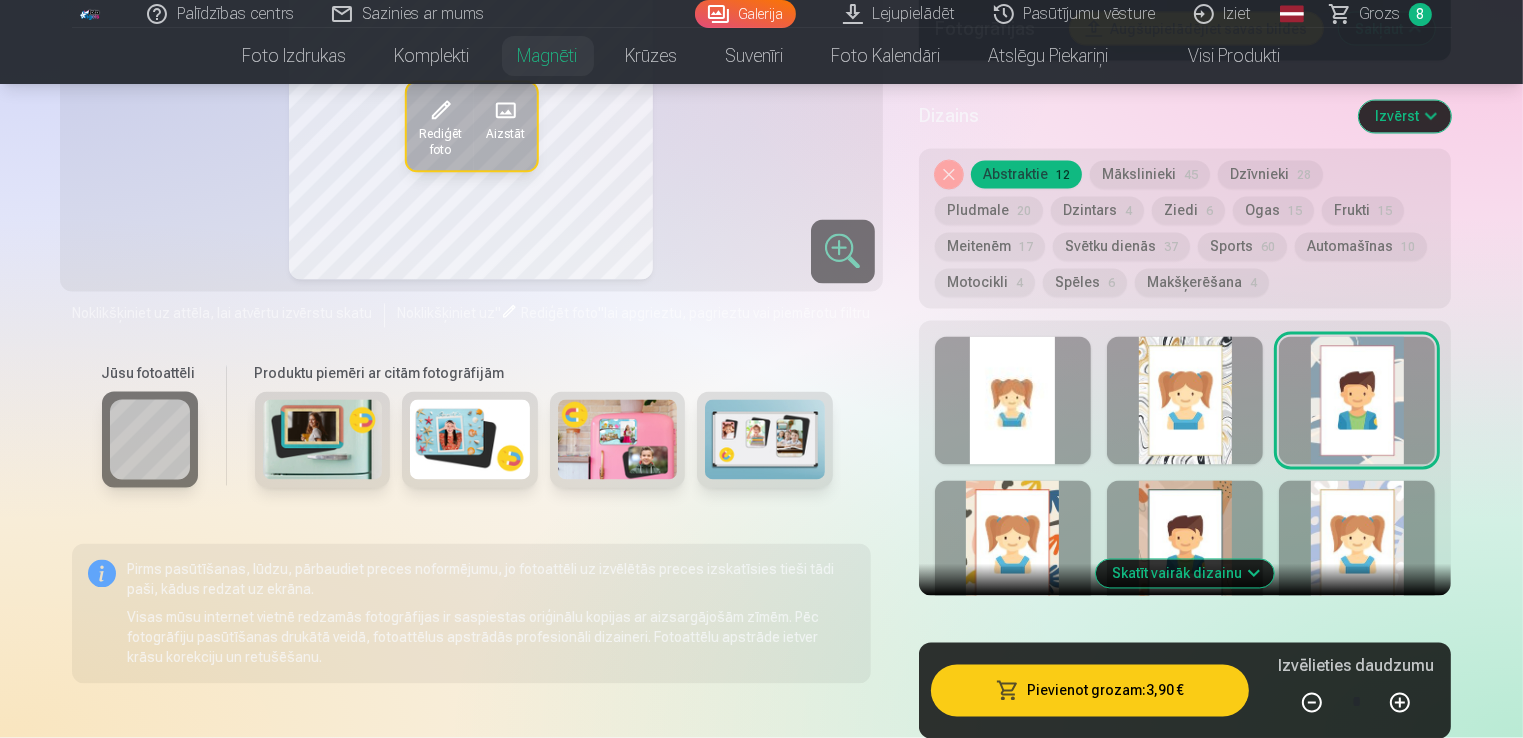 scroll, scrollTop: 3700, scrollLeft: 0, axis: vertical 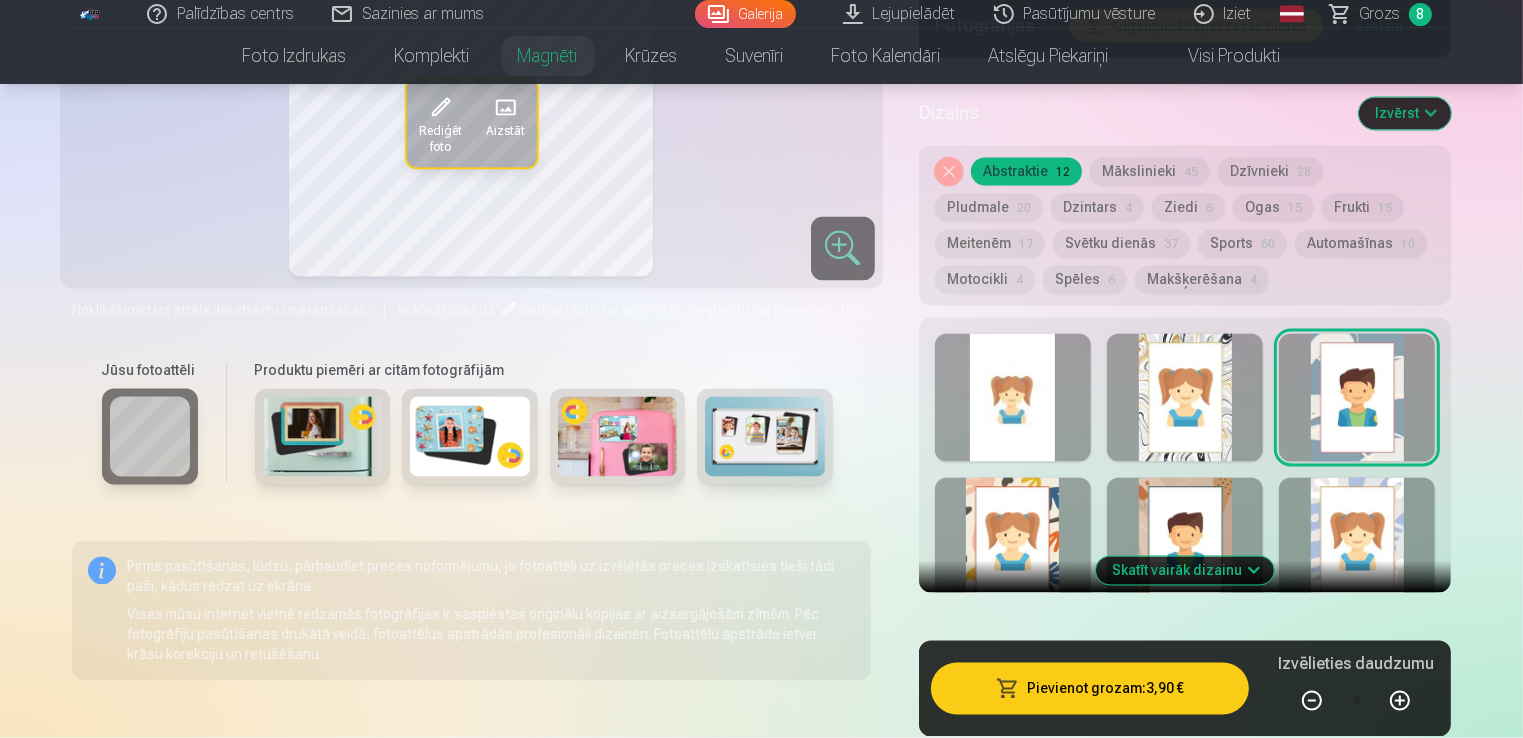 click at bounding box center [1013, 542] 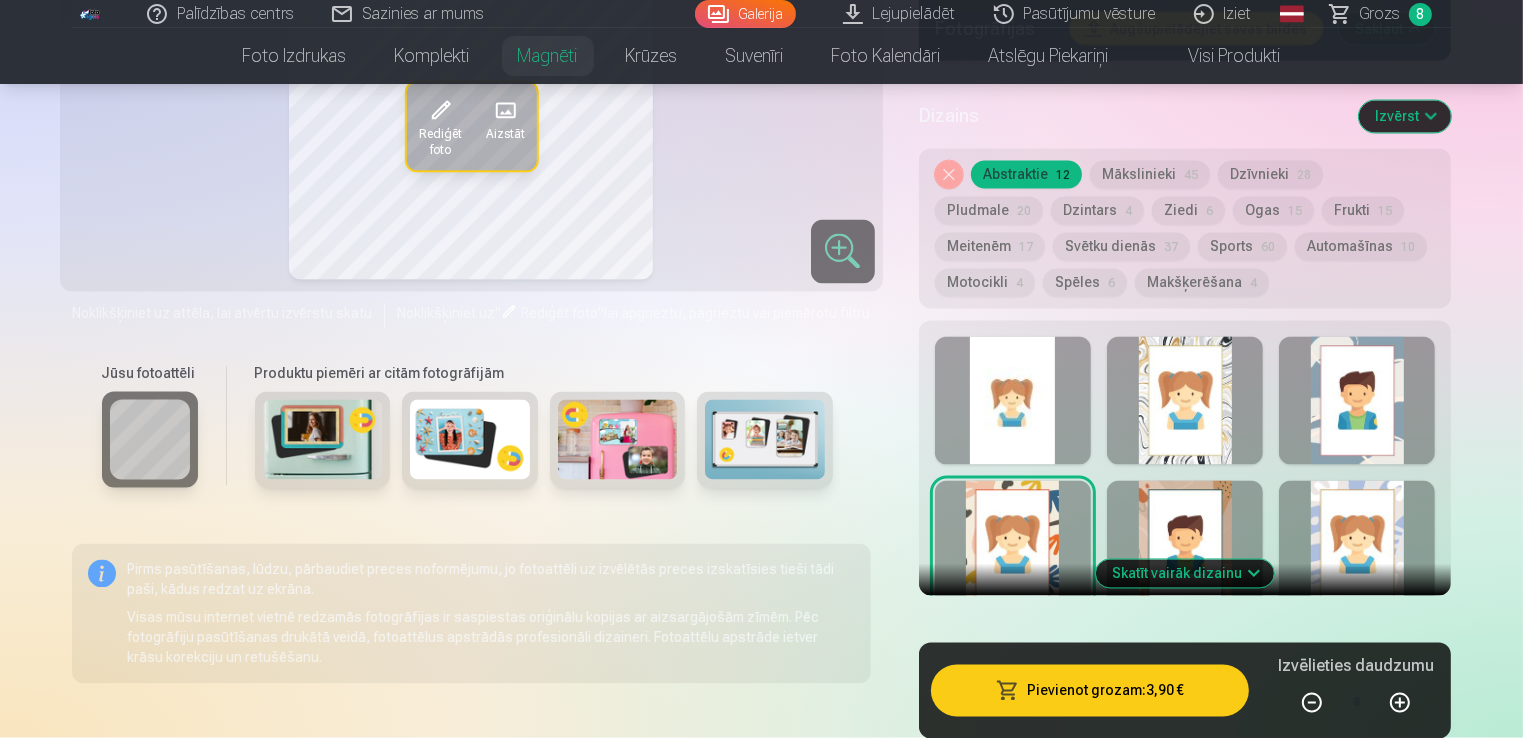 scroll, scrollTop: 3700, scrollLeft: 0, axis: vertical 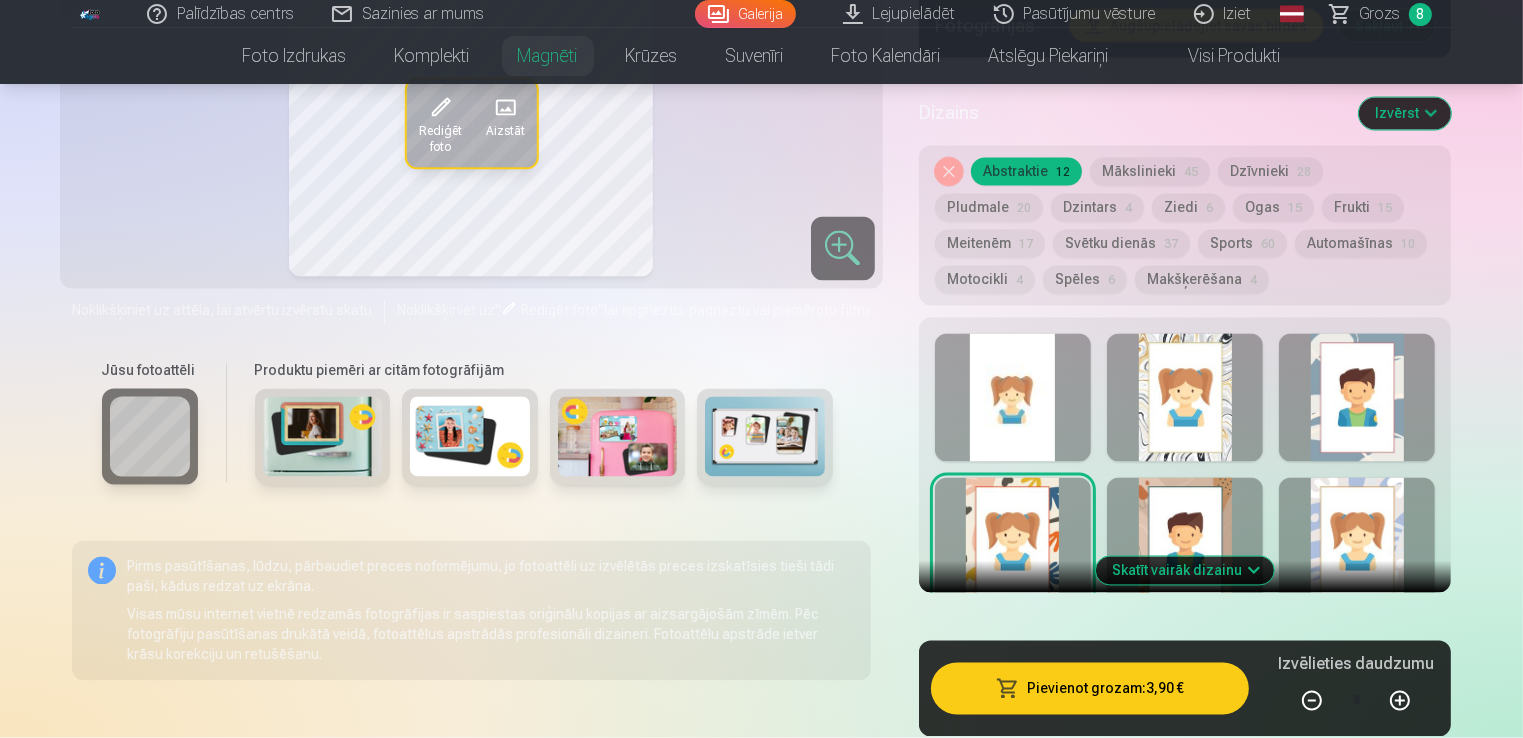click at bounding box center (1185, 542) 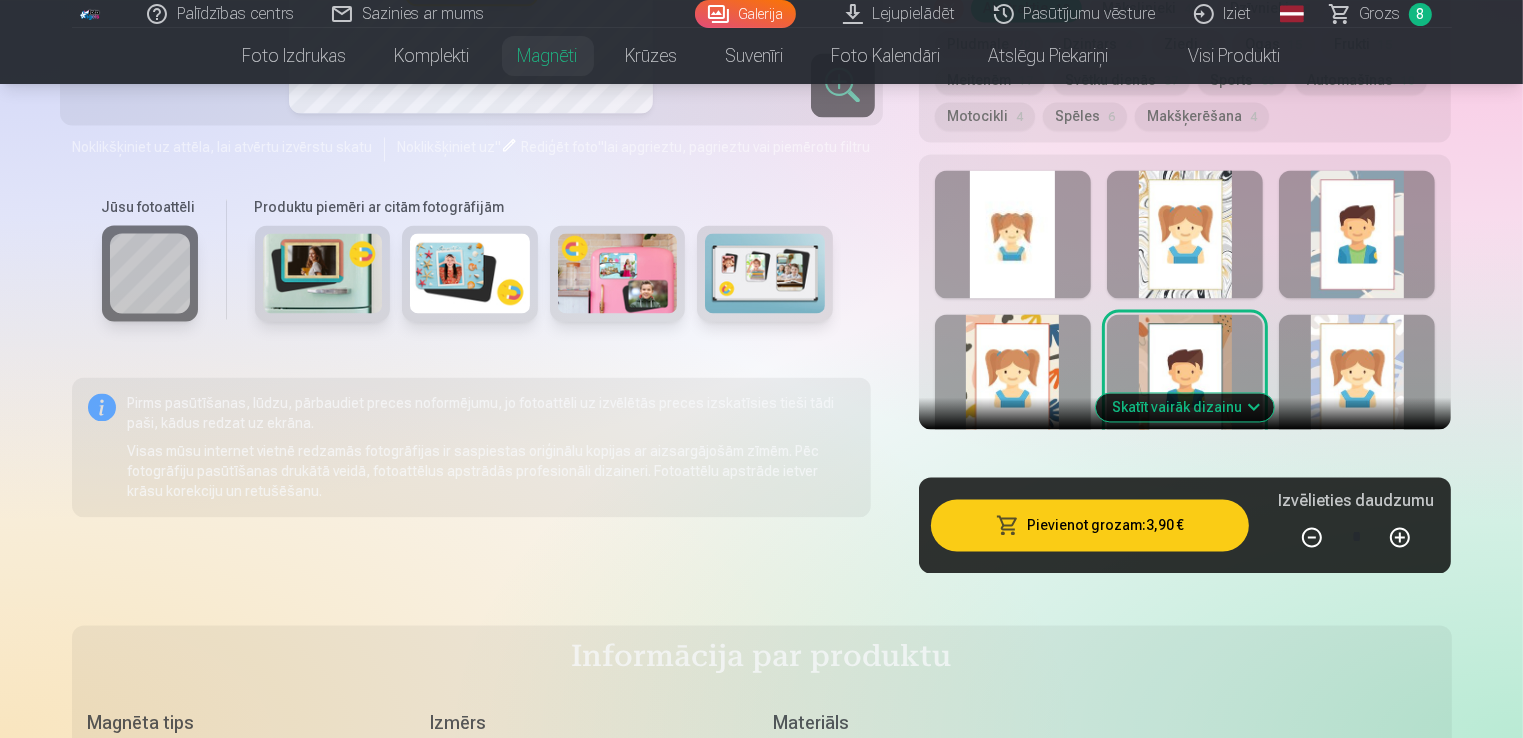 scroll, scrollTop: 3900, scrollLeft: 0, axis: vertical 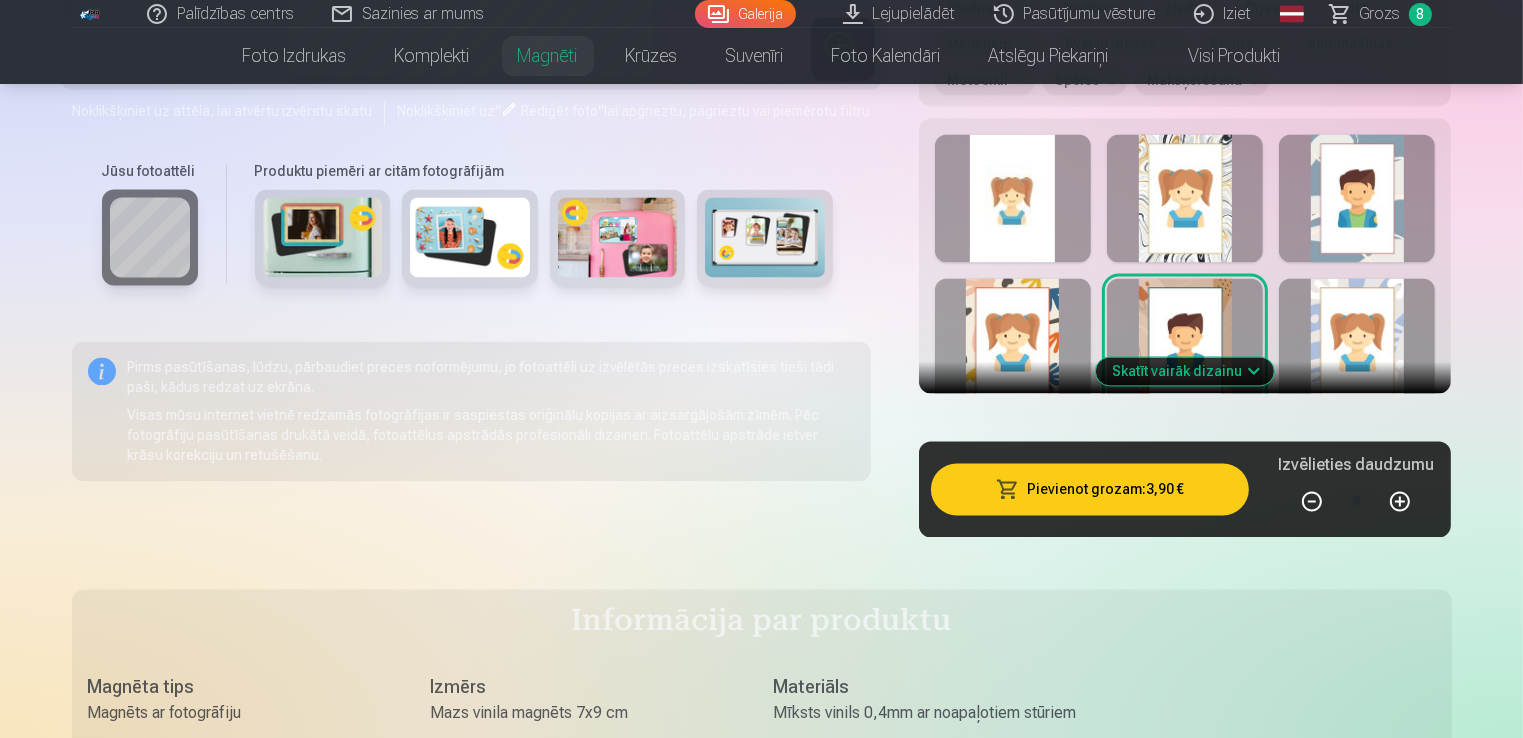 click at bounding box center (1357, 342) 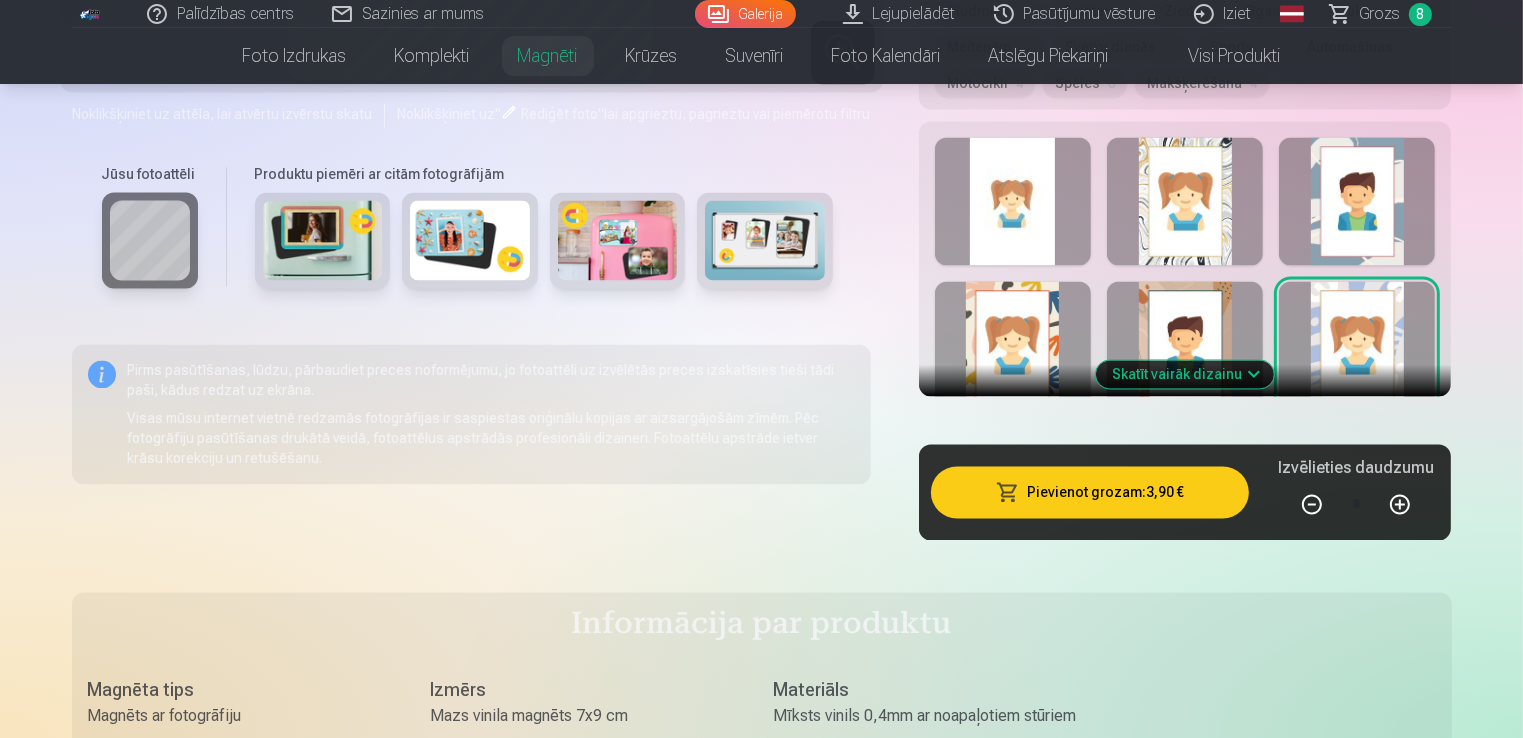 scroll, scrollTop: 3900, scrollLeft: 0, axis: vertical 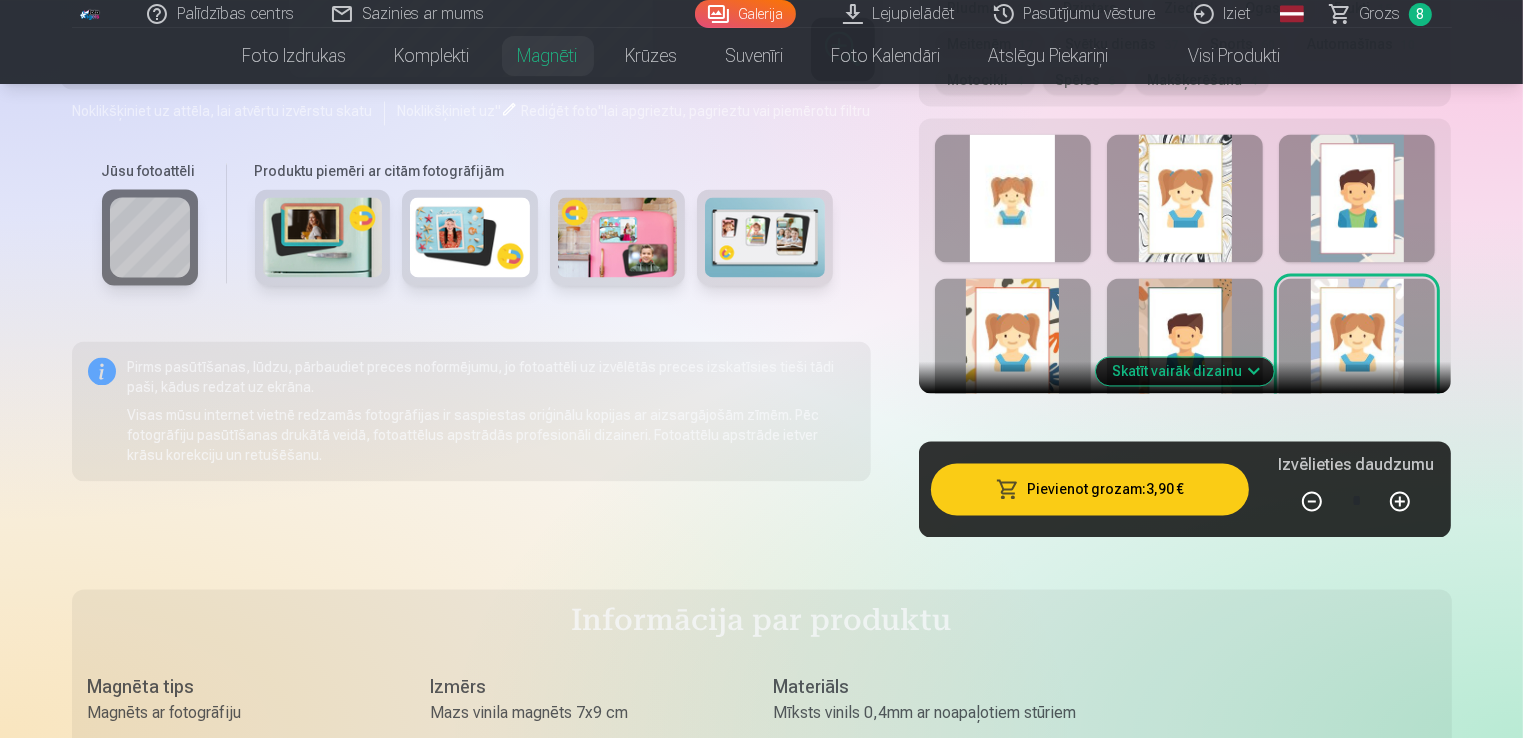 click on "Skatīt vairāk dizainu" at bounding box center (1185, 371) 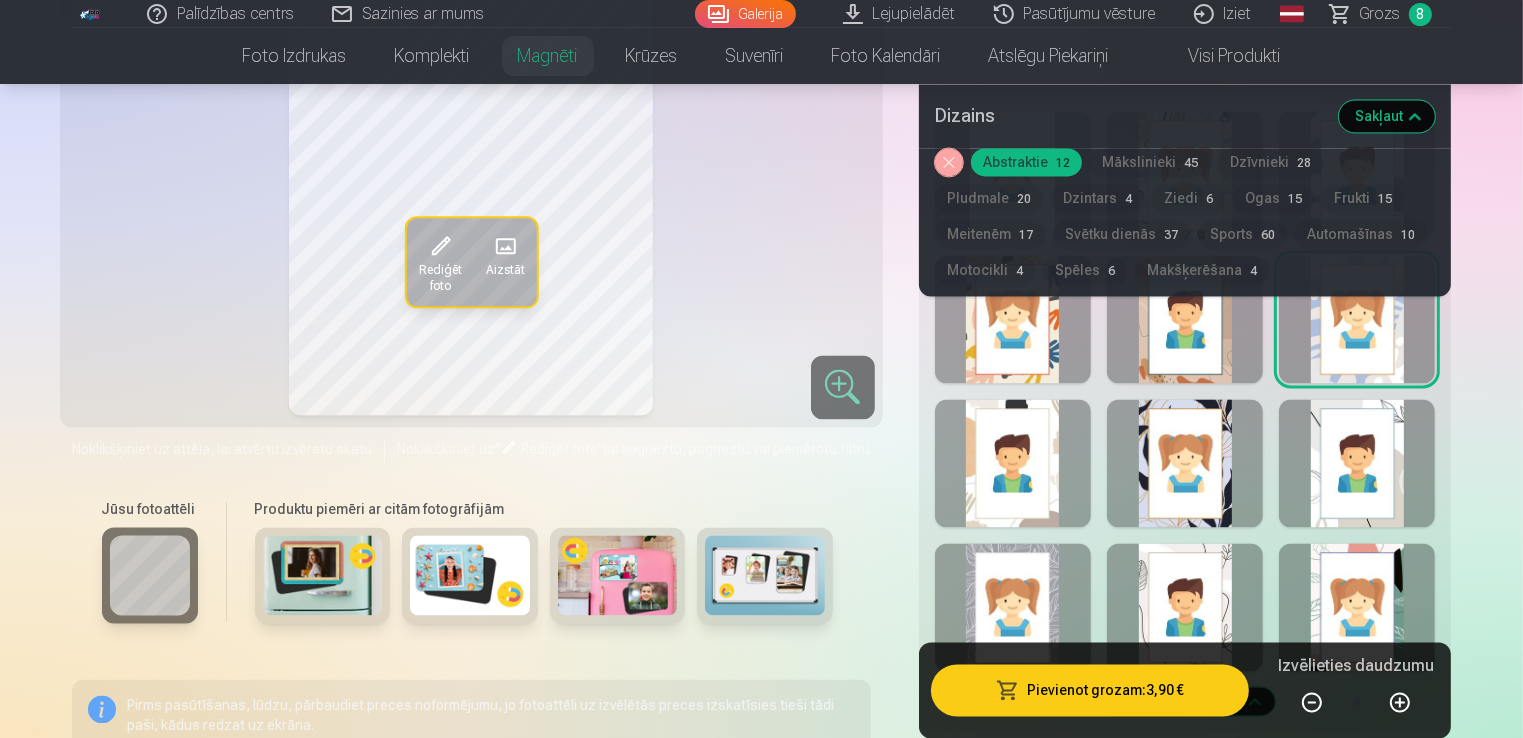 scroll, scrollTop: 3900, scrollLeft: 0, axis: vertical 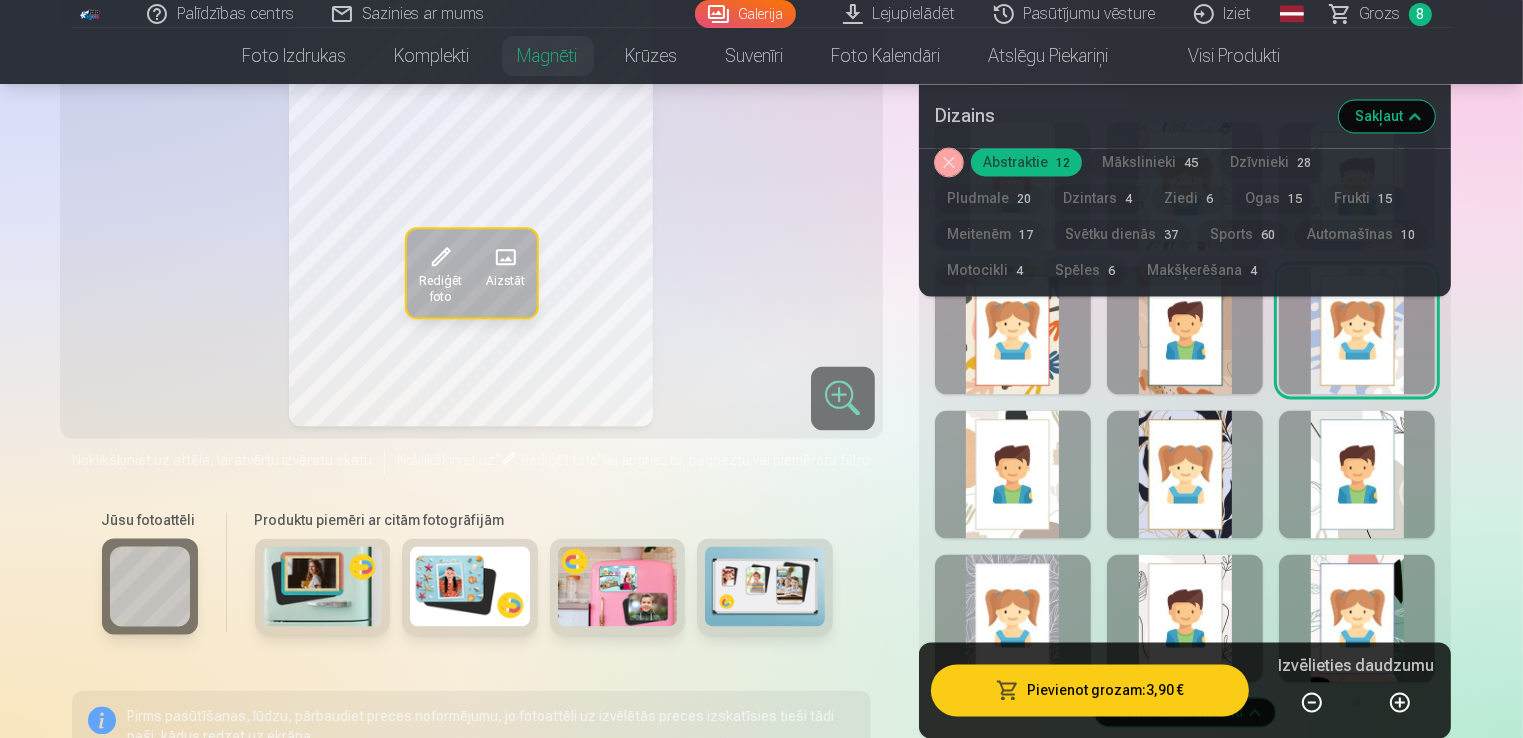 click at bounding box center (1013, 474) 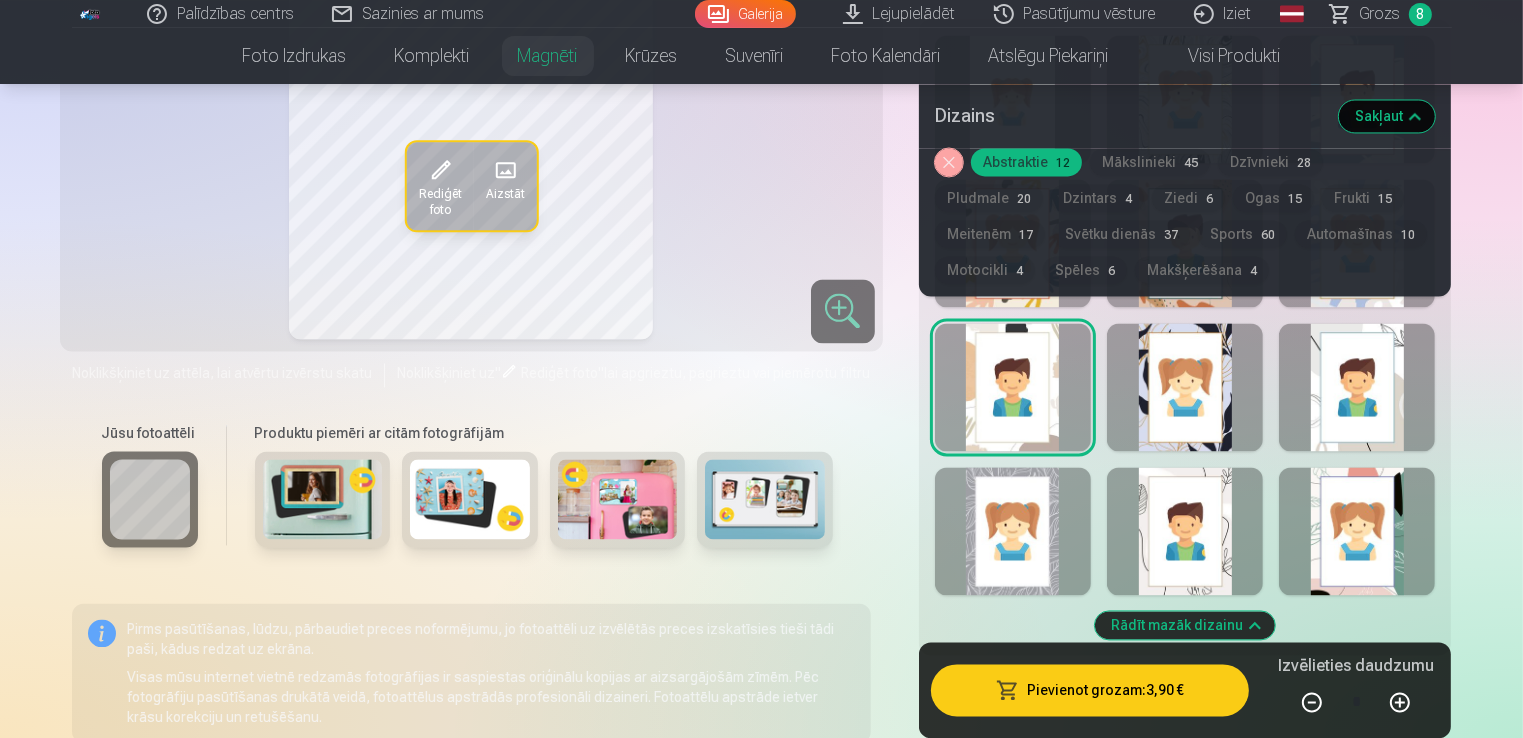 scroll, scrollTop: 4000, scrollLeft: 0, axis: vertical 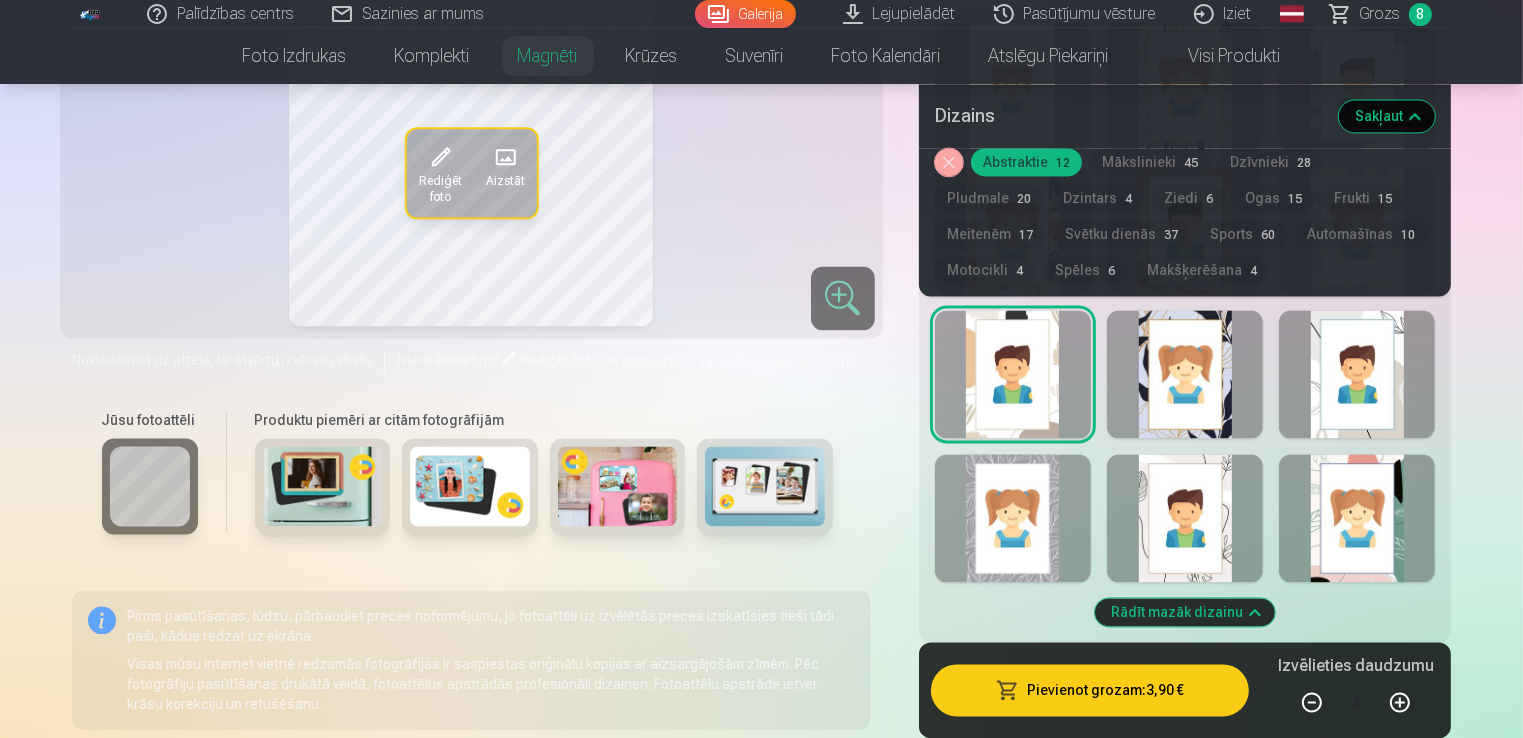 click at bounding box center (1185, 374) 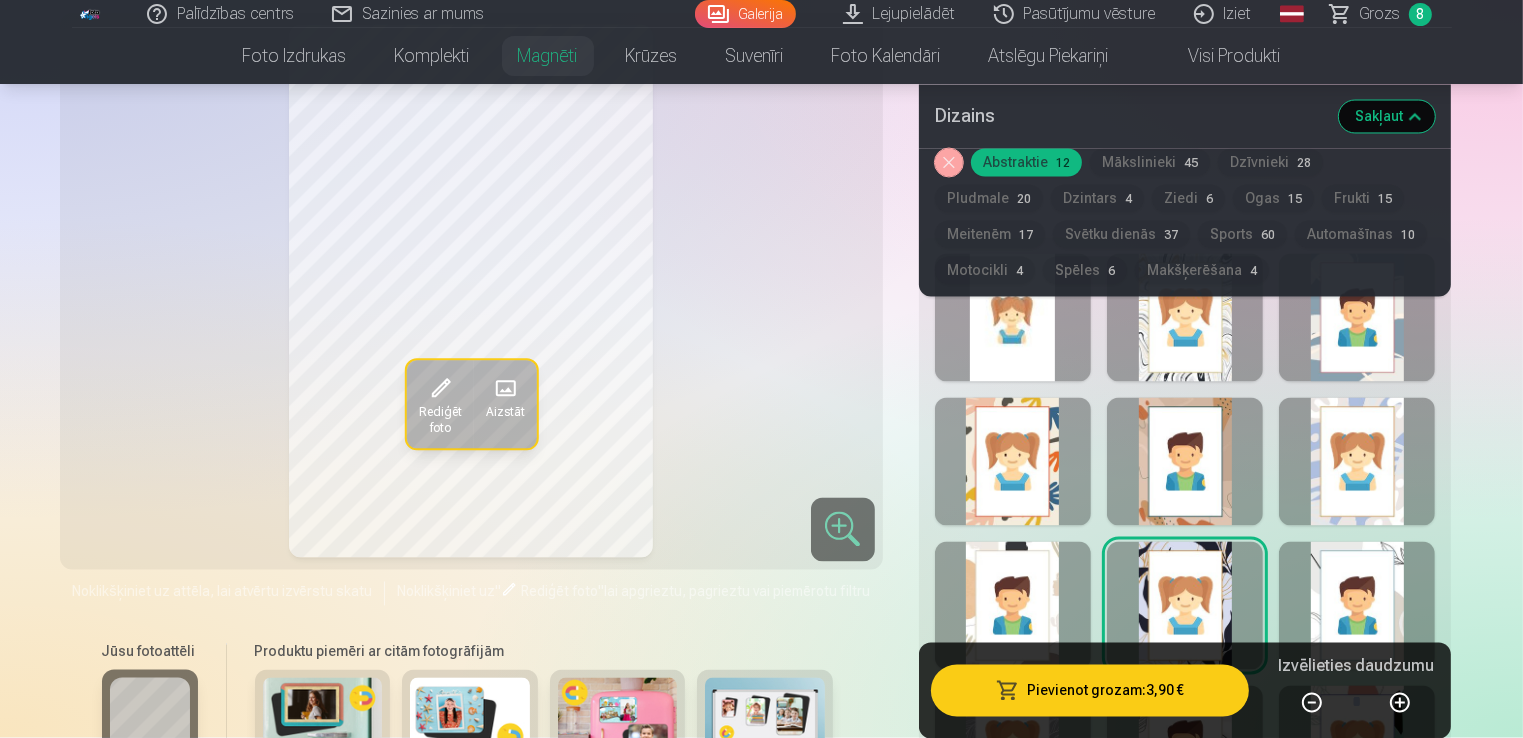scroll, scrollTop: 3900, scrollLeft: 0, axis: vertical 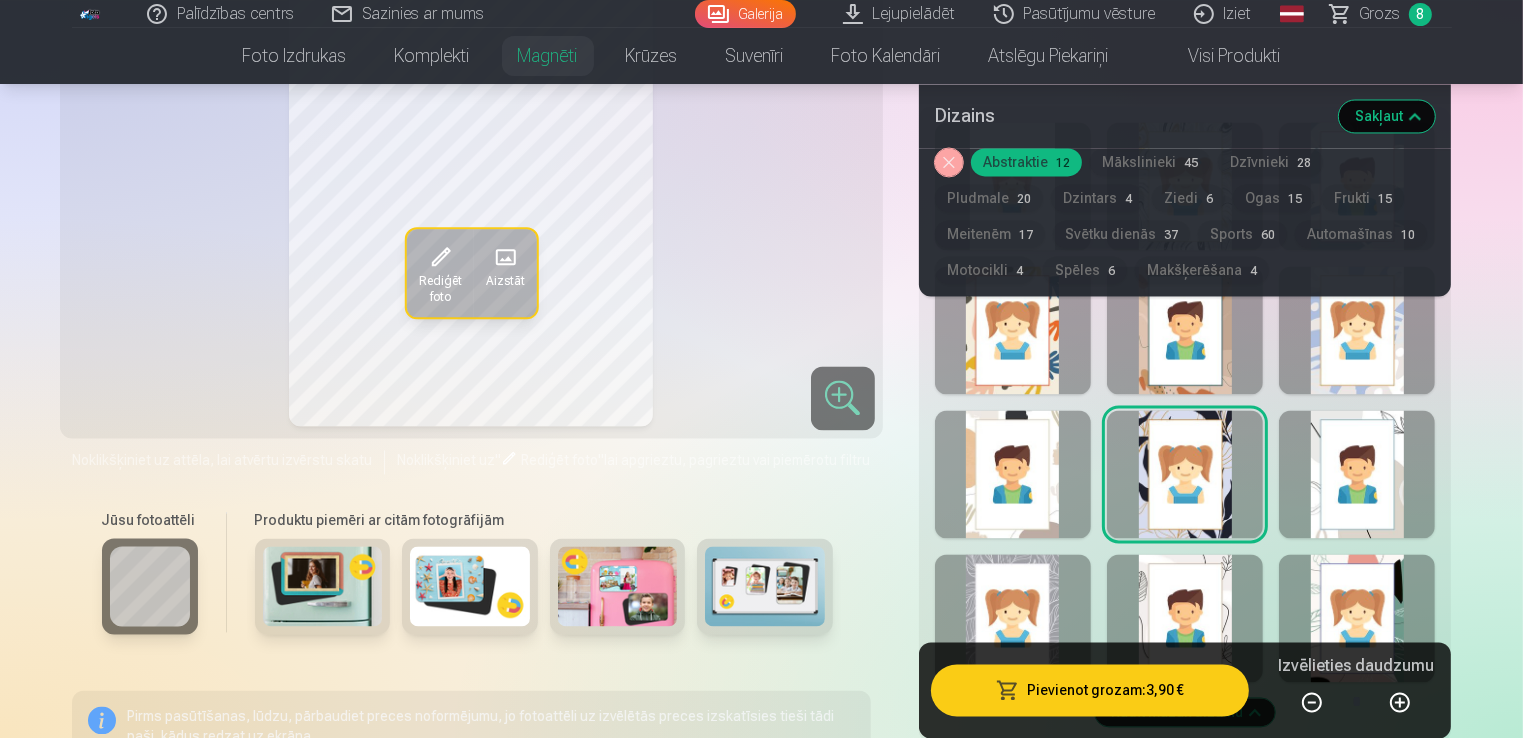 click at bounding box center [1357, 474] 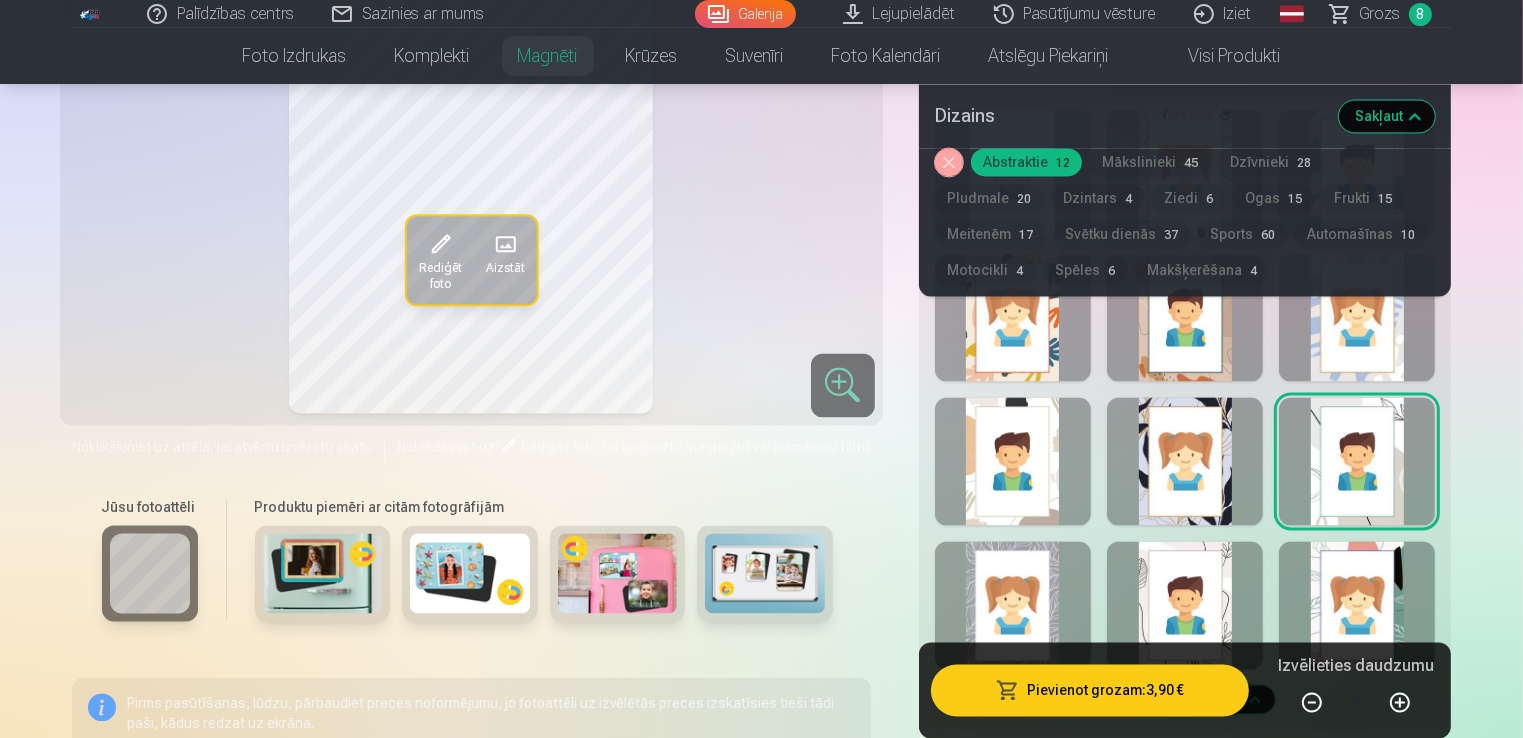 scroll, scrollTop: 4100, scrollLeft: 0, axis: vertical 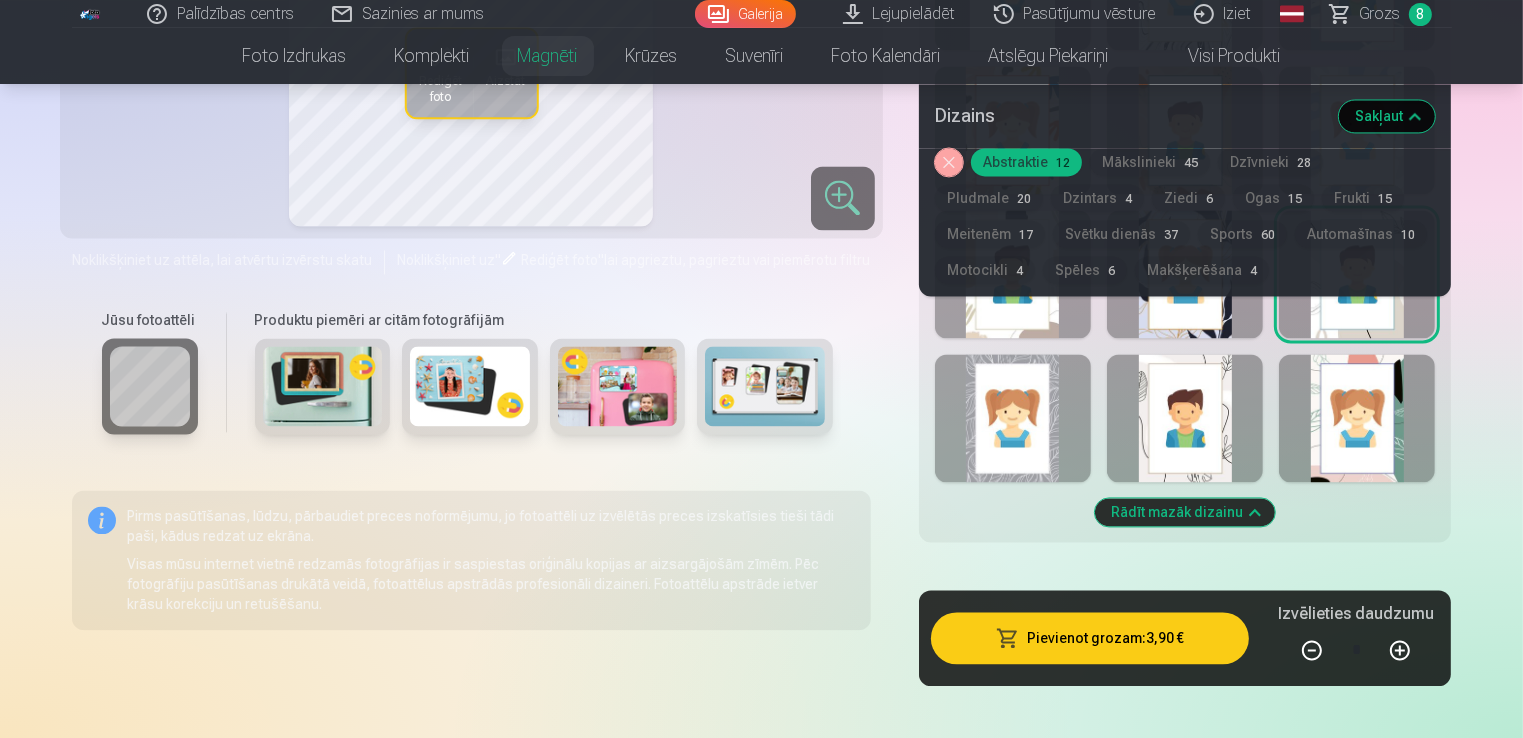 click at bounding box center (1013, 418) 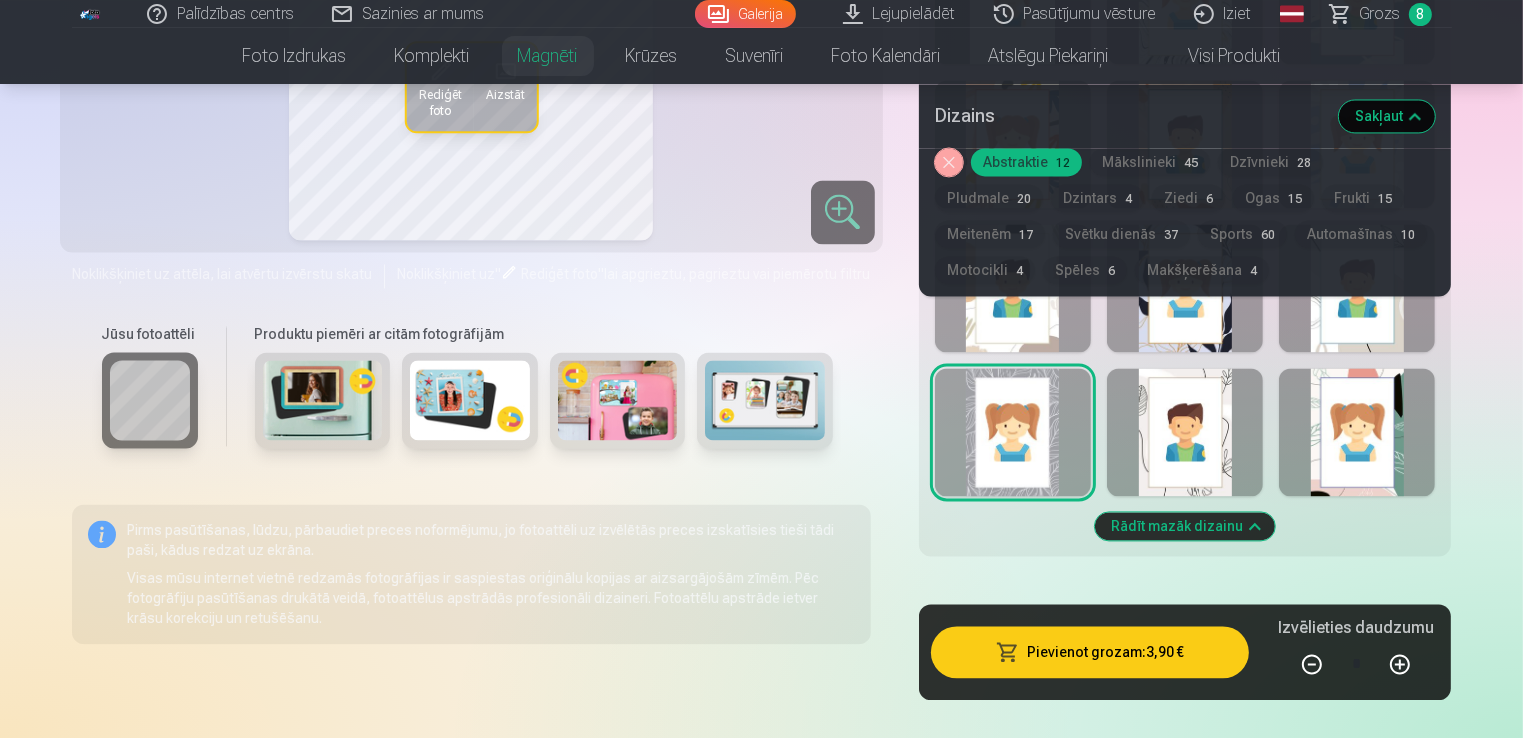 scroll, scrollTop: 4100, scrollLeft: 0, axis: vertical 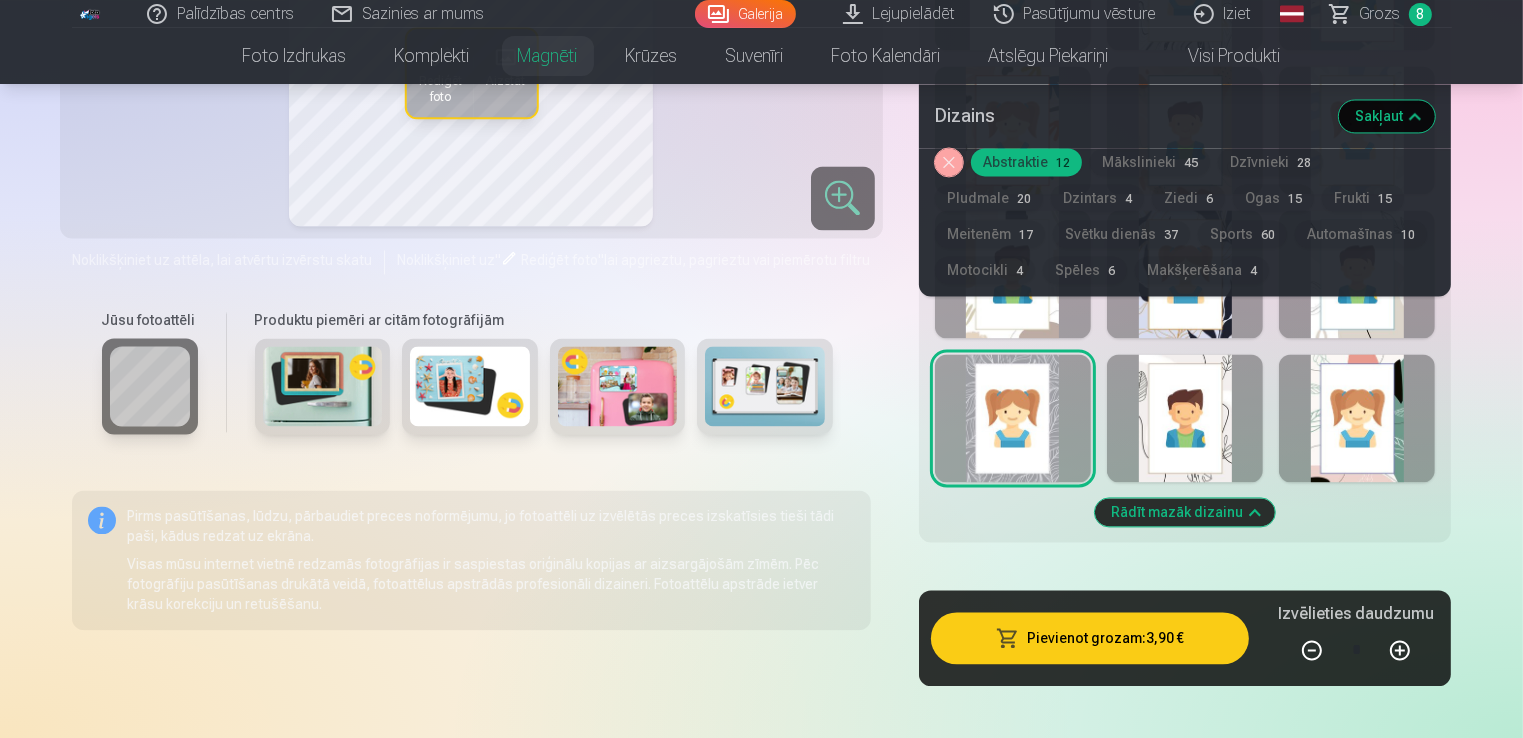 click at bounding box center [1185, 418] 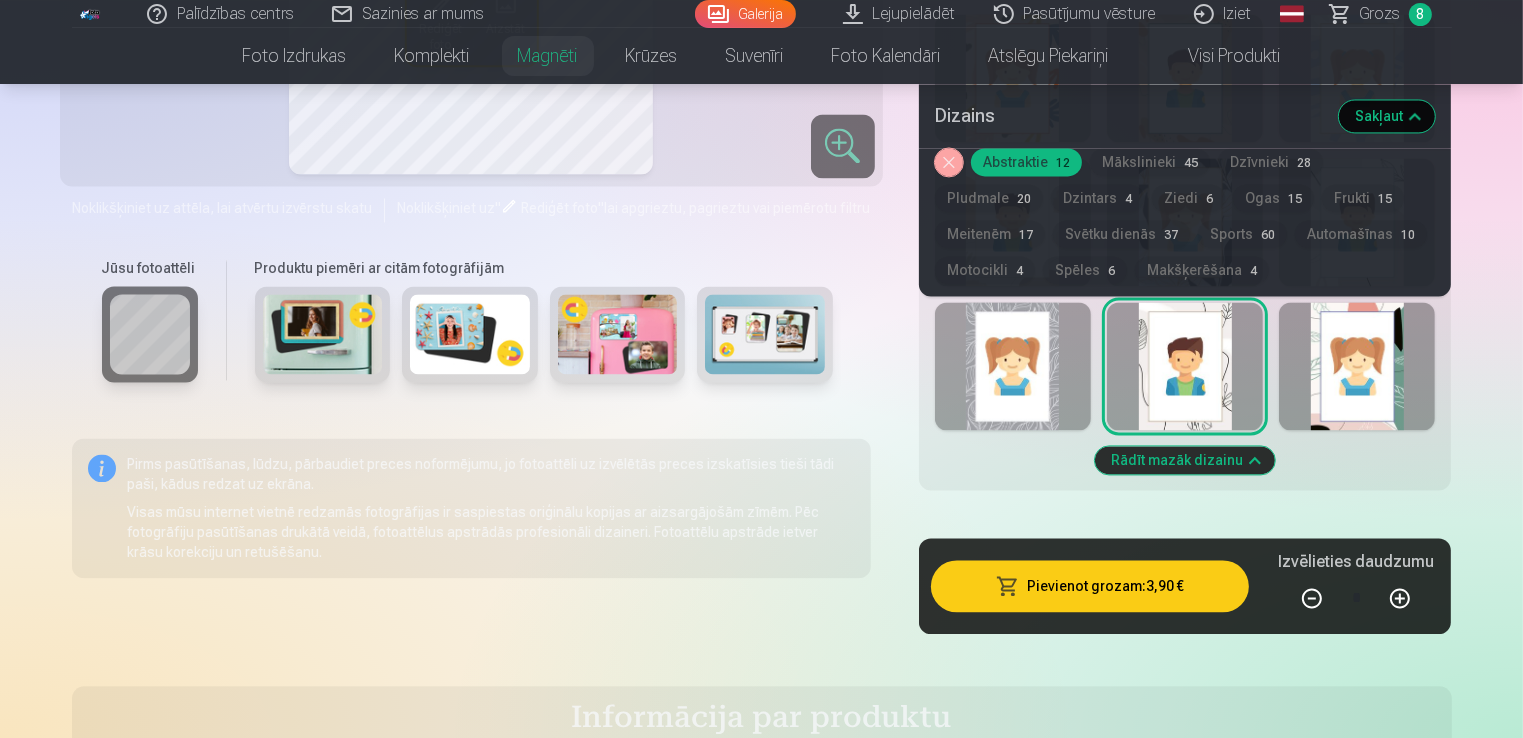 scroll, scrollTop: 4200, scrollLeft: 0, axis: vertical 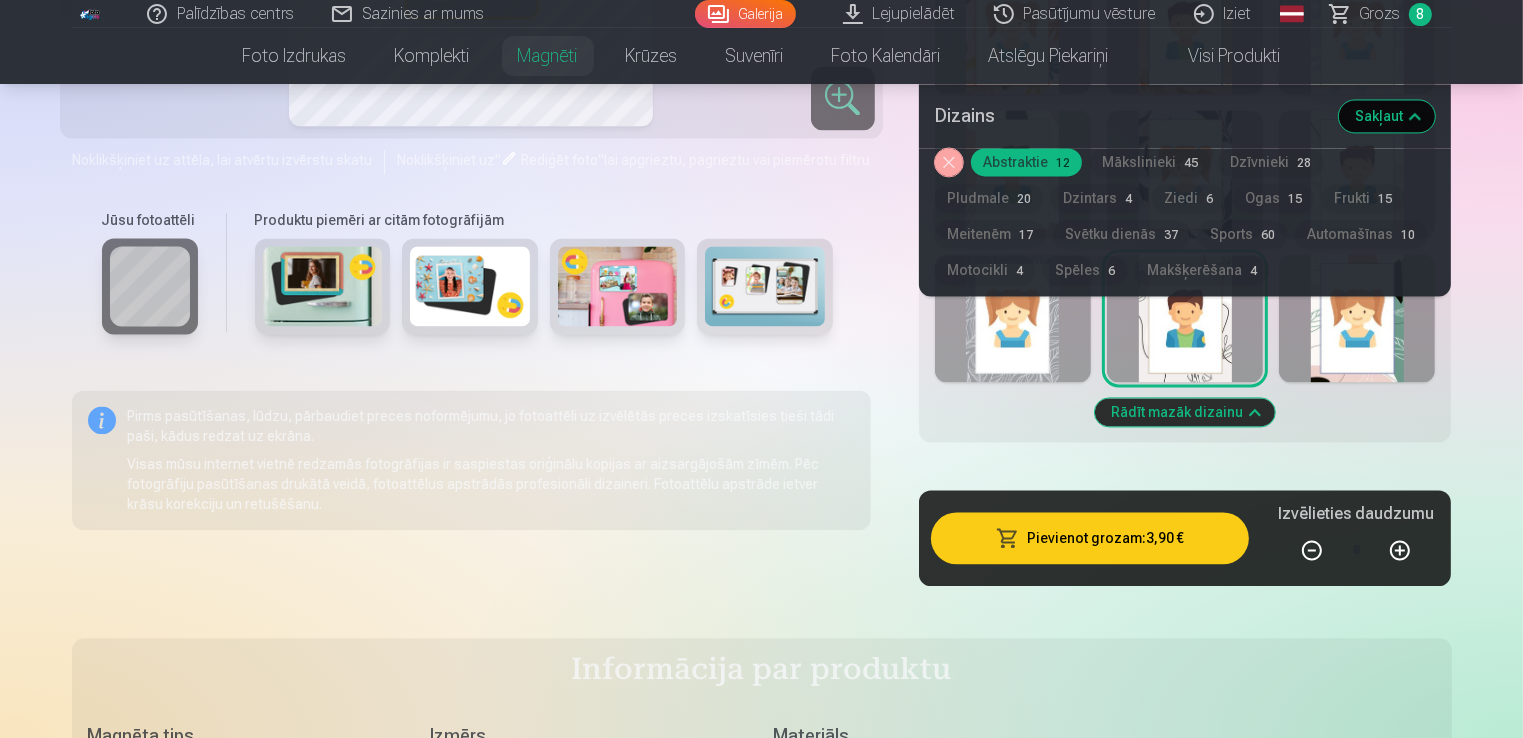 click at bounding box center [1357, 318] 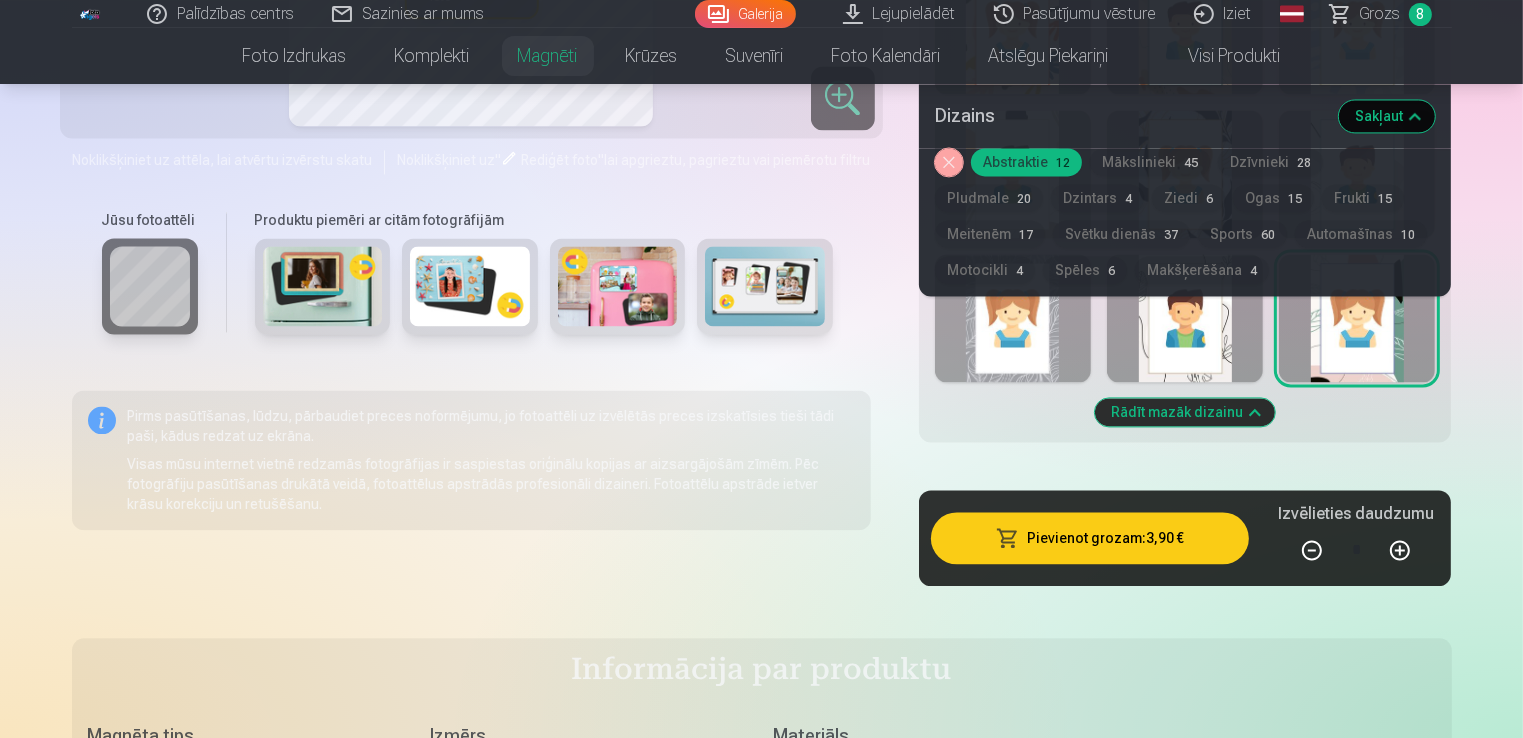 click at bounding box center [1357, 318] 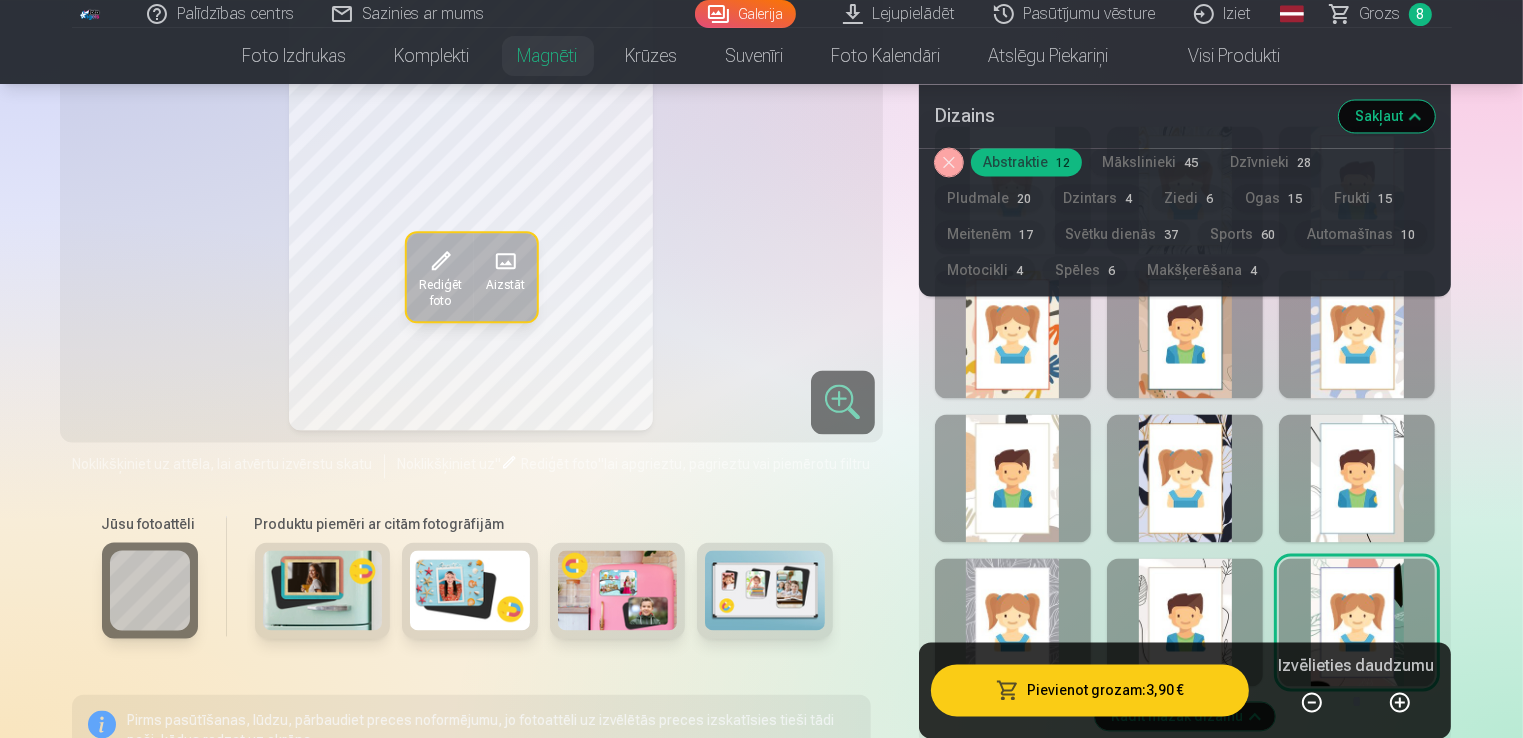 scroll, scrollTop: 3900, scrollLeft: 0, axis: vertical 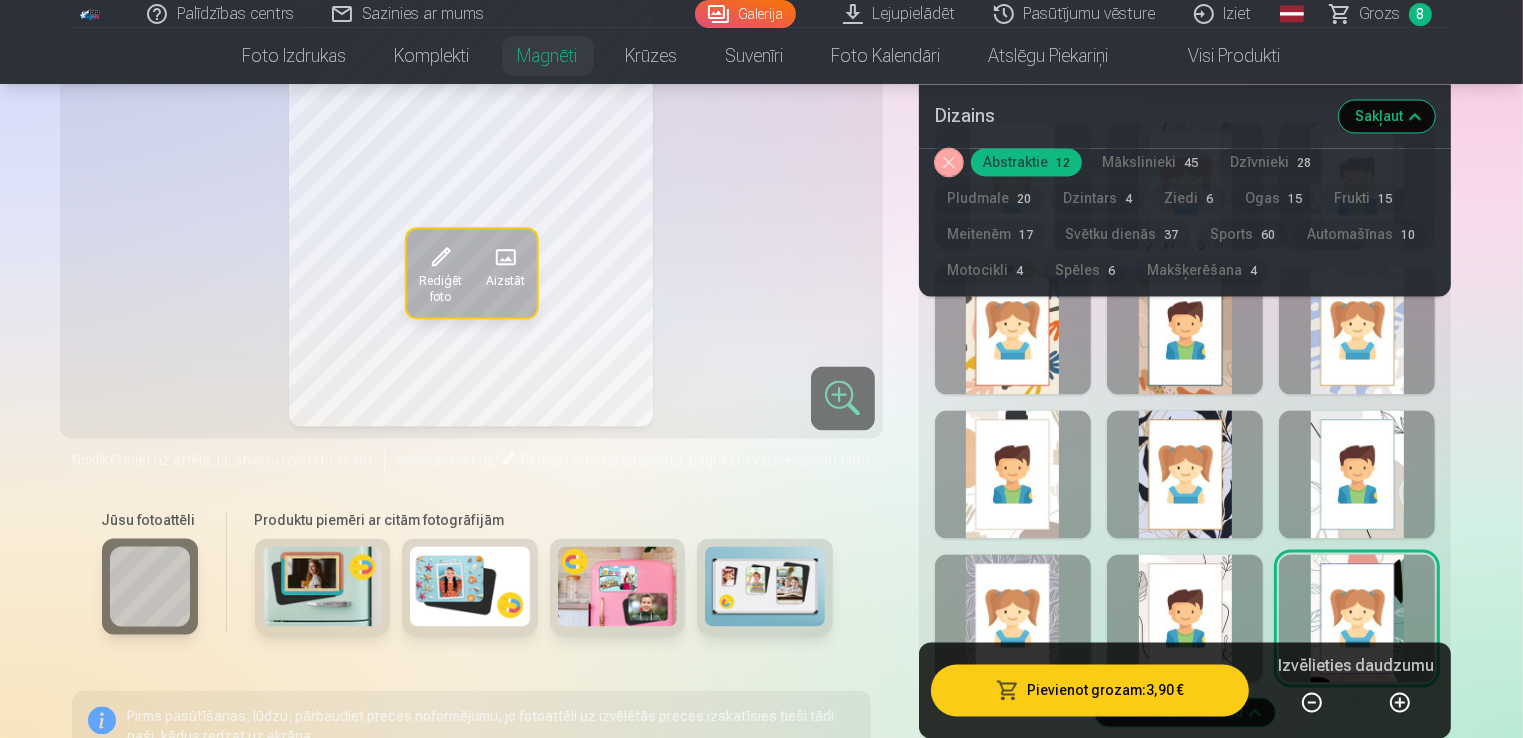 click at bounding box center [1013, 474] 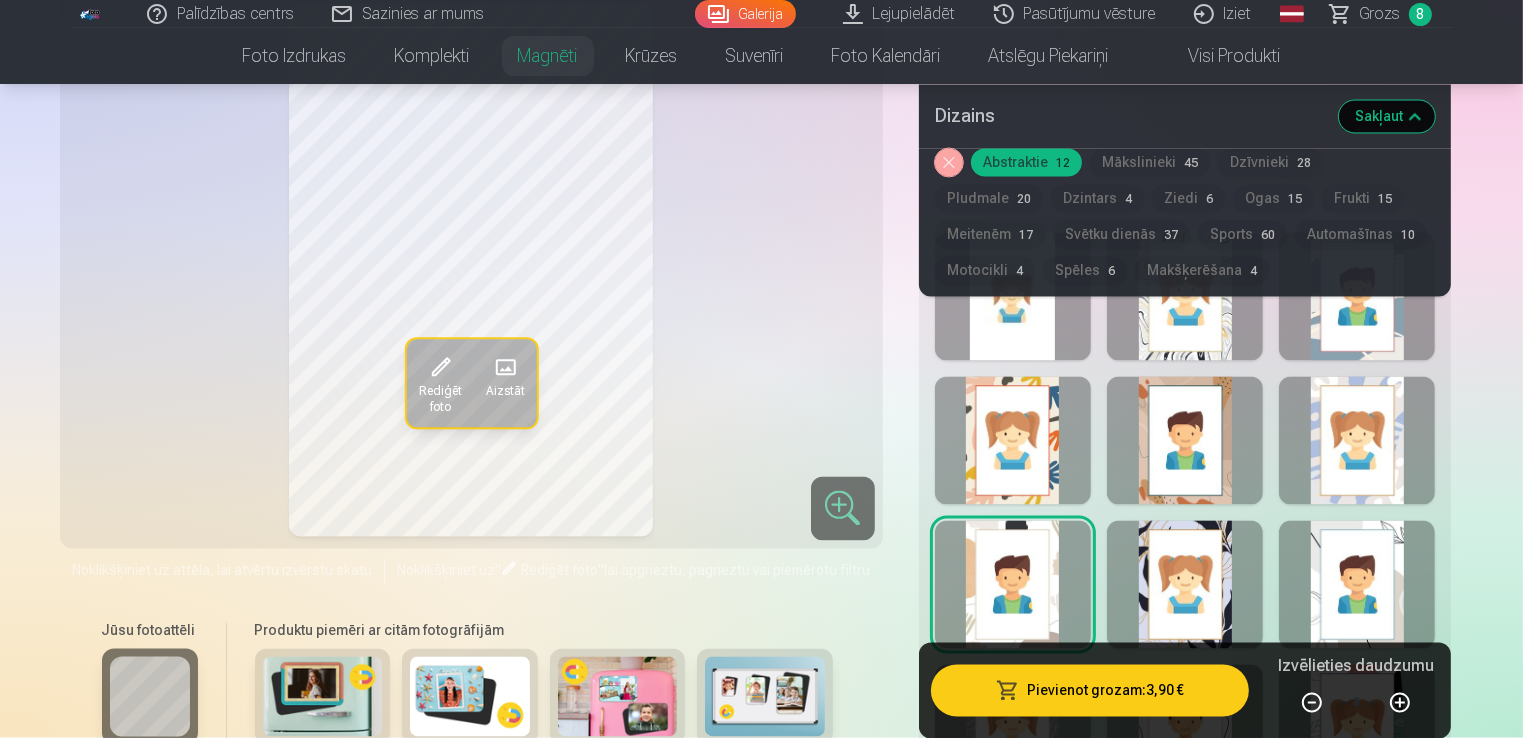 scroll, scrollTop: 3700, scrollLeft: 0, axis: vertical 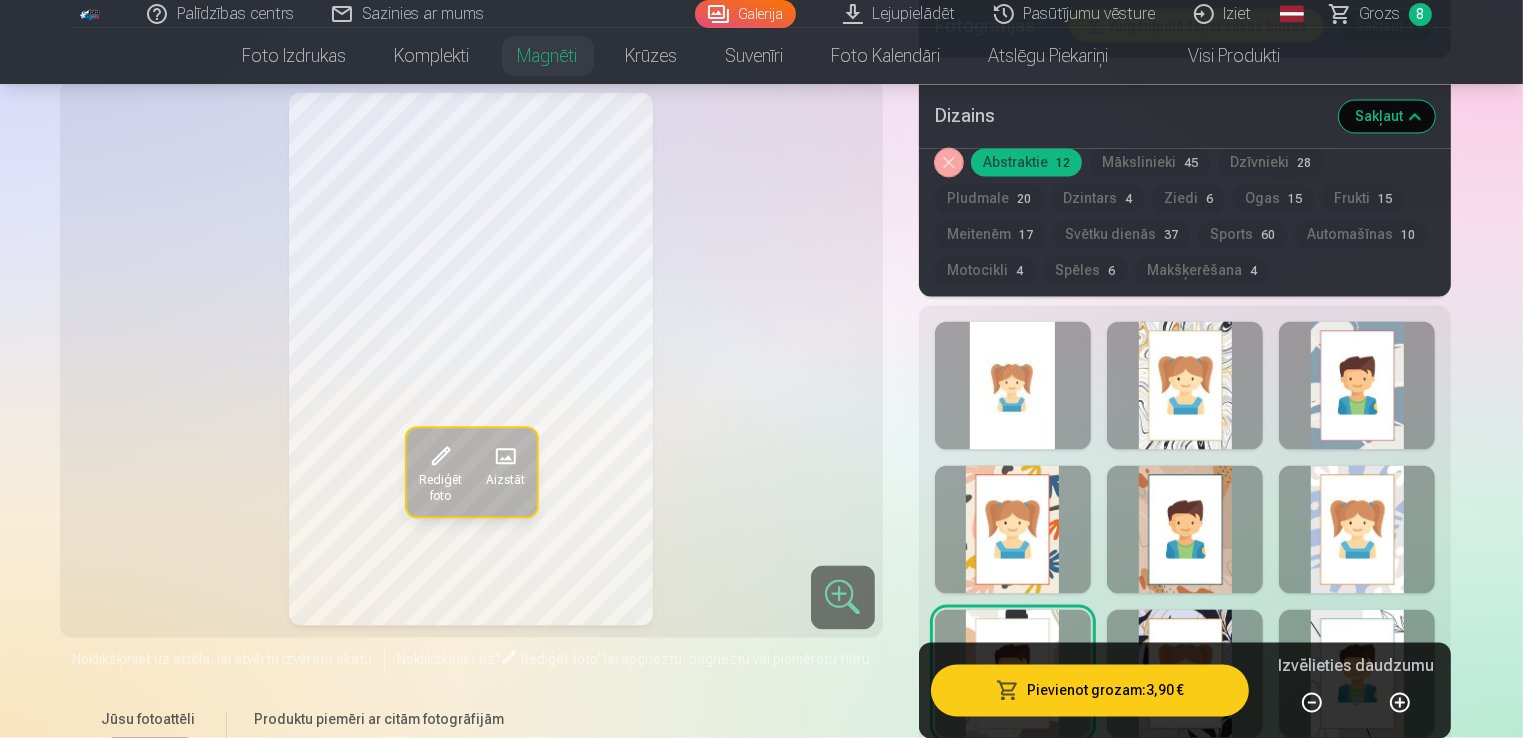 click at bounding box center [1357, 674] 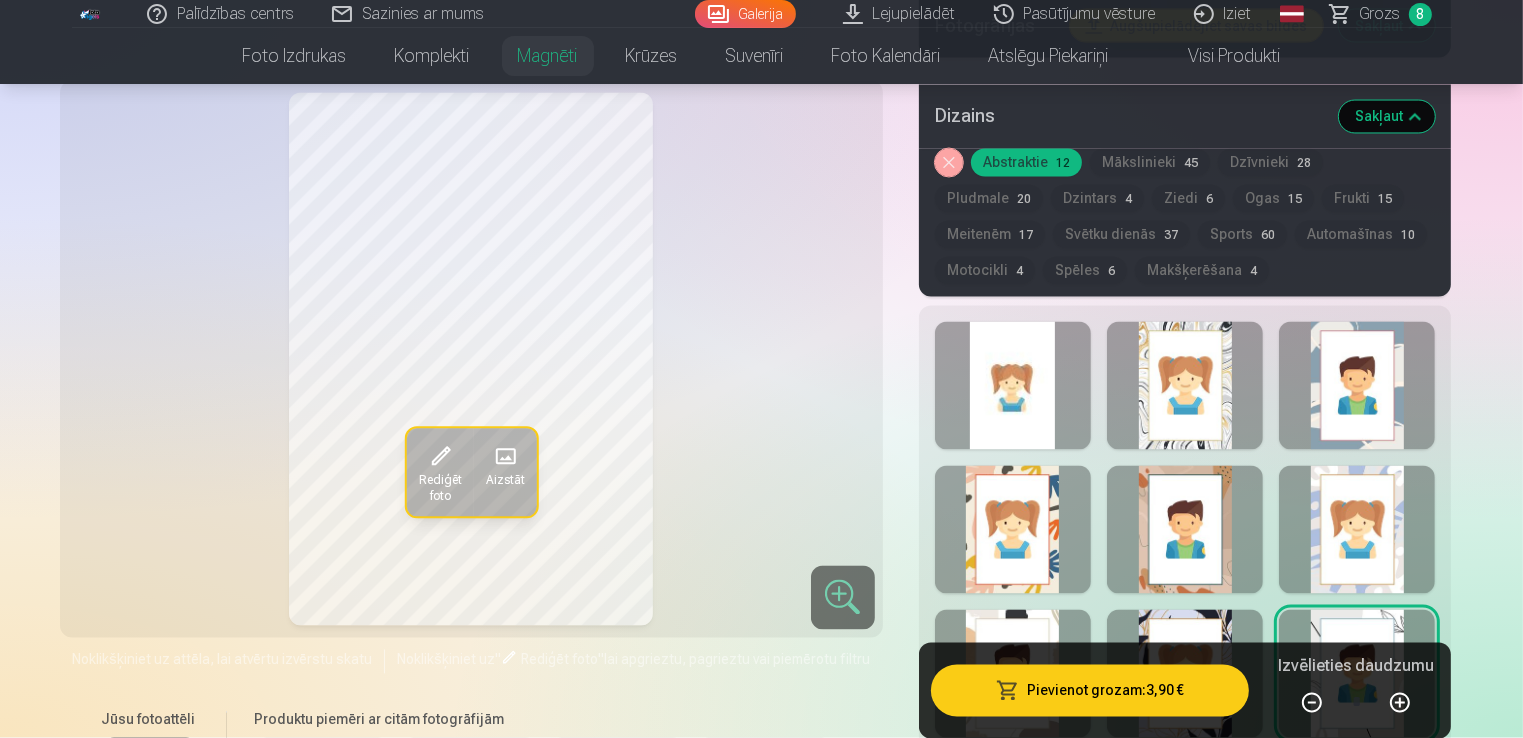 click at bounding box center [1357, 674] 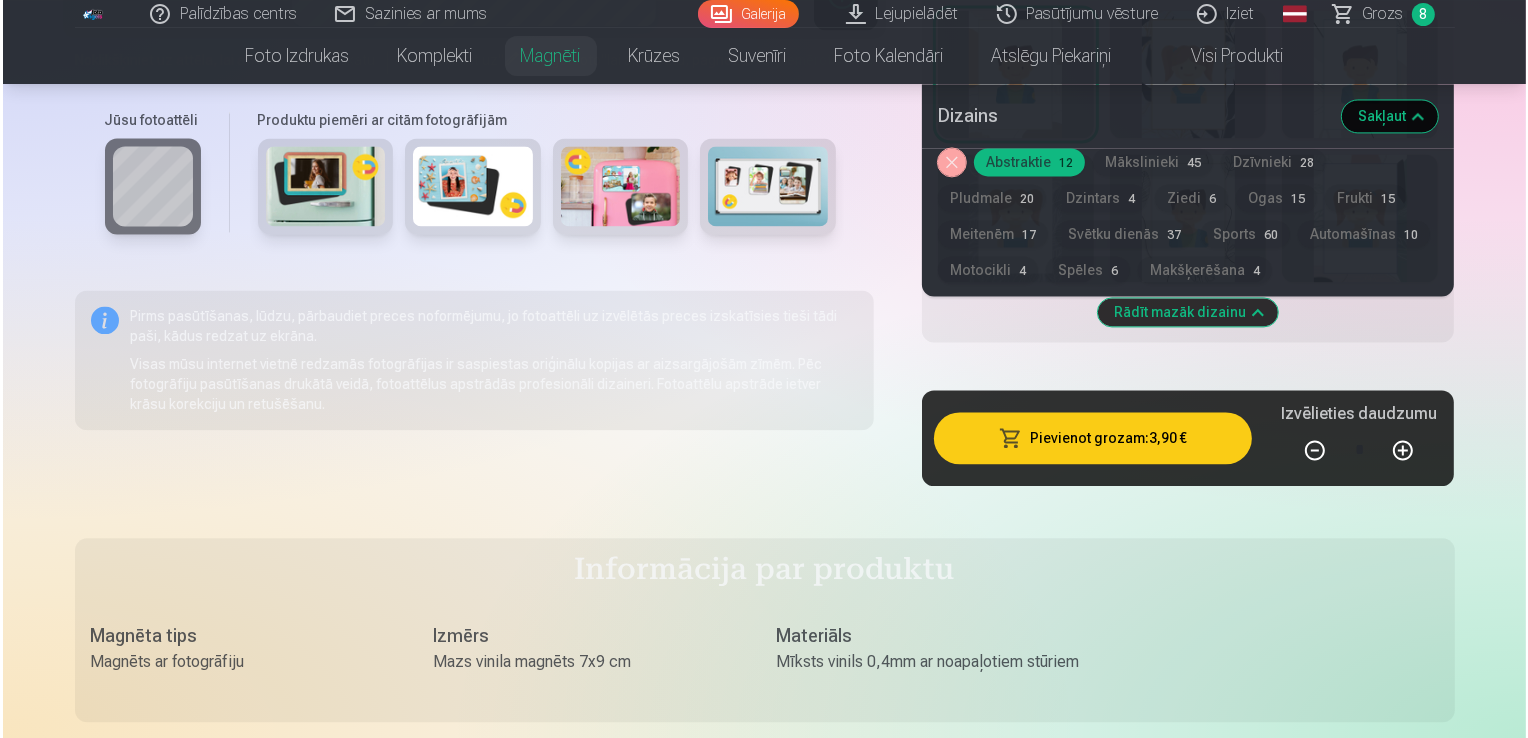 scroll, scrollTop: 4000, scrollLeft: 0, axis: vertical 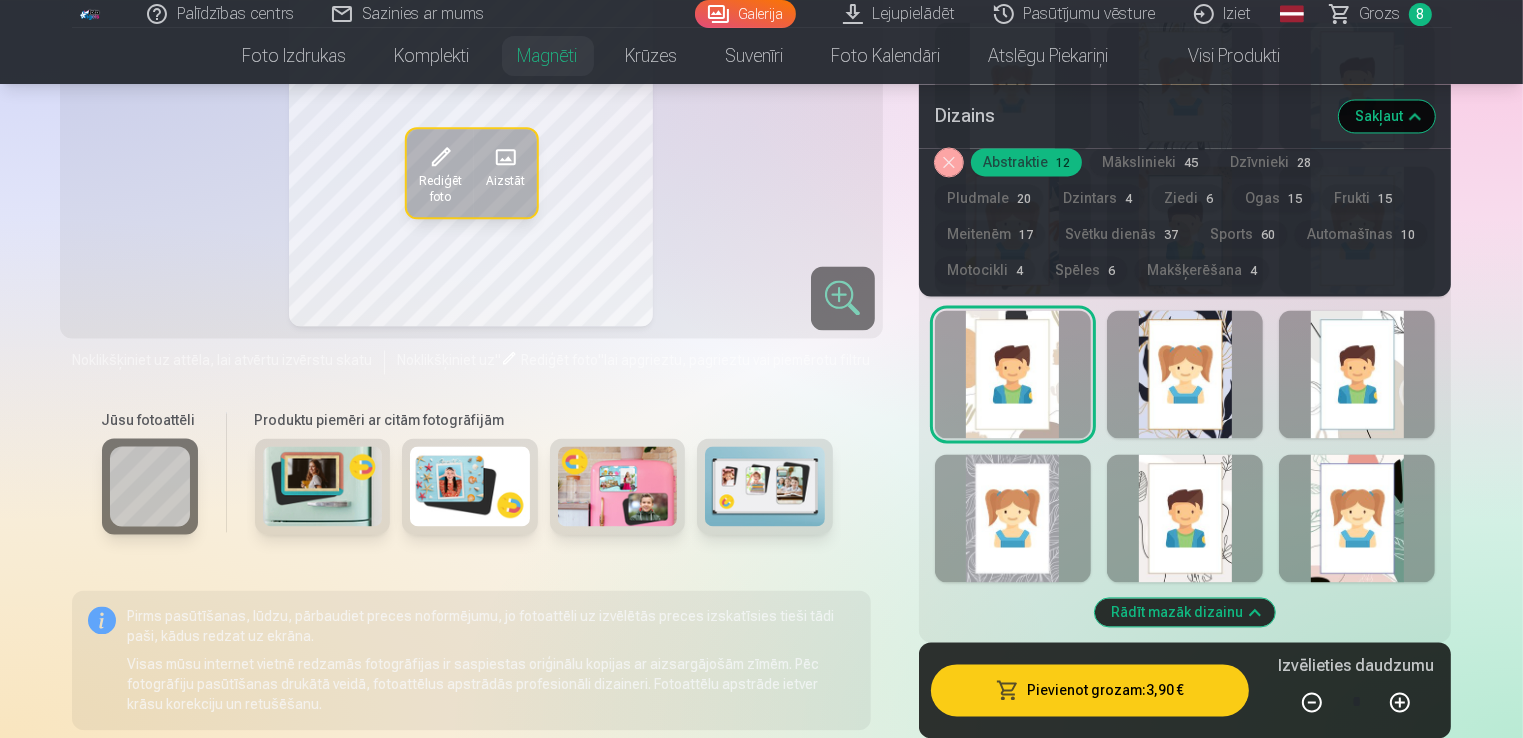 click at bounding box center (1400, 702) 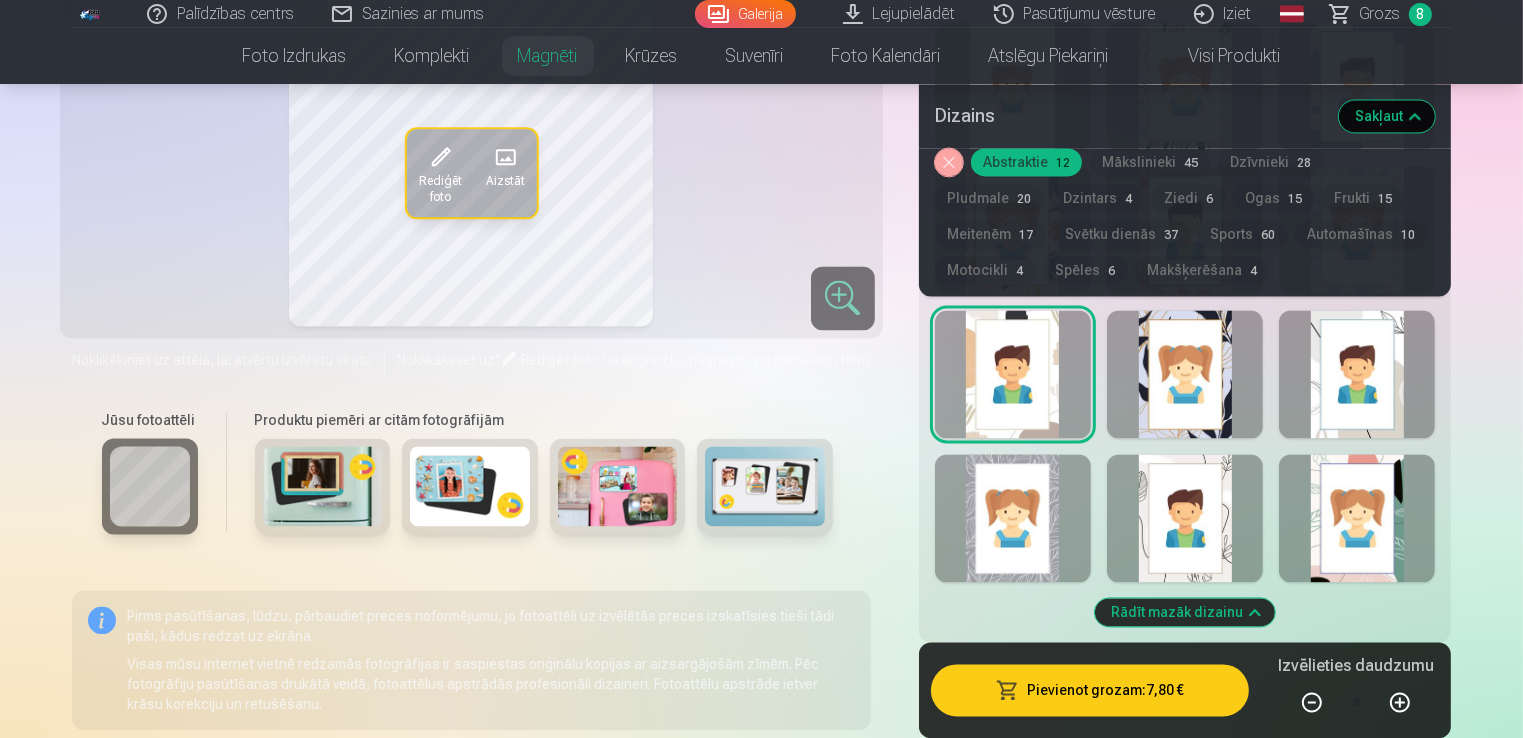 click at bounding box center (1400, 702) 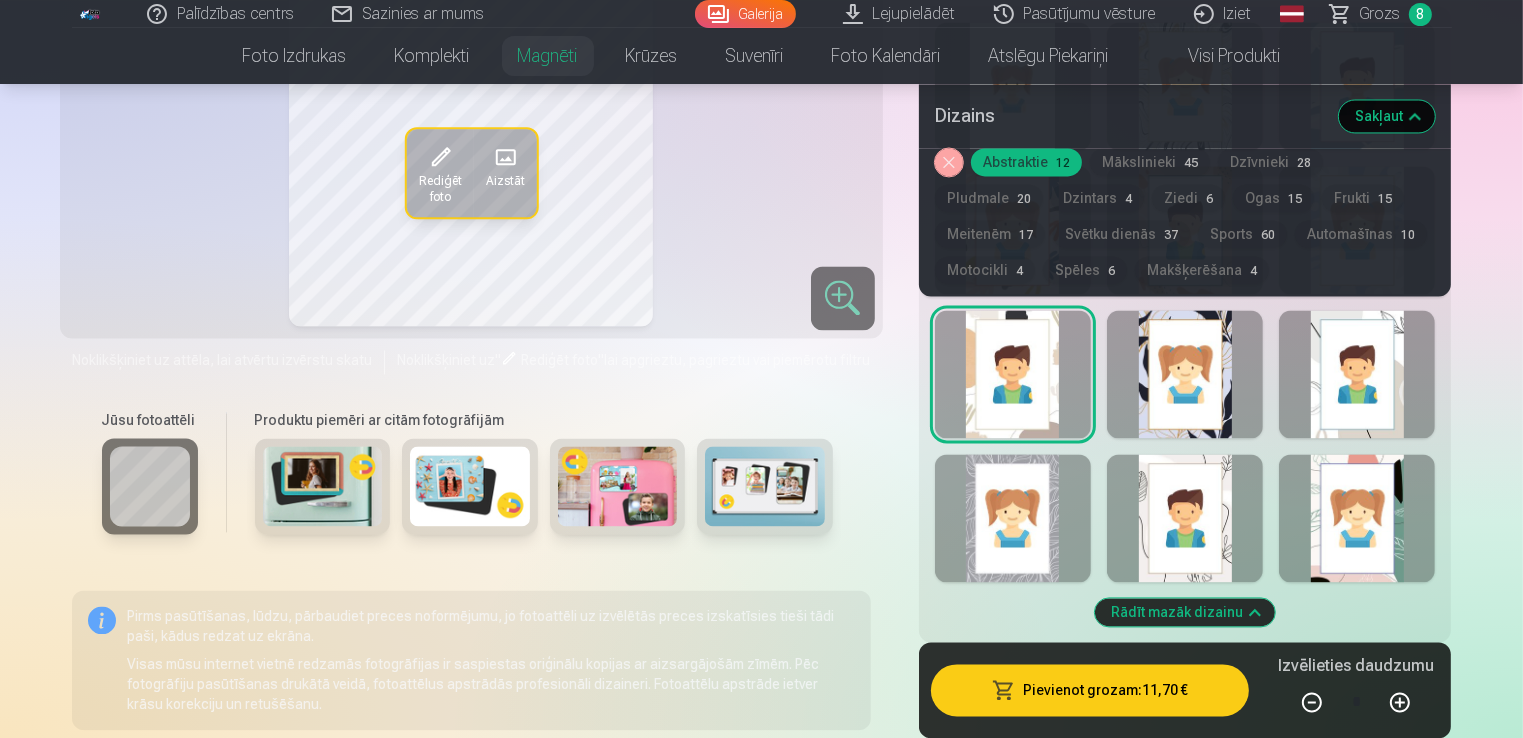 click at bounding box center (1400, 702) 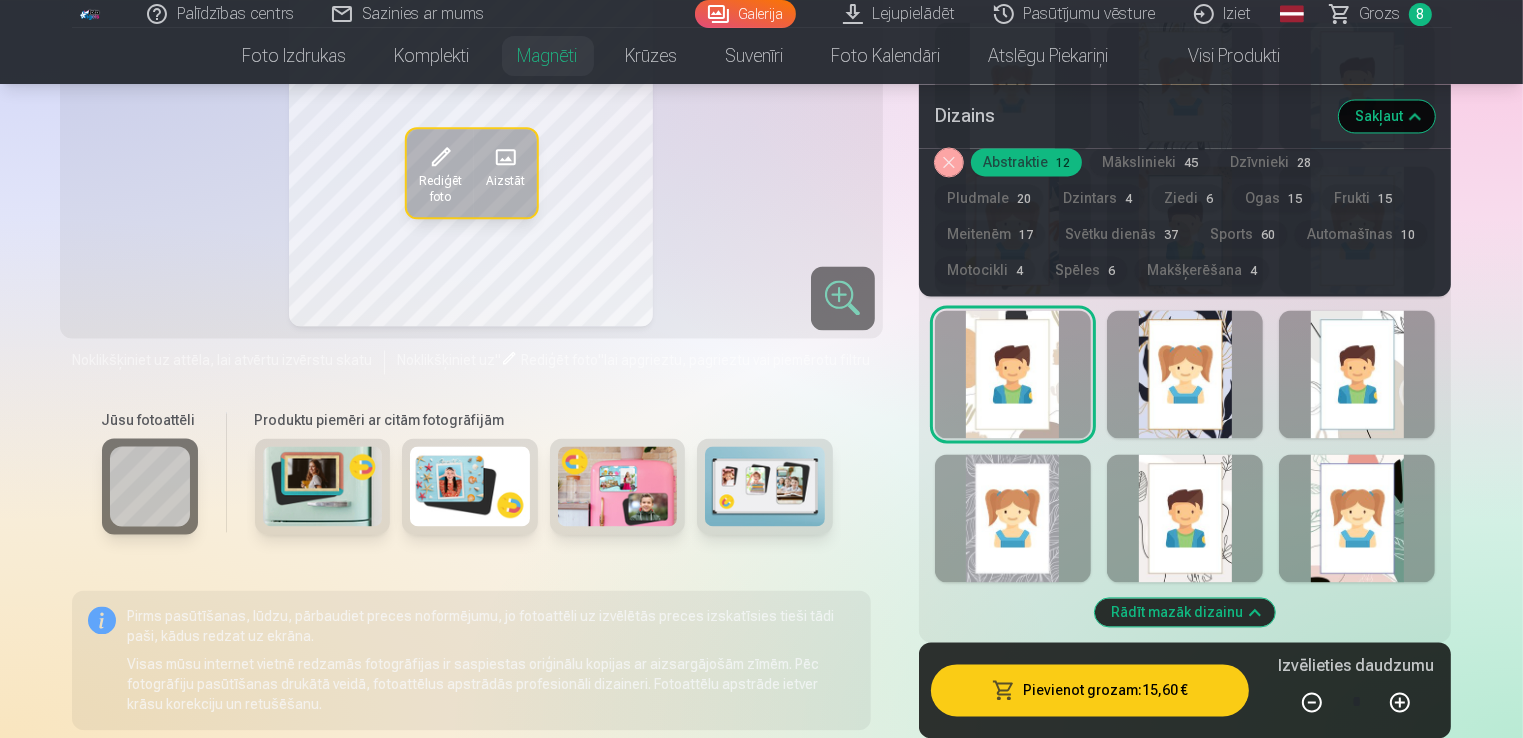 click on "Pievienot grozam :  15,60 €" at bounding box center [1090, 690] 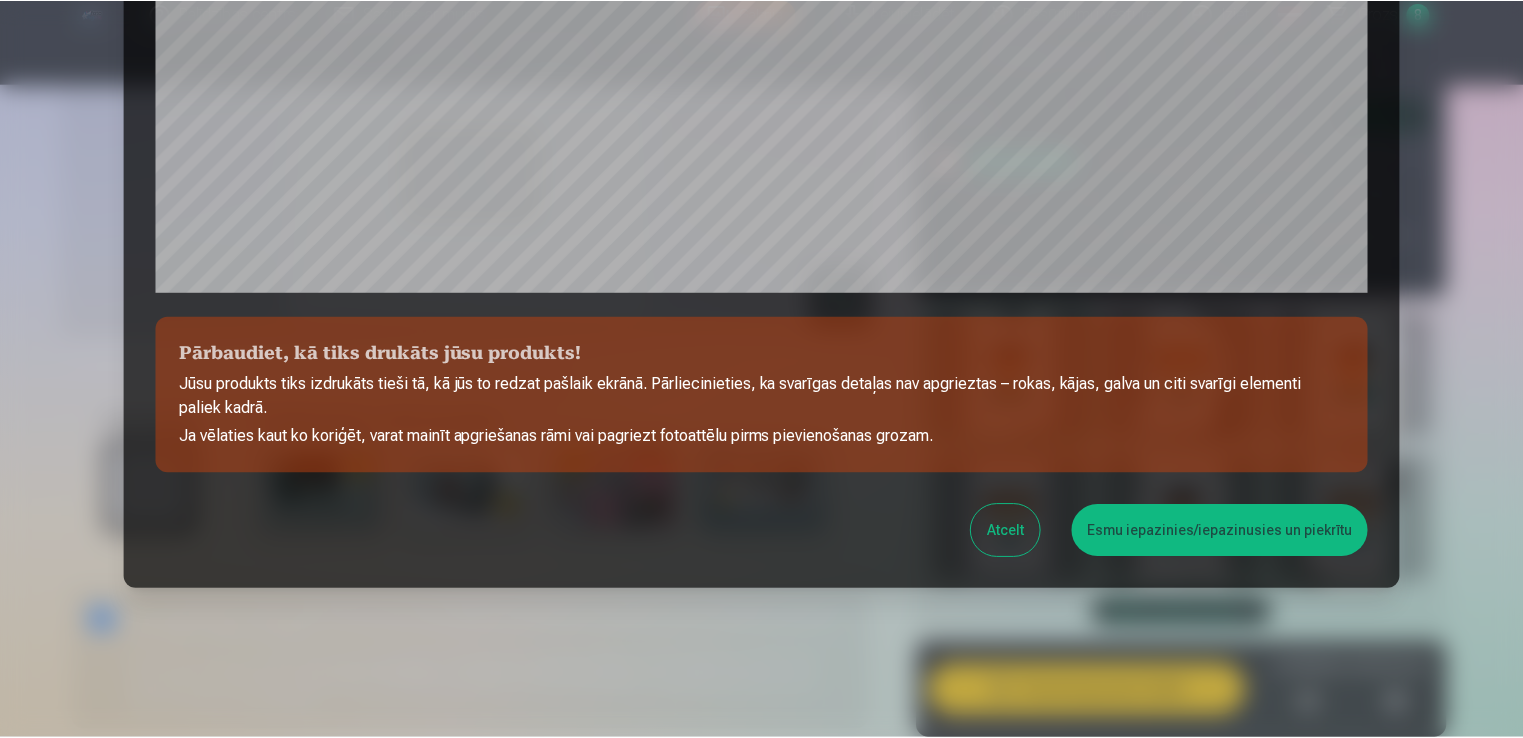 scroll, scrollTop: 701, scrollLeft: 0, axis: vertical 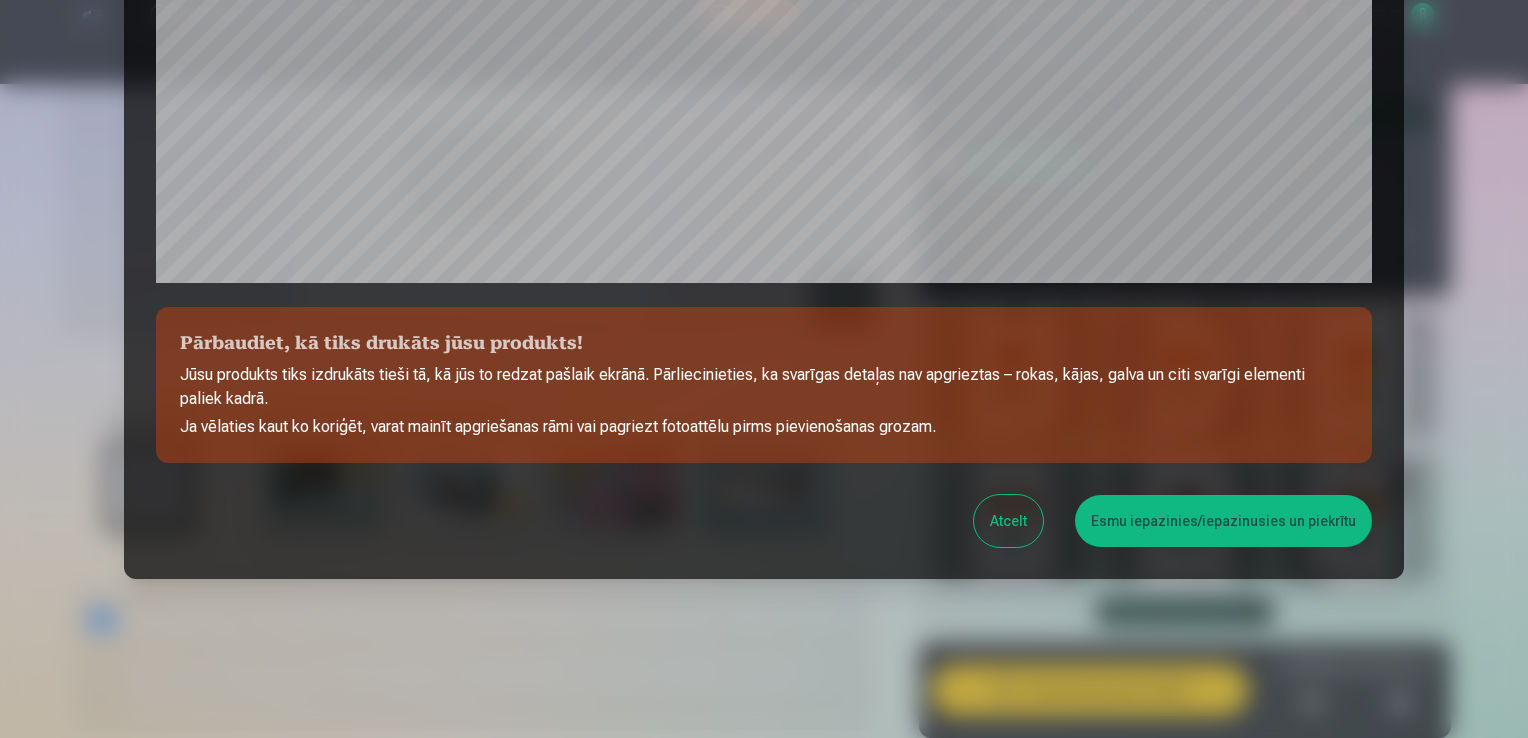 click on "Esmu iepazinies/iepazinusies un piekrītu" at bounding box center [1223, 521] 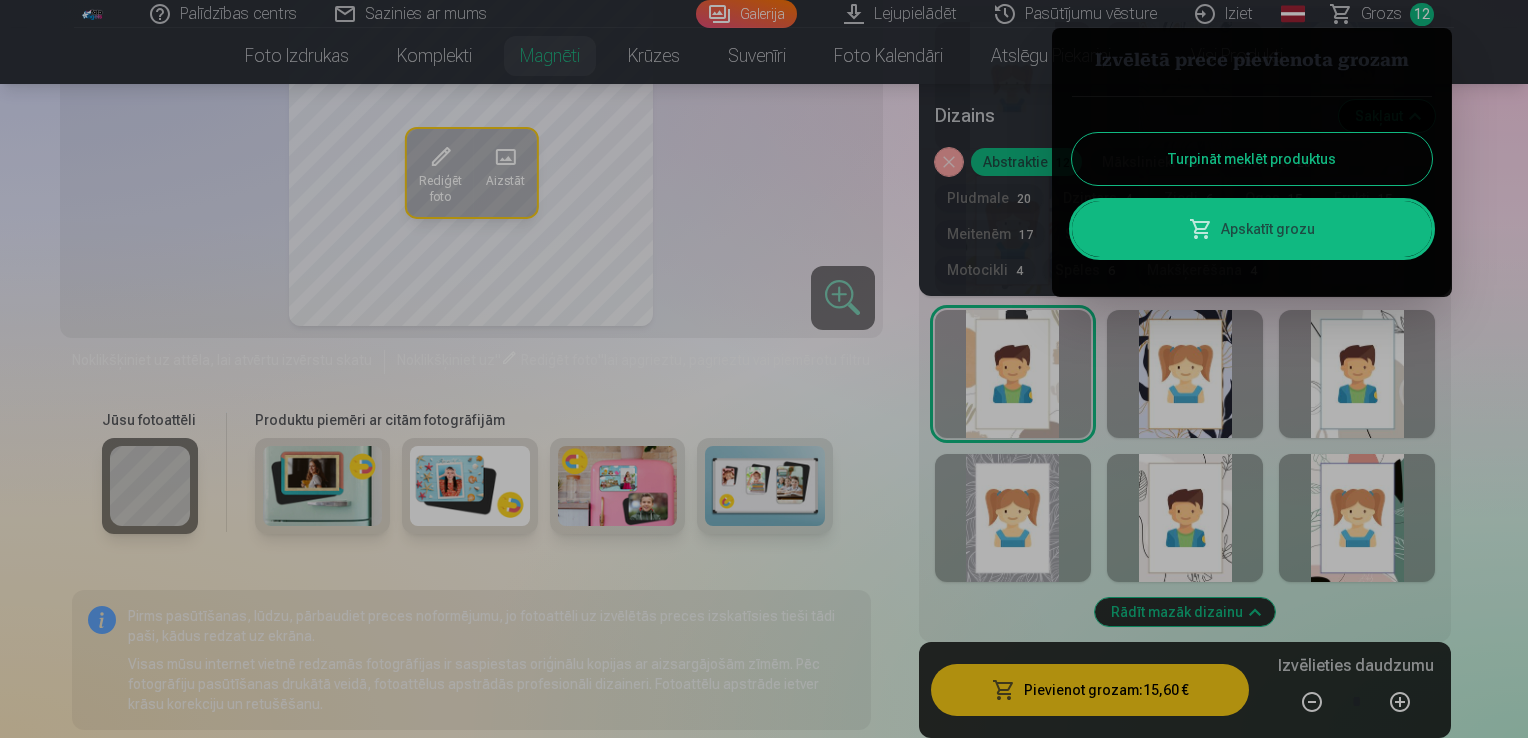 click on "Turpināt meklēt produktus" at bounding box center (1252, 159) 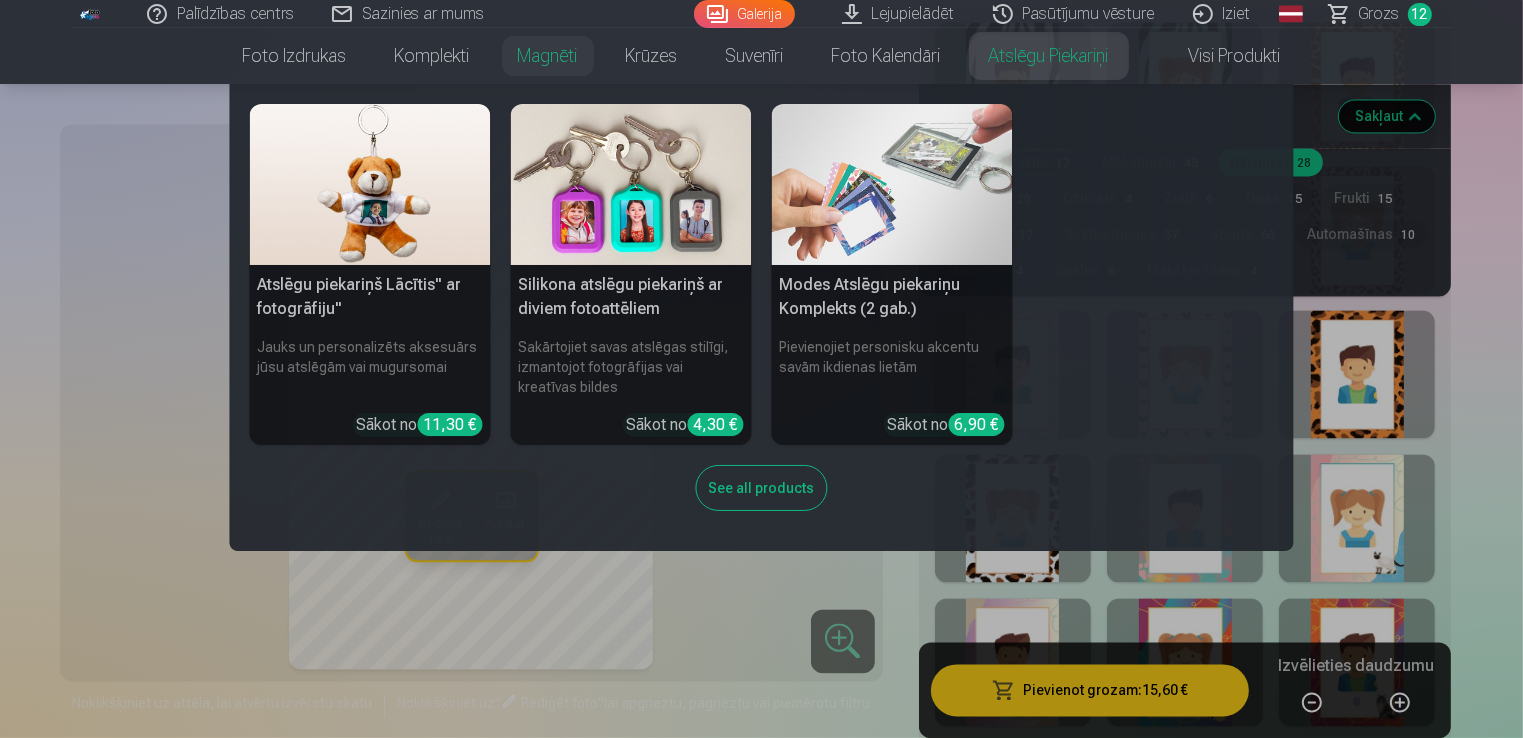 click on "Atslēgu piekariņi" at bounding box center (1049, 56) 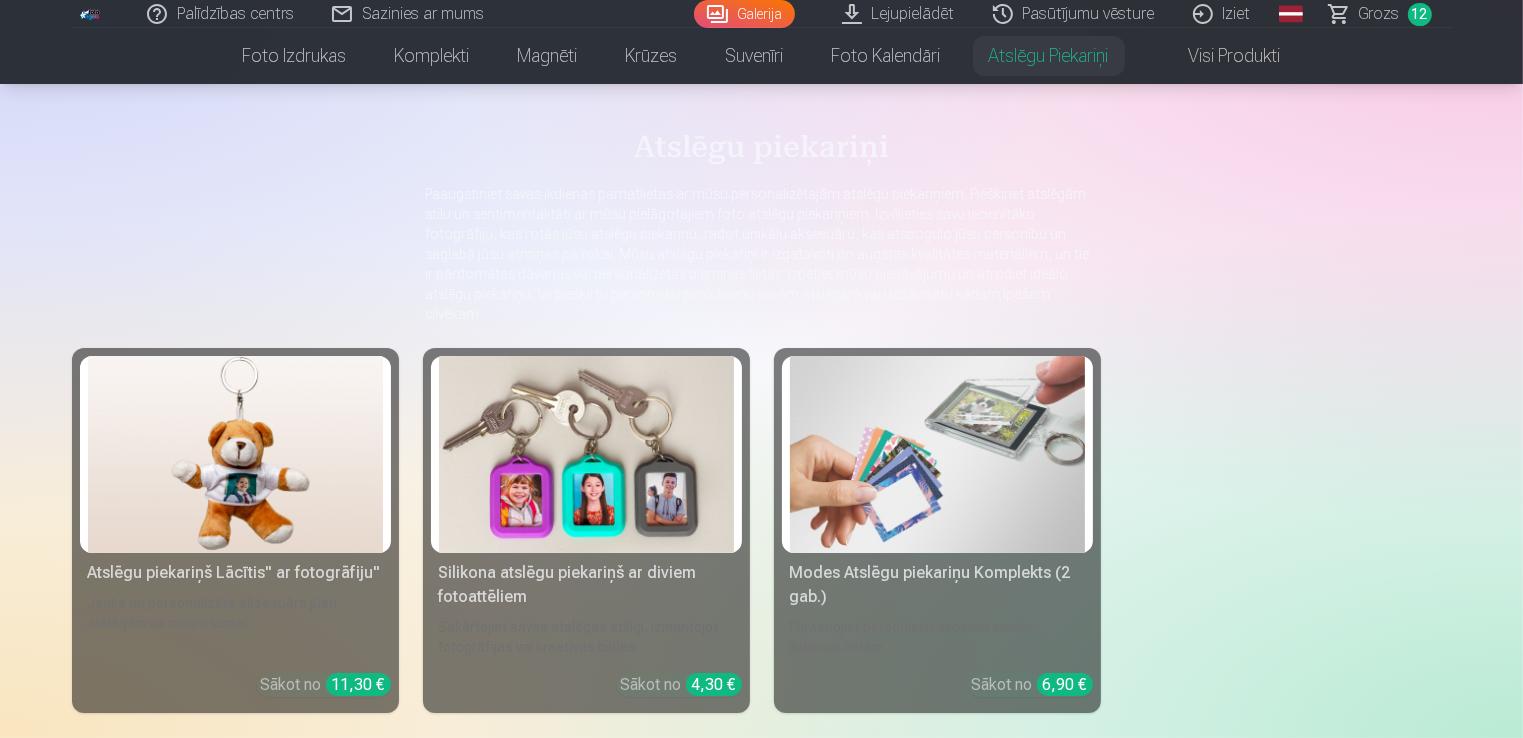 scroll, scrollTop: 100, scrollLeft: 0, axis: vertical 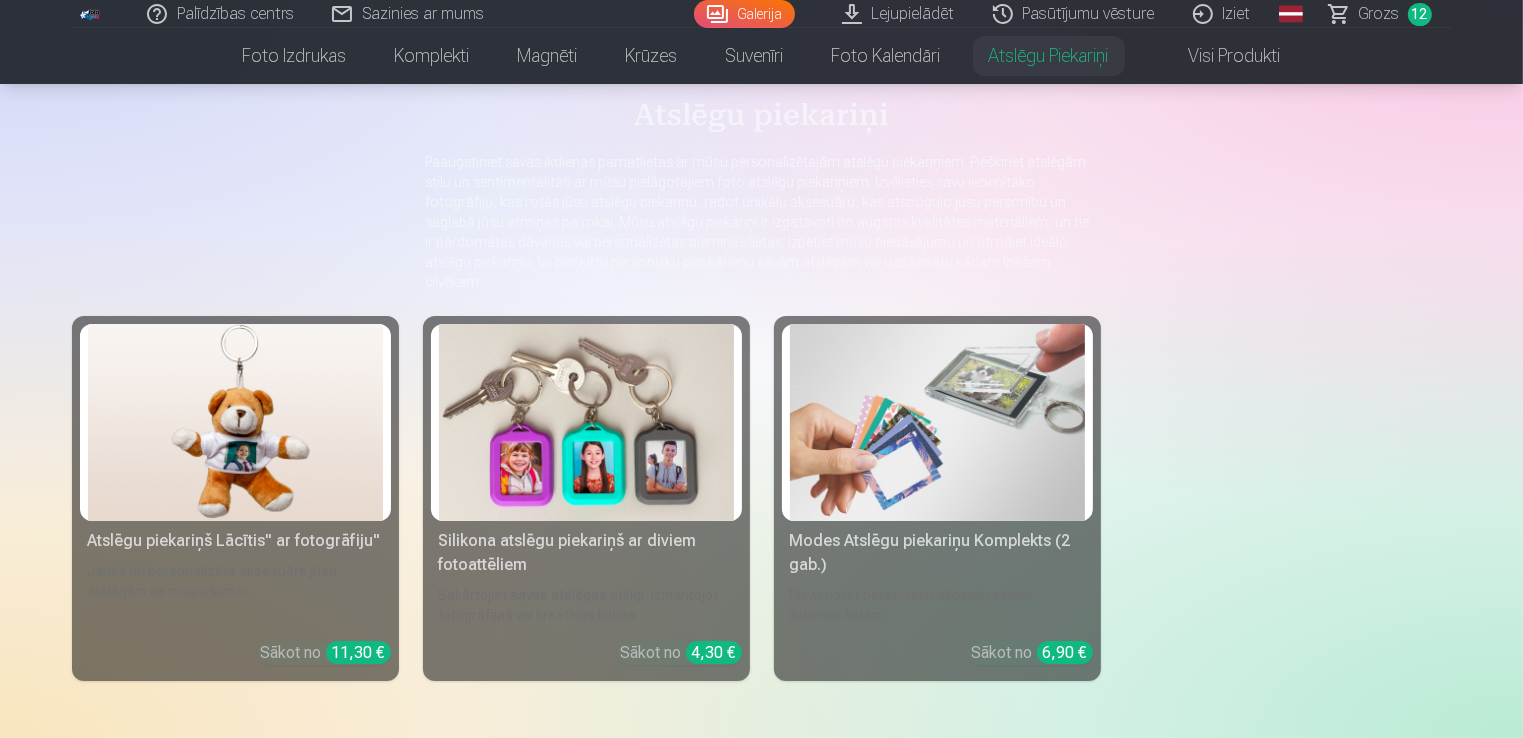 click at bounding box center [937, 422] 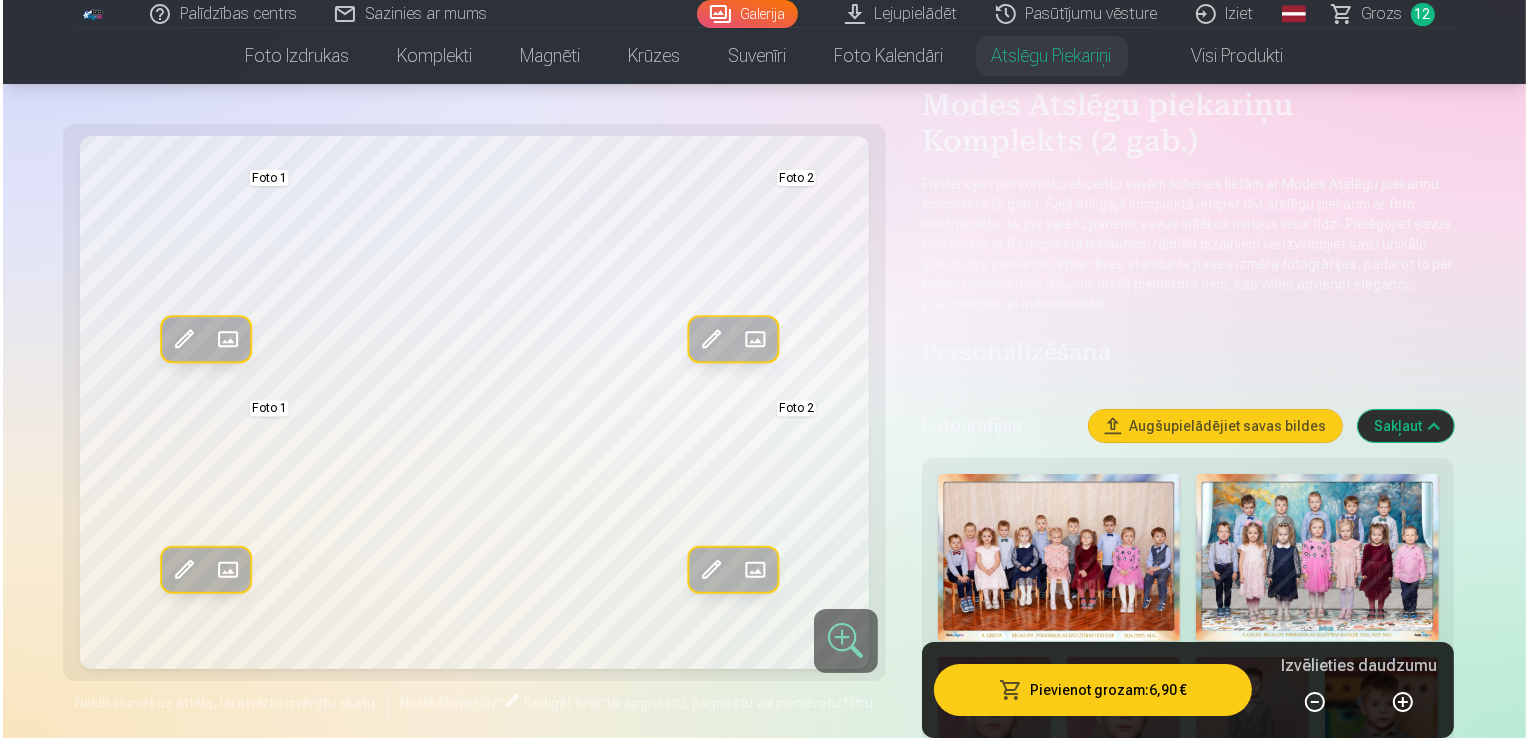 scroll, scrollTop: 100, scrollLeft: 0, axis: vertical 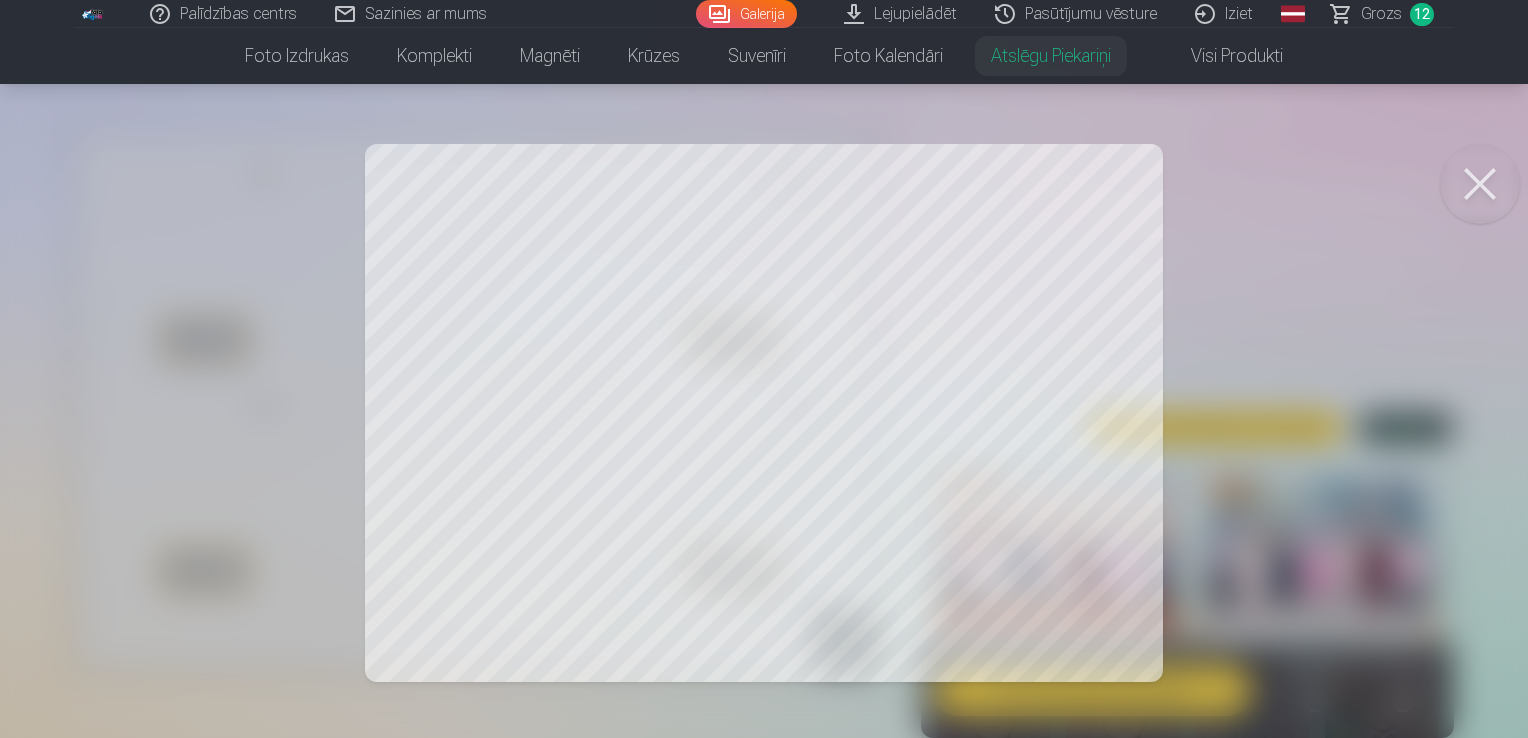 click at bounding box center (764, 369) 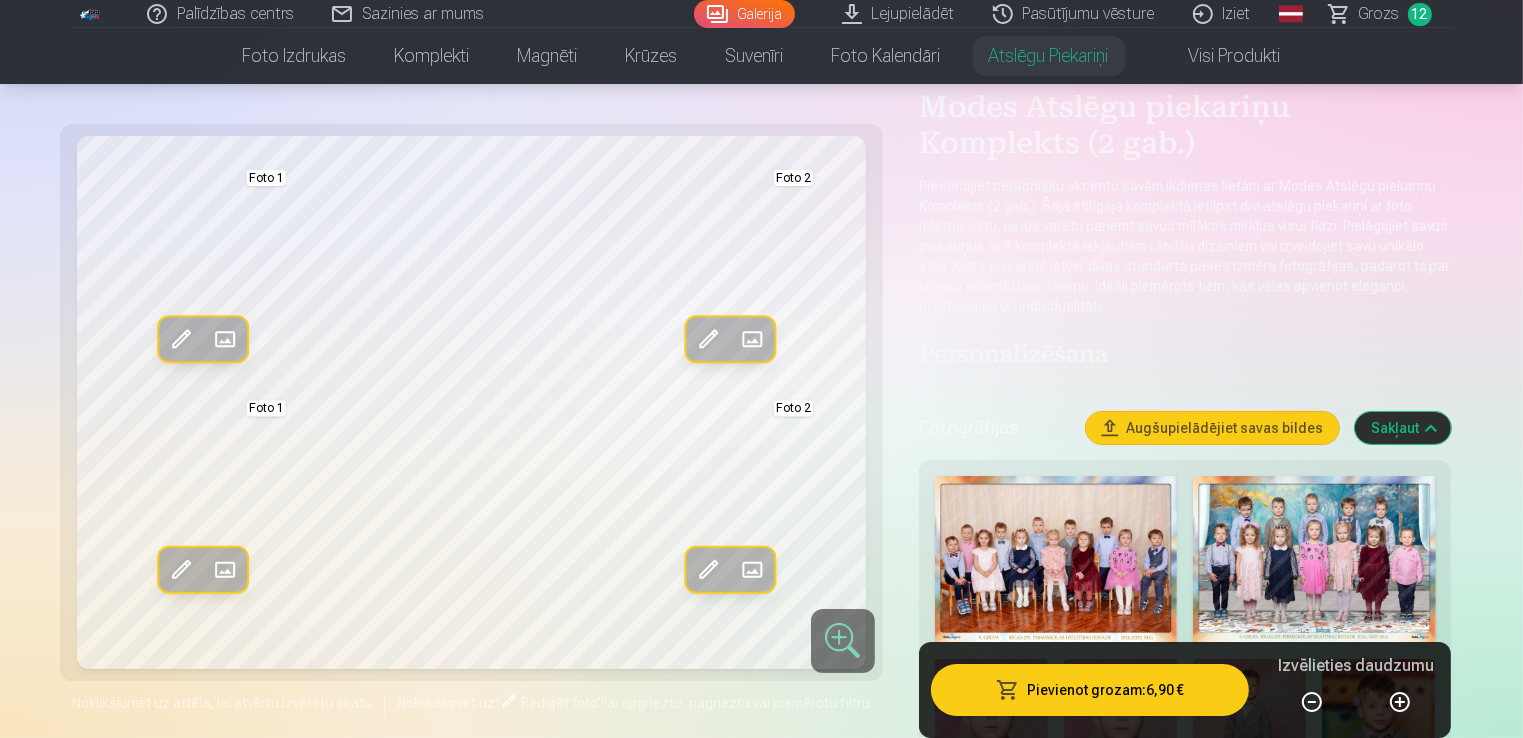 click at bounding box center (224, 340) 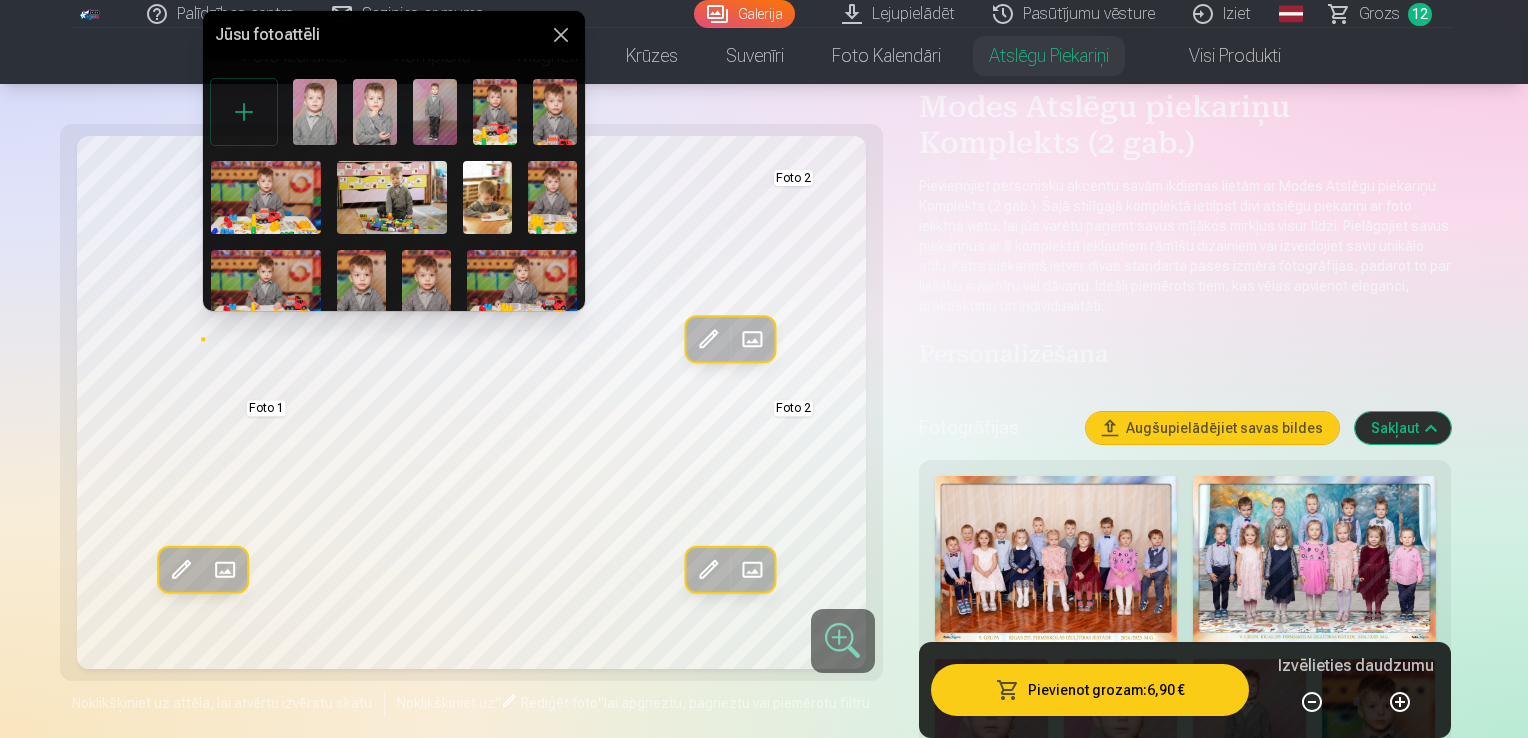 click at bounding box center [375, 112] 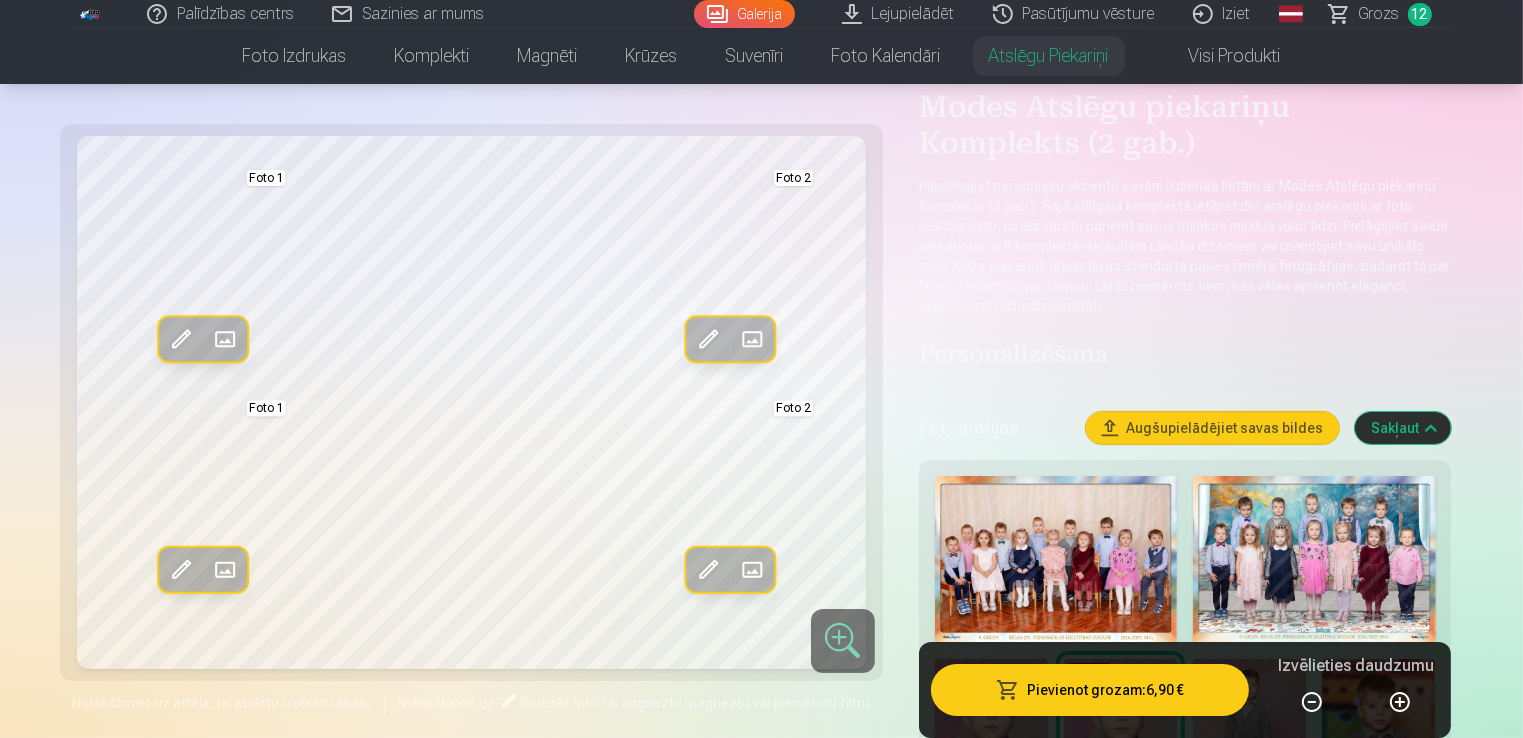 click at bounding box center (752, 570) 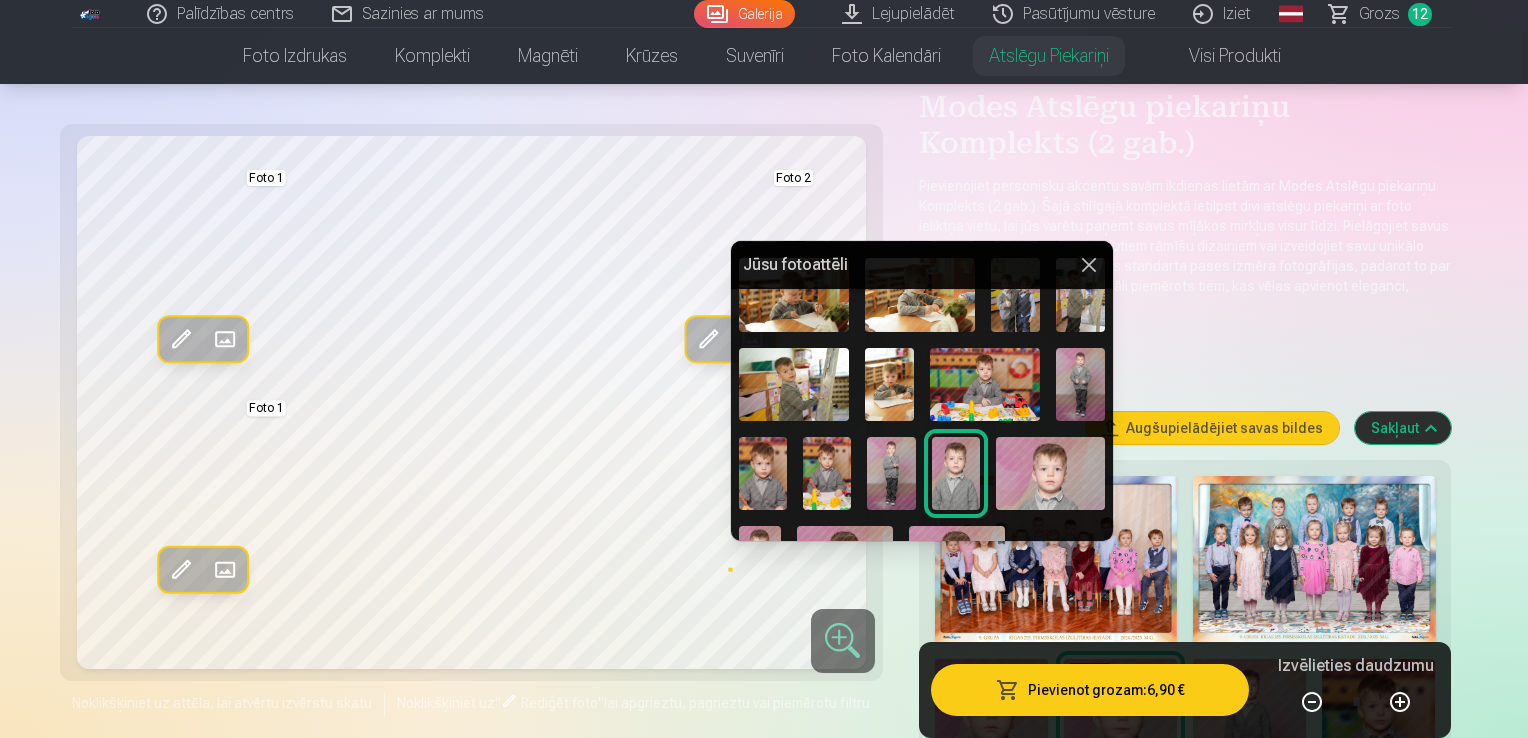scroll, scrollTop: 448, scrollLeft: 0, axis: vertical 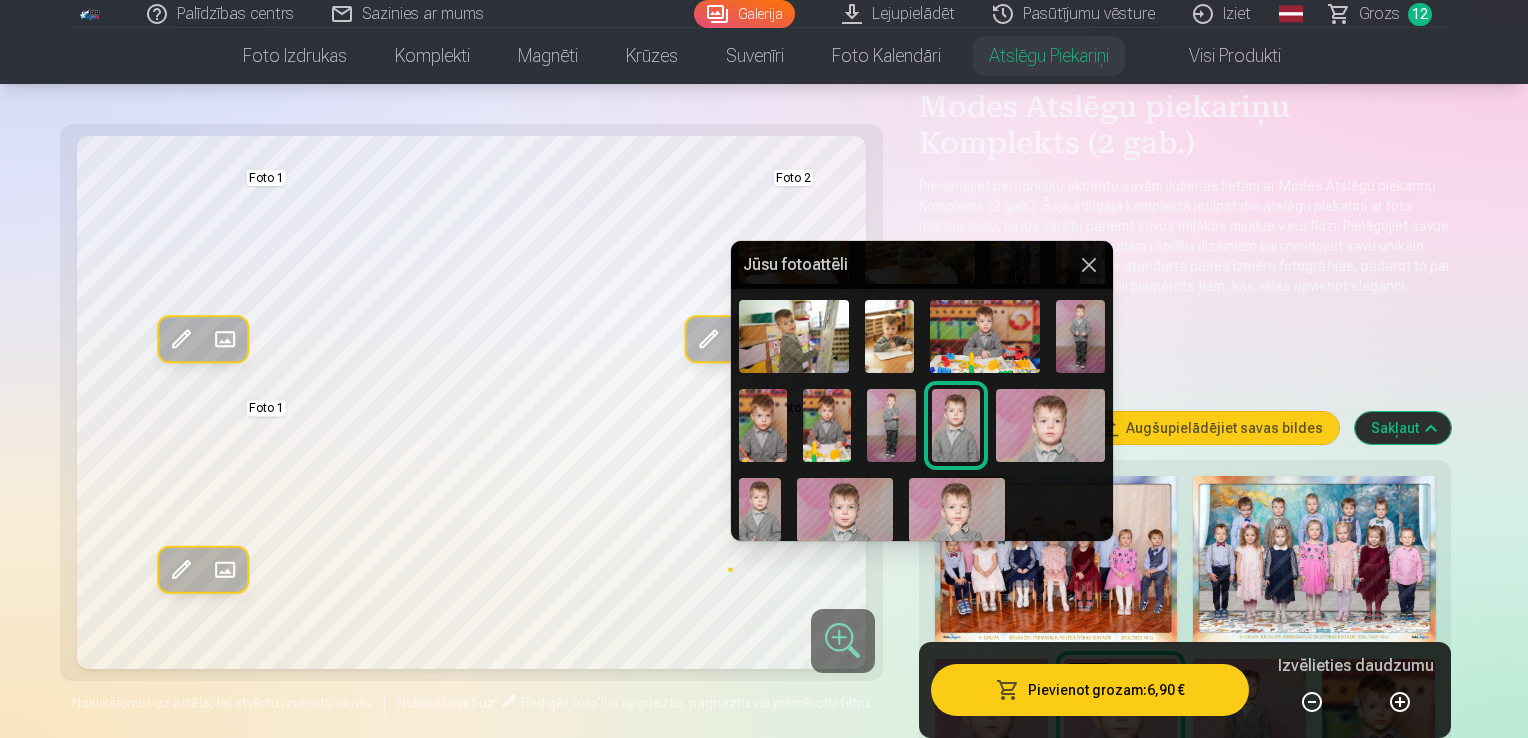 click at bounding box center (827, 425) 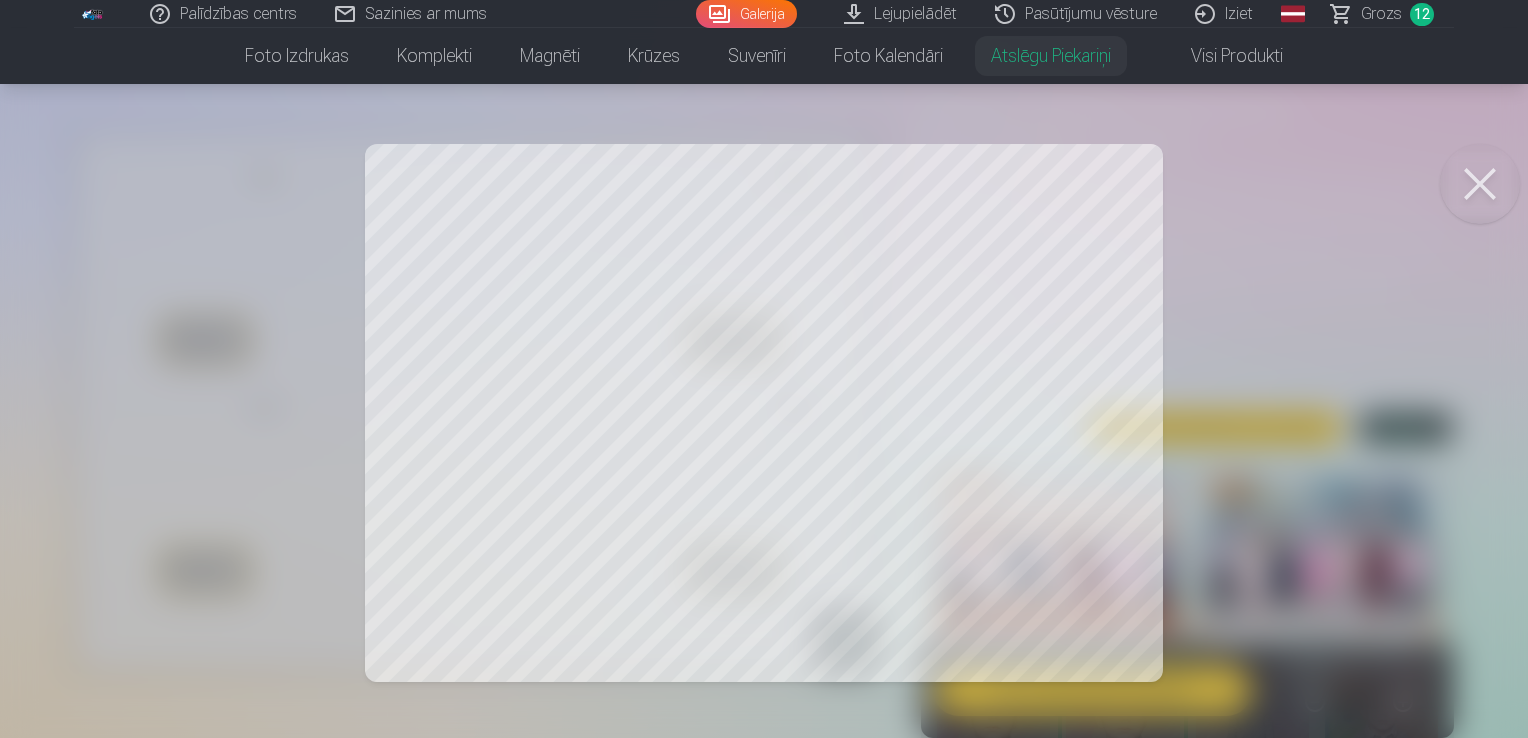click at bounding box center [1480, 184] 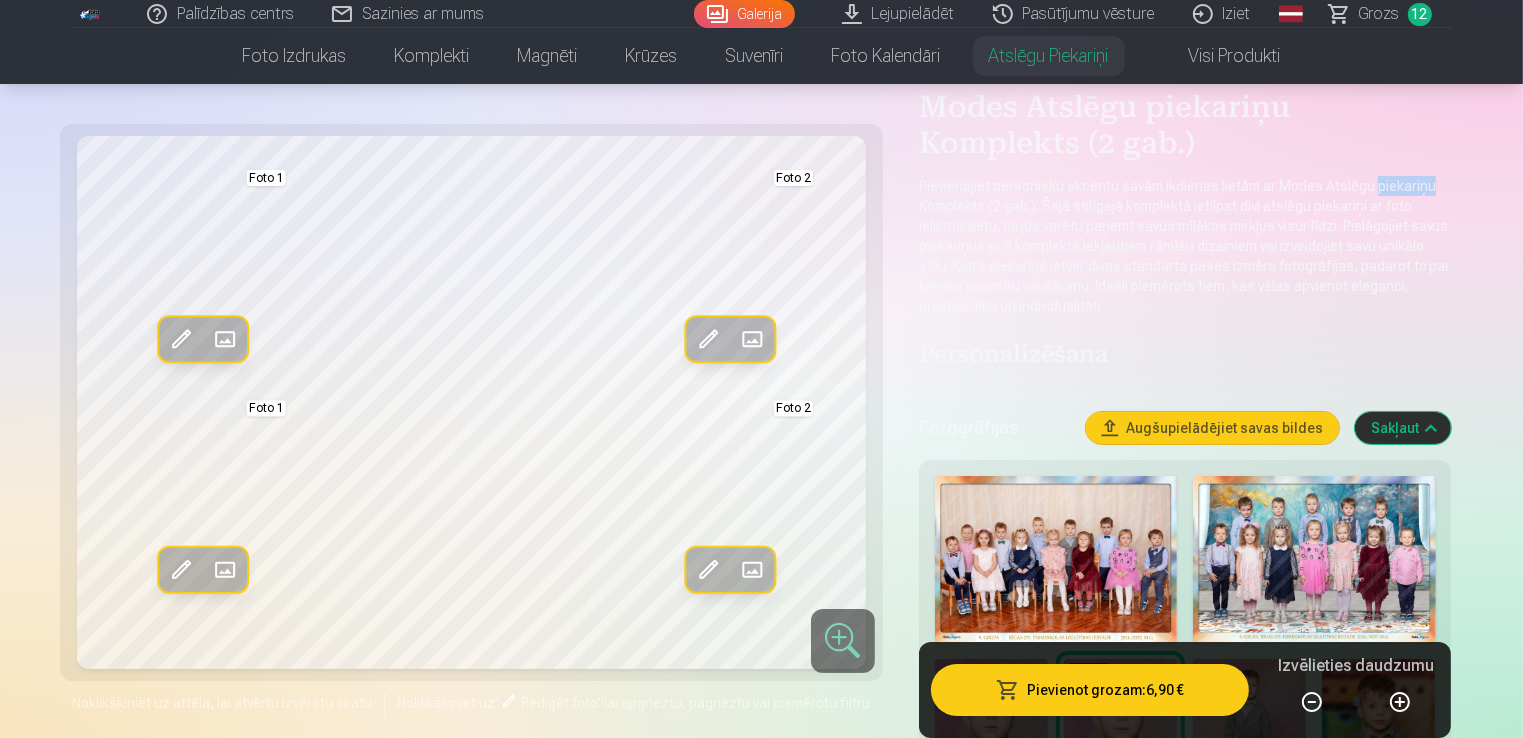 click at bounding box center [752, 570] 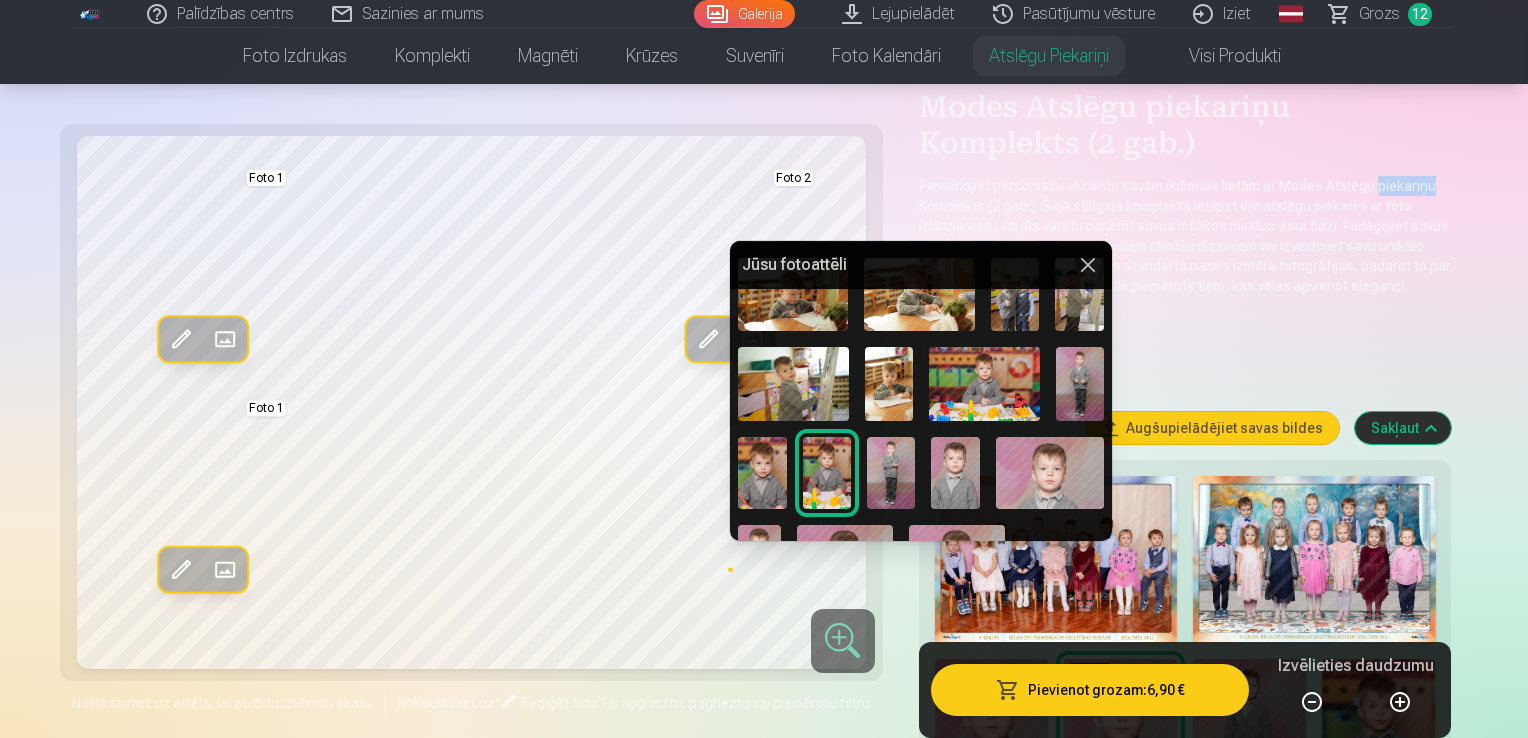scroll, scrollTop: 448, scrollLeft: 0, axis: vertical 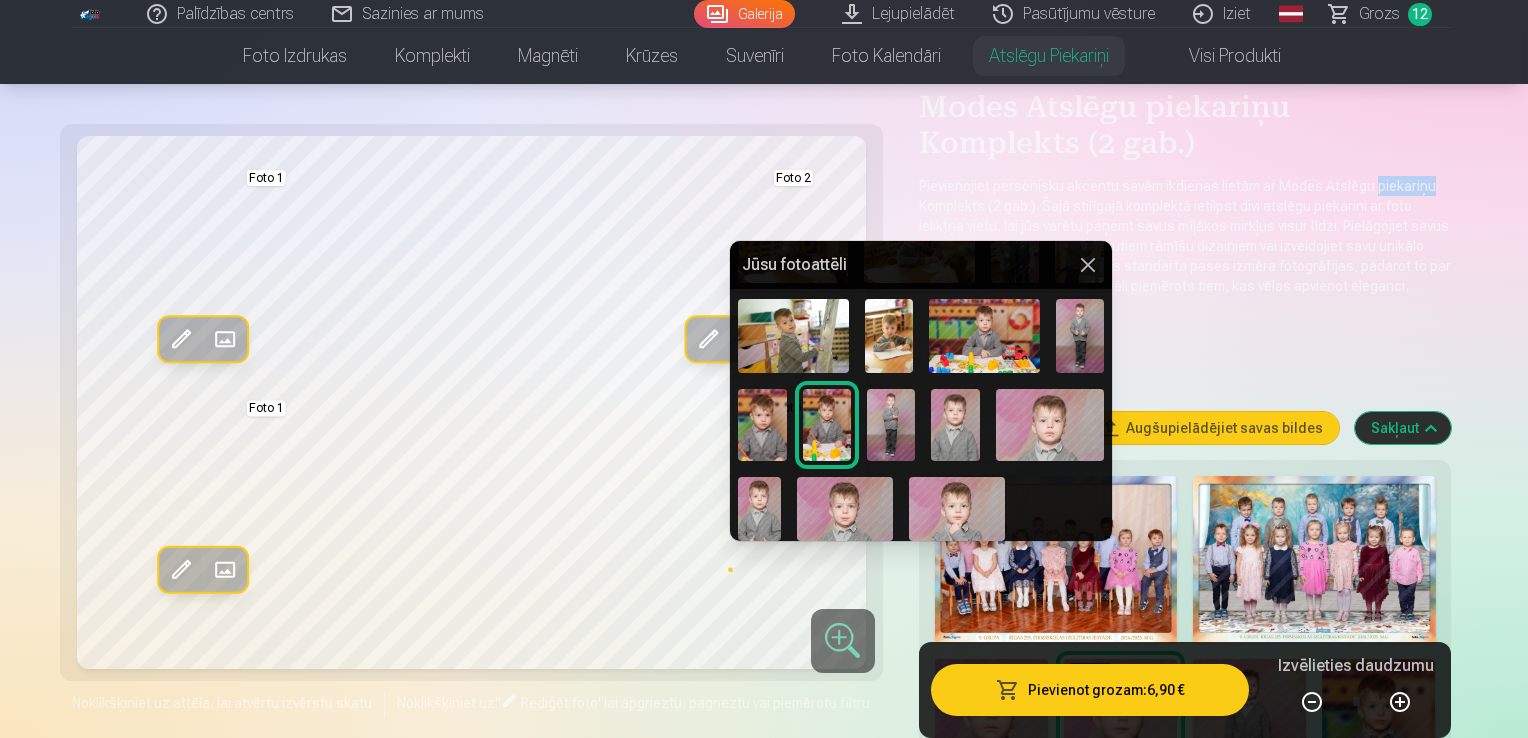 click at bounding box center (889, 335) 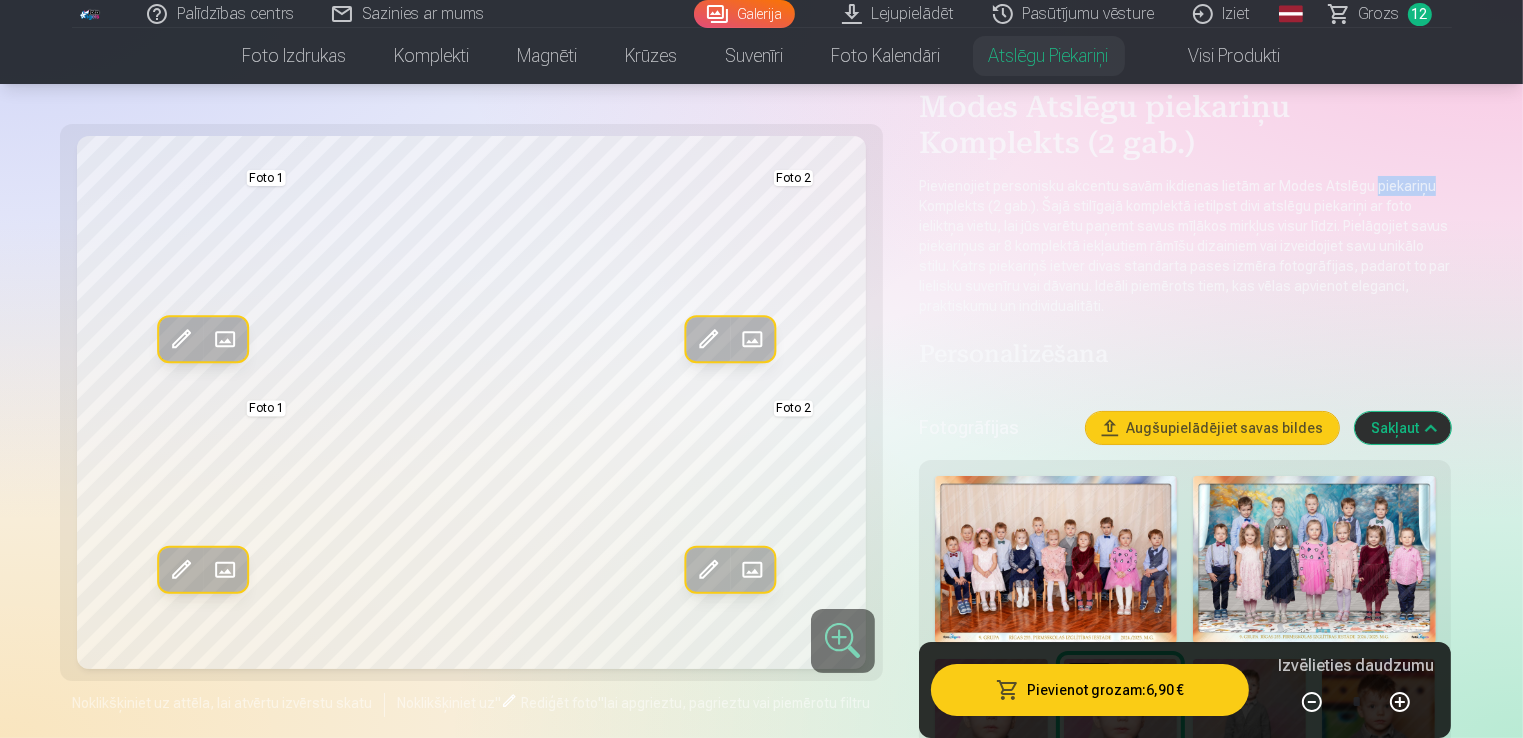 click at bounding box center [708, 570] 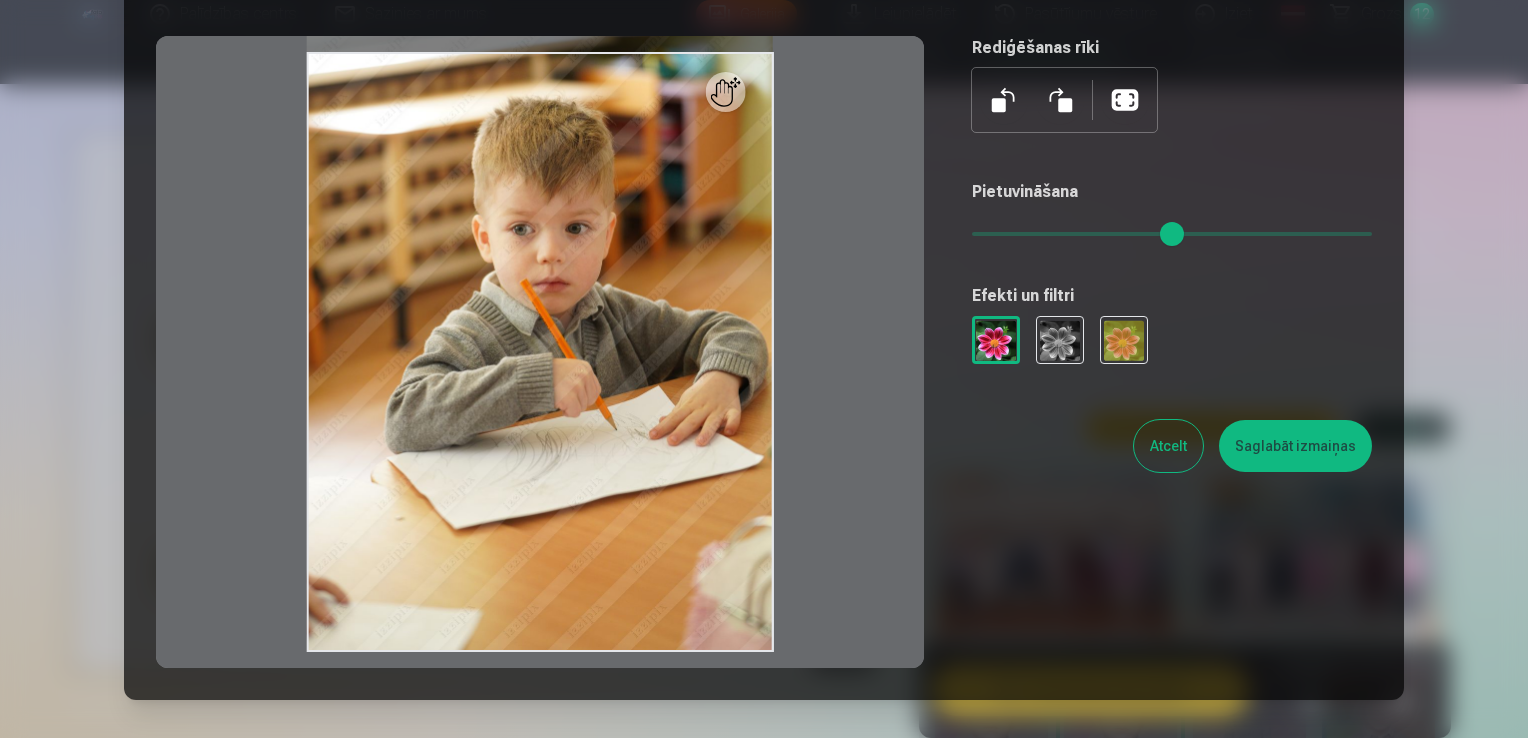 scroll, scrollTop: 200, scrollLeft: 0, axis: vertical 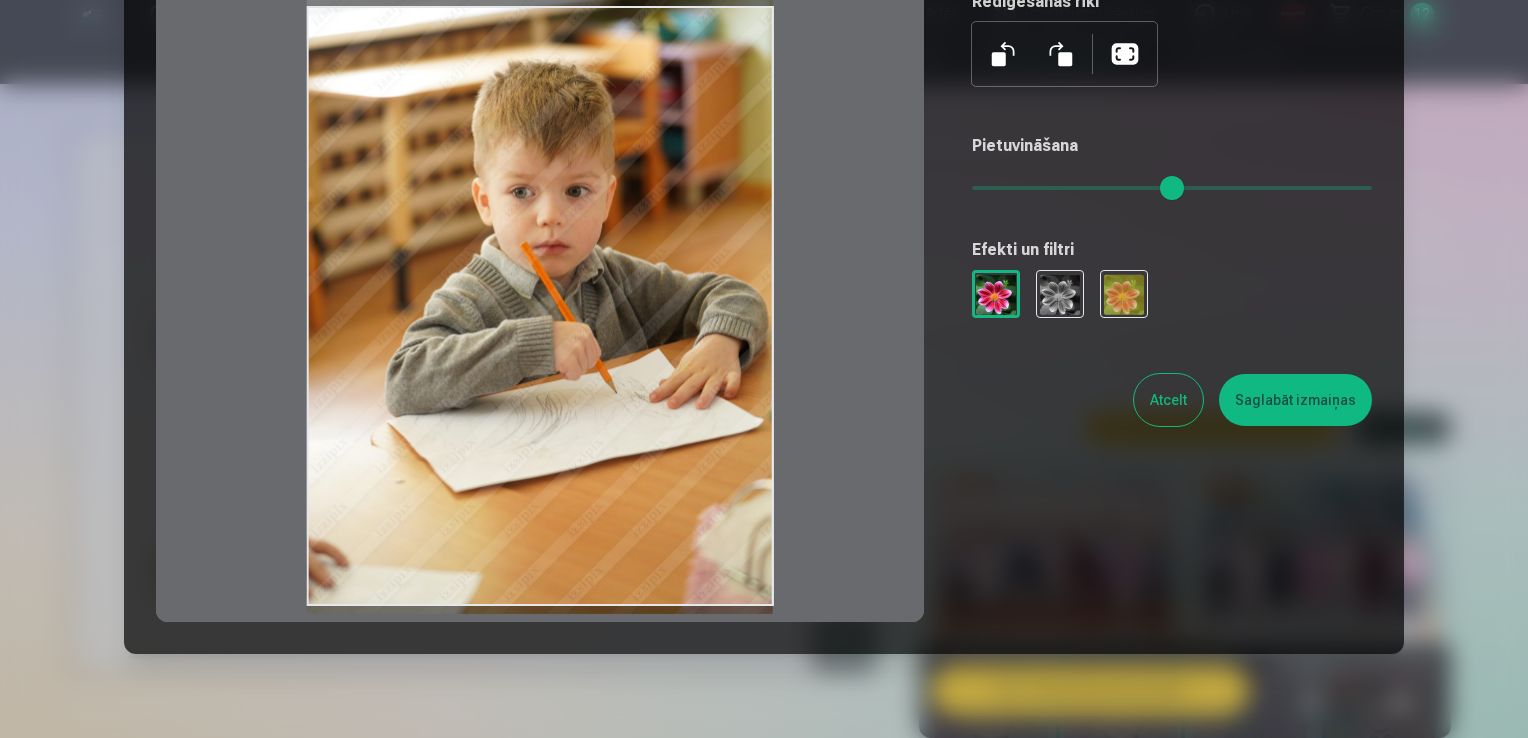 click at bounding box center [540, 306] 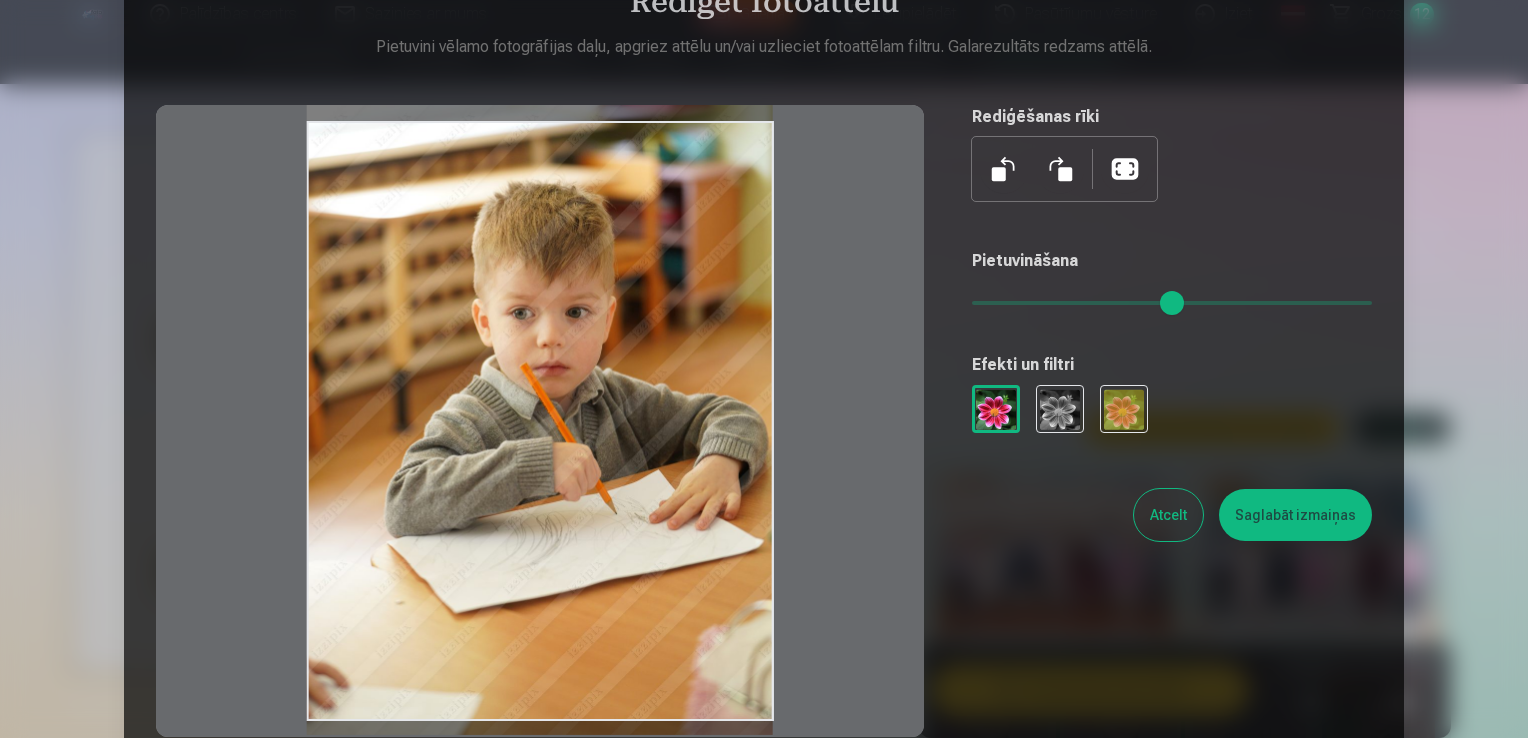 scroll, scrollTop: 0, scrollLeft: 0, axis: both 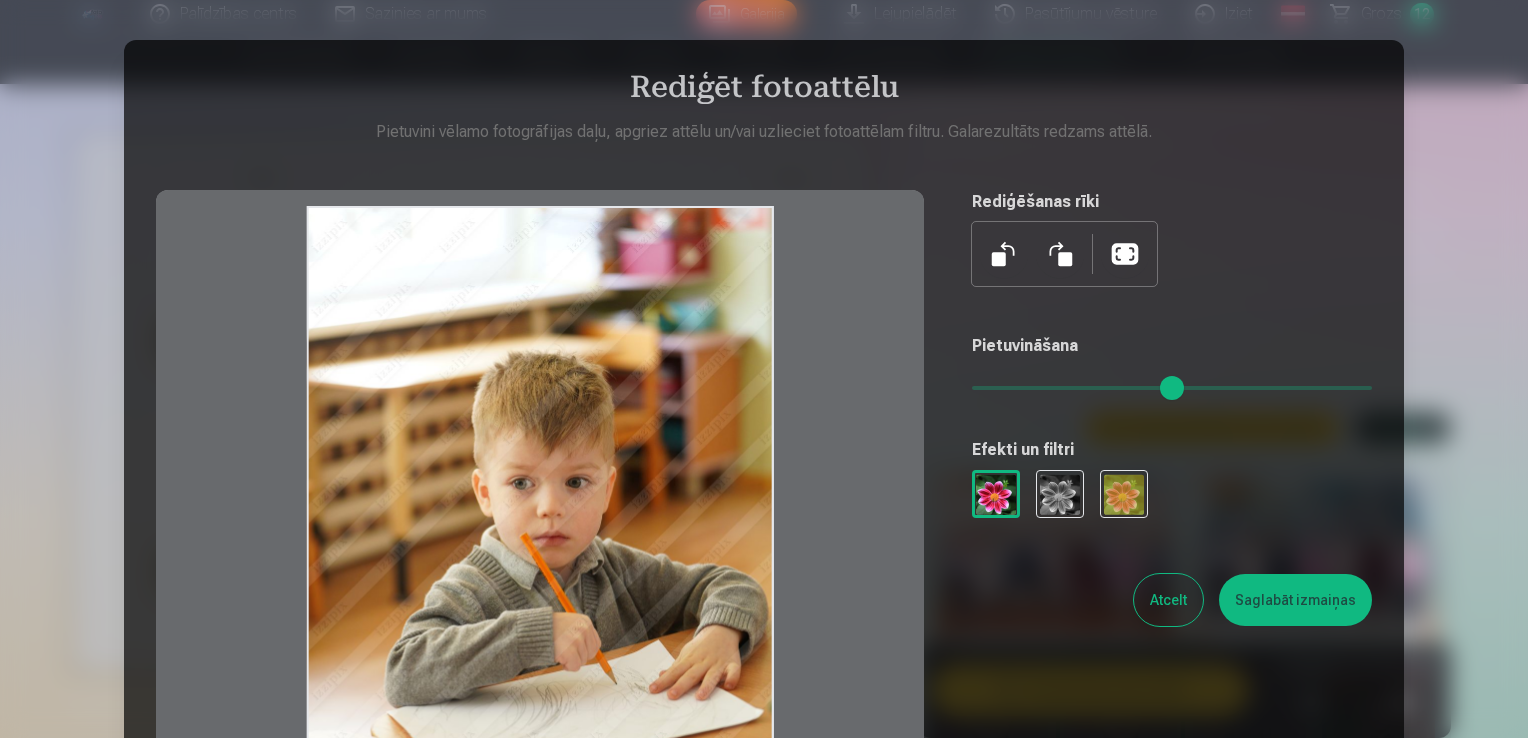 drag, startPoint x: 548, startPoint y: 487, endPoint x: 612, endPoint y: 666, distance: 190.09735 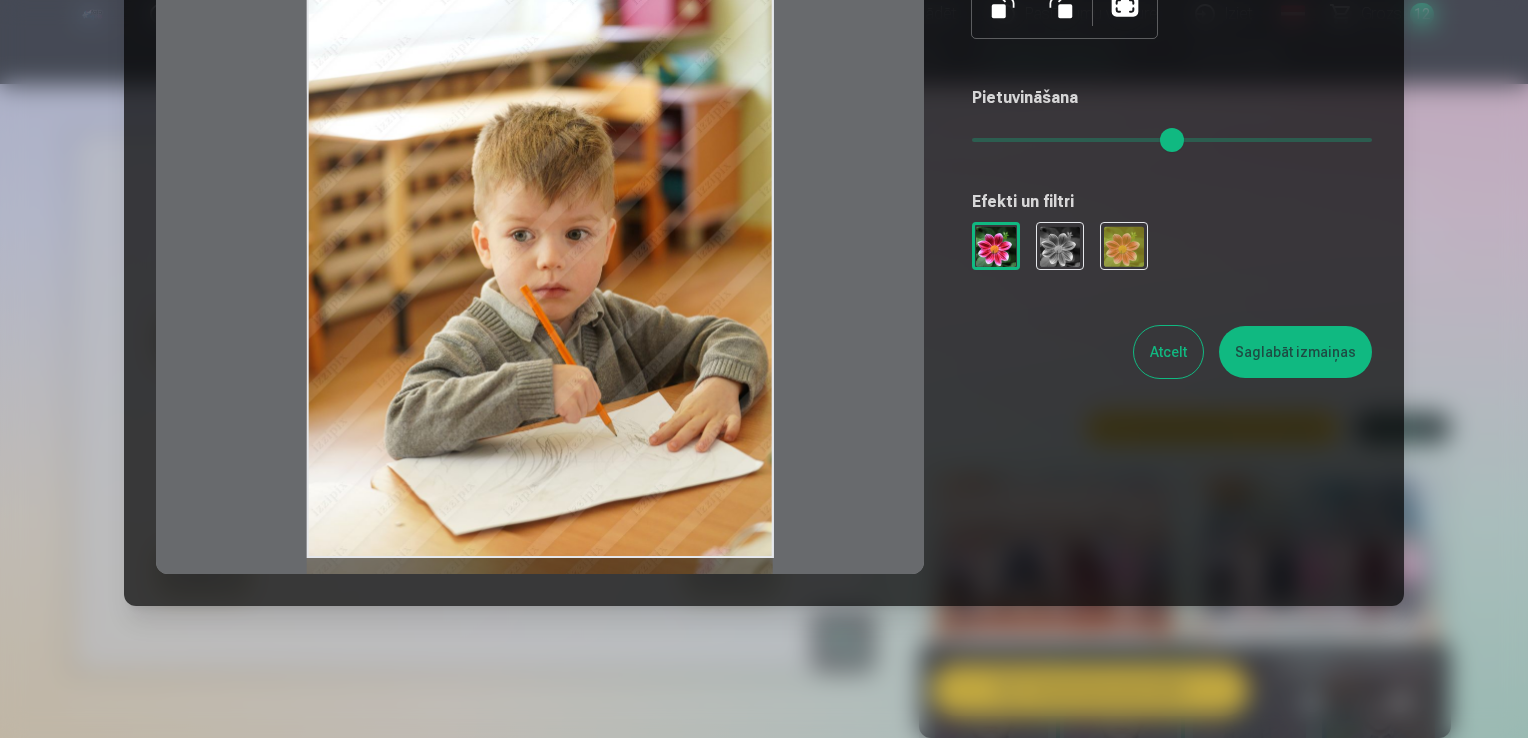 scroll, scrollTop: 276, scrollLeft: 0, axis: vertical 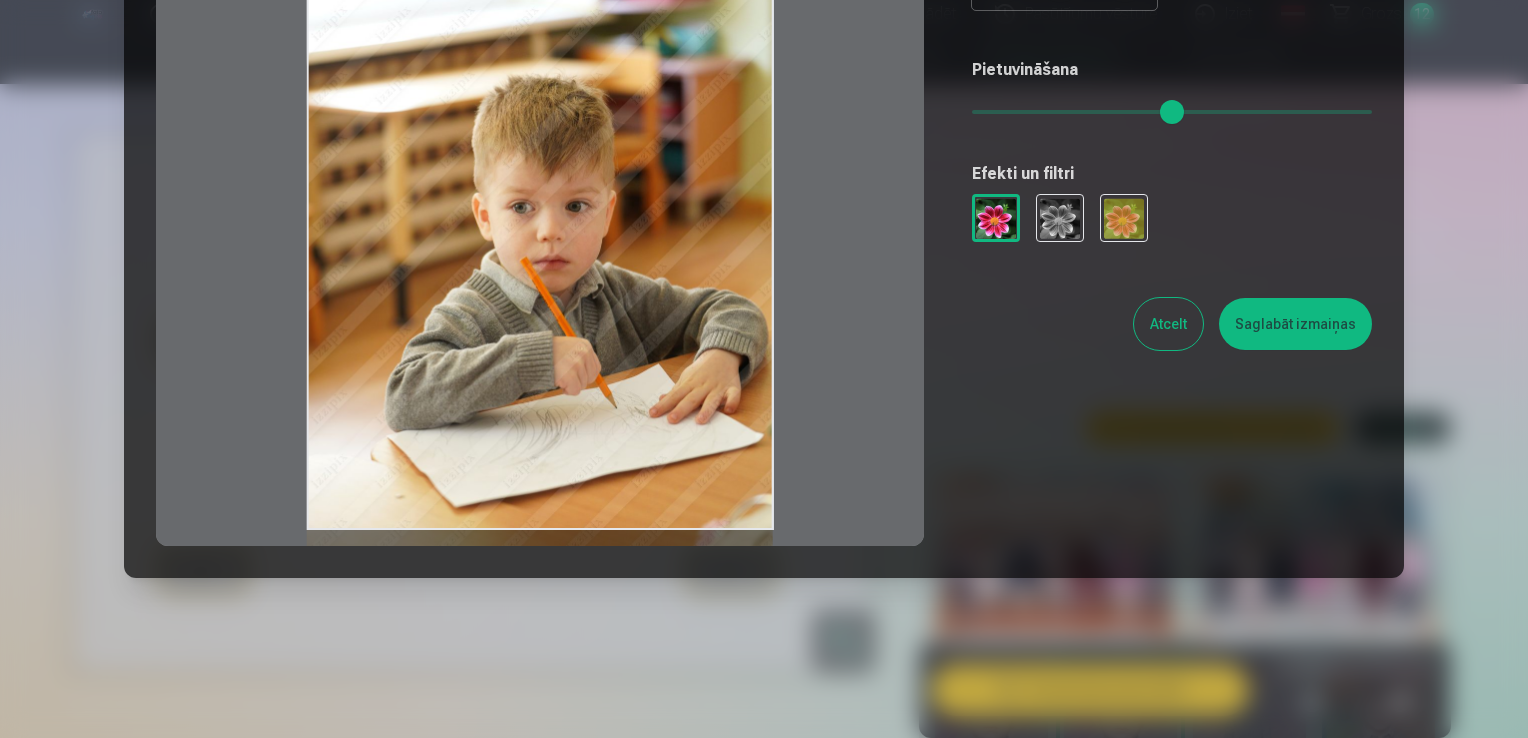 drag, startPoint x: 500, startPoint y: 274, endPoint x: 525, endPoint y: 303, distance: 38.28838 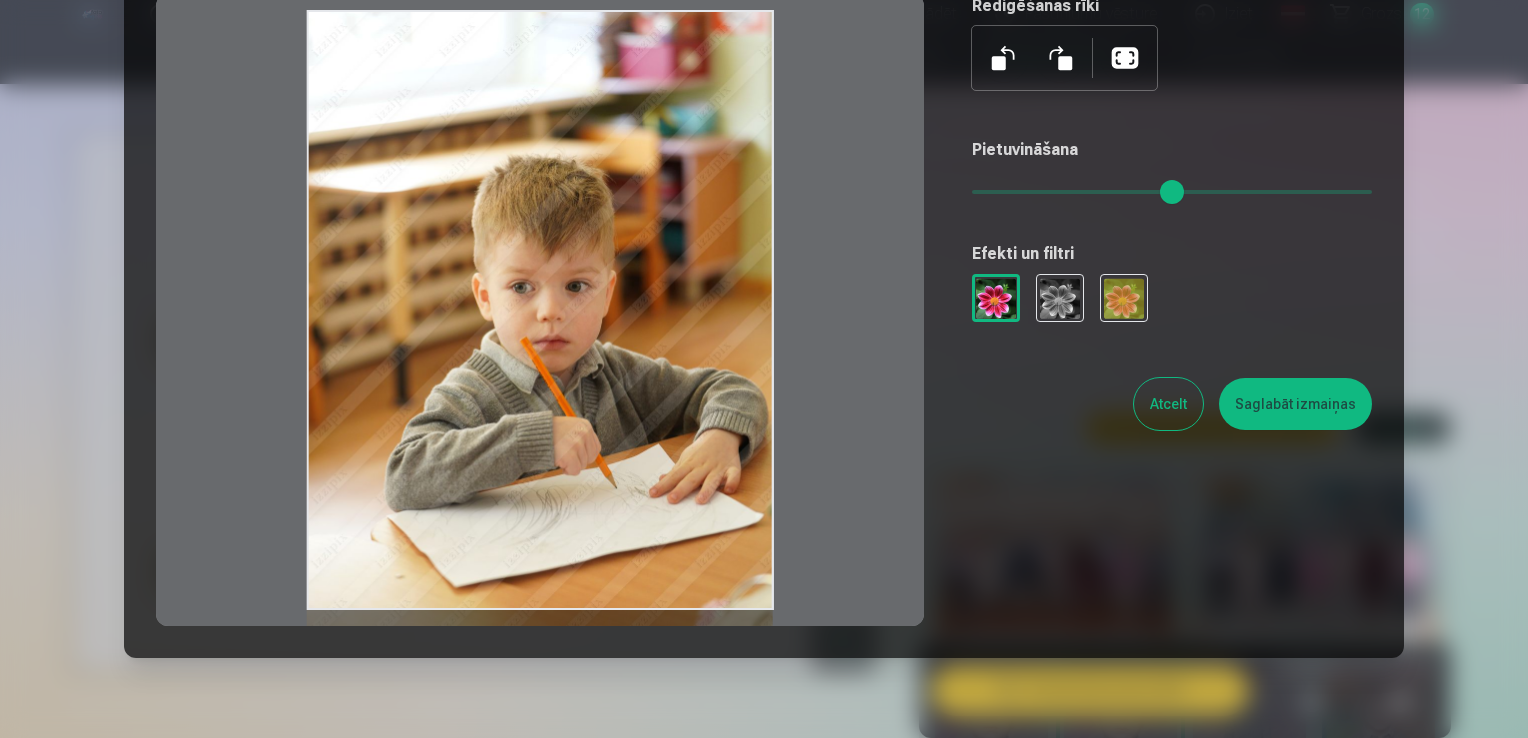 scroll, scrollTop: 200, scrollLeft: 0, axis: vertical 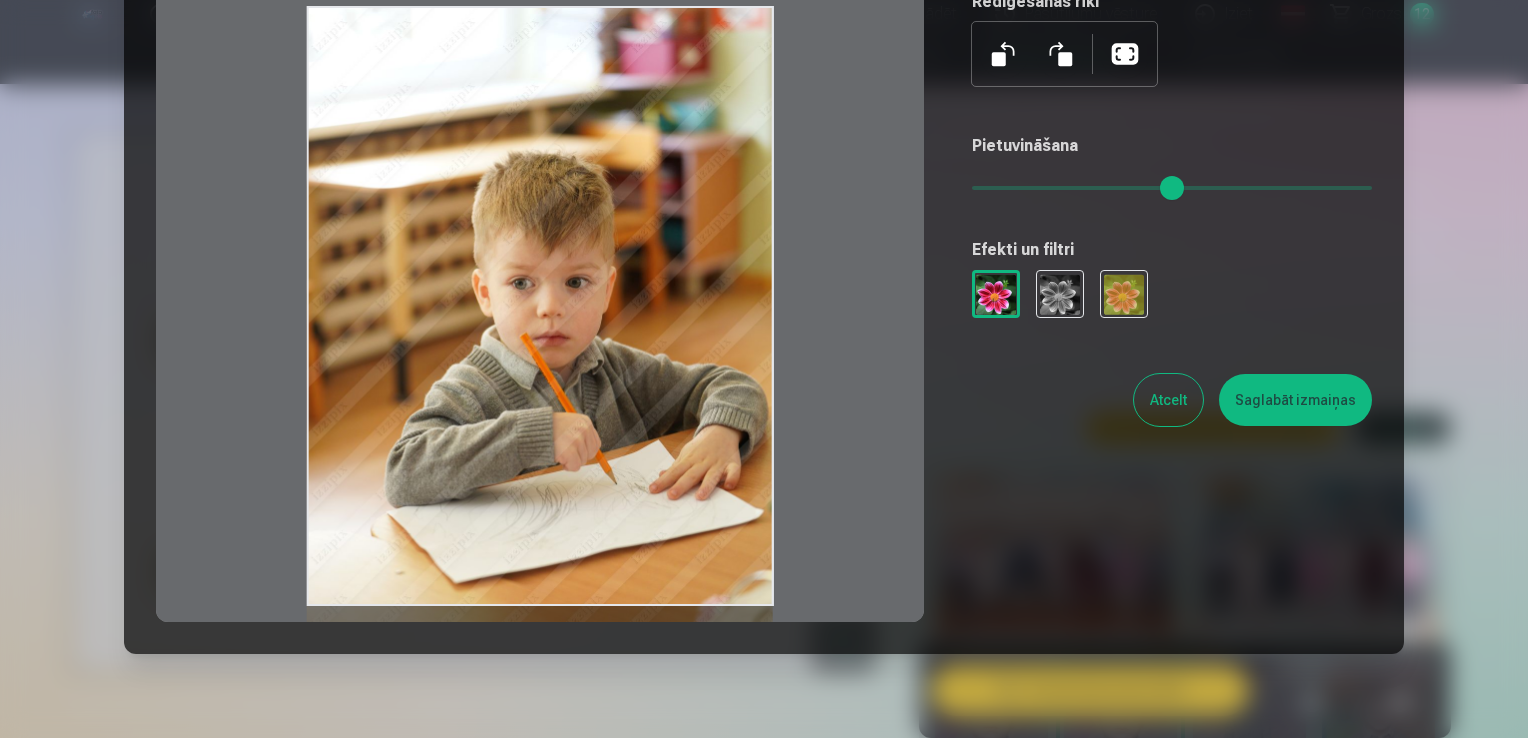 click at bounding box center [1060, 294] 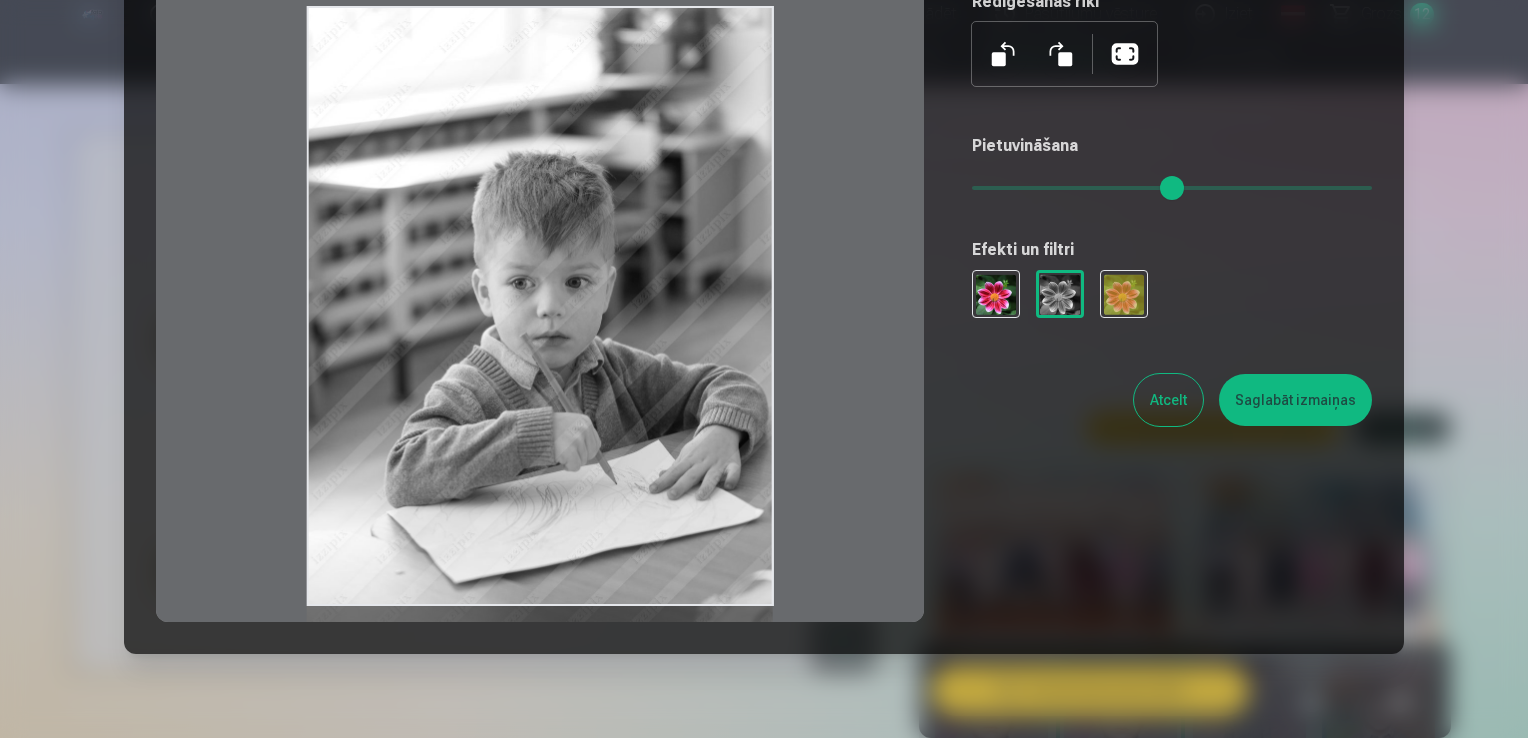 click at bounding box center (1124, 294) 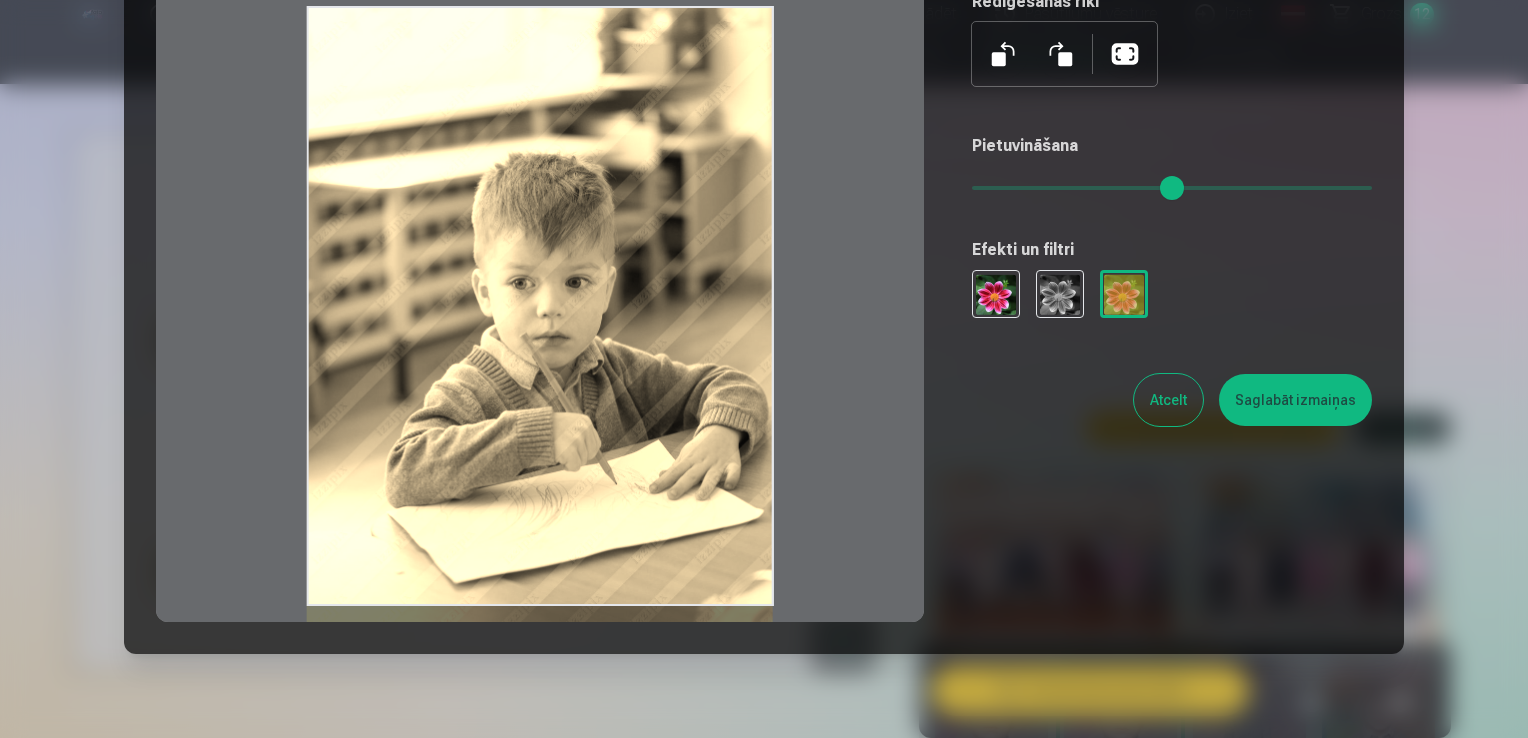 click at bounding box center [1060, 294] 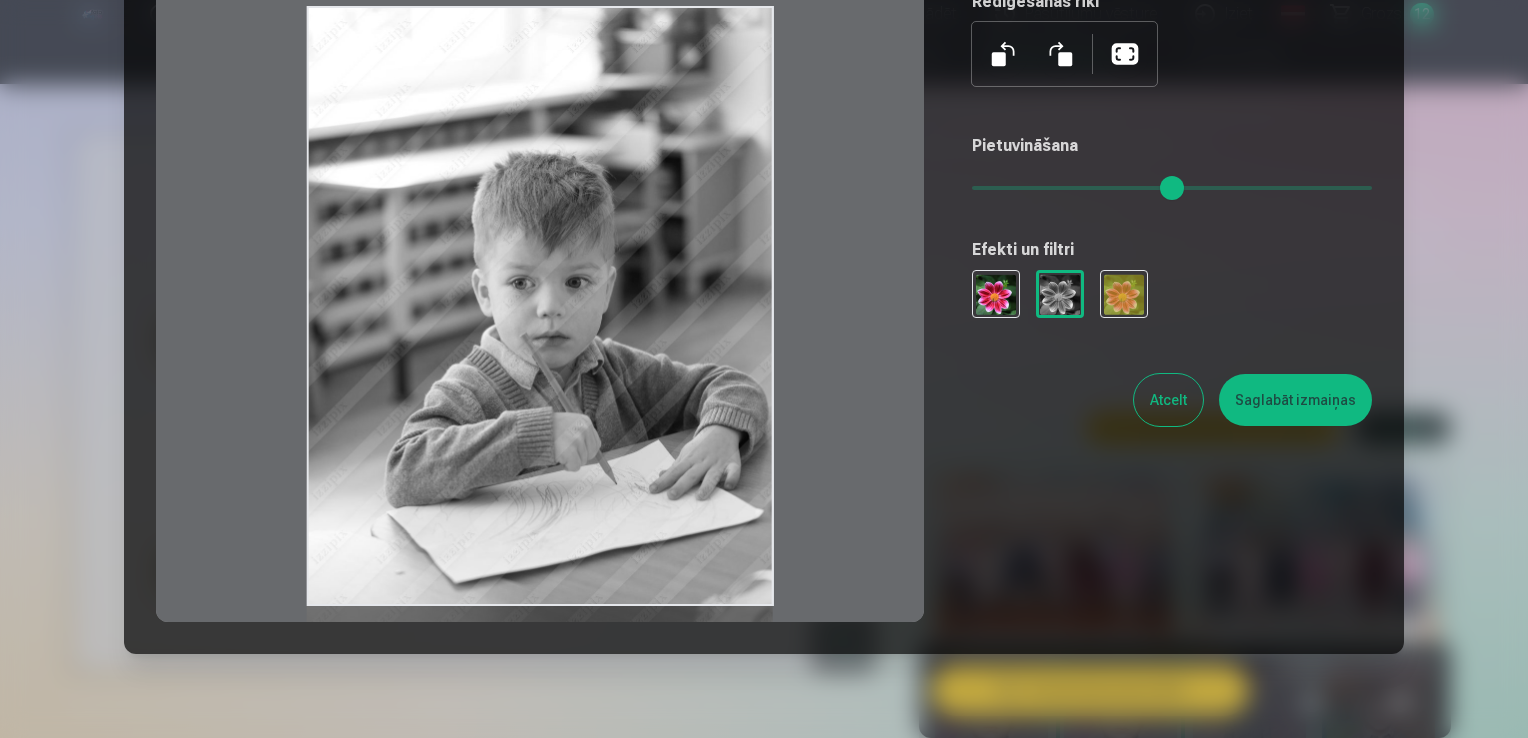 click at bounding box center (996, 294) 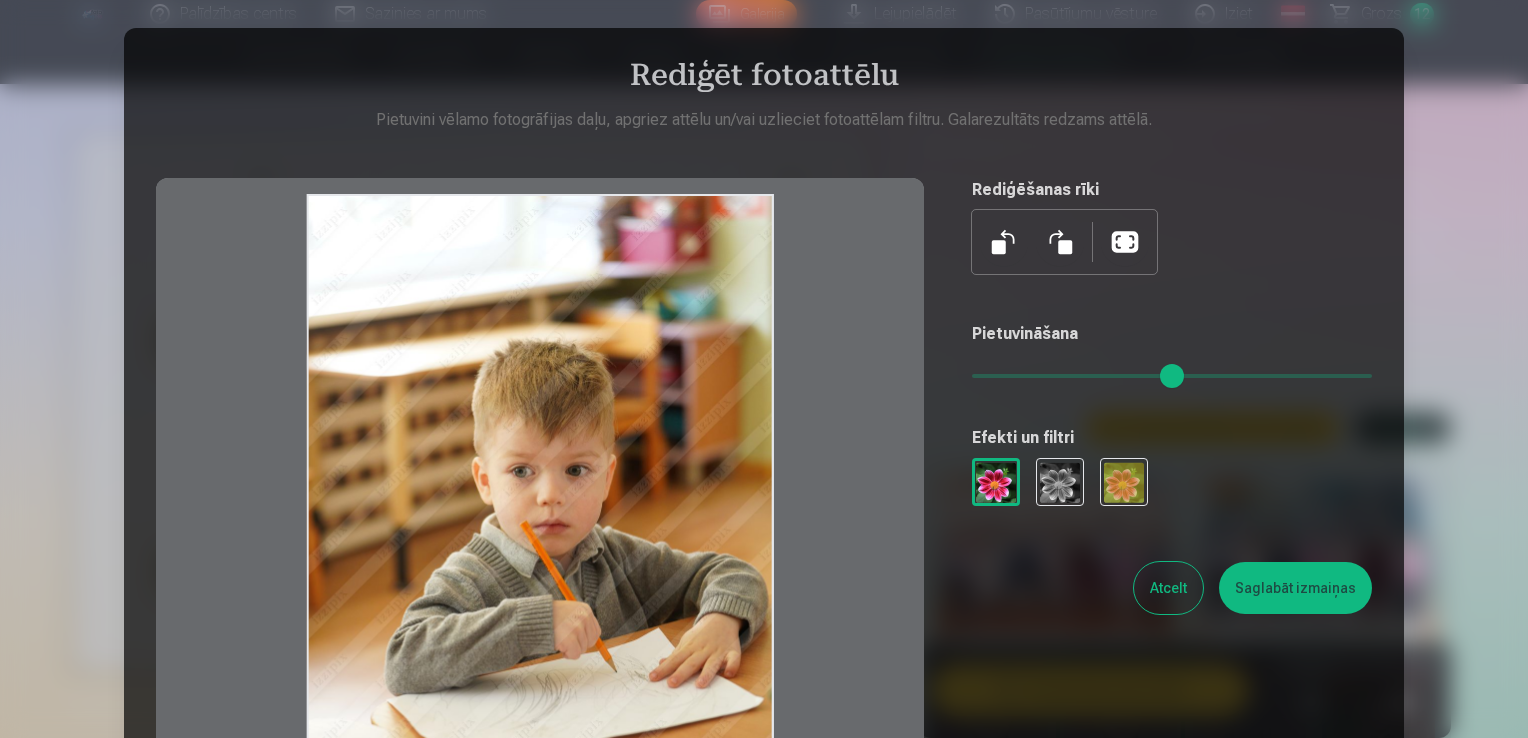 scroll, scrollTop: 0, scrollLeft: 0, axis: both 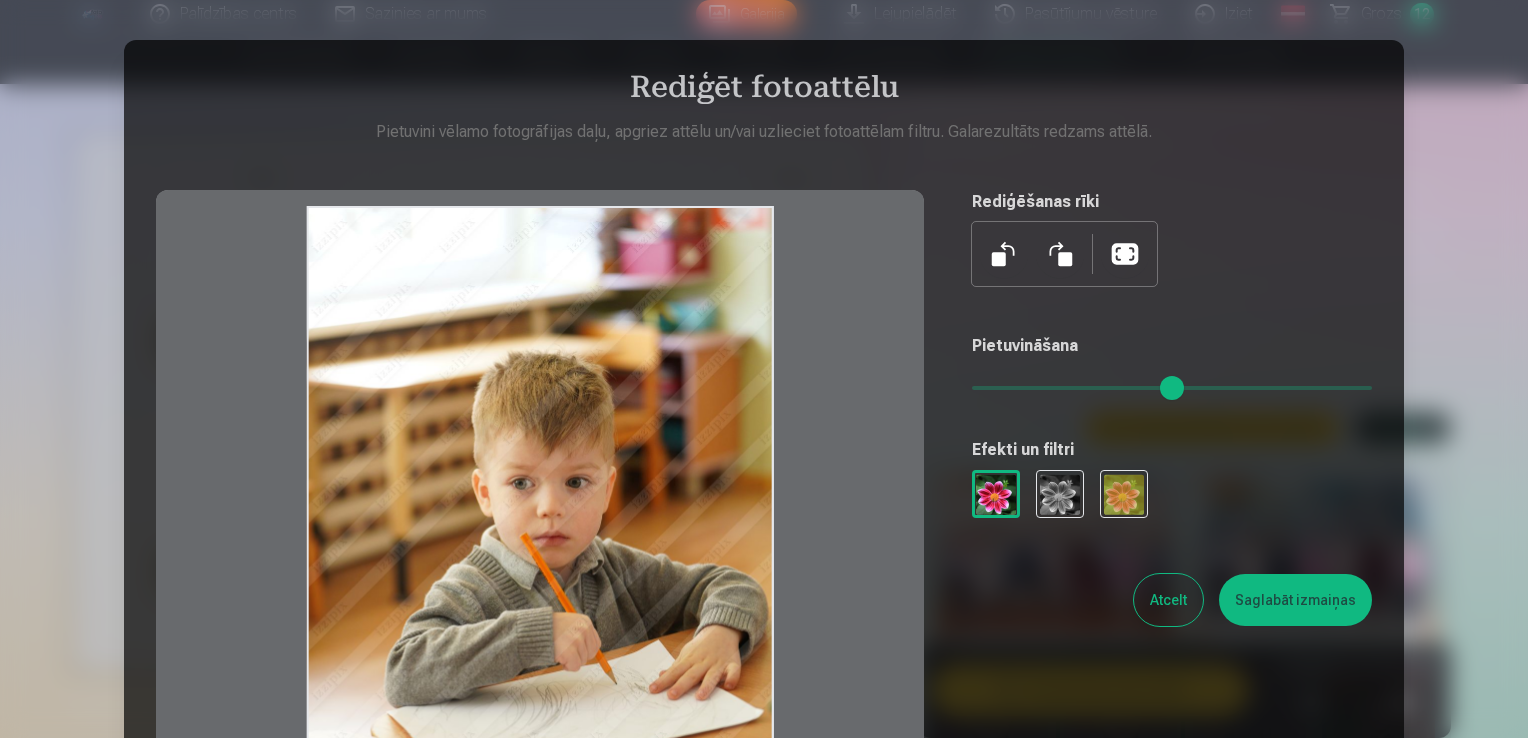 click on "Saglabāt izmaiņas" at bounding box center (1295, 600) 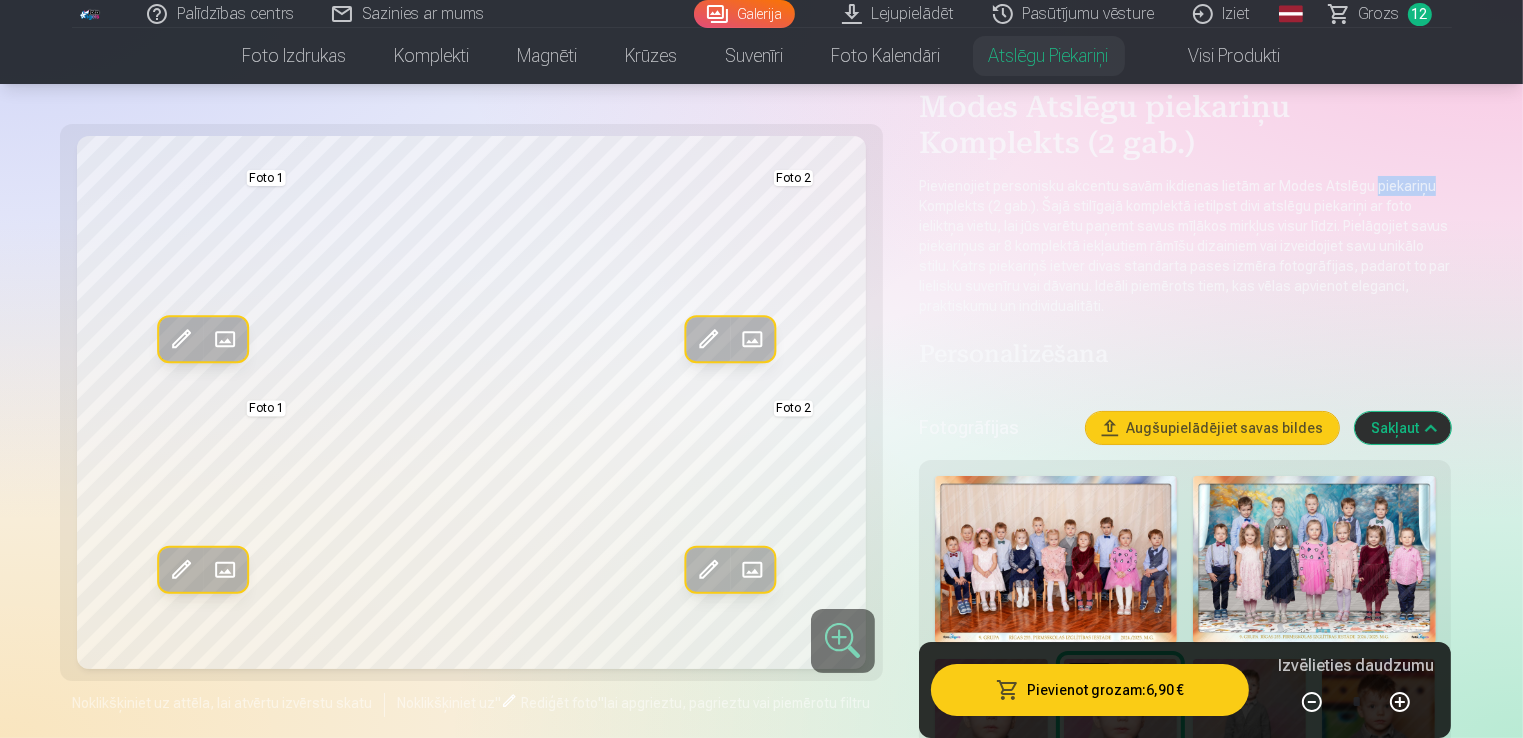 click at bounding box center [752, 570] 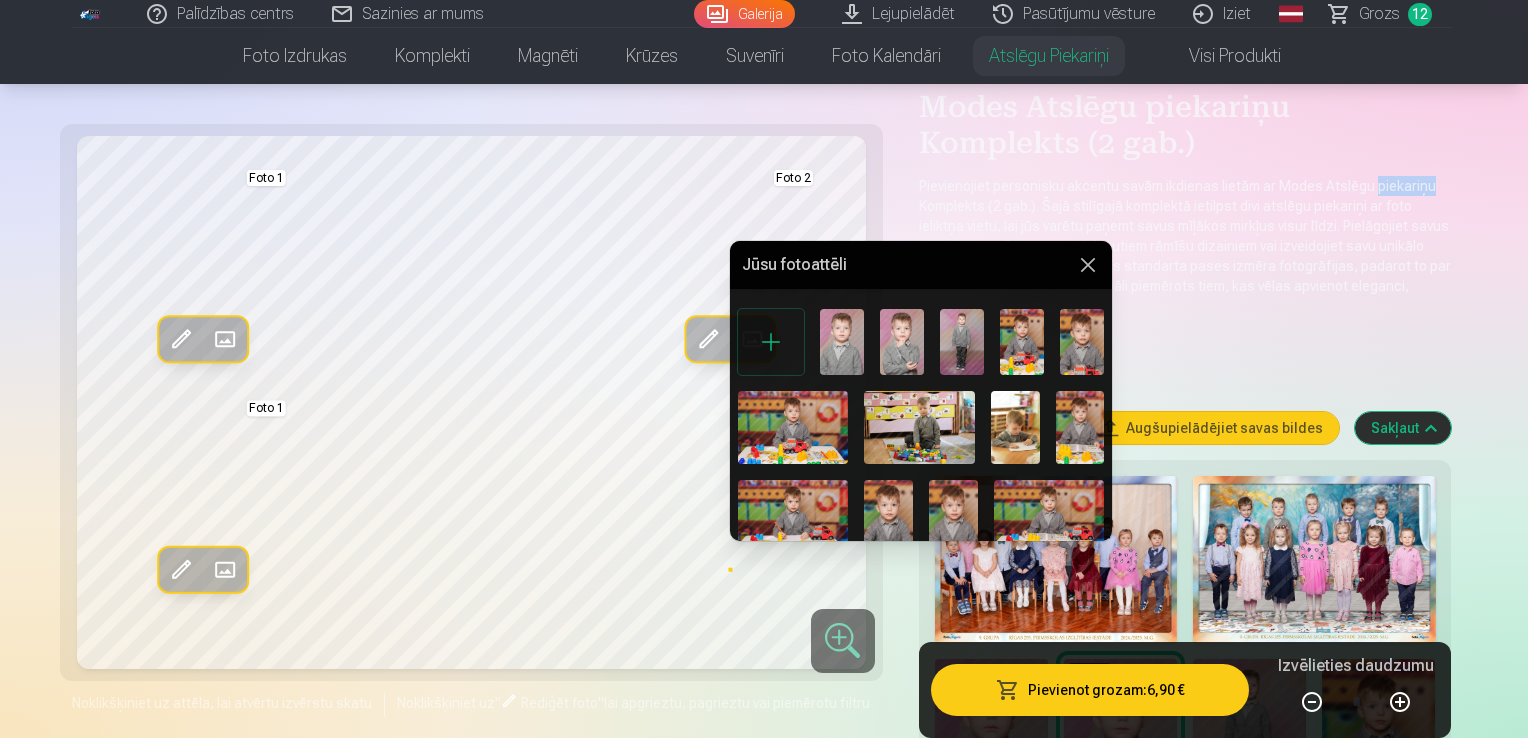 click at bounding box center [1082, 342] 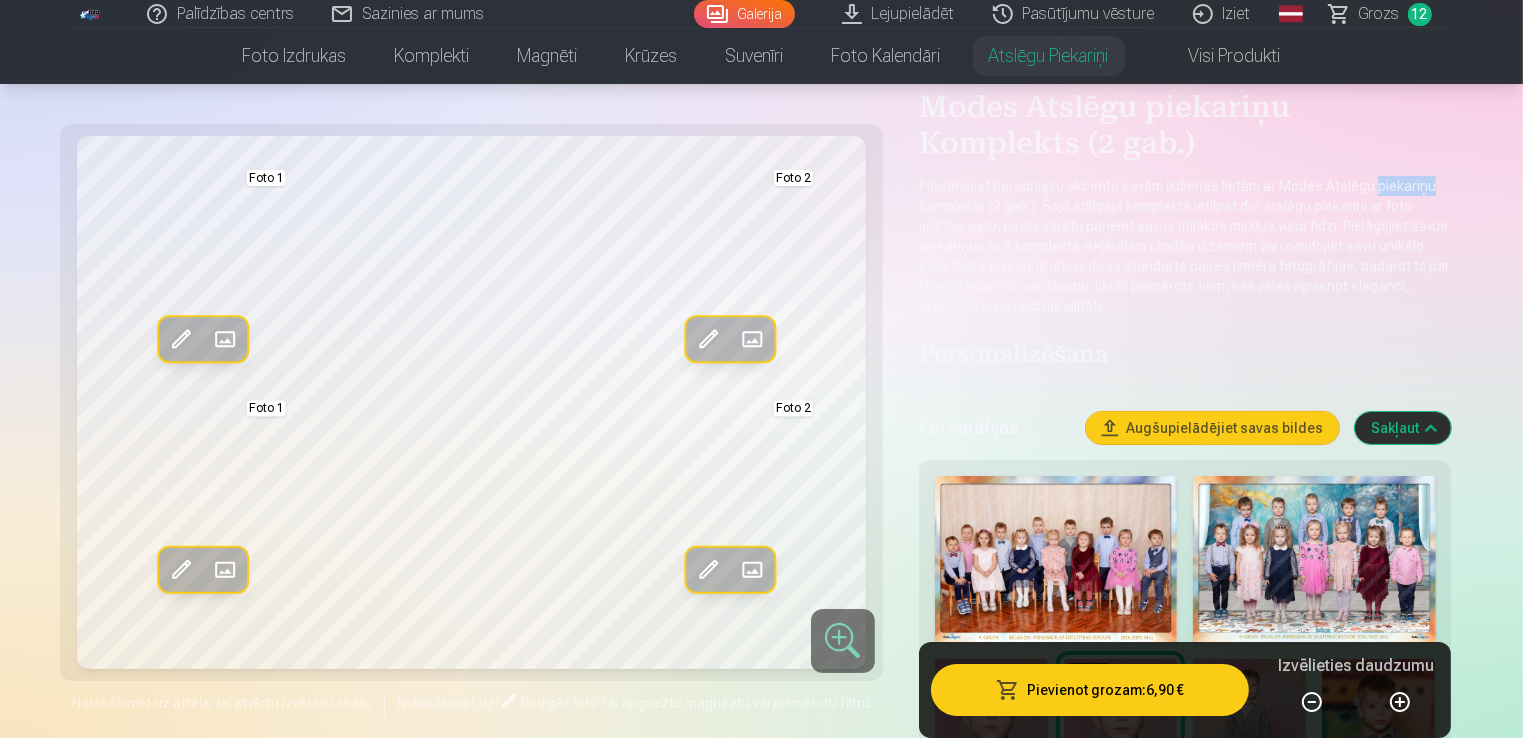 click at bounding box center (708, 570) 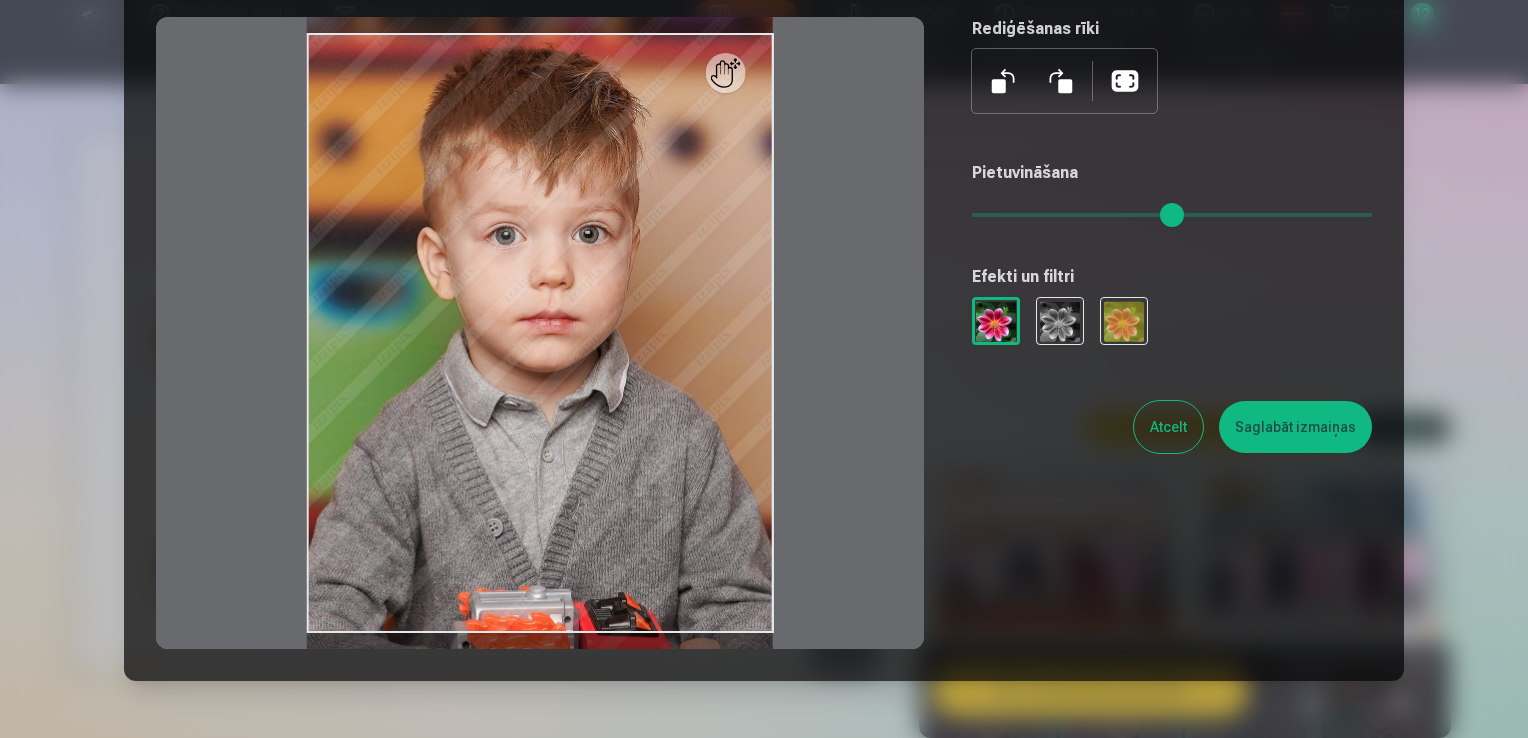 scroll, scrollTop: 76, scrollLeft: 0, axis: vertical 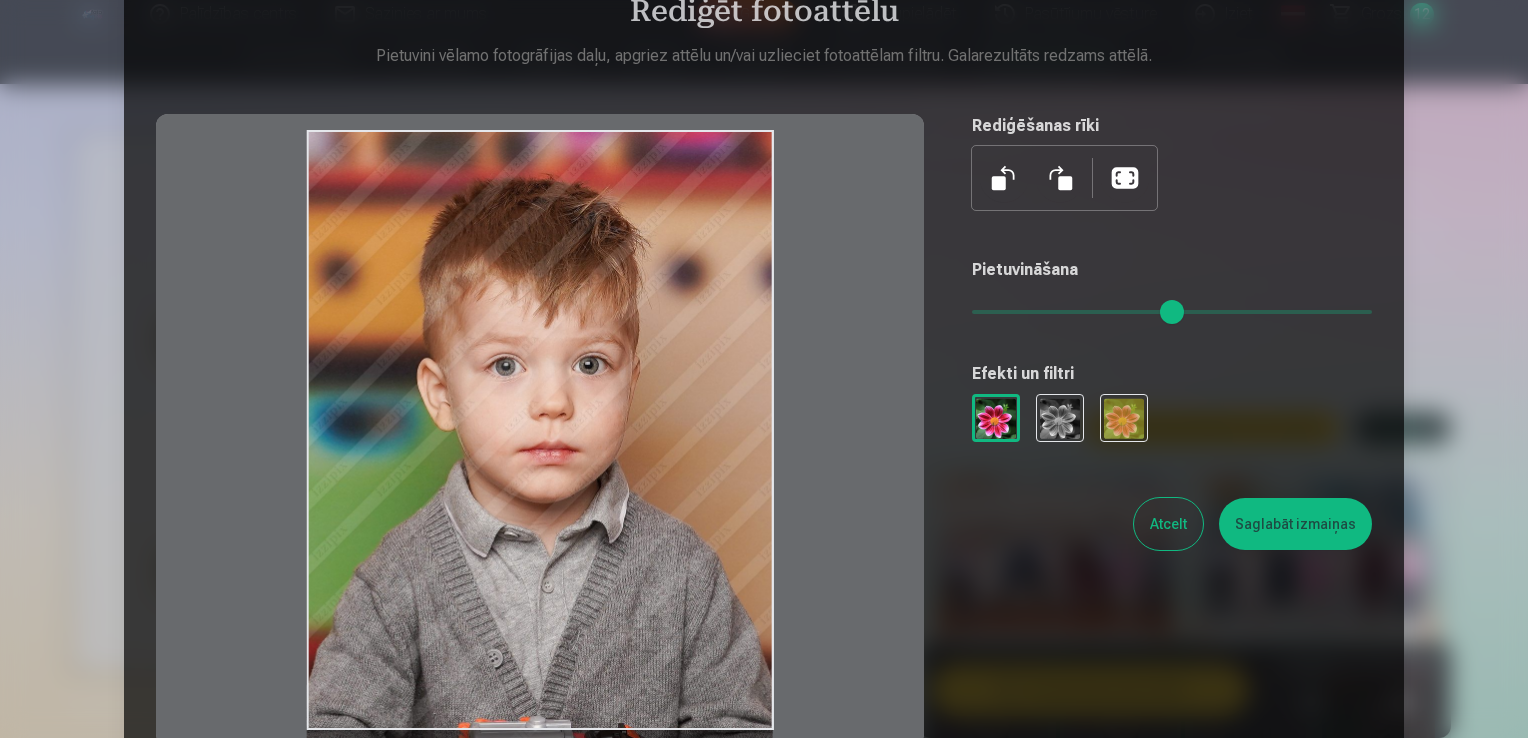 drag, startPoint x: 671, startPoint y: 418, endPoint x: 696, endPoint y: 508, distance: 93.40771 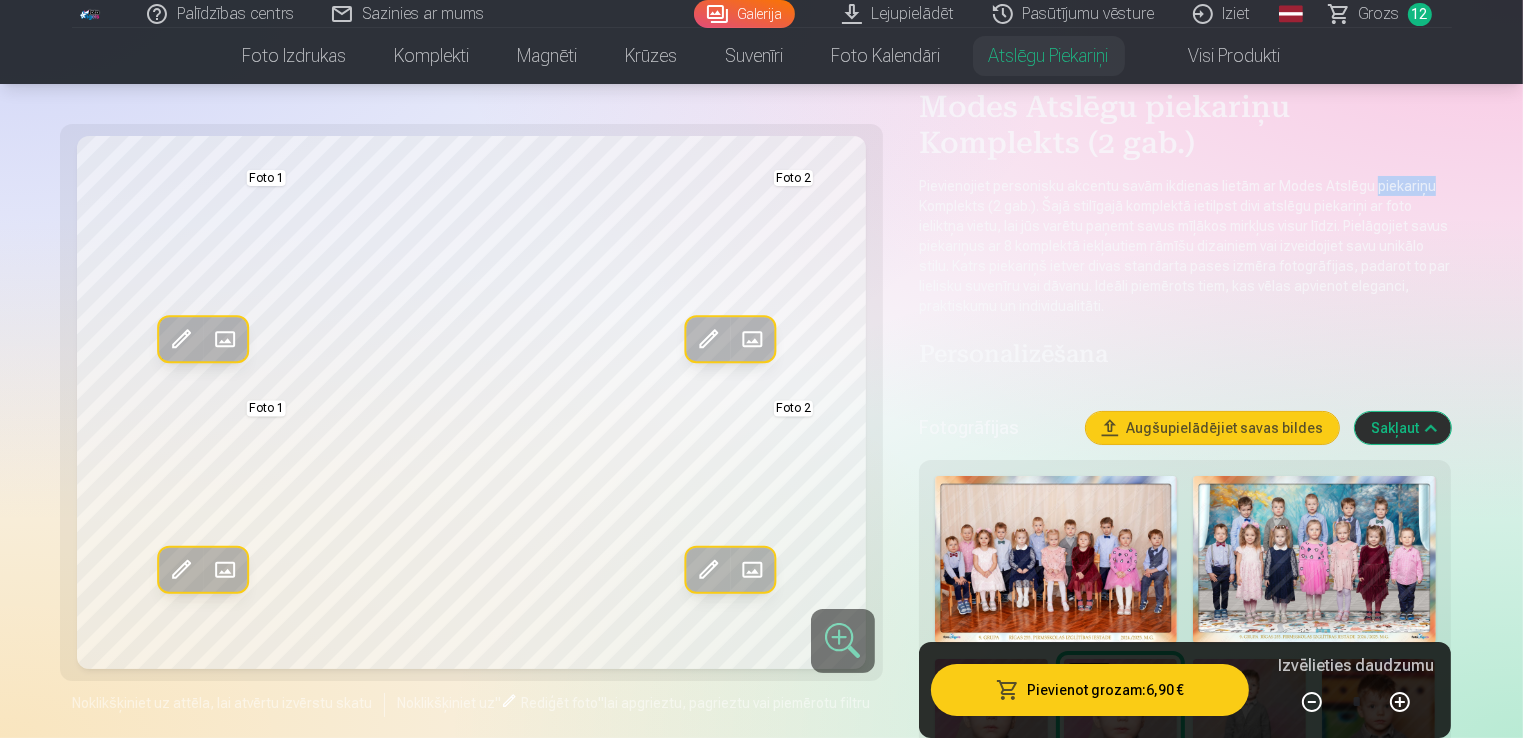 click at bounding box center (752, 570) 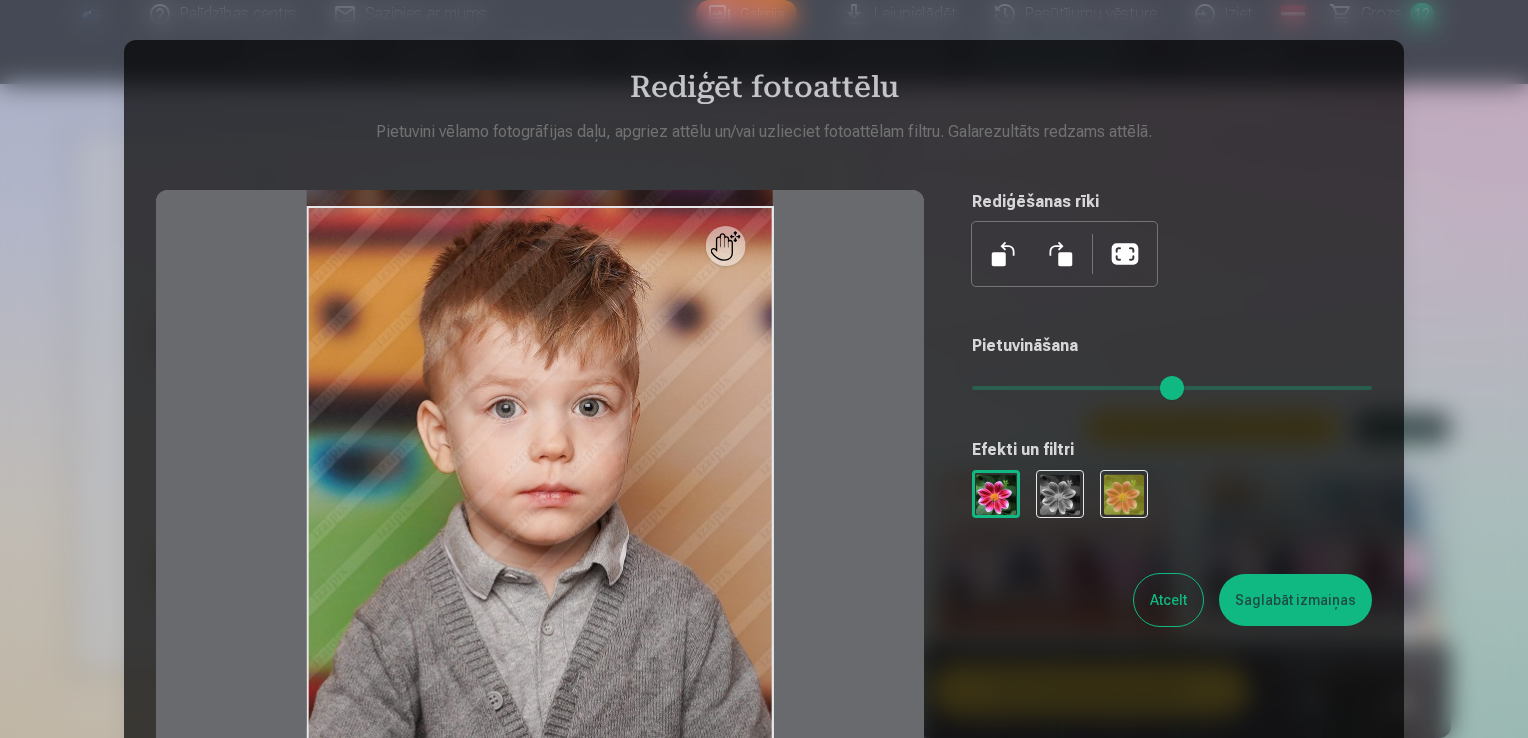 click on "Atcelt" at bounding box center [1168, 600] 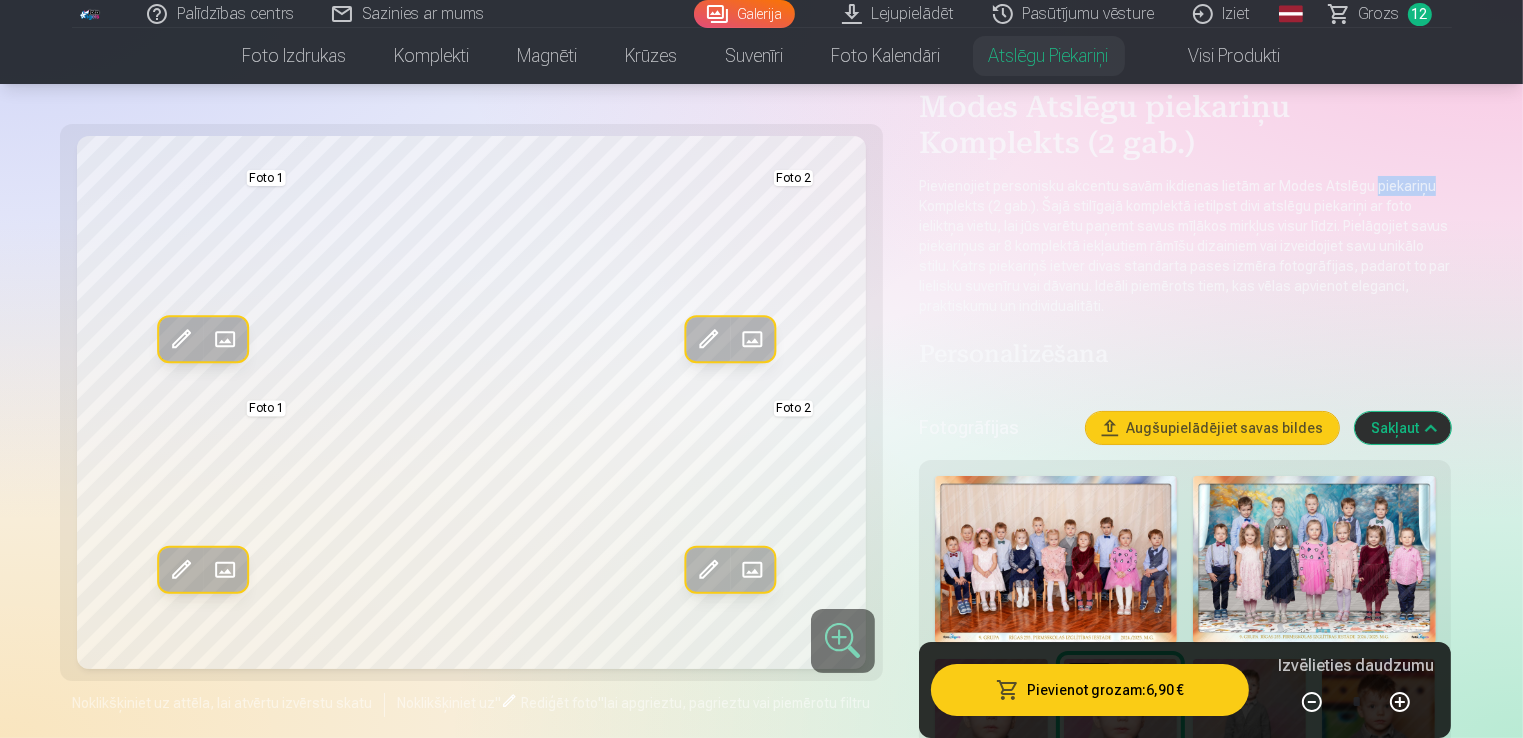 click at bounding box center (752, 570) 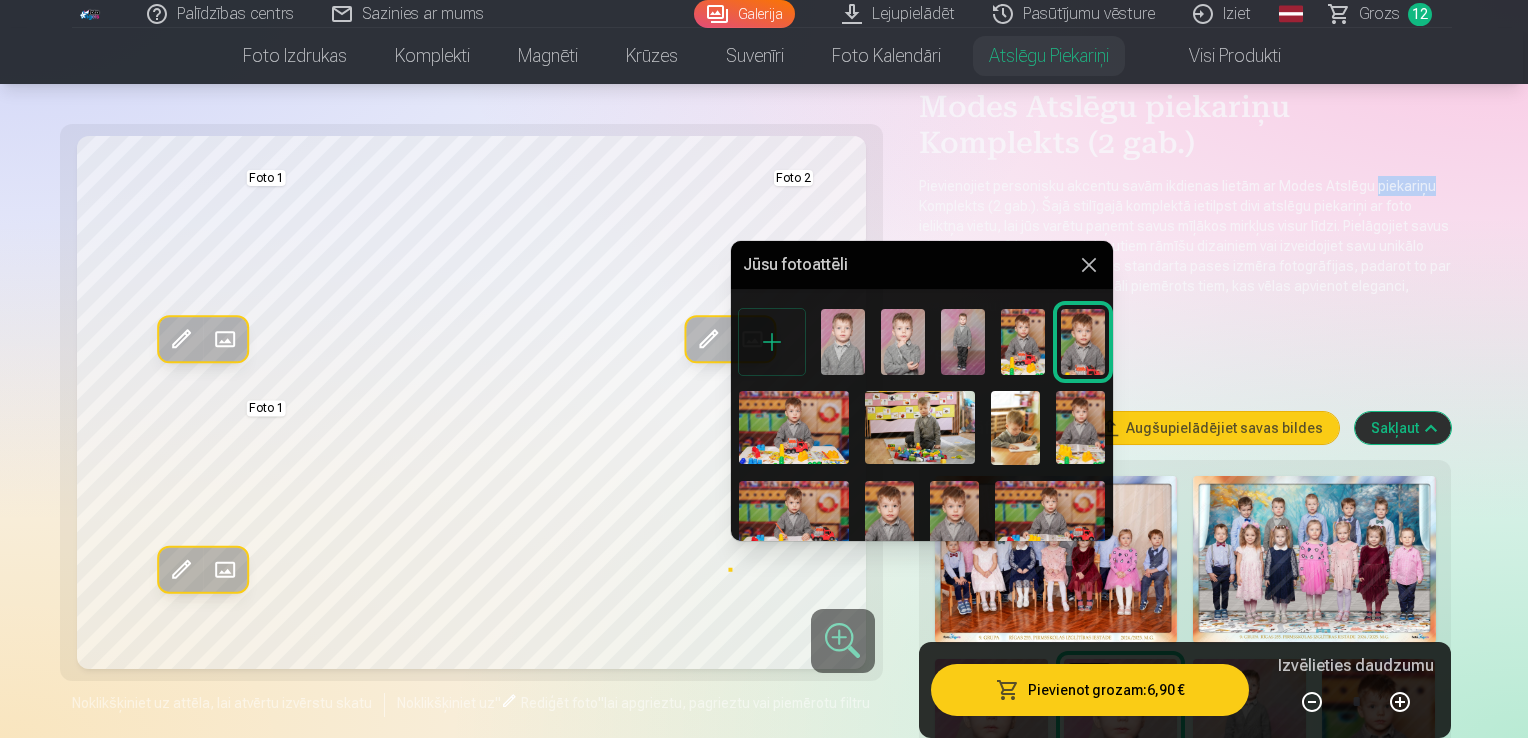 click at bounding box center (794, 427) 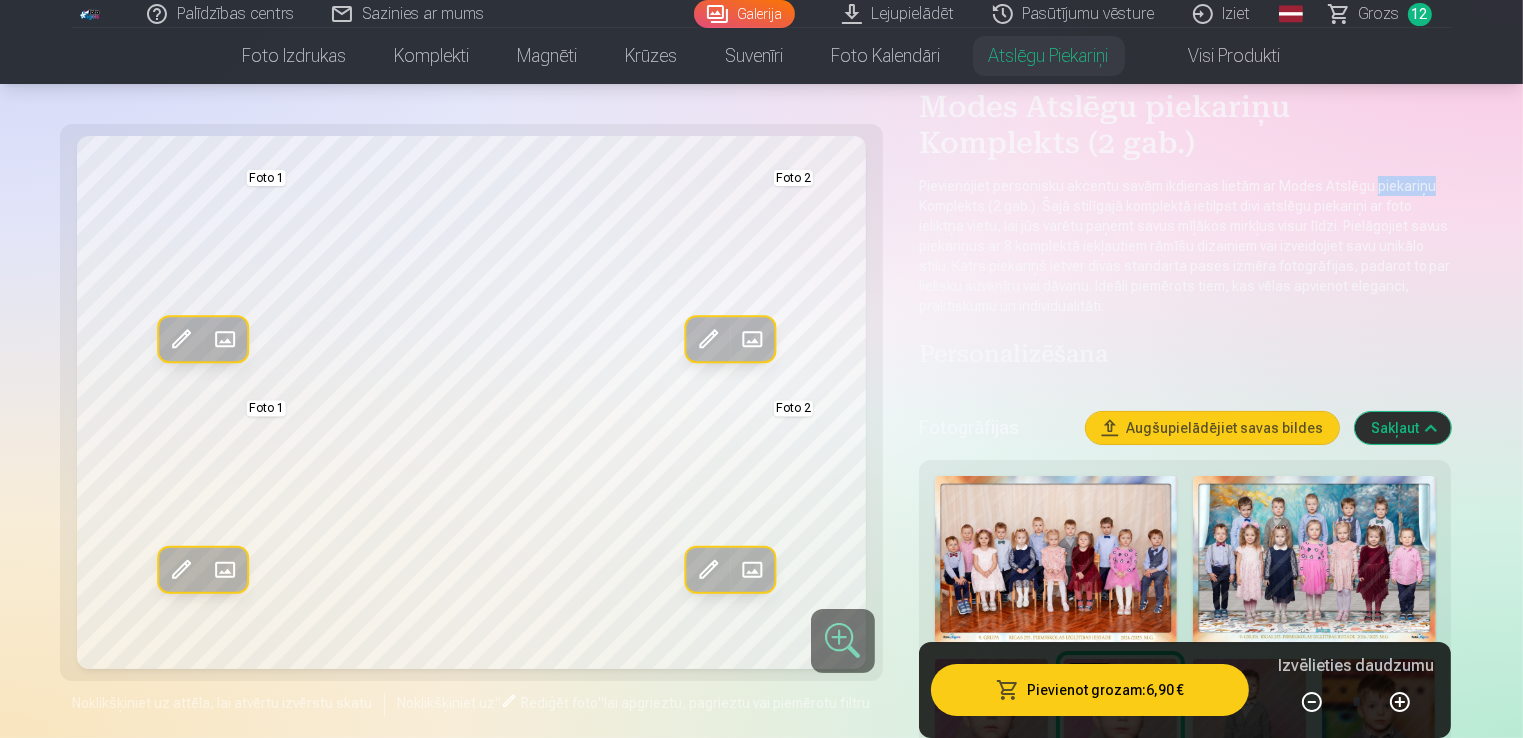 click at bounding box center (752, 570) 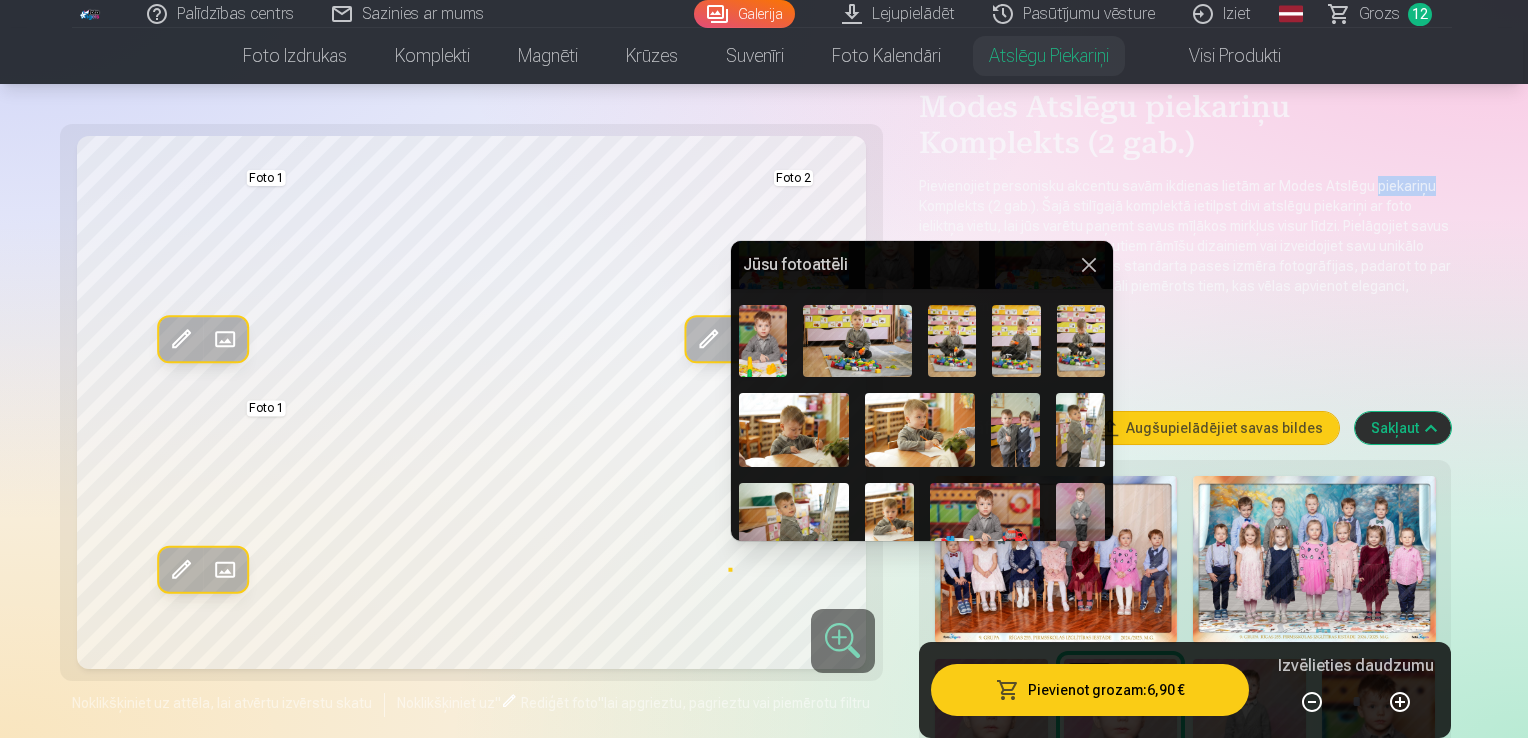 scroll, scrollTop: 300, scrollLeft: 0, axis: vertical 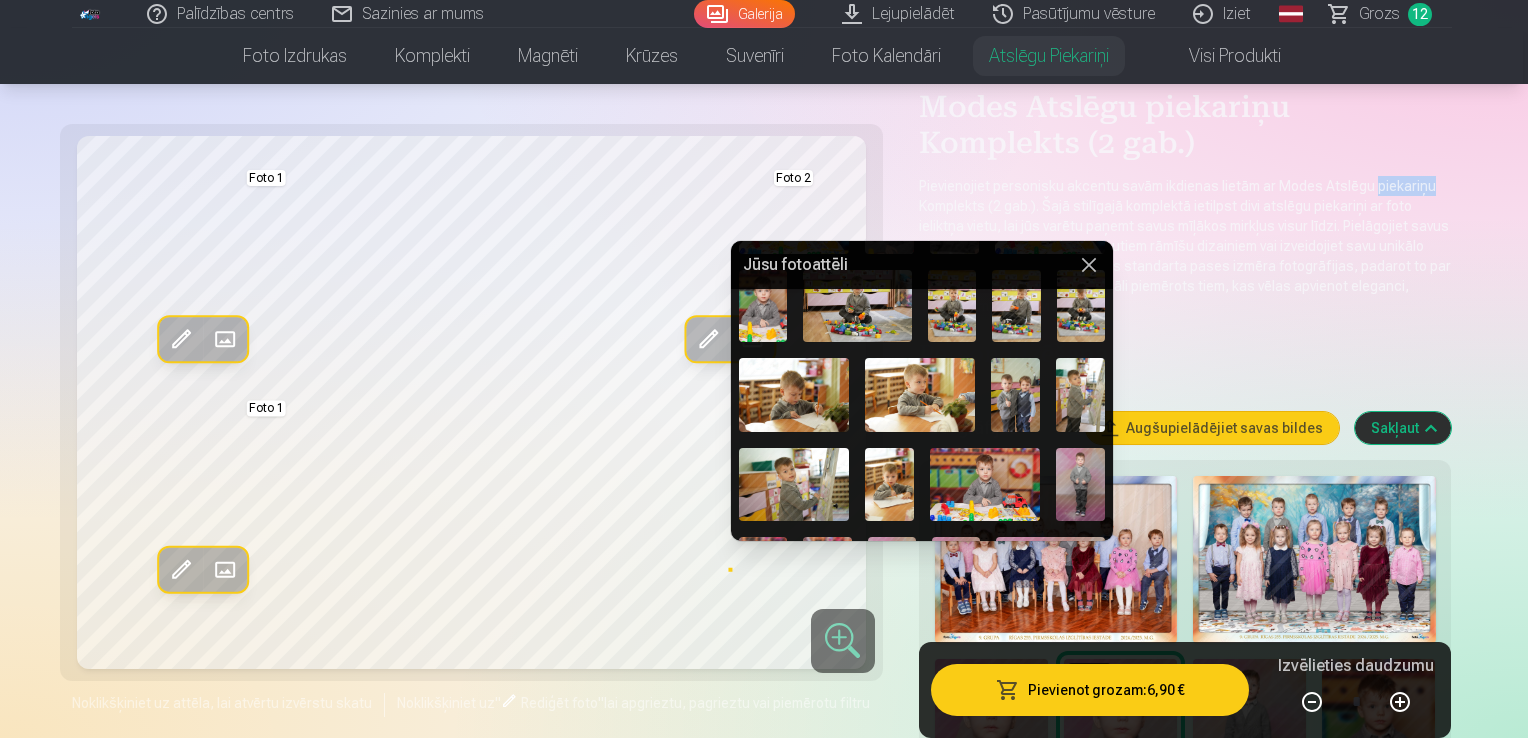 click at bounding box center [889, 484] 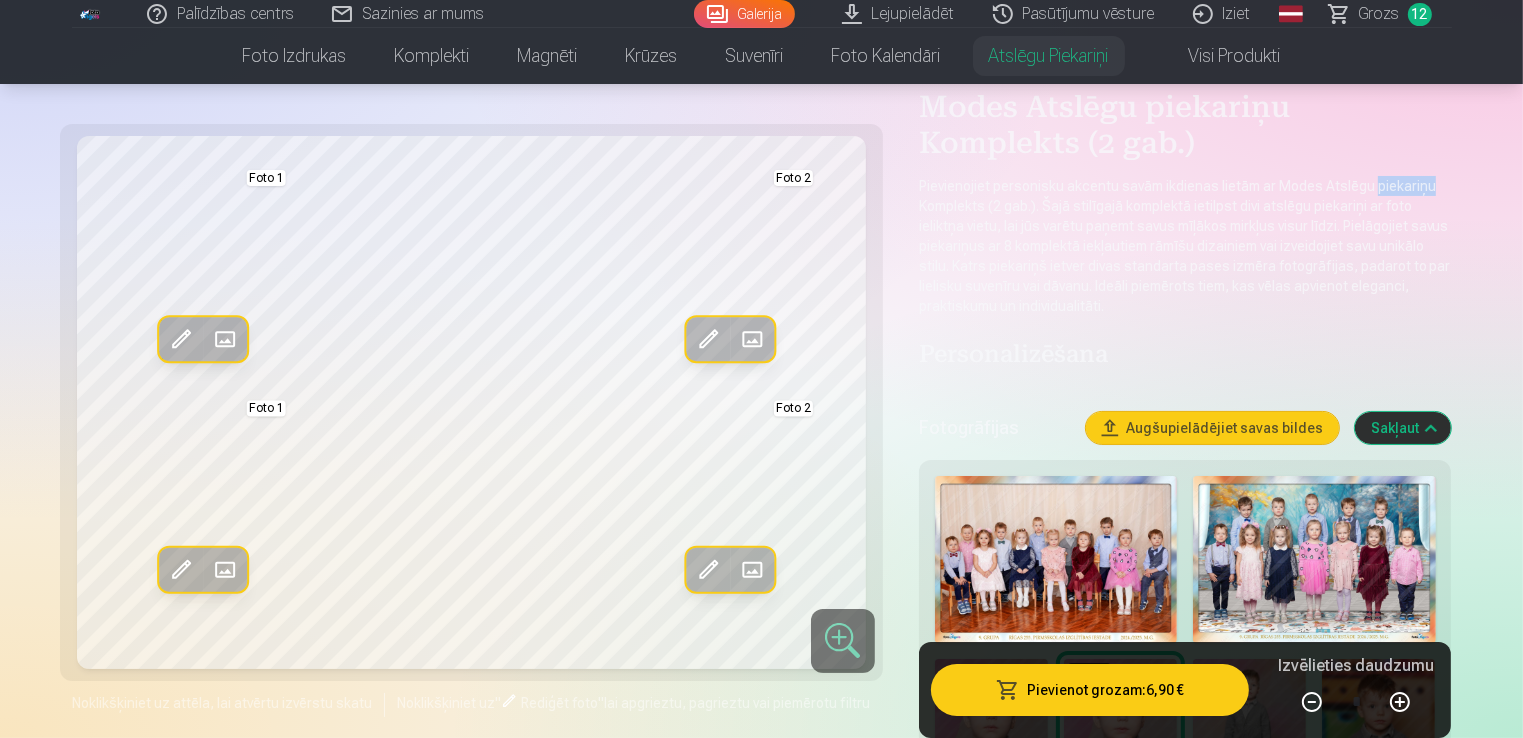 click at bounding box center [708, 570] 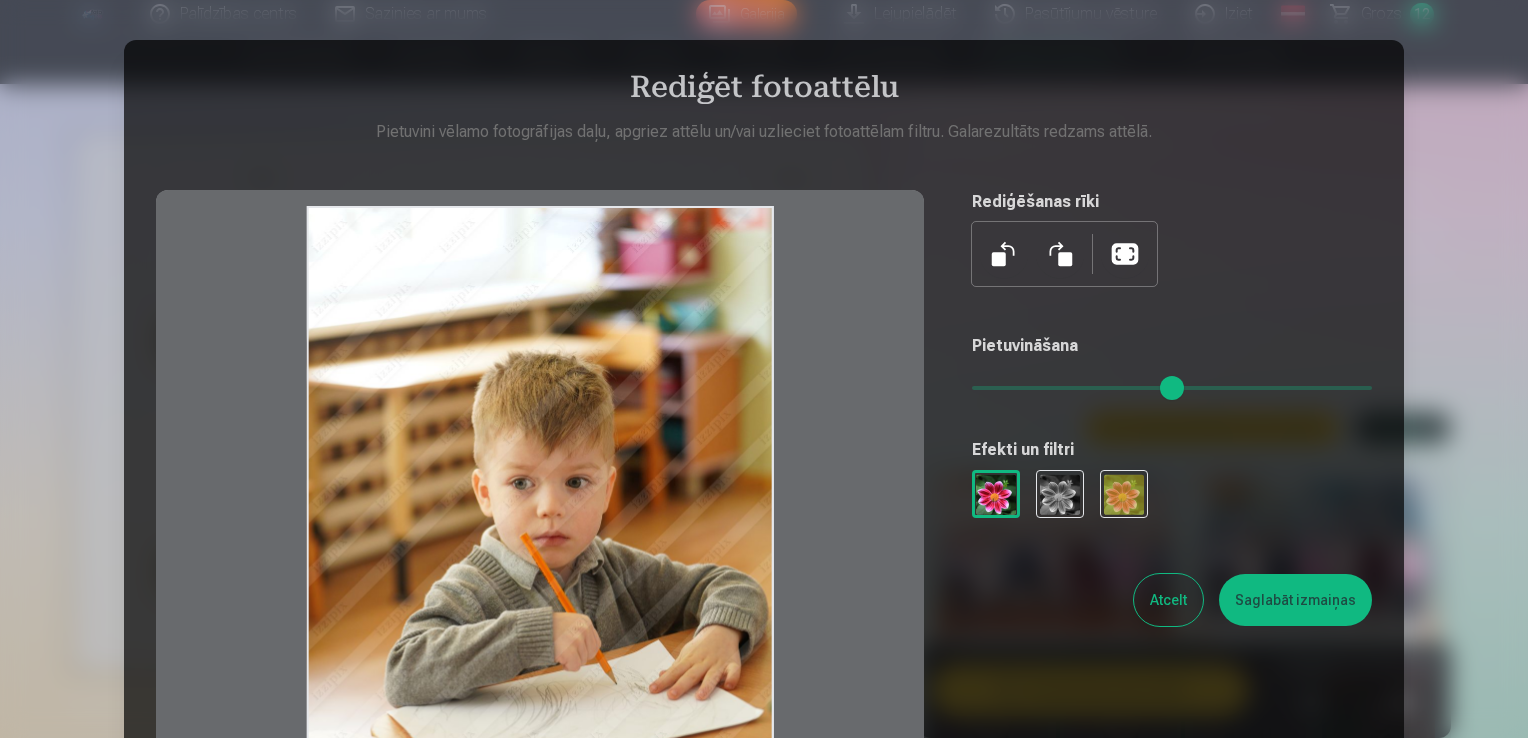 drag, startPoint x: 665, startPoint y: 455, endPoint x: 796, endPoint y: 546, distance: 159.5055 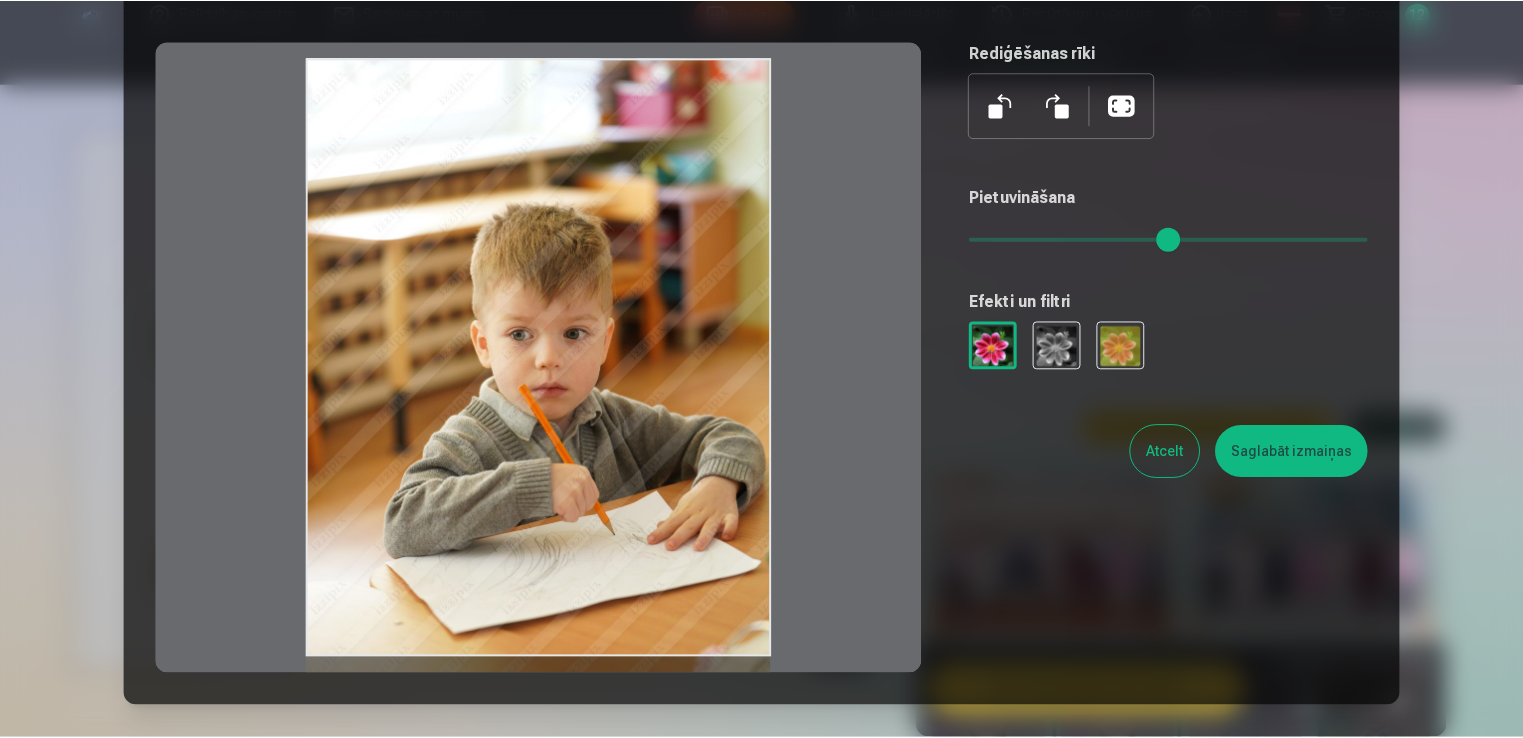 scroll, scrollTop: 200, scrollLeft: 0, axis: vertical 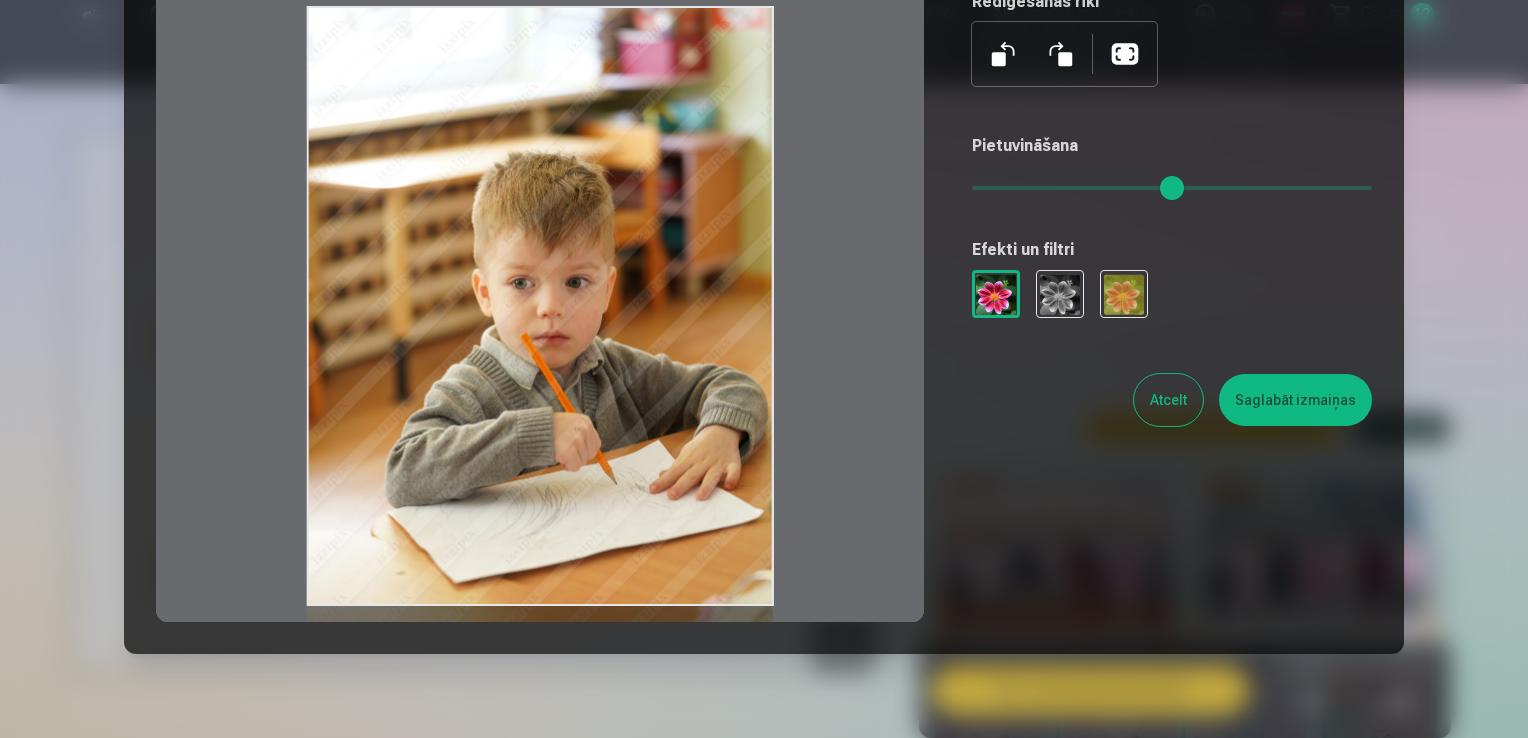 click on "Saglabāt izmaiņas" at bounding box center (1295, 400) 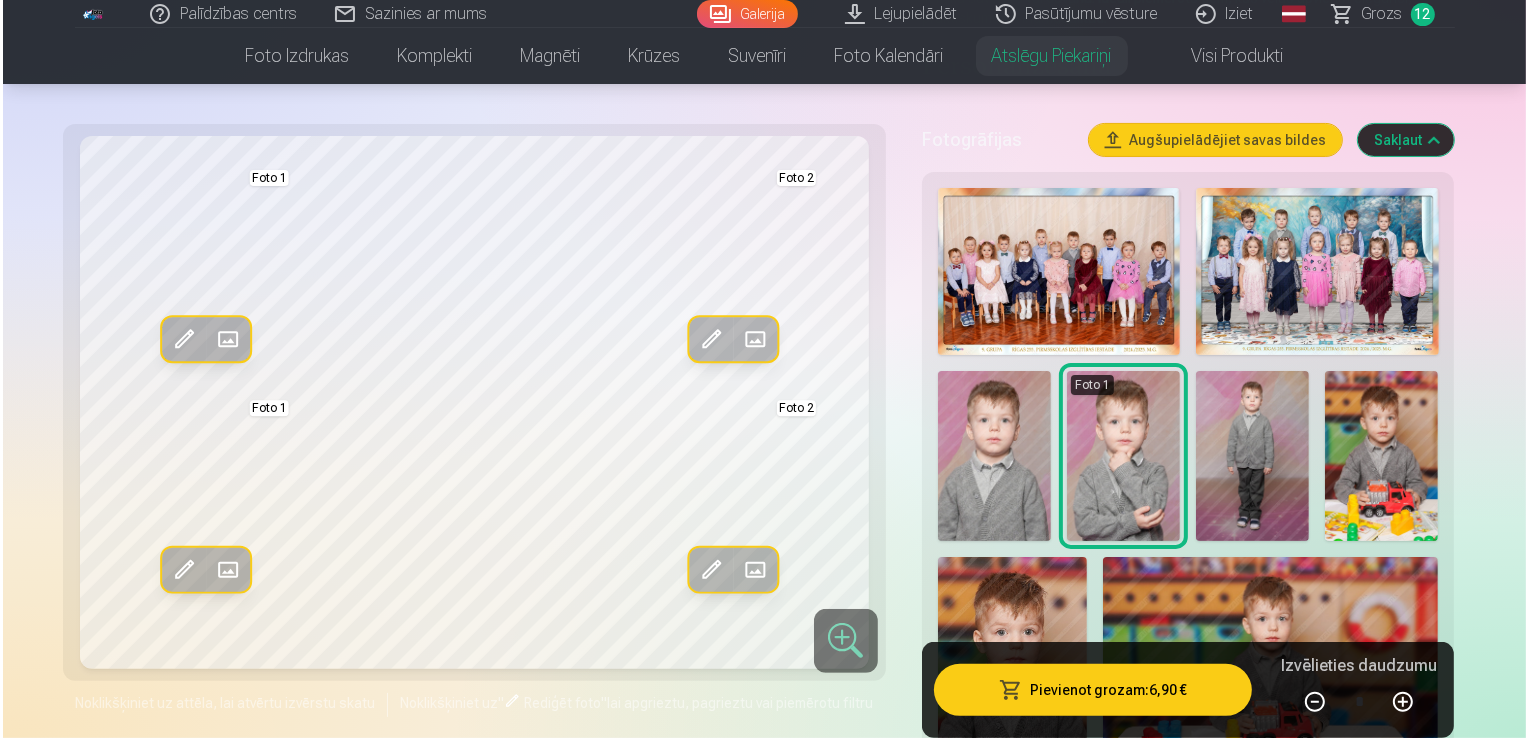 scroll, scrollTop: 400, scrollLeft: 0, axis: vertical 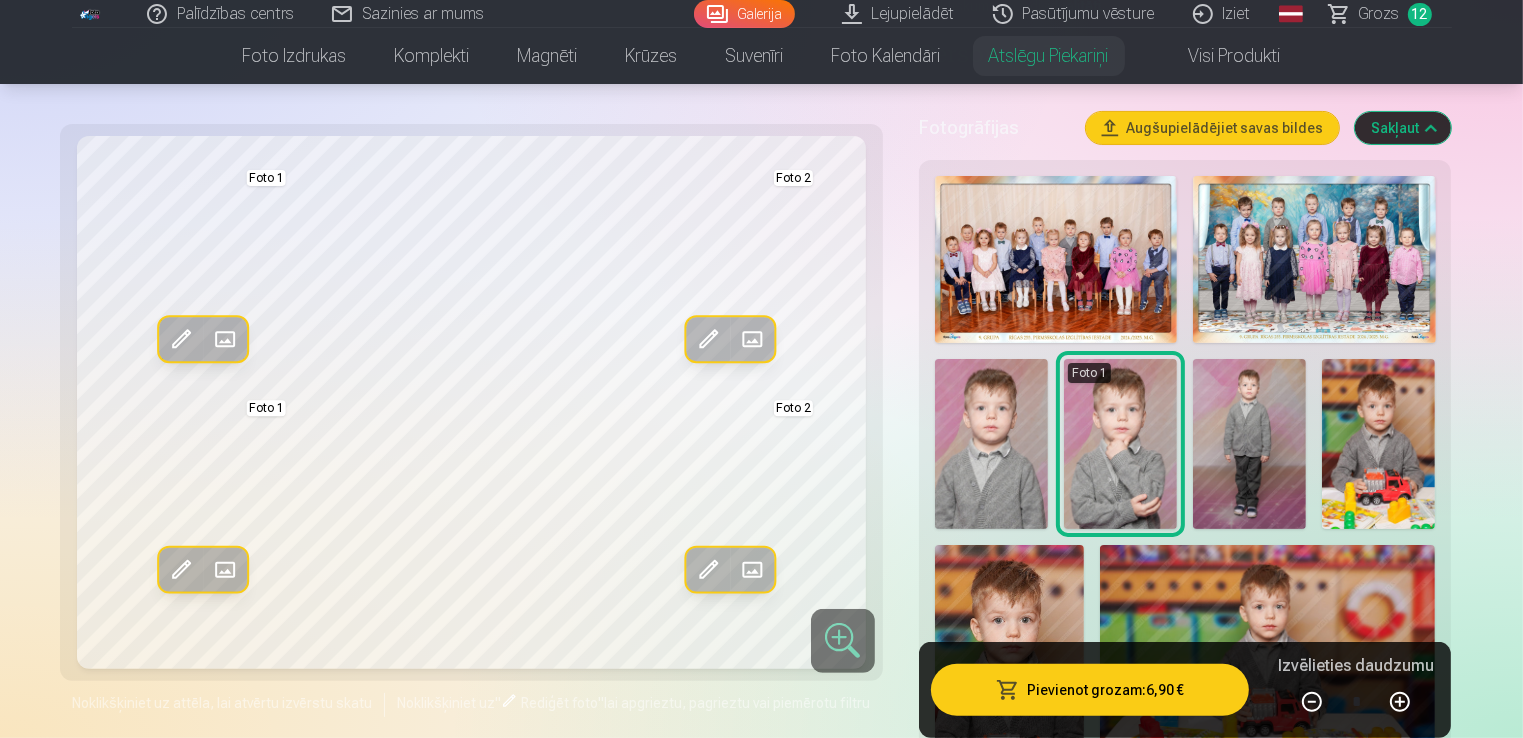 click on "Pievienot grozam :  6,90 €" at bounding box center [1090, 690] 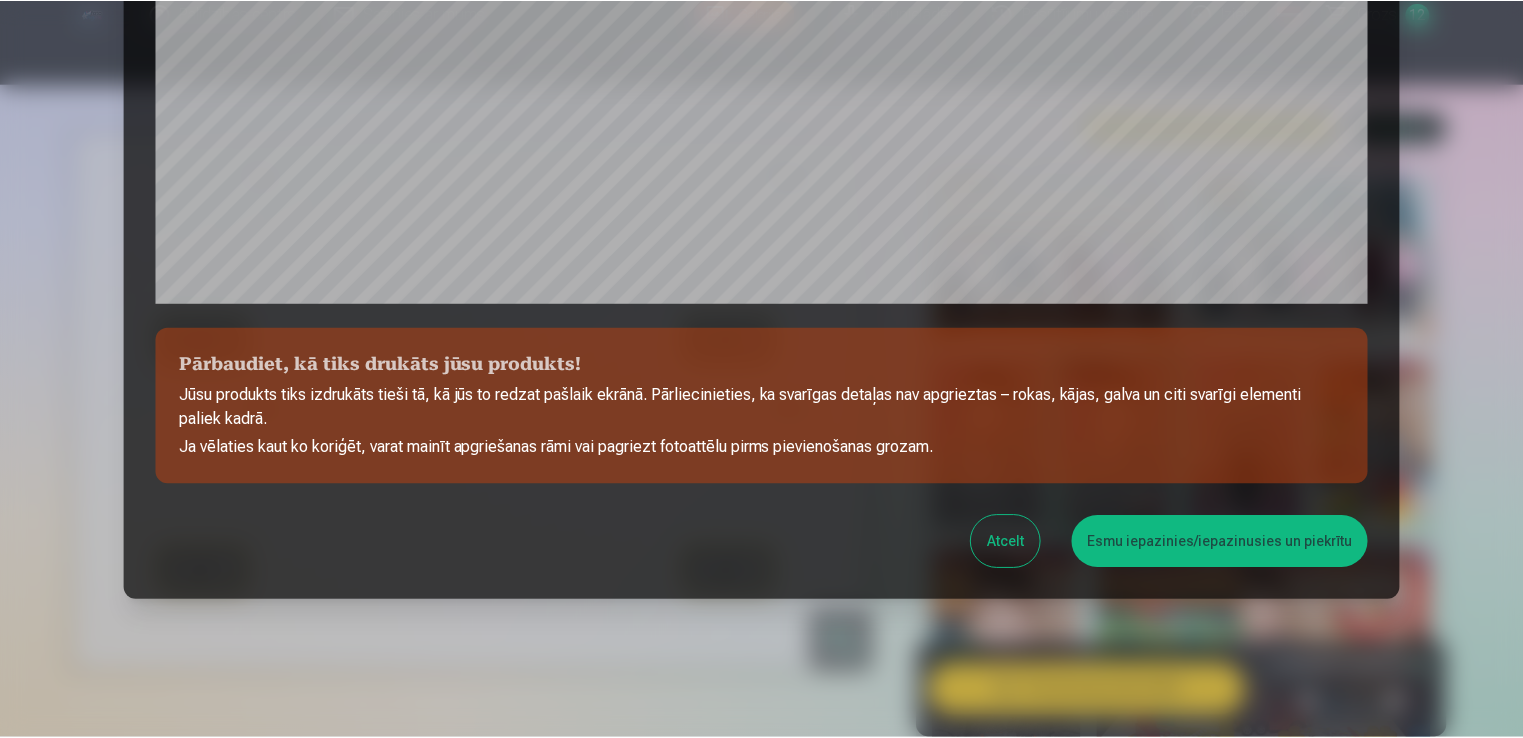 scroll, scrollTop: 701, scrollLeft: 0, axis: vertical 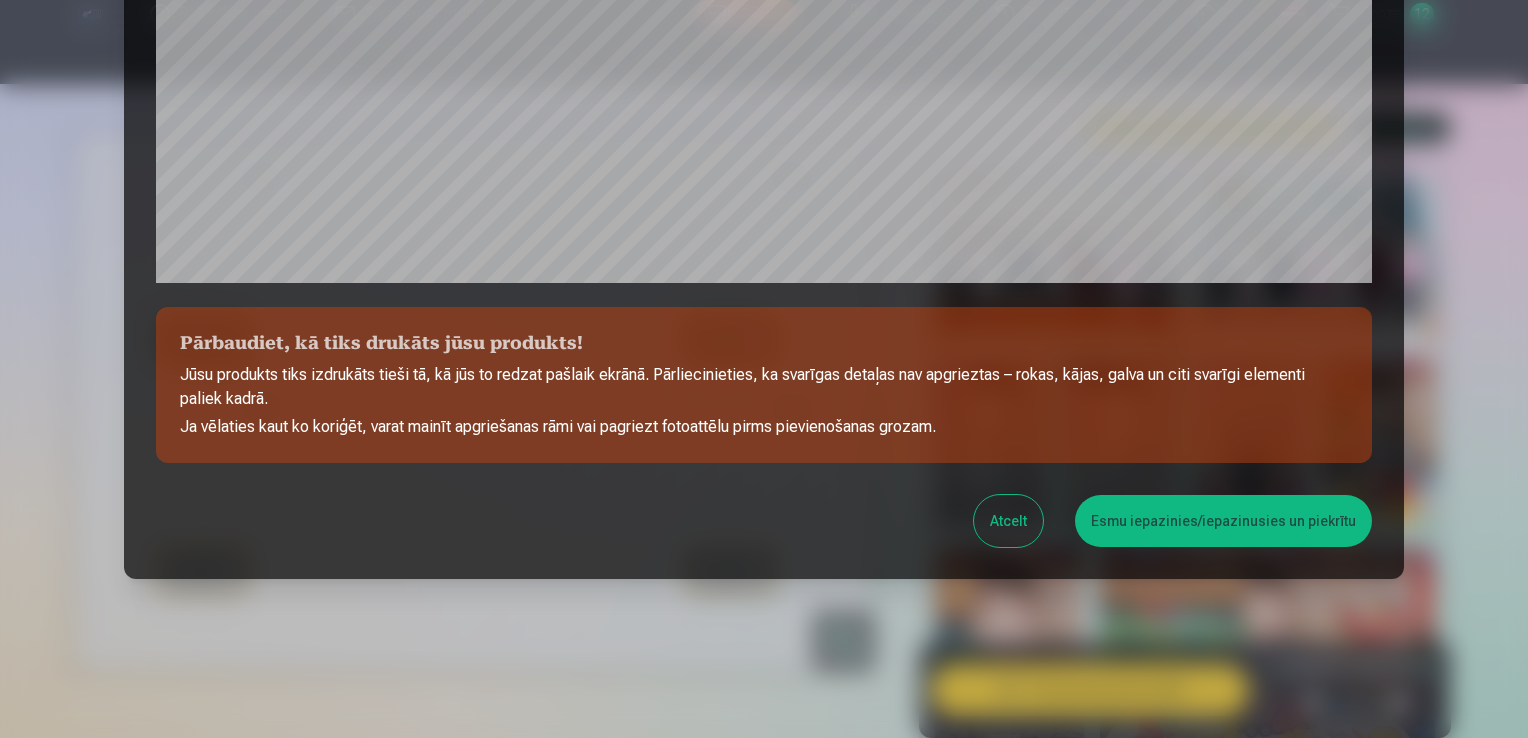 click on "Esmu iepazinies/iepazinusies un piekrītu" at bounding box center (1223, 521) 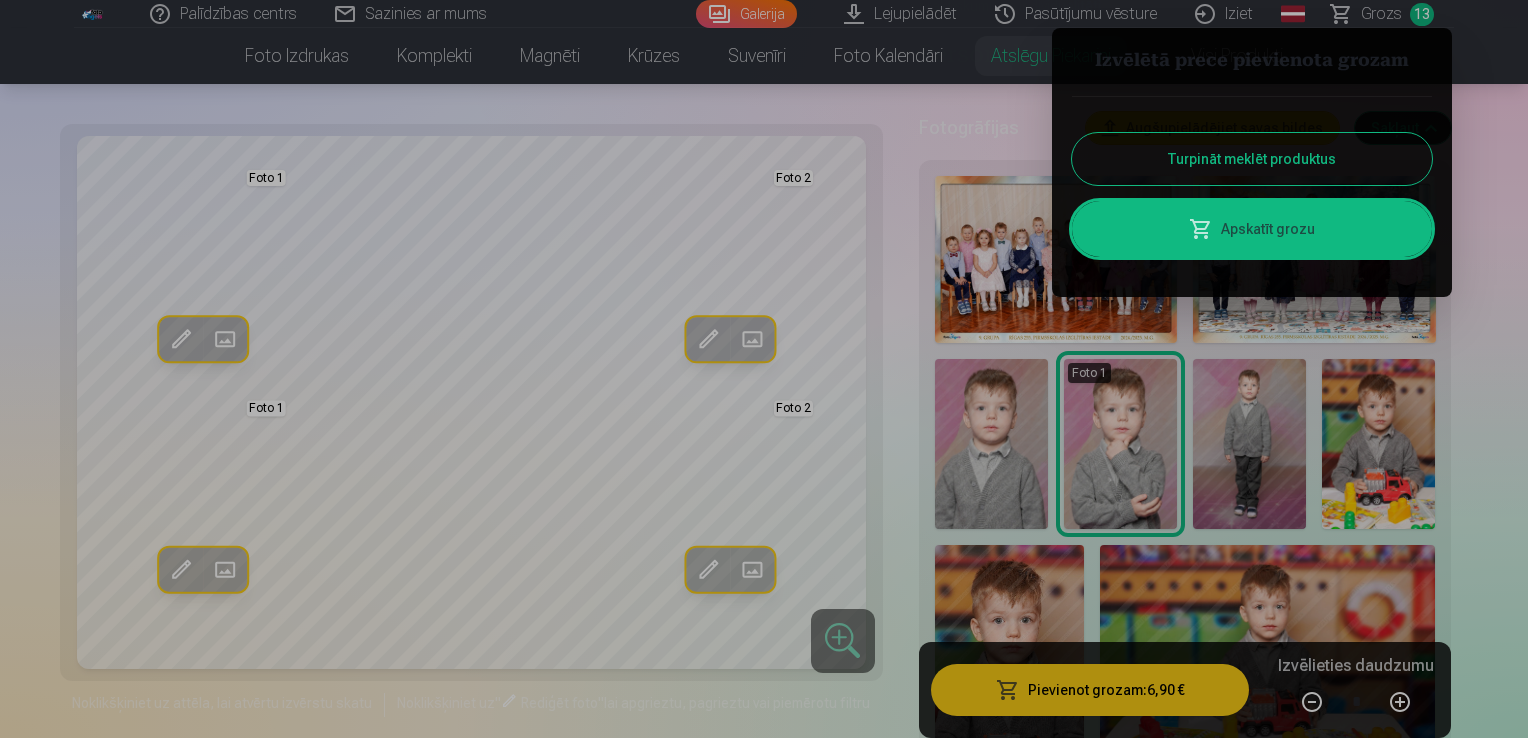 click on "Turpināt meklēt produktus" at bounding box center (1252, 159) 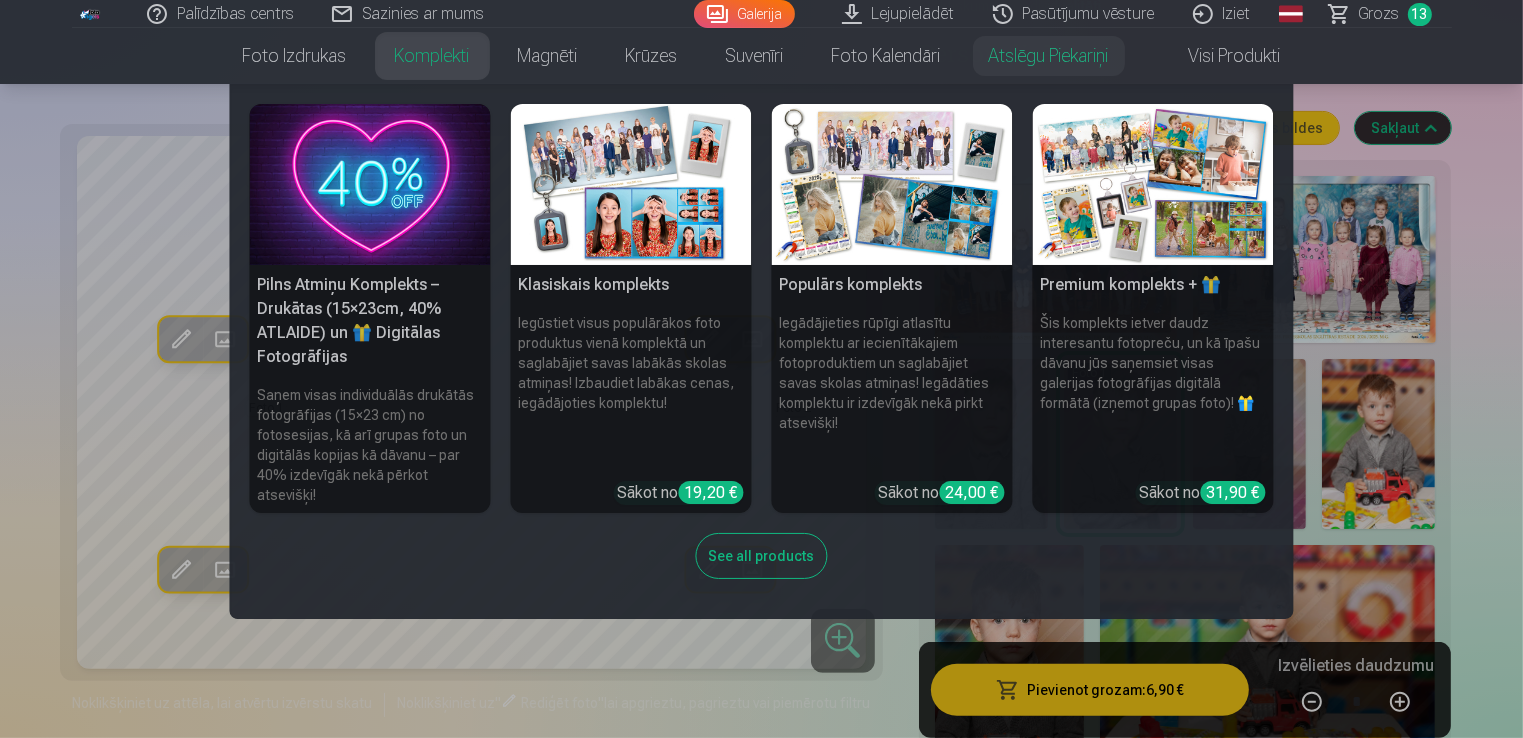 click on "Komplekti" at bounding box center (432, 56) 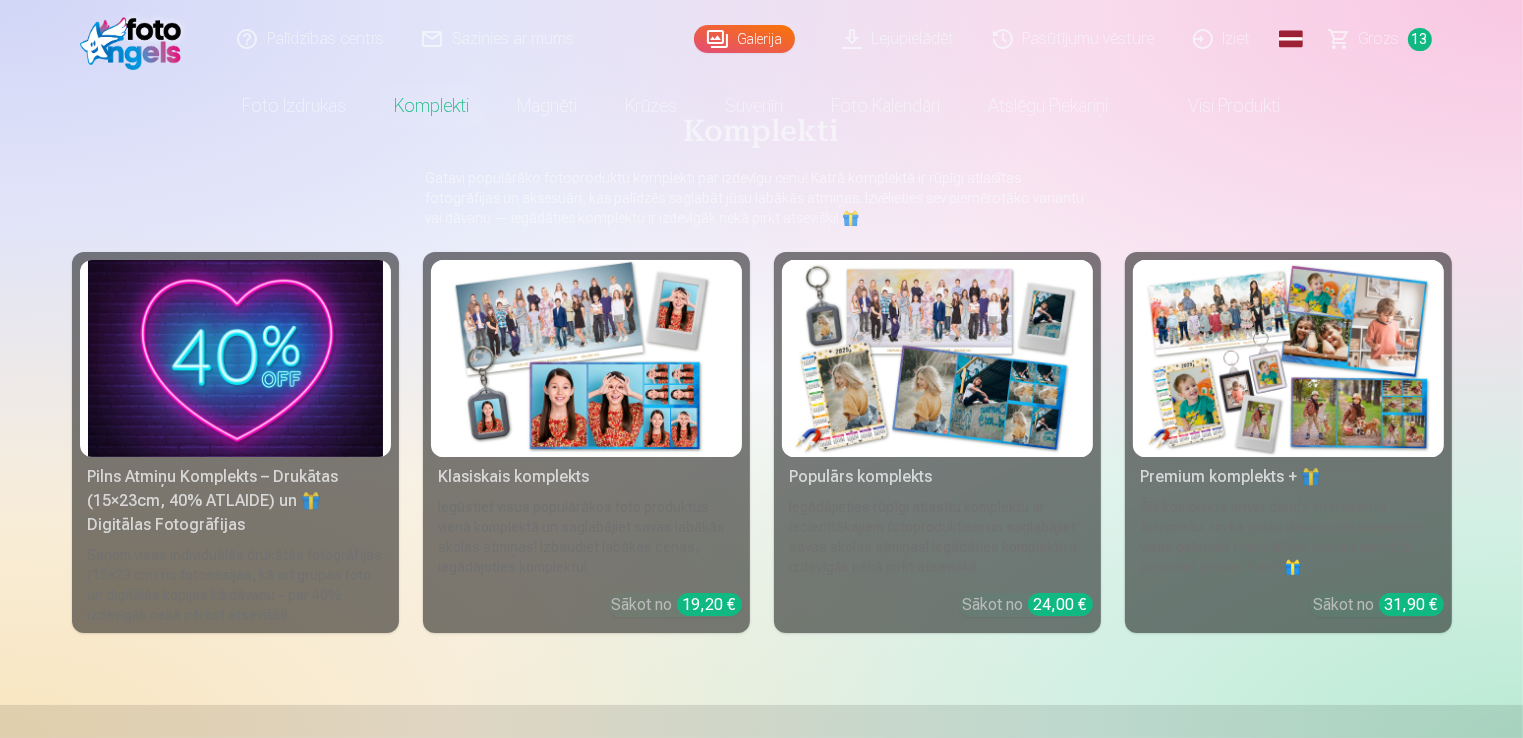 scroll, scrollTop: 200, scrollLeft: 0, axis: vertical 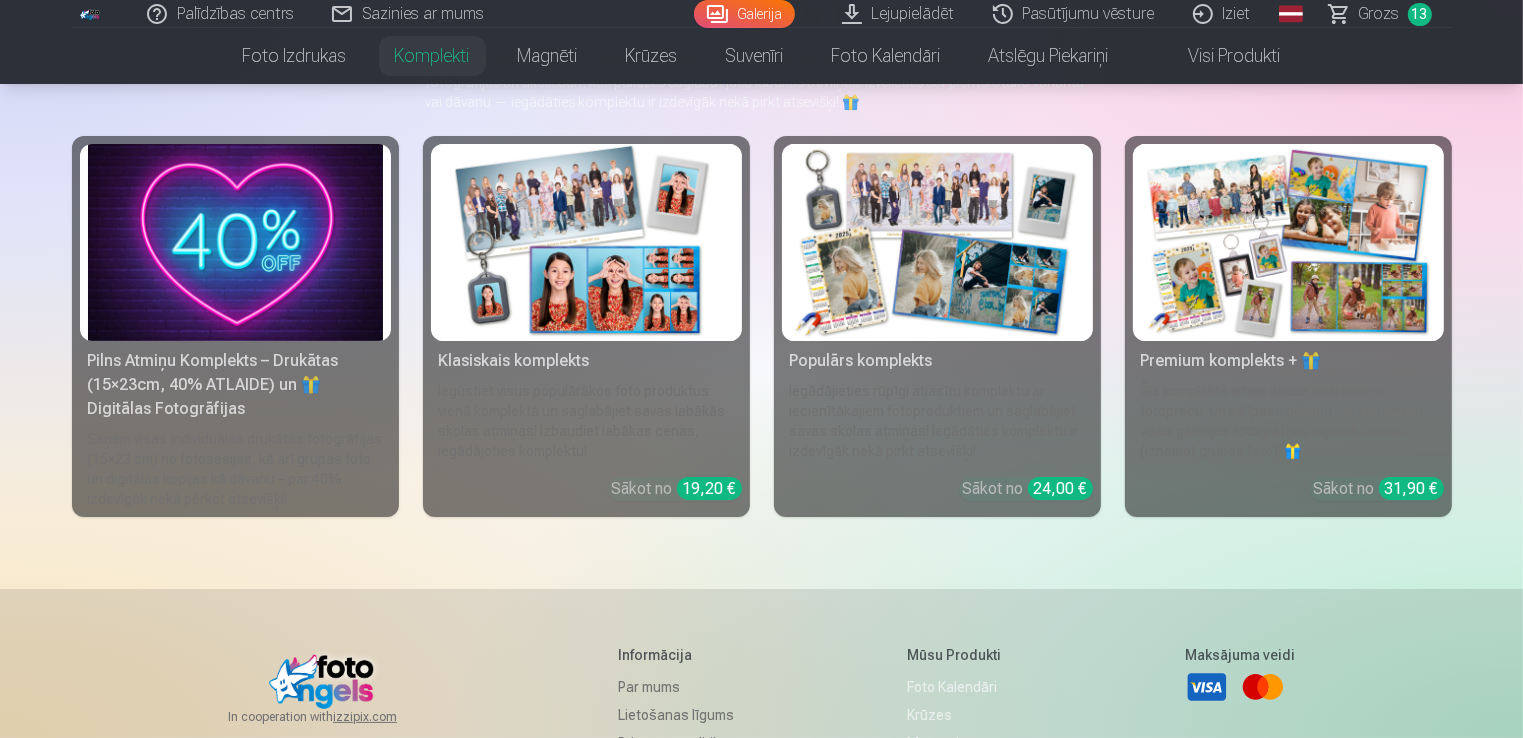 click at bounding box center [235, 242] 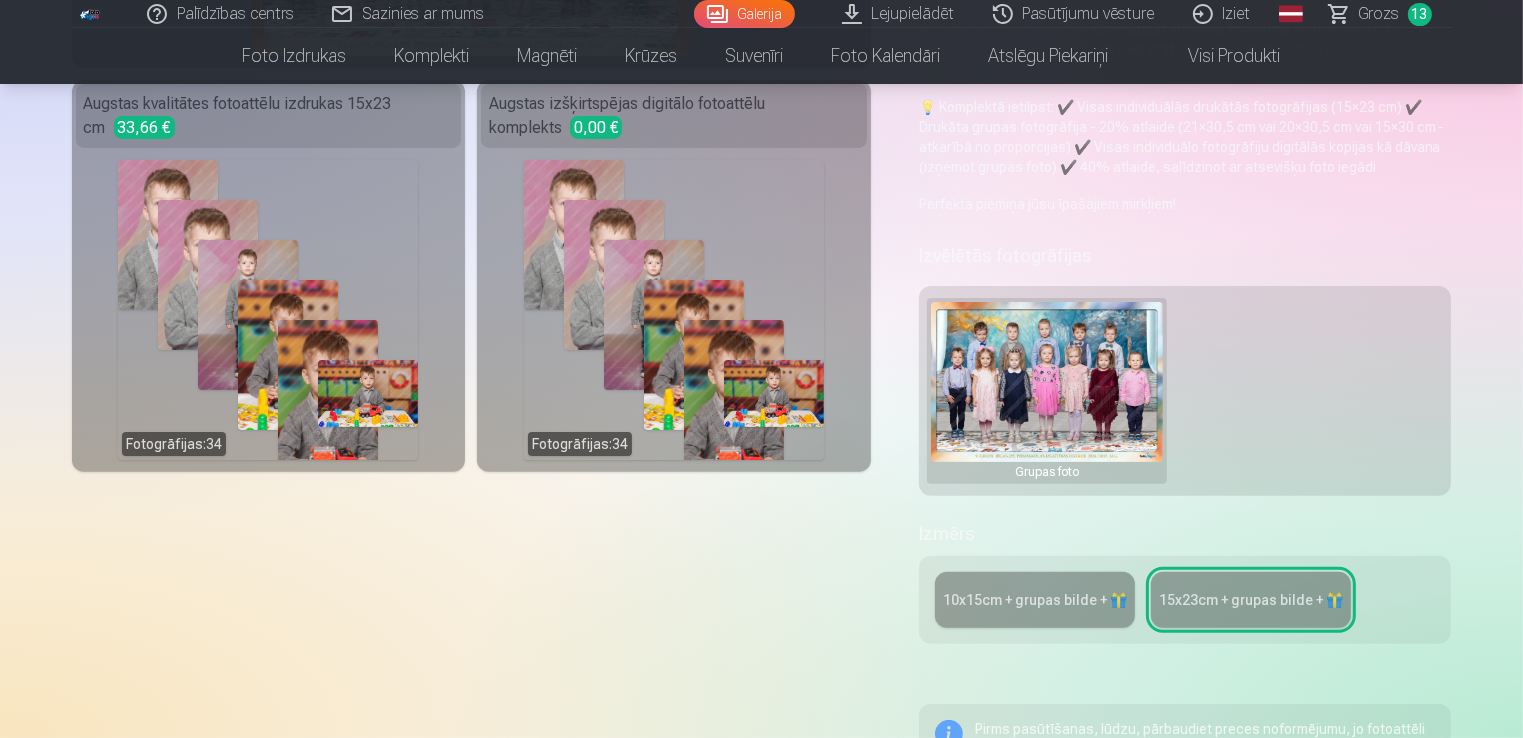 scroll, scrollTop: 500, scrollLeft: 0, axis: vertical 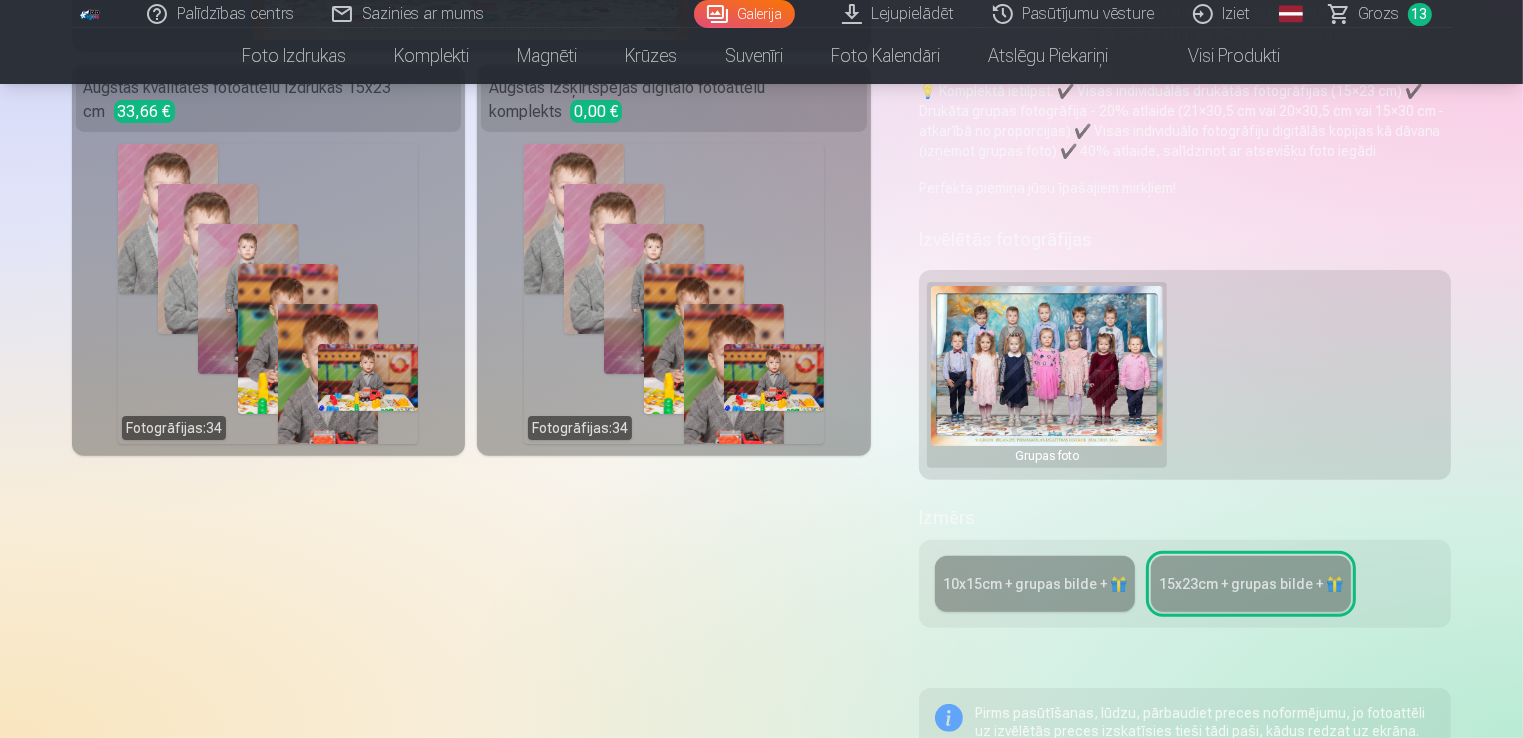 click on "10x15сm + grupas bilde + 🎁" at bounding box center (1035, 584) 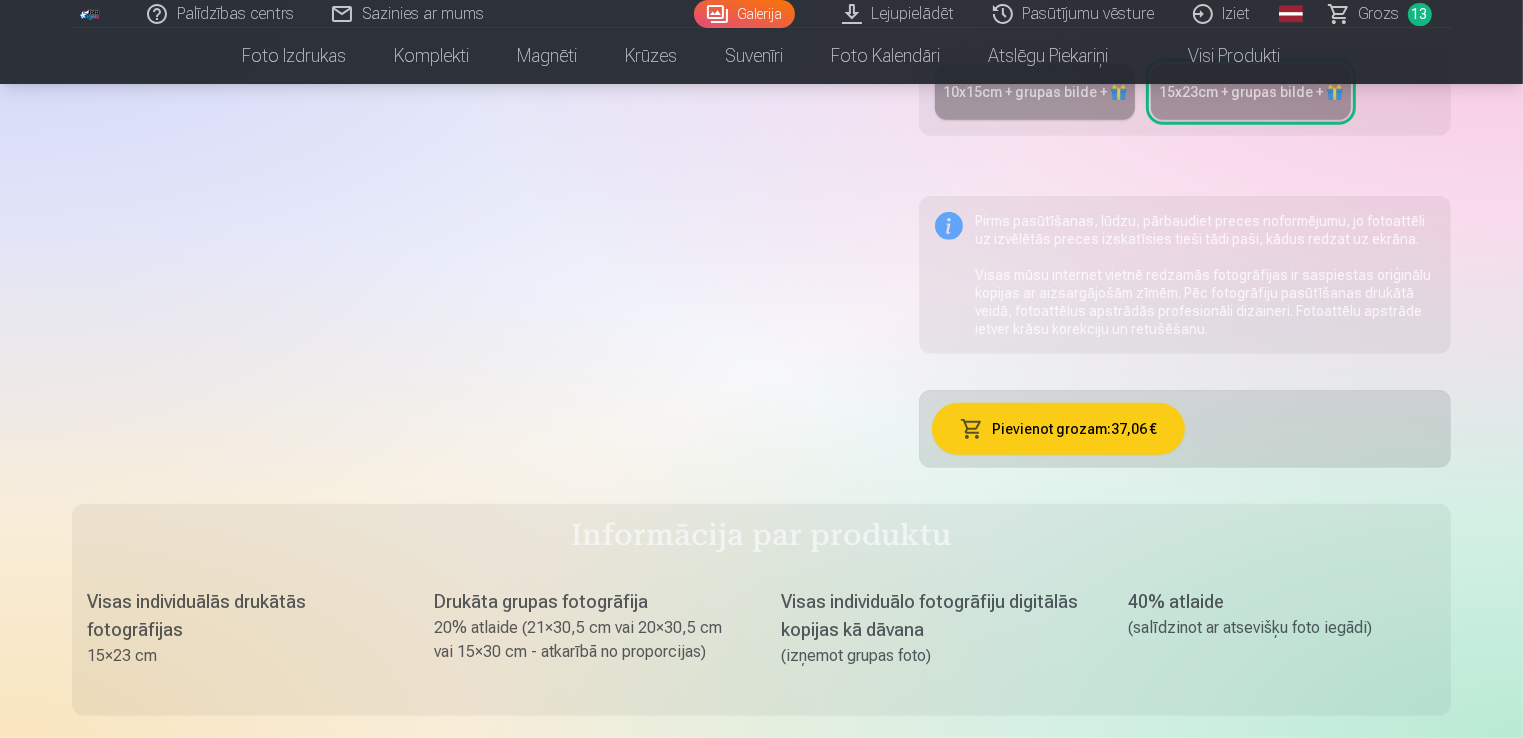 scroll, scrollTop: 1000, scrollLeft: 0, axis: vertical 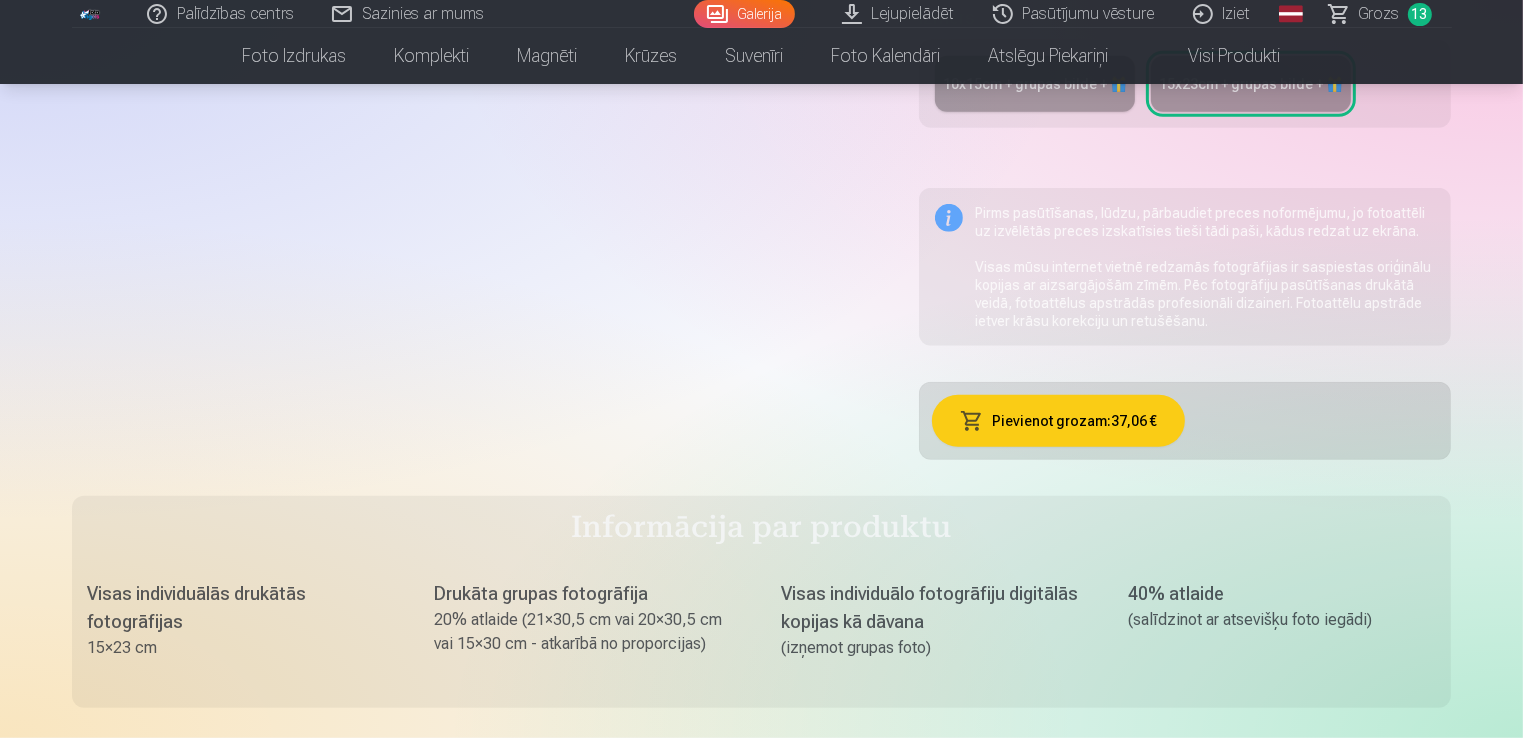 click on "Grozs" at bounding box center (1379, 14) 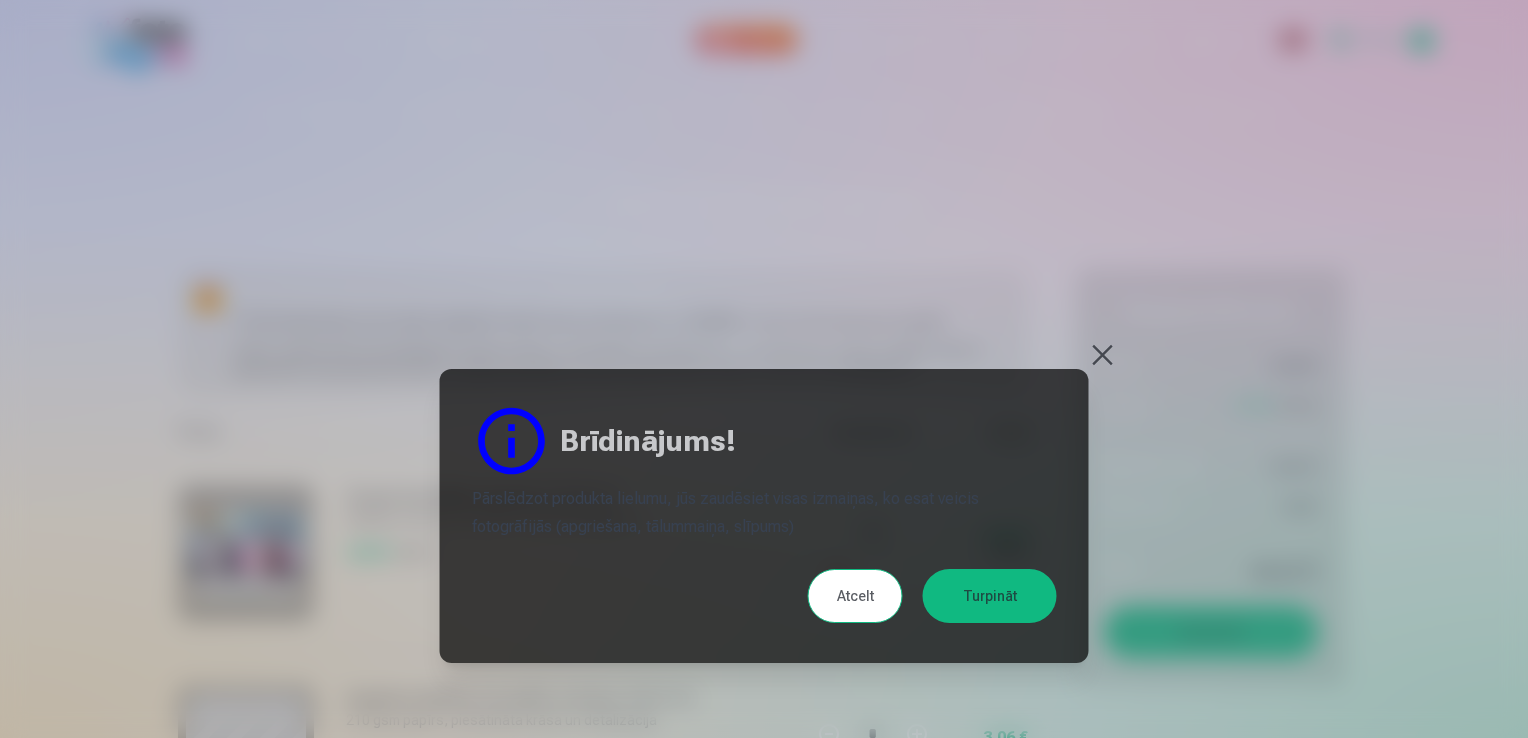 click at bounding box center (1103, 355) 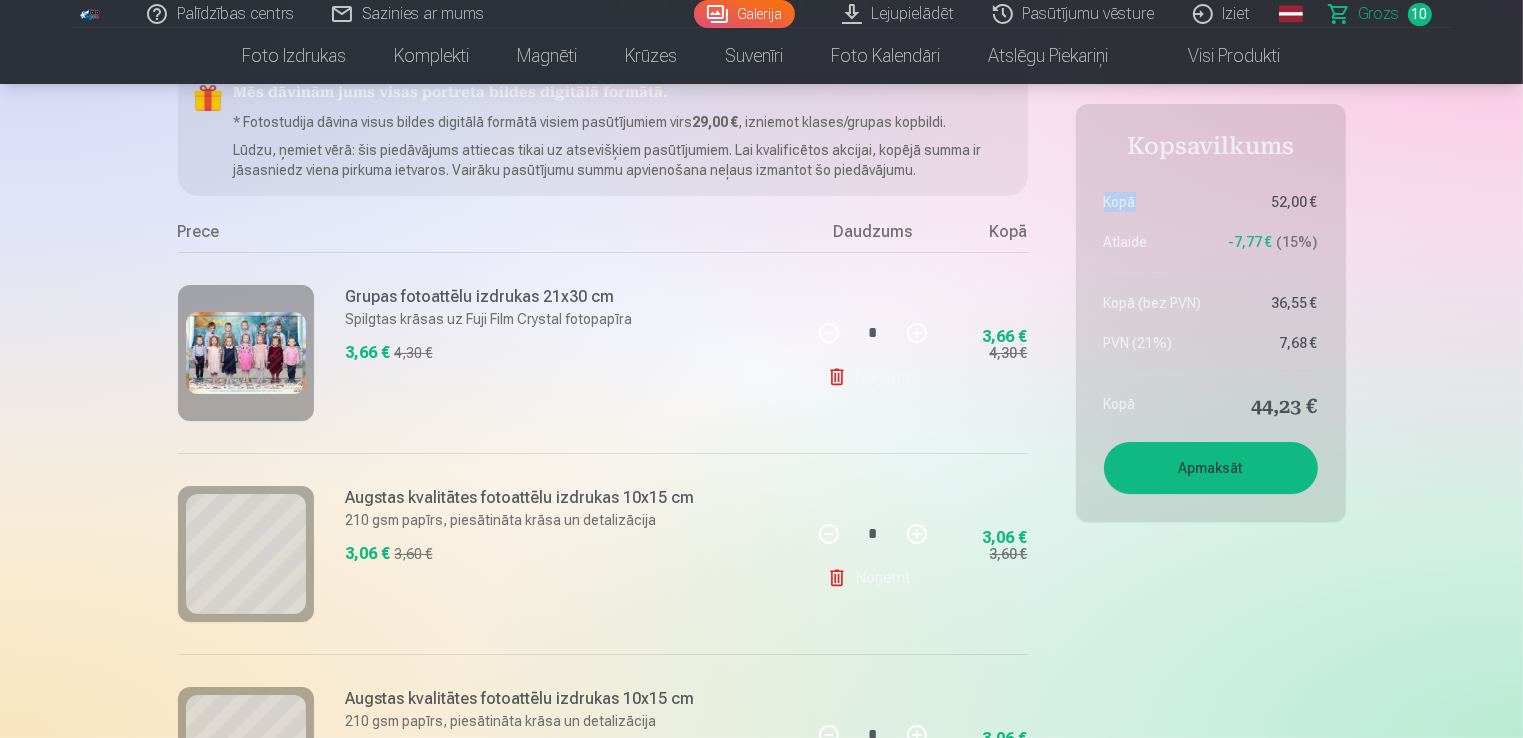 scroll, scrollTop: 0, scrollLeft: 0, axis: both 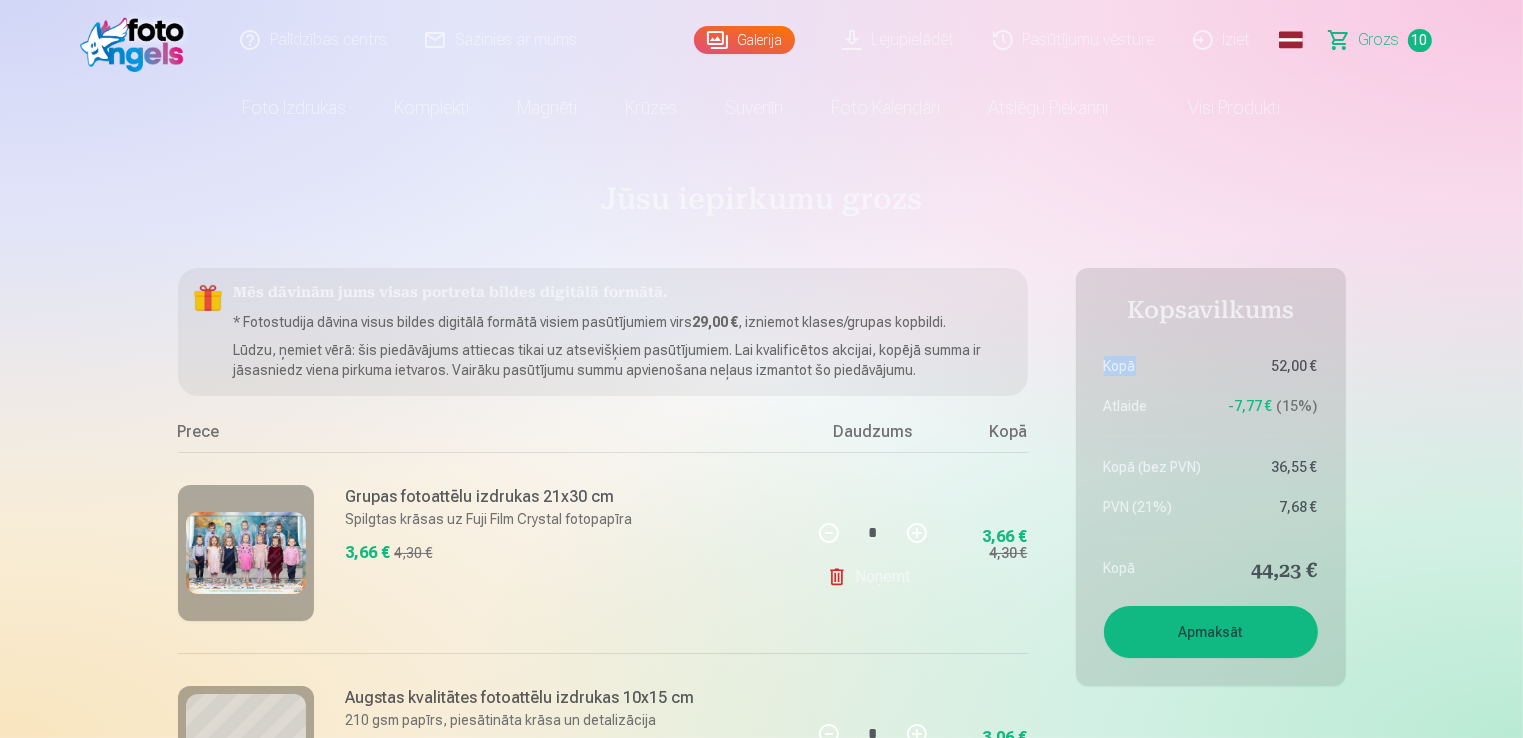 click on "Apmaksāt" at bounding box center (1211, 632) 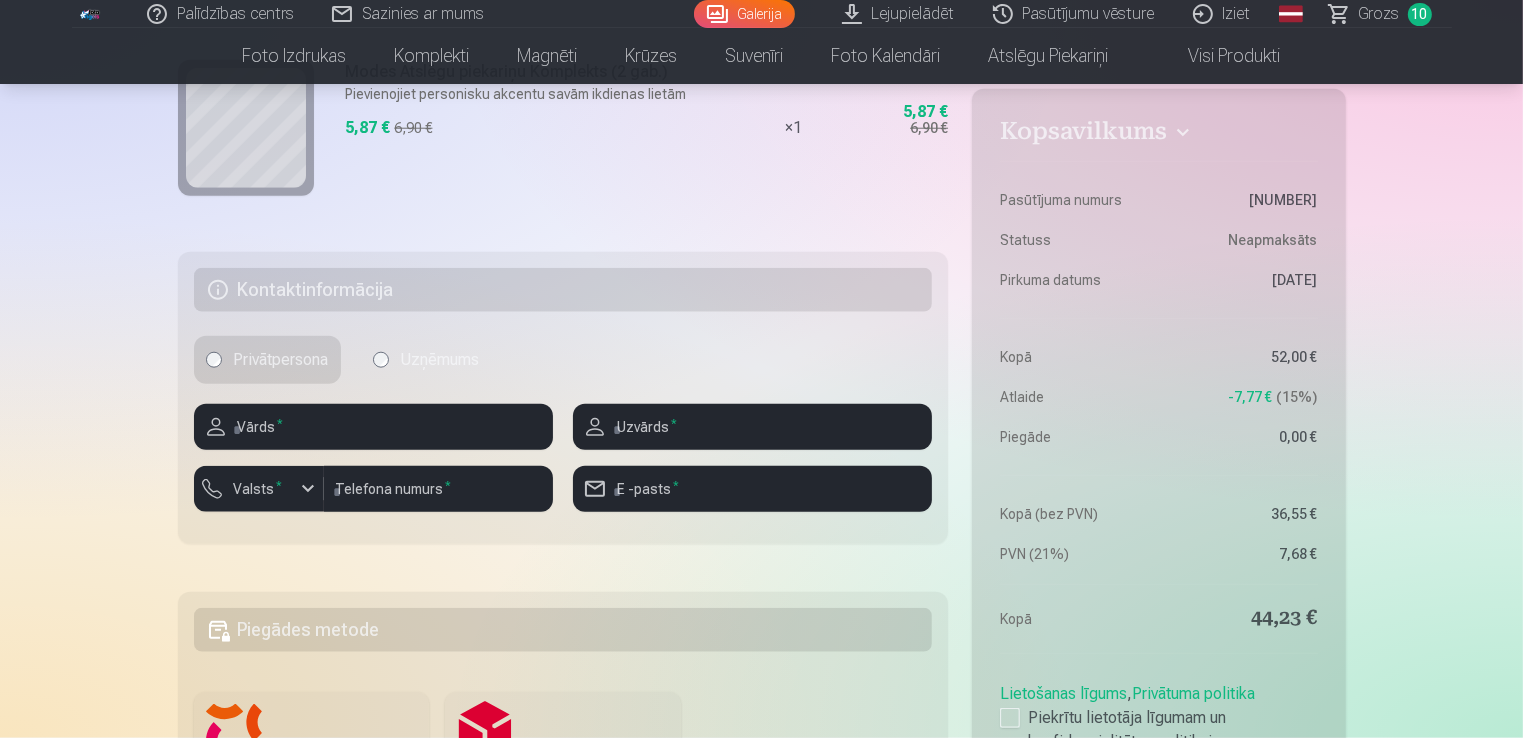 scroll, scrollTop: 2100, scrollLeft: 0, axis: vertical 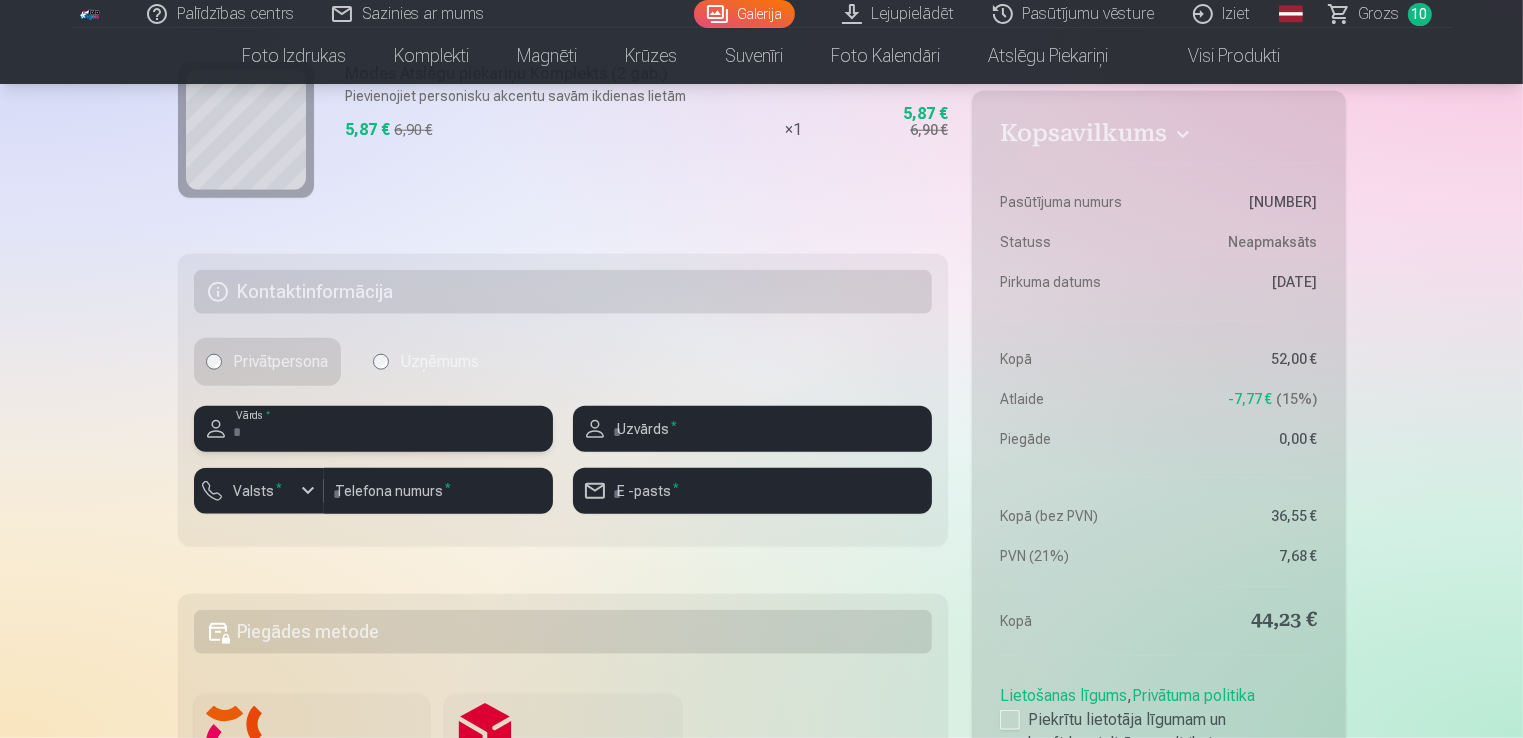 click at bounding box center [373, 429] 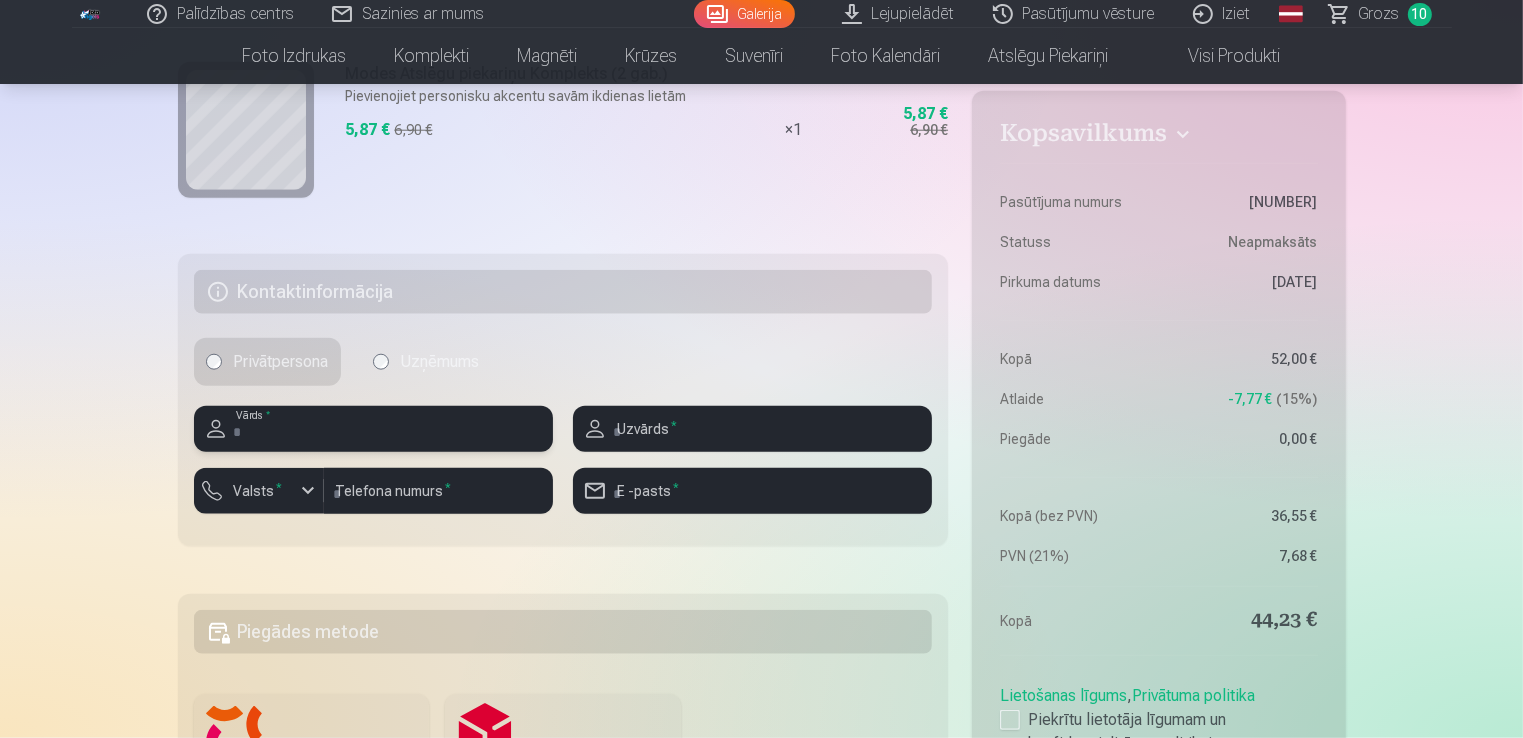 type on "*******" 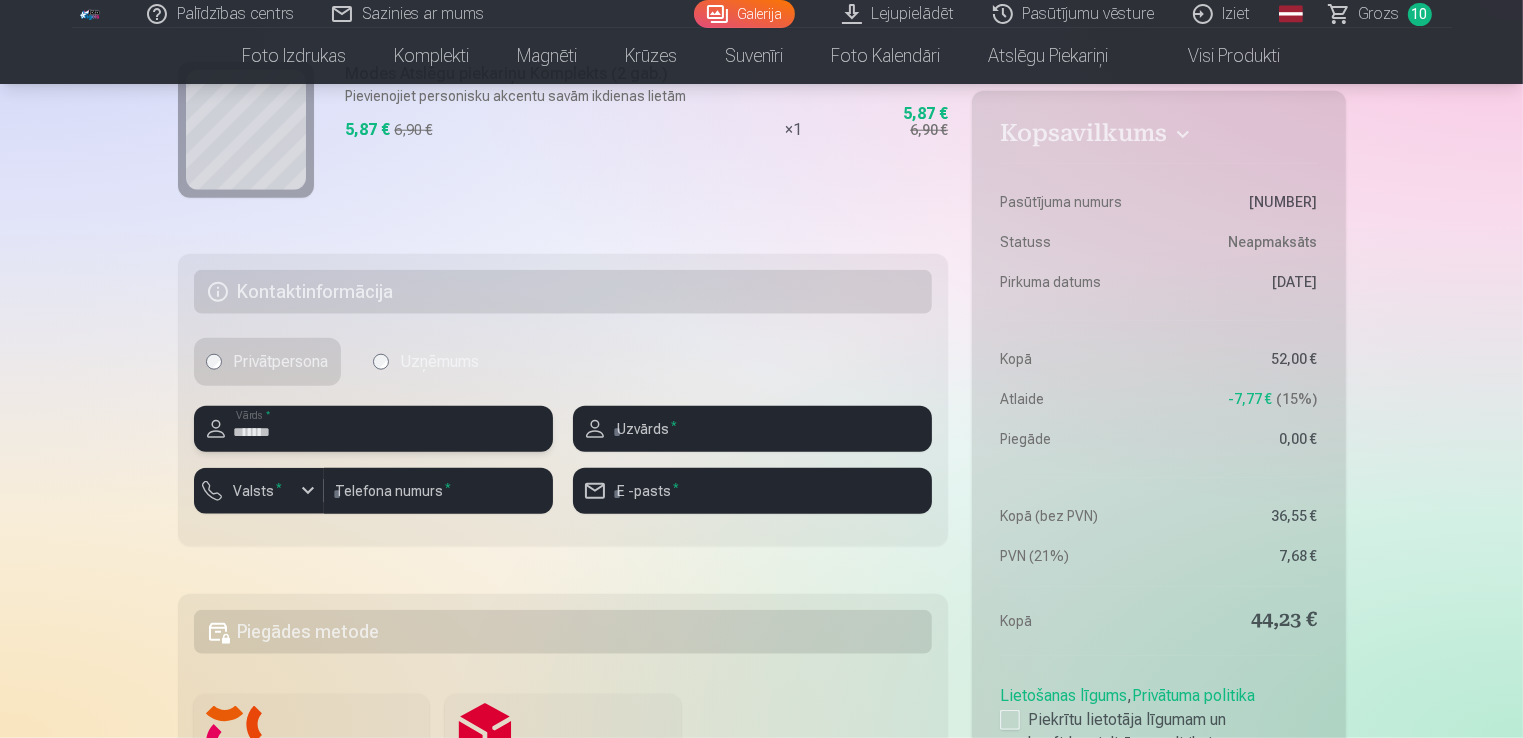 type on "*********" 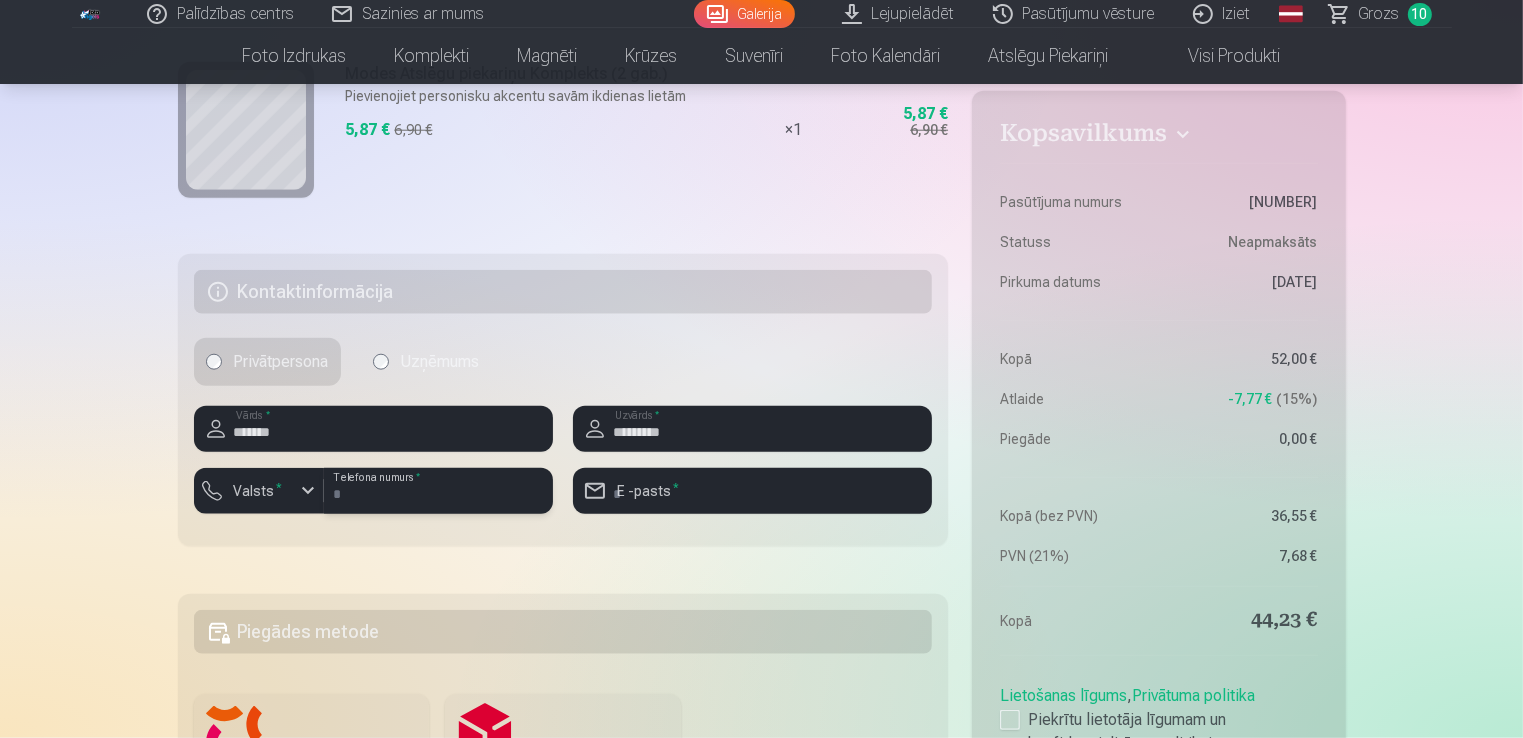 click at bounding box center (438, 491) 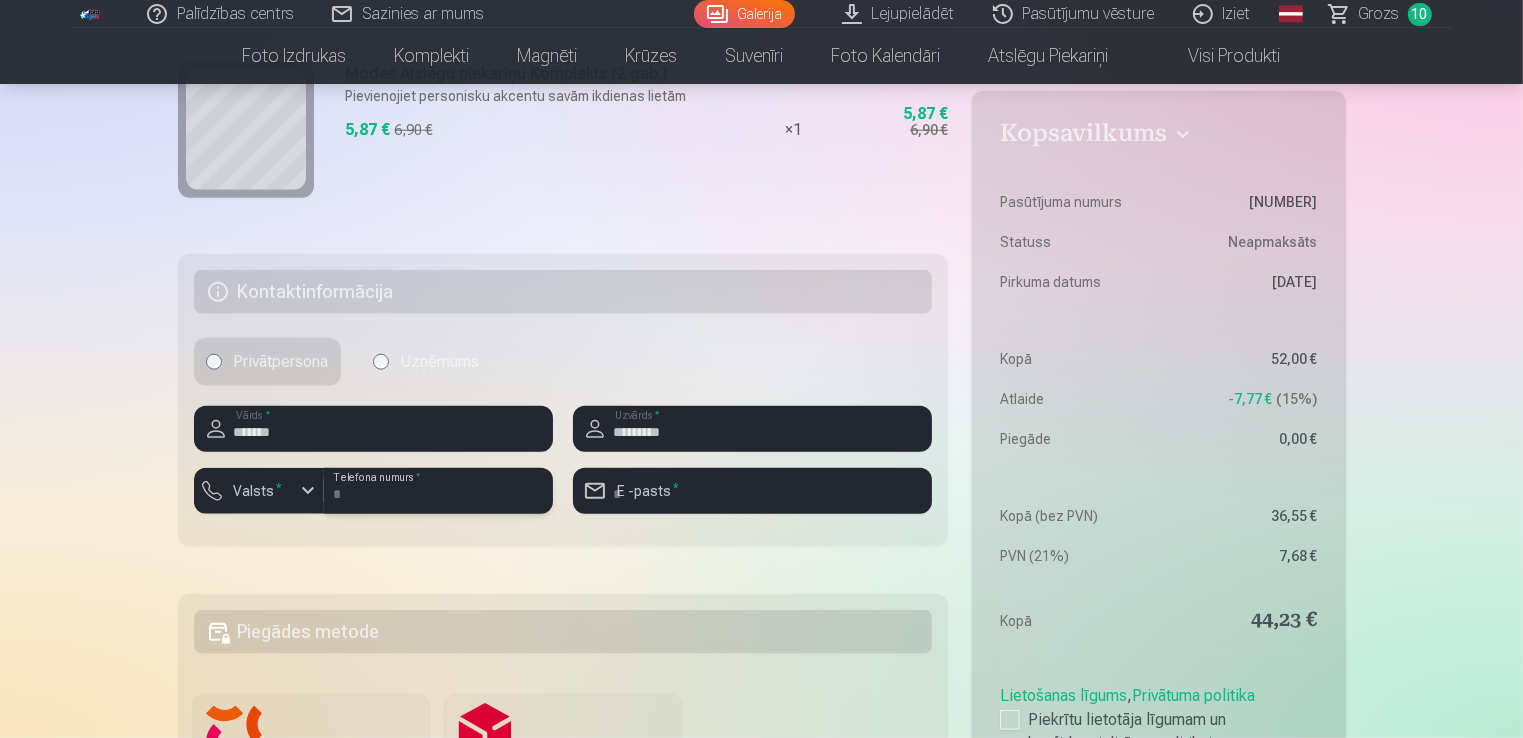 type on "********" 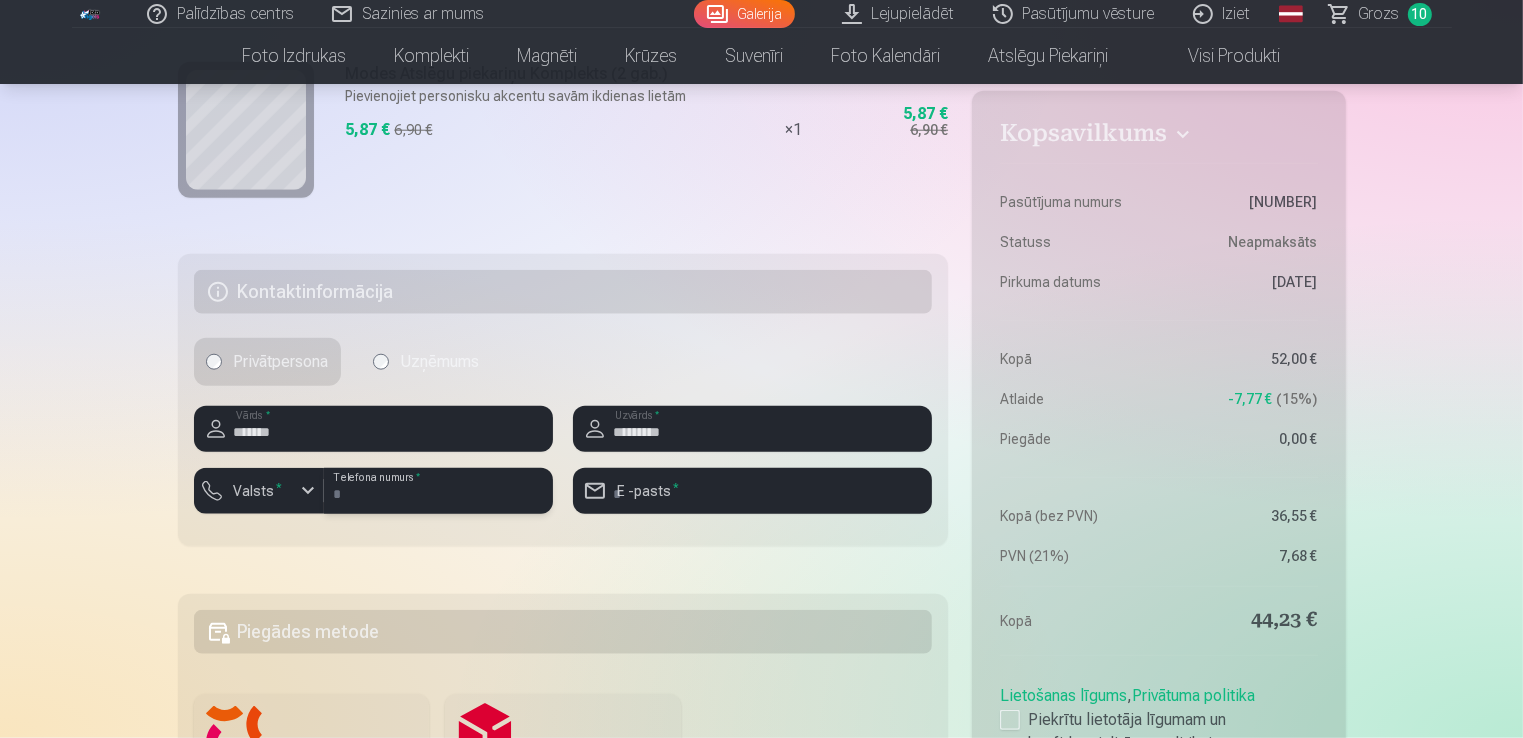 type on "**********" 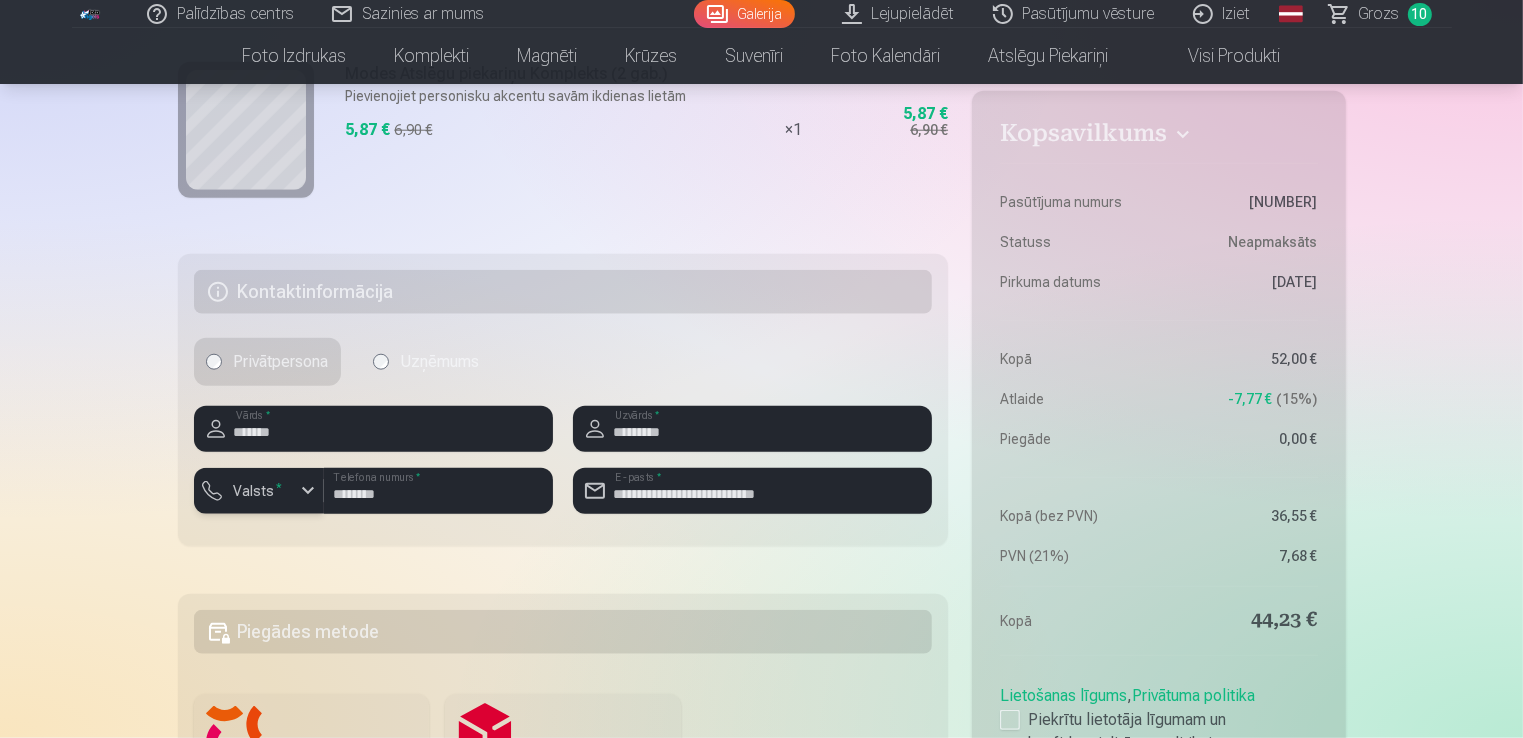 click on "*" at bounding box center (280, 487) 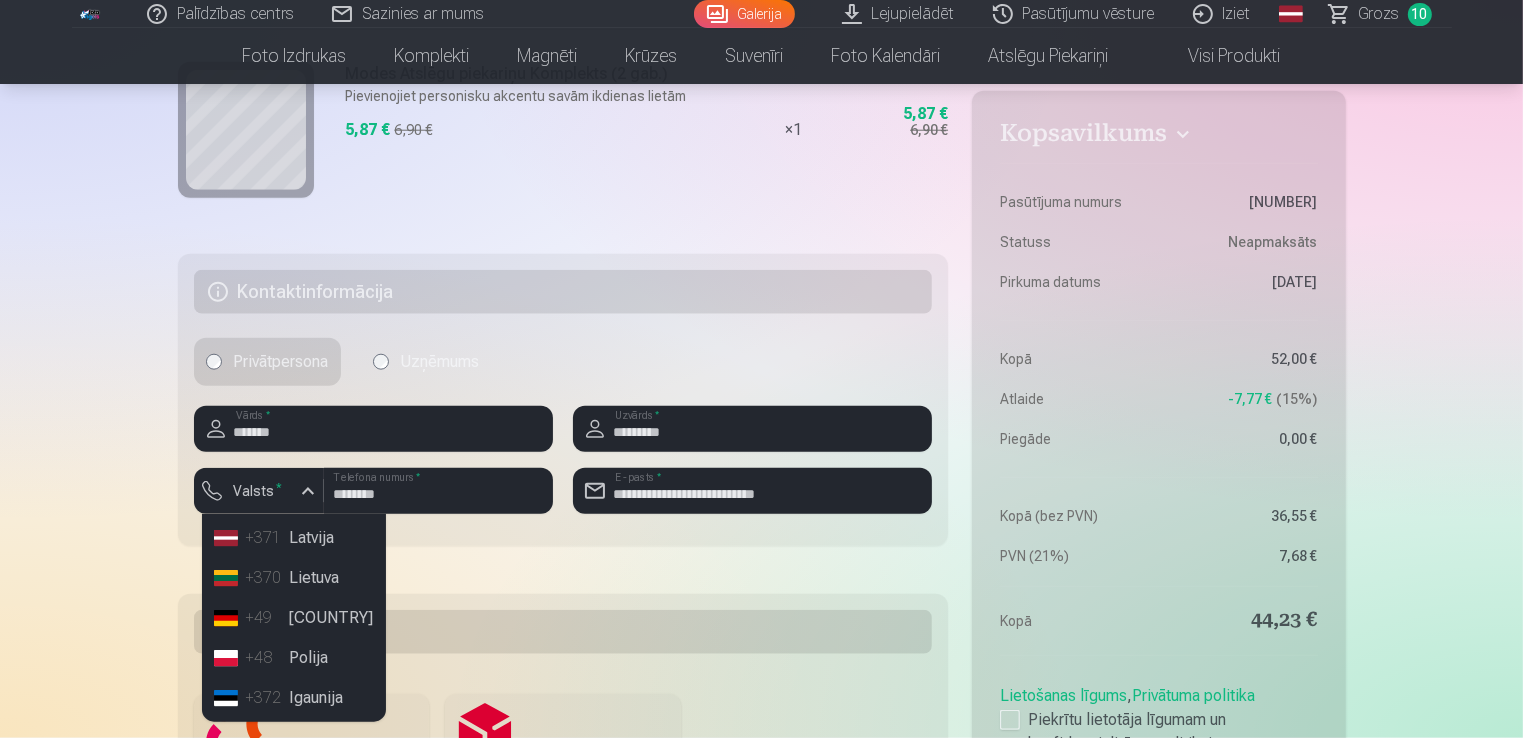 click on "+371 Latvija" at bounding box center [294, 538] 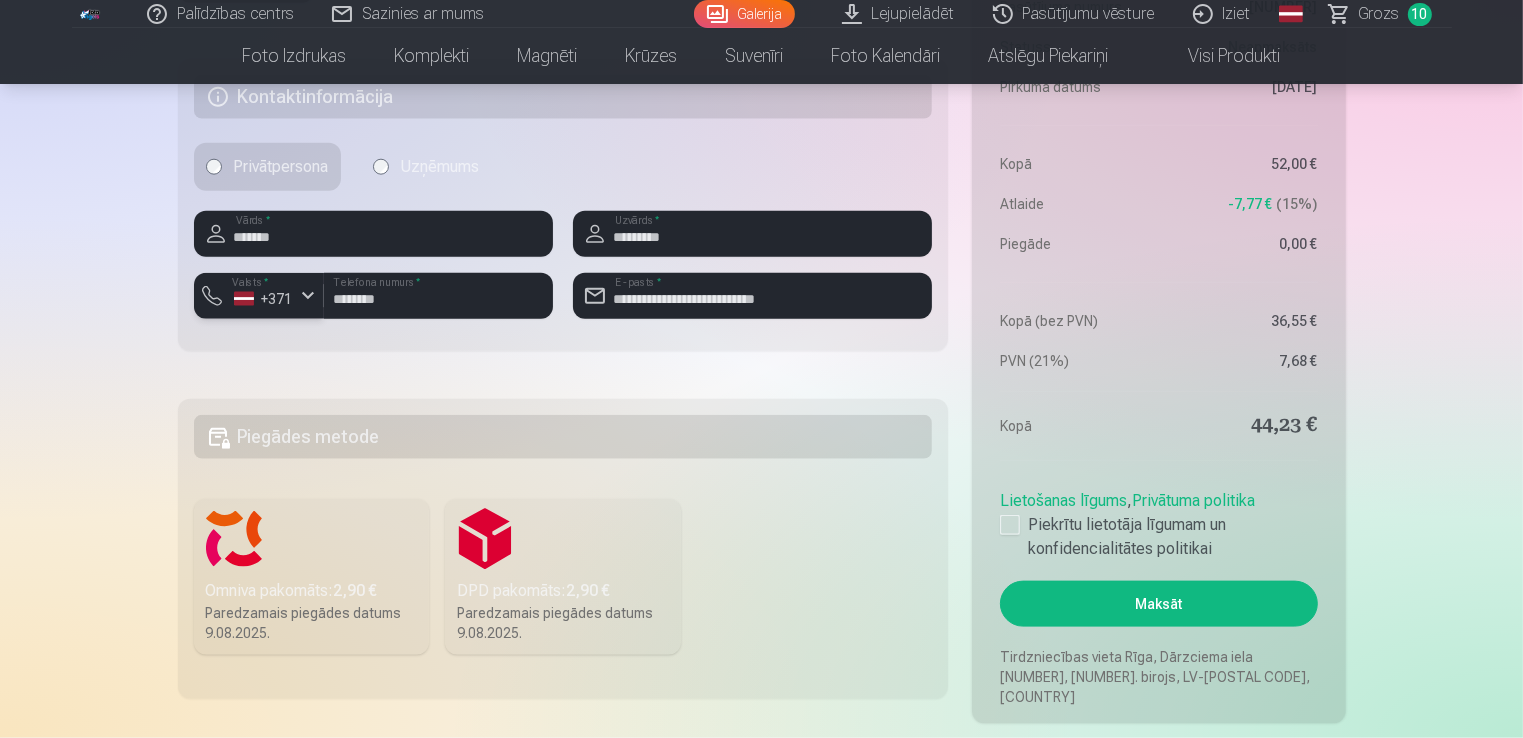 scroll, scrollTop: 2300, scrollLeft: 0, axis: vertical 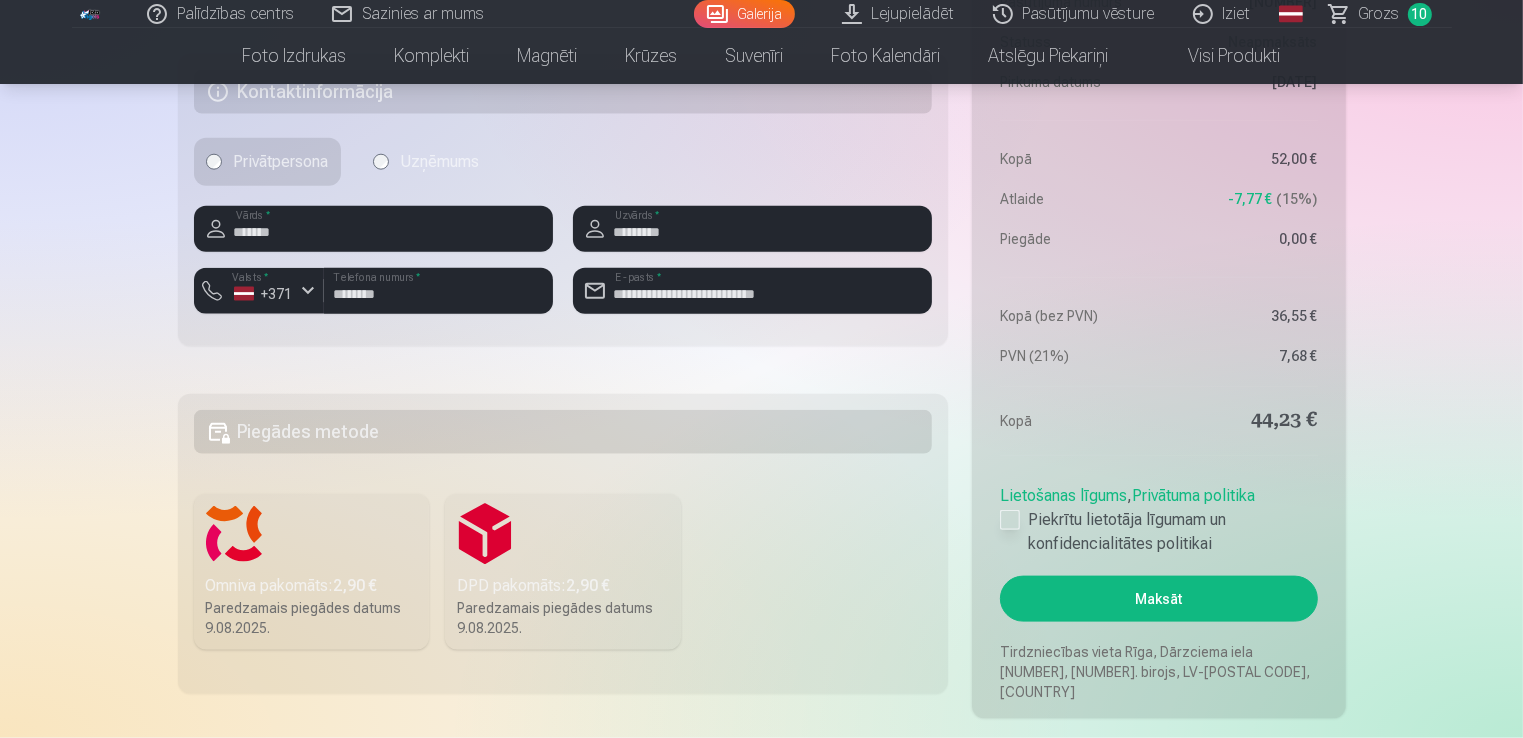 click at bounding box center (1010, 520) 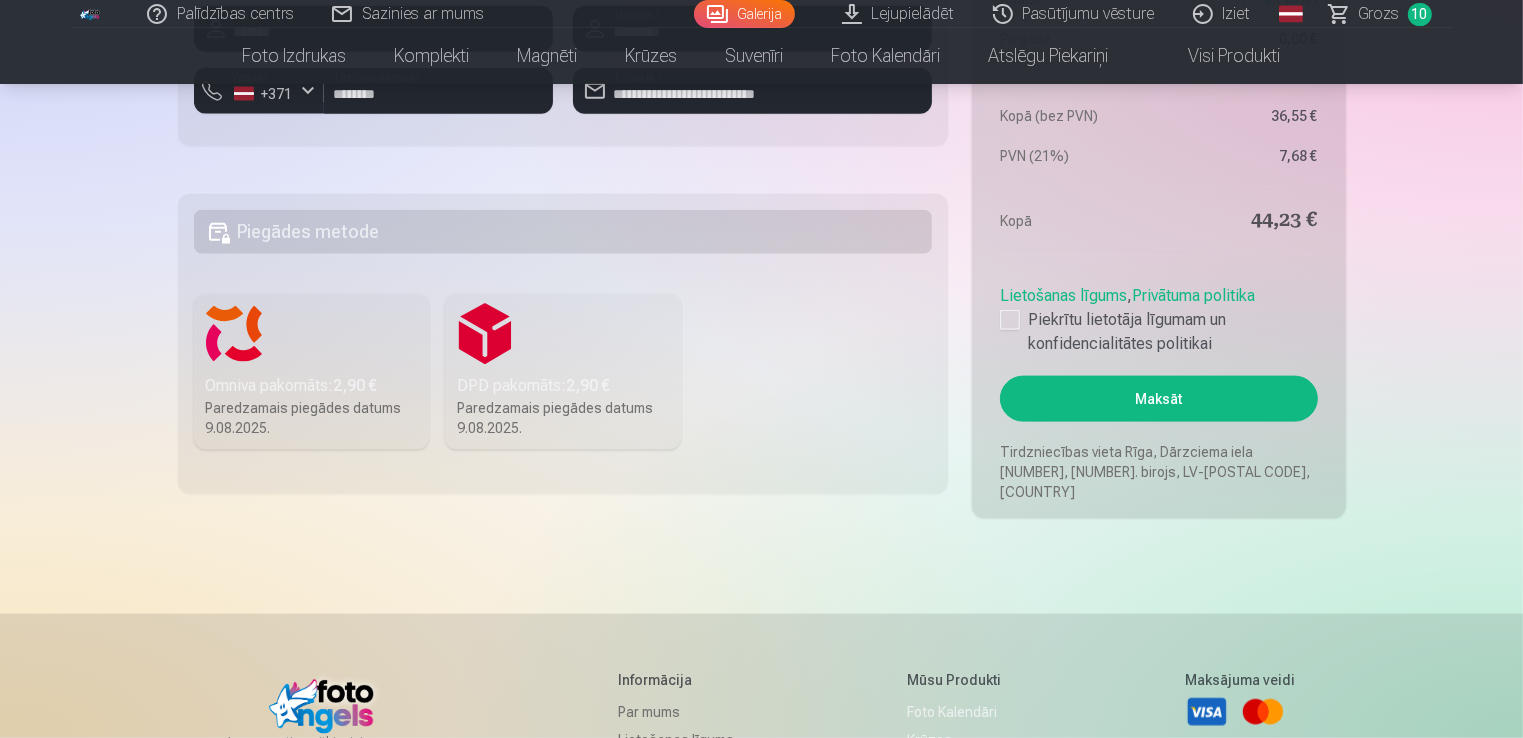 scroll, scrollTop: 2600, scrollLeft: 0, axis: vertical 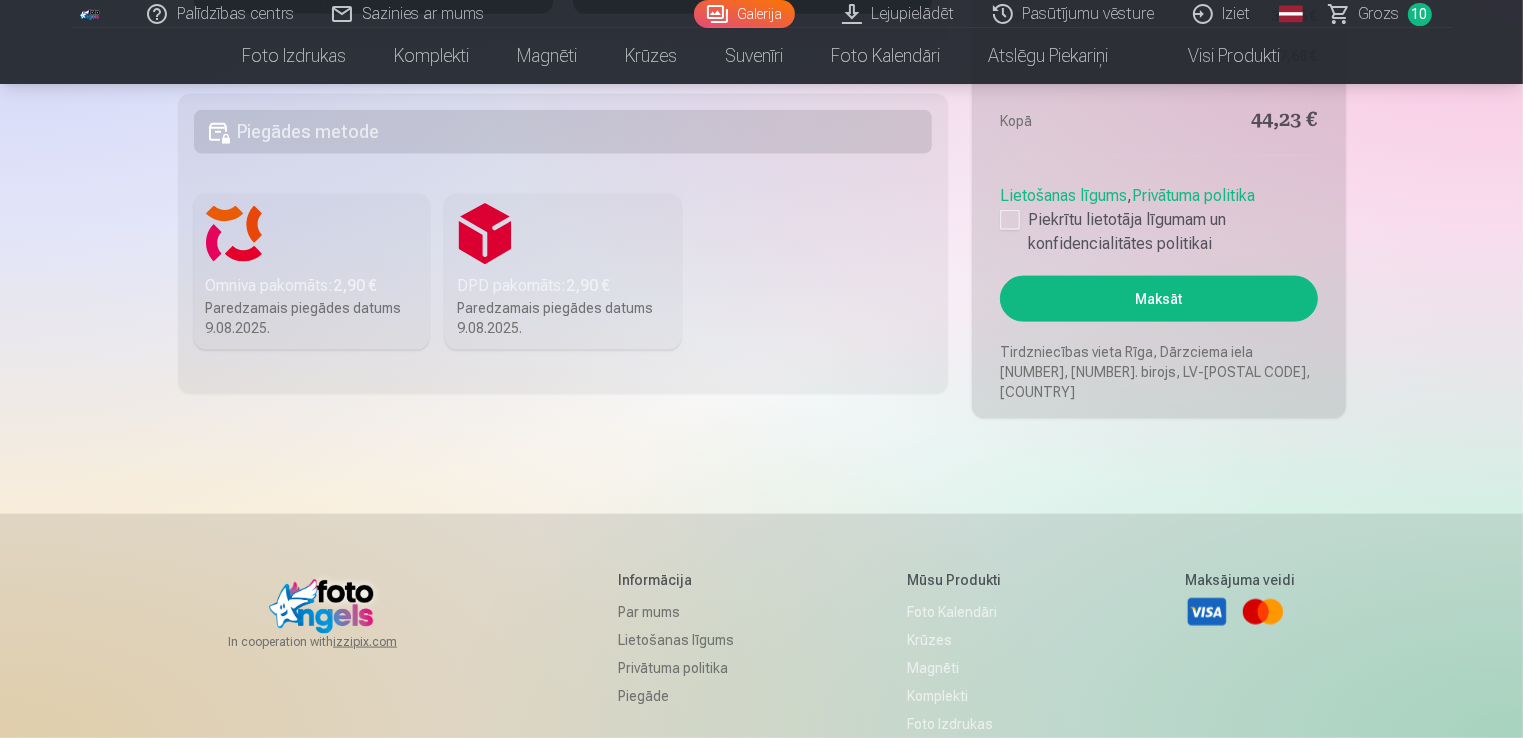 click on "Omniva pakomāts :  2,90 €" at bounding box center (312, 286) 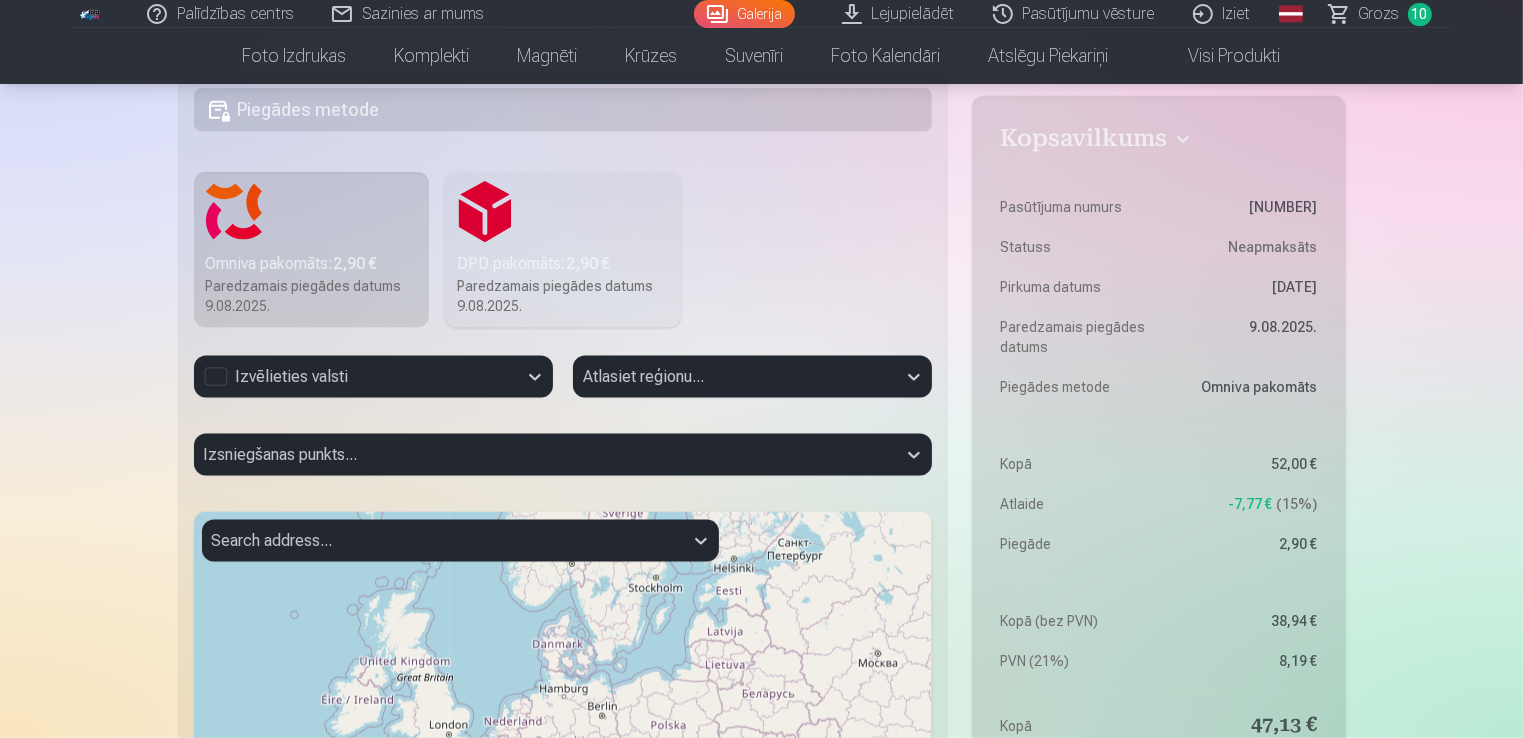 scroll, scrollTop: 2600, scrollLeft: 0, axis: vertical 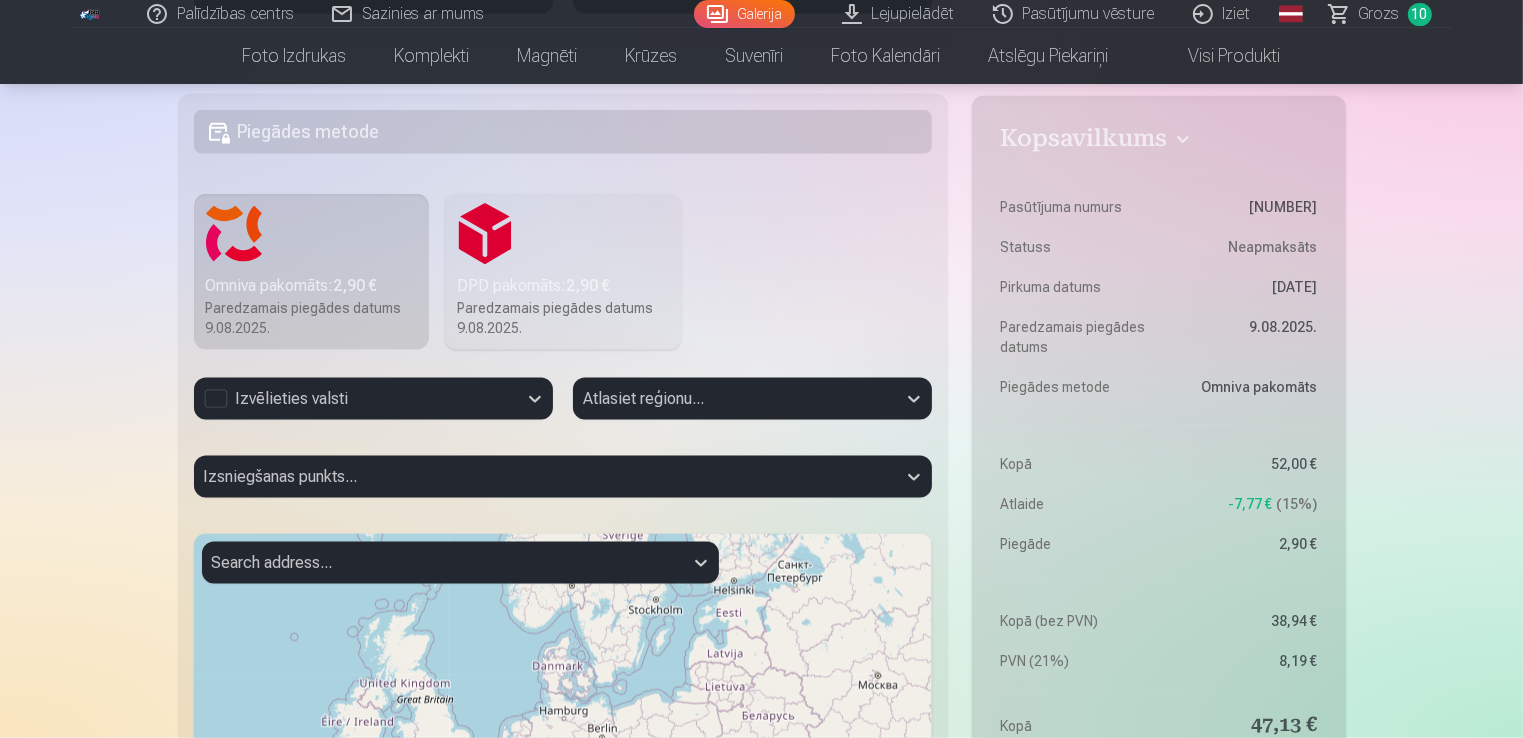 click on "Izvēlieties valsti" at bounding box center [355, 399] 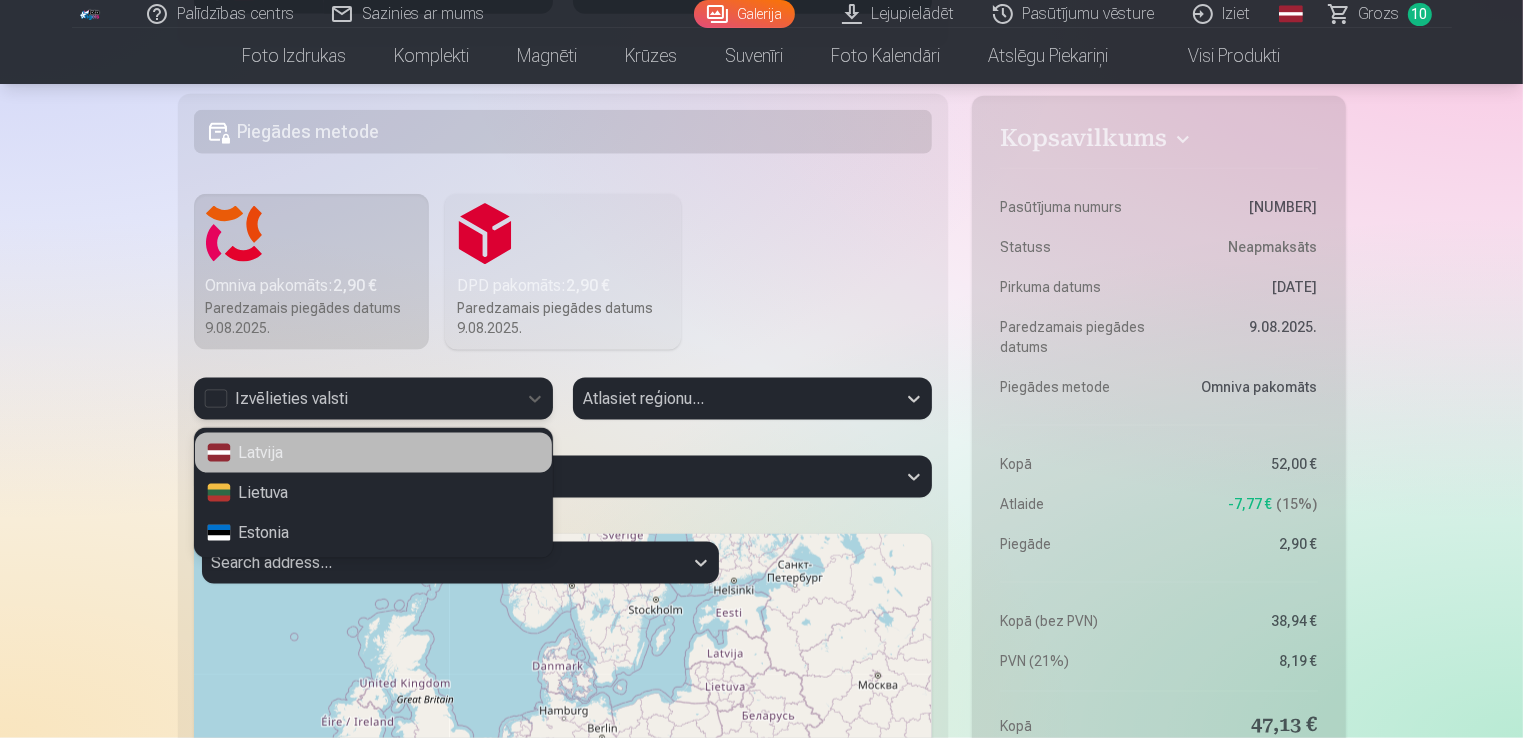 click on "Izvēlieties valsti" at bounding box center (355, 399) 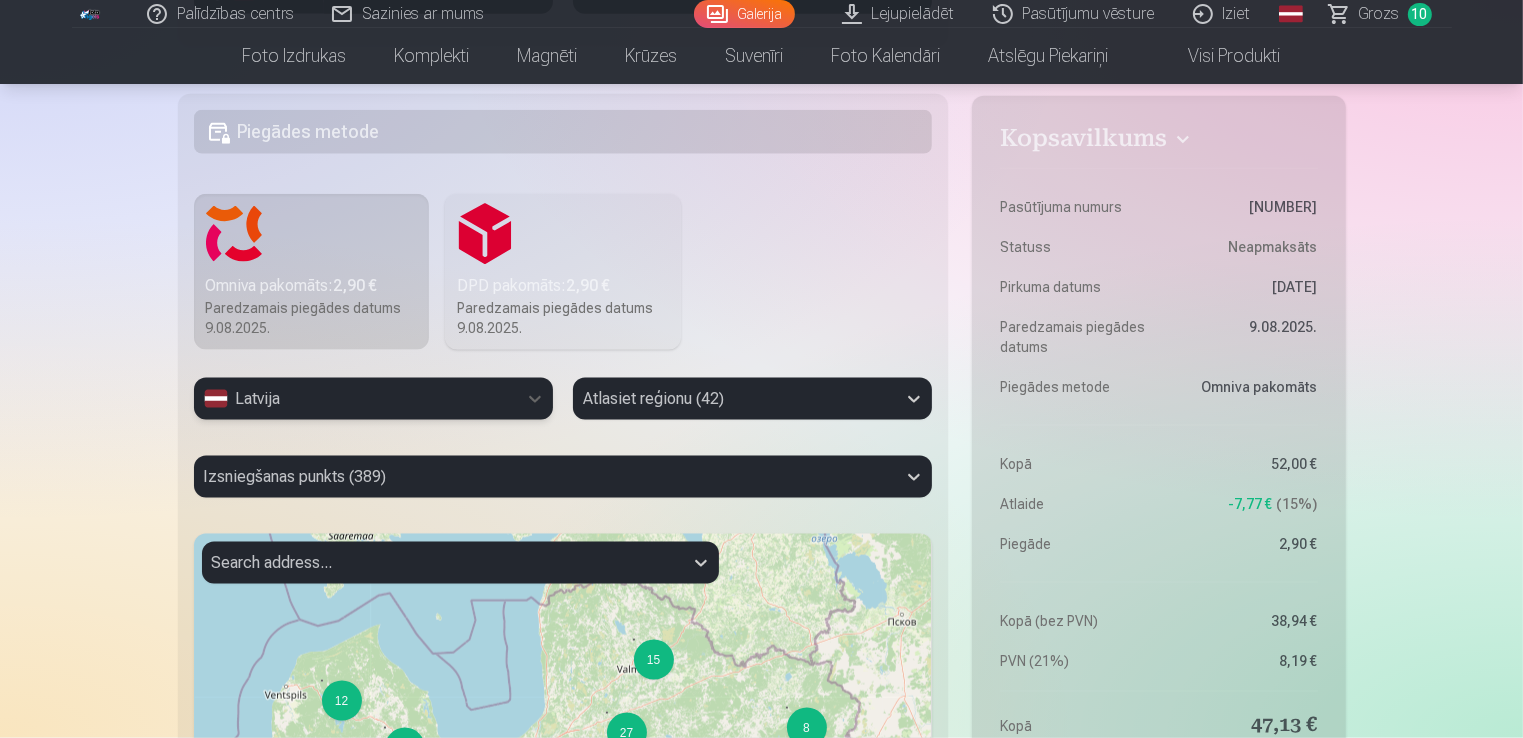click at bounding box center [734, 399] 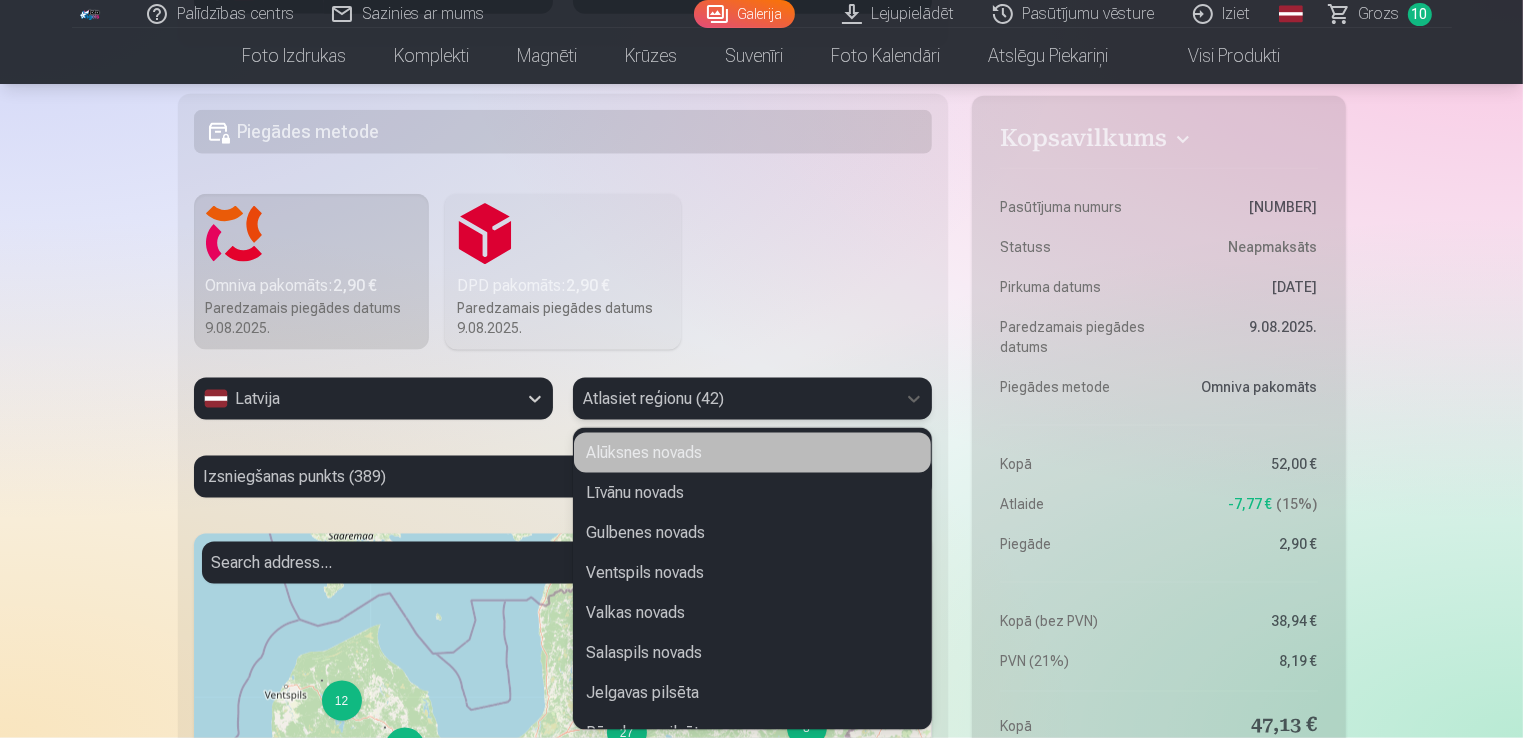 type on "*" 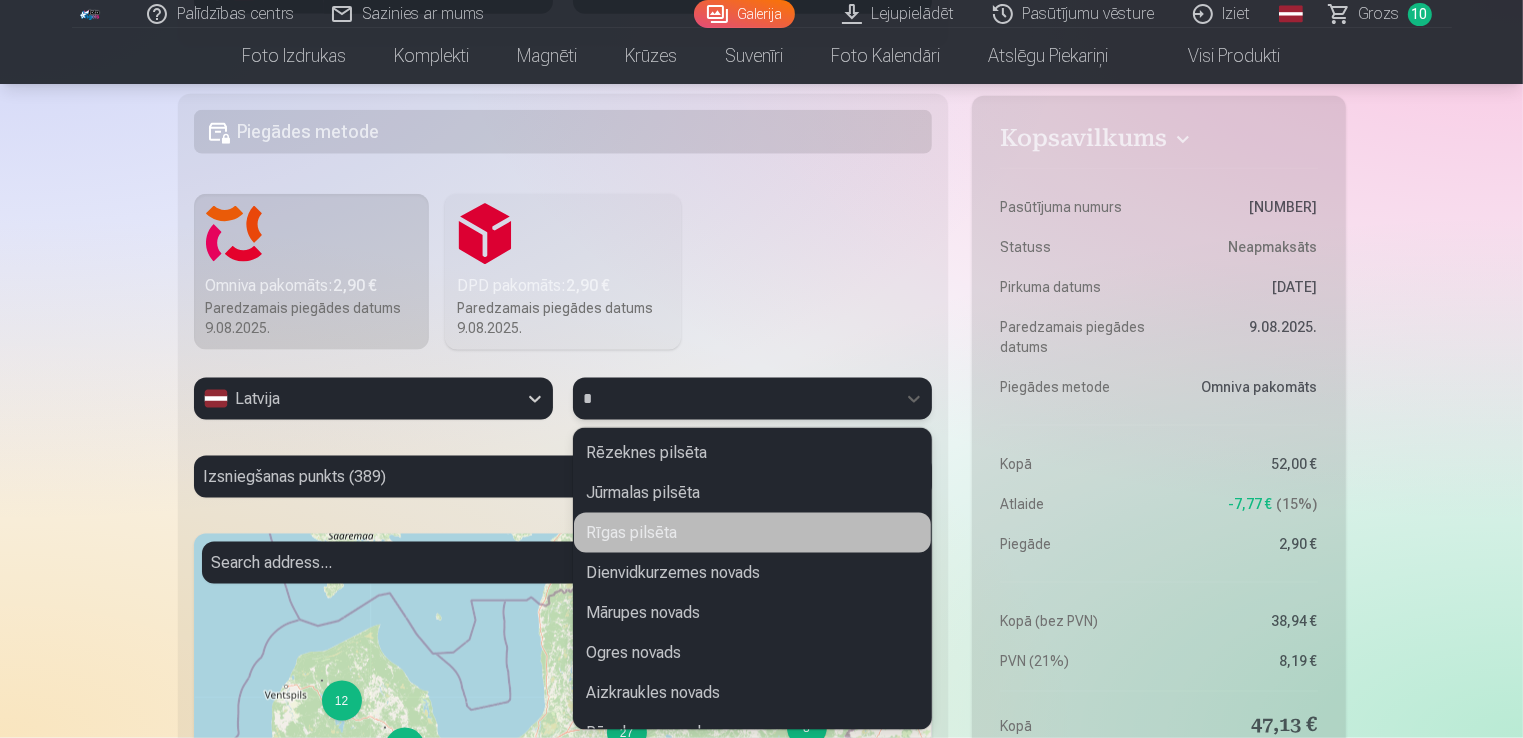 click on "Rīgas pilsēta" at bounding box center [752, 533] 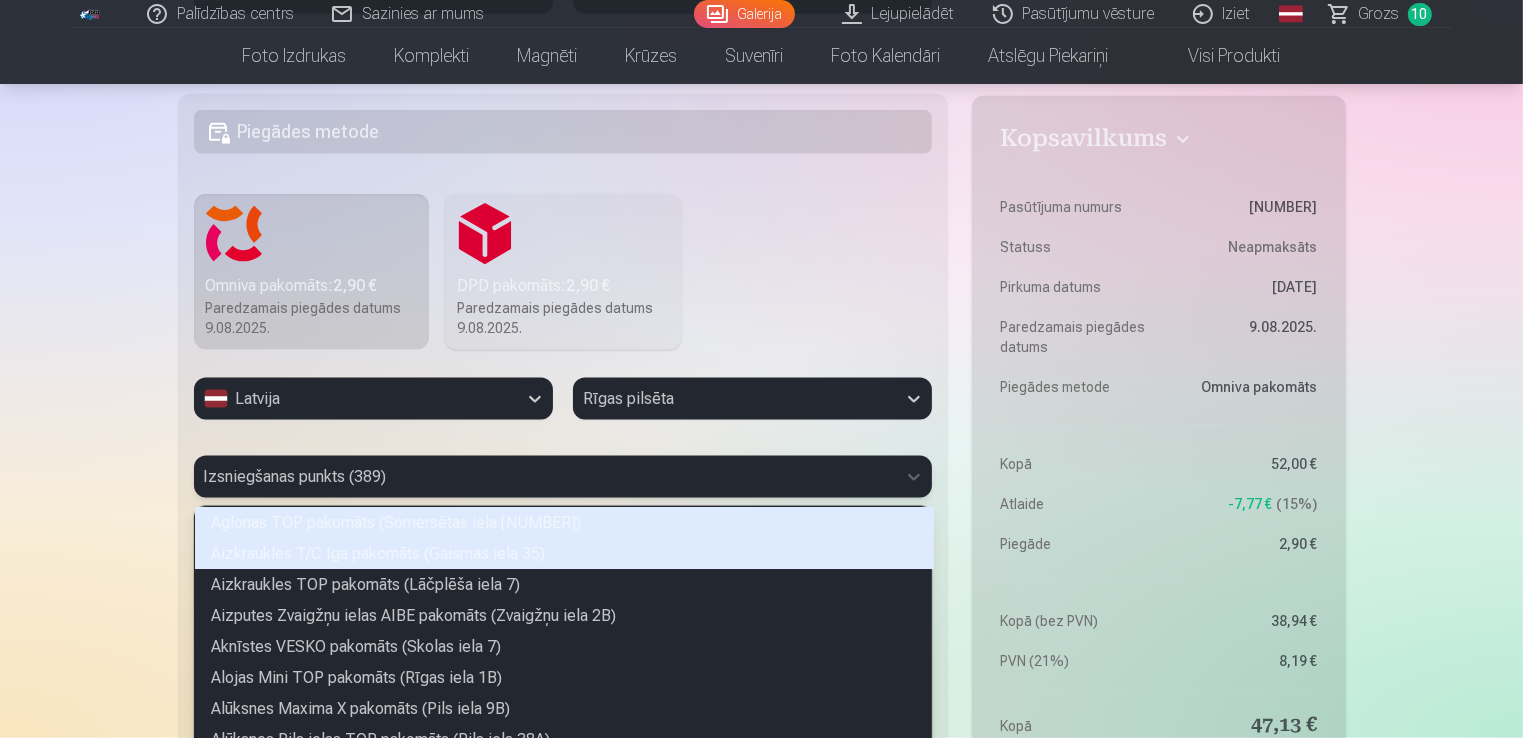 click on "389 results available. Use Up and Down to choose options, press Enter to select the currently focused option, press Escape to exit the menu, press Tab to select the option and exit the menu. Izsniegšanas punkts (389) Aglonas TOP pakomāts (Somersētas iela 33) Aizkraukles T/C Iga pakomāts (Gaismas iela 35) Aizkraukles TOP pakomāts (Lāčplēša iela 7) Aizputes Zvaigžņu ielas AIBE pakomāts (Zvaigžņu iela 2B) Aknīstes VESKO pakomāts (Skolas iela 7) Alojas Mini TOP pakomāts (Rīgas iela 1B) Alūksnes Maxima X pakomāts (Pils iela 9B) Alūksnes Pils ielas TOP pakomāts (Pils iela 38A) Apes TOP pakomāts (Stacijas iela 4) Auces TOP pakomāts (Baznīcas iela 1) Augšlīgatnes ELVI pakomāts (Nītaures iela 5) Babītes ELVI pakomāts (Liepu aleja 15A) Baldones Mego pakomāts (Rīgas iela 79) Baldones TOP pakomāts (Pārupes iela 6) Baložu Mego pakomāts (Rīgas iela 14) Balvu TOP pakomāts (Partizānu iela 8) Balvu Tautas ielas 1 pakomāts (Tautas iela 1) Bauskas Mini RIMI pakomāts (Zaļā iela 3)" at bounding box center [563, 477] 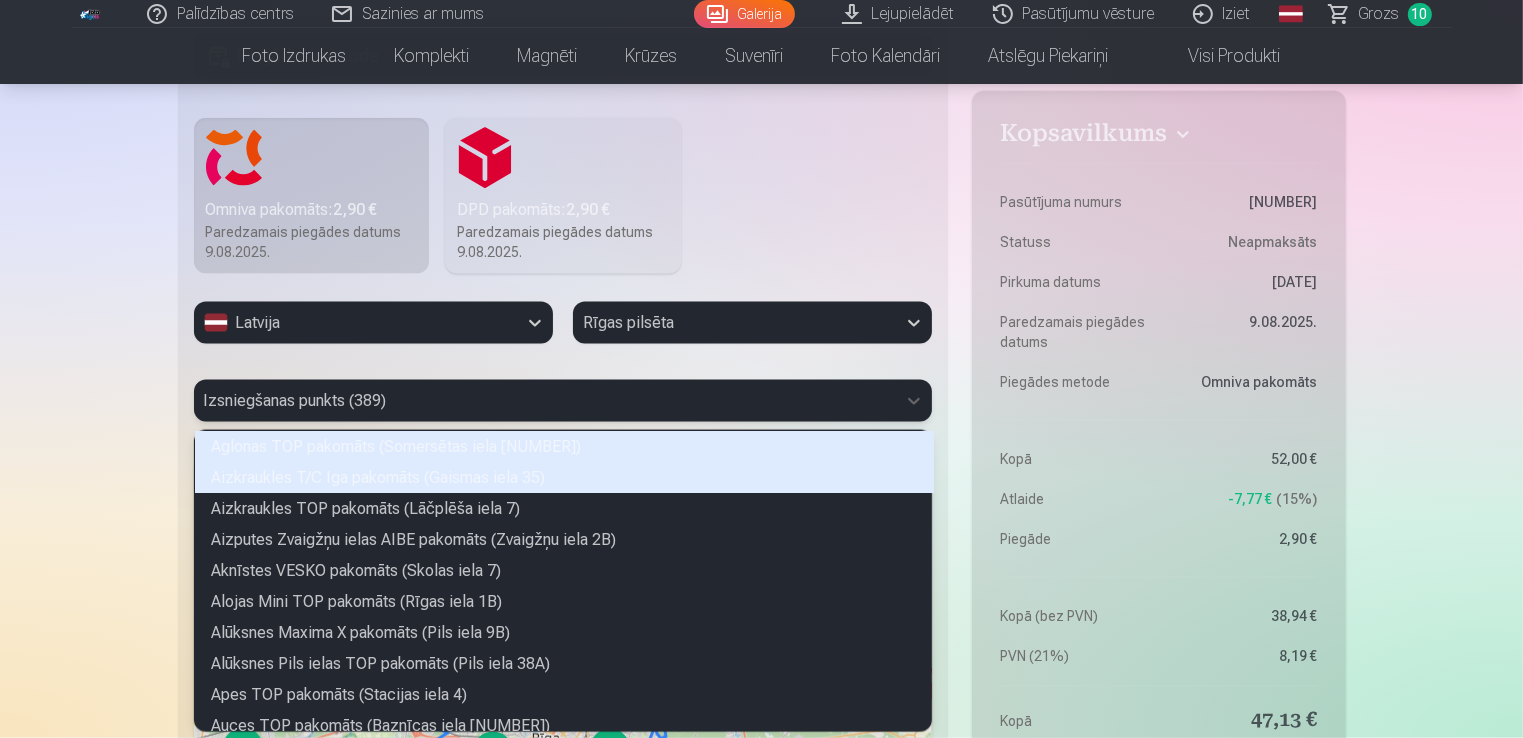 scroll, scrollTop: 5, scrollLeft: 6, axis: both 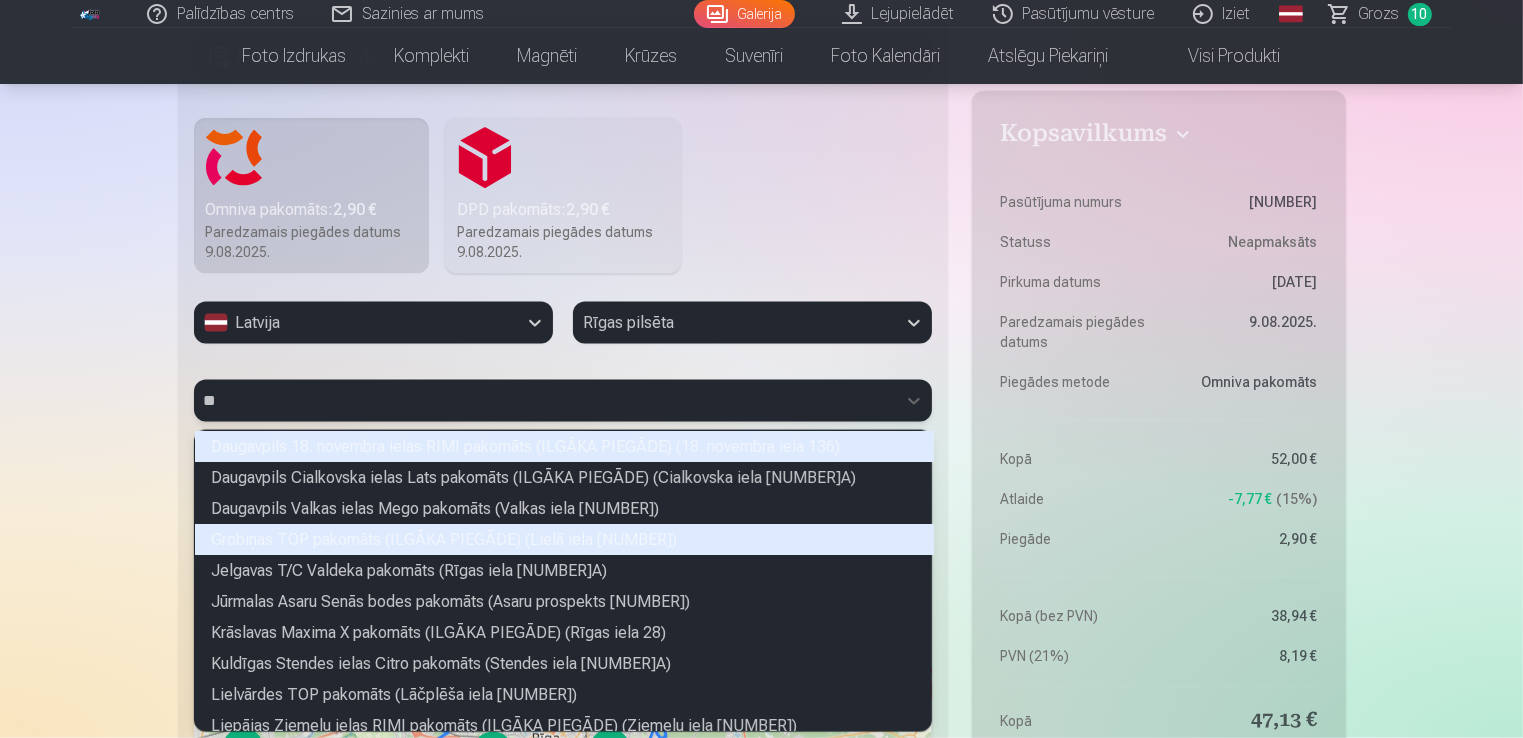 type on "***" 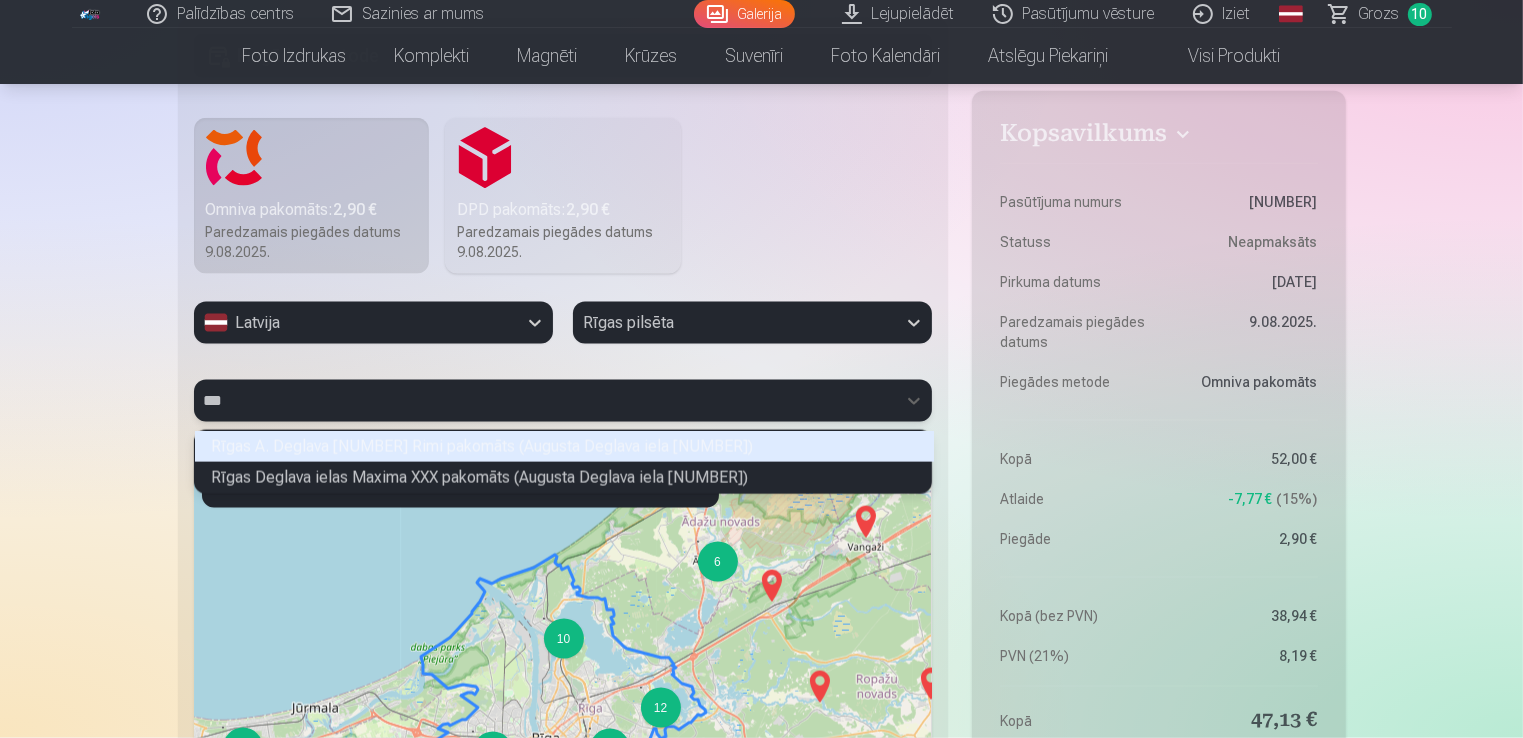 scroll, scrollTop: 56, scrollLeft: 732, axis: both 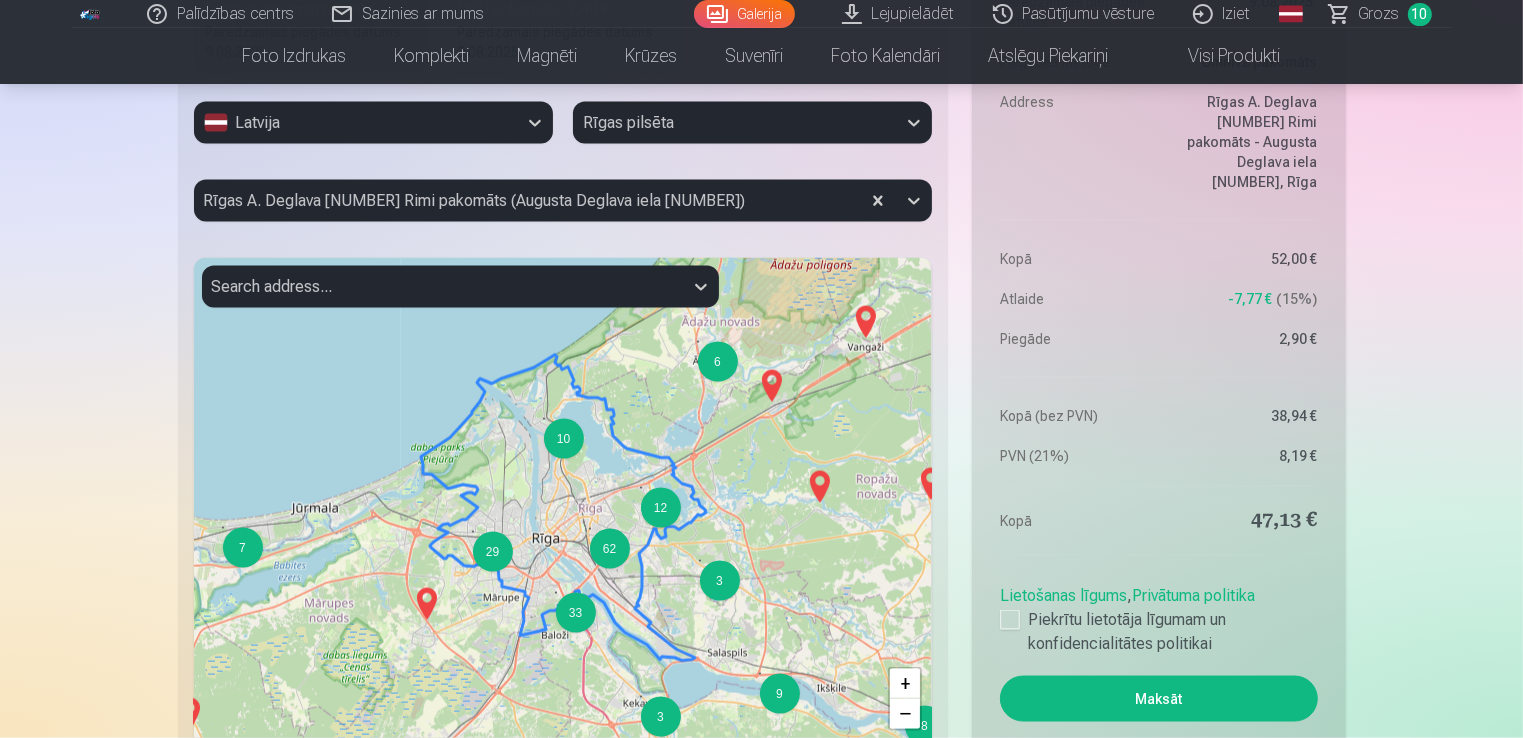 click on "Maksāt" at bounding box center (1158, 699) 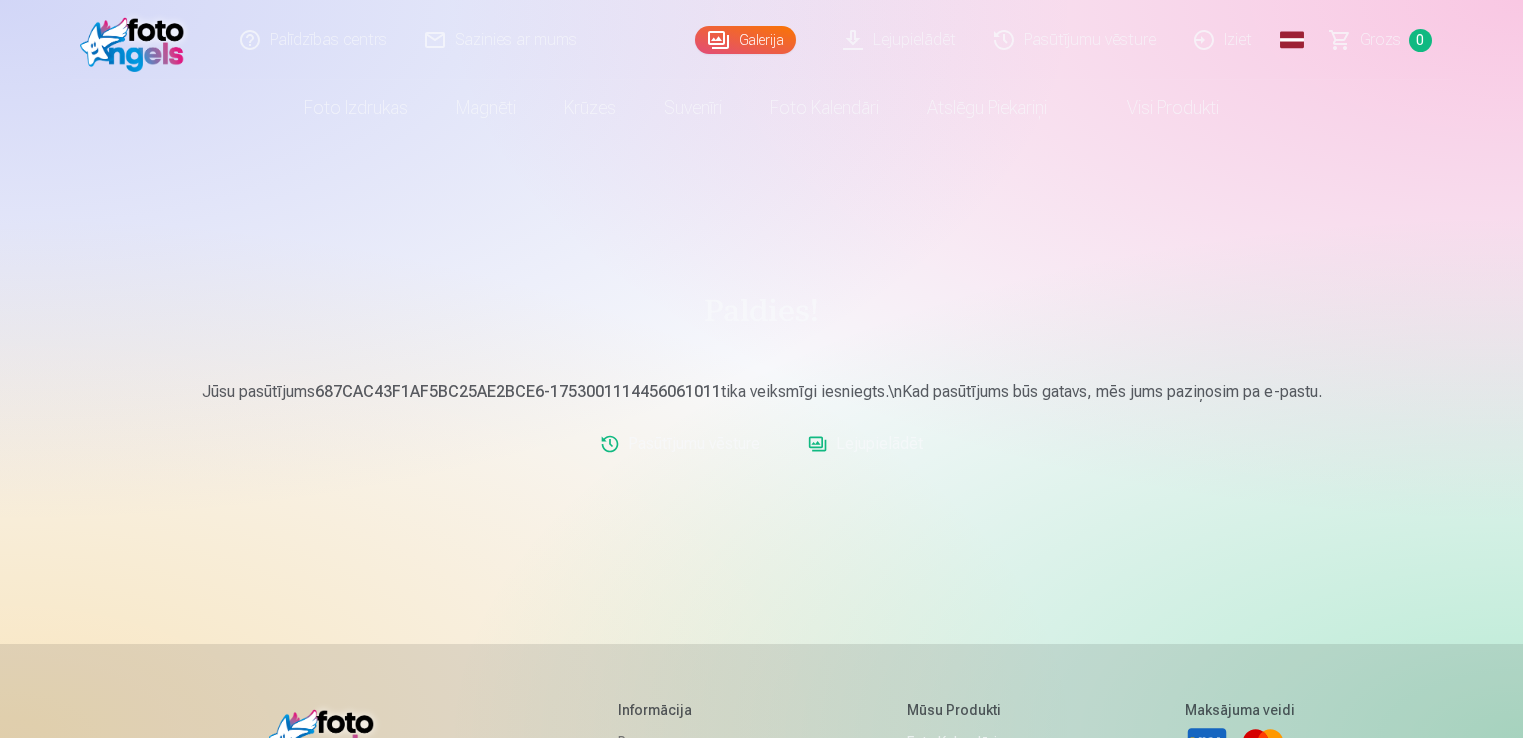 scroll, scrollTop: 0, scrollLeft: 0, axis: both 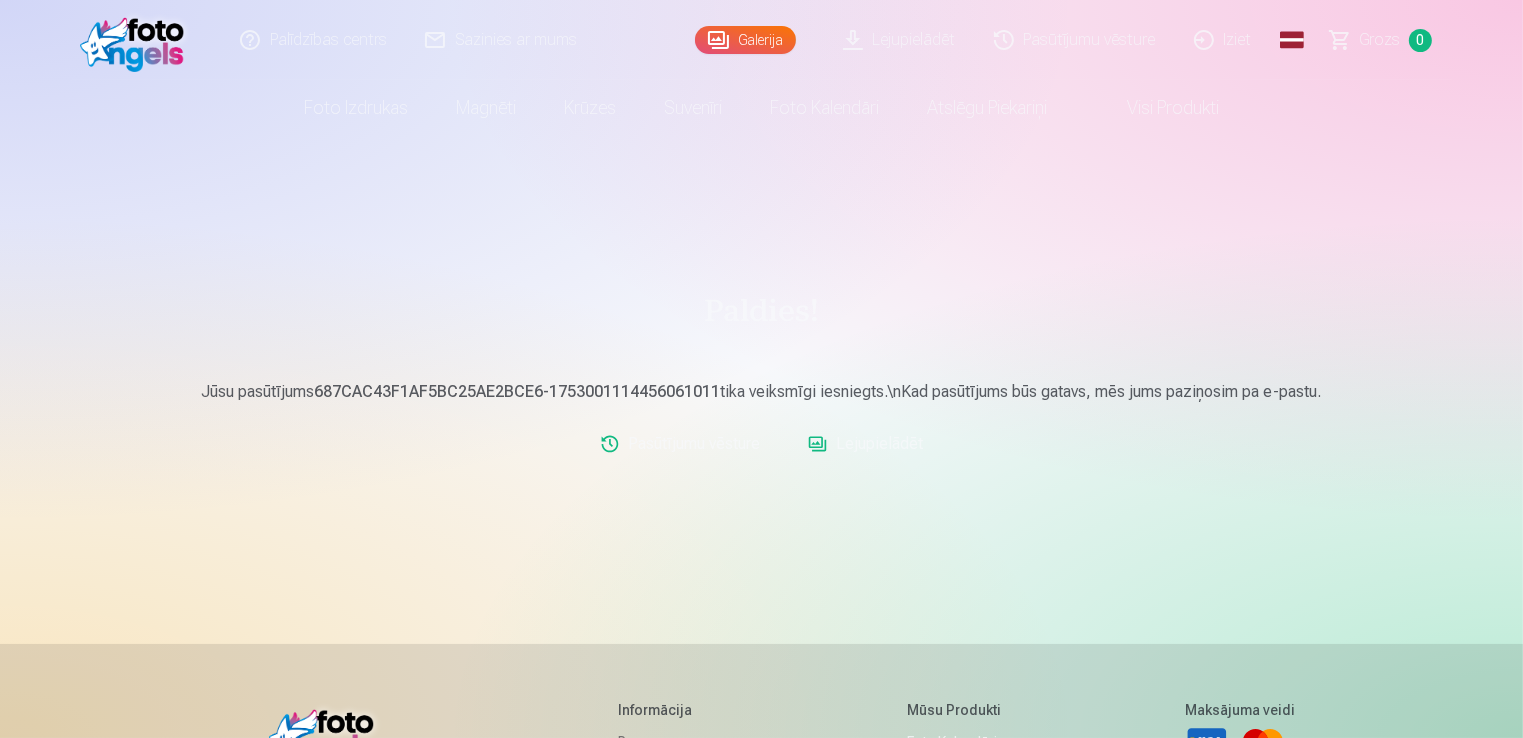 click on "Lejupielādēt" at bounding box center [865, 444] 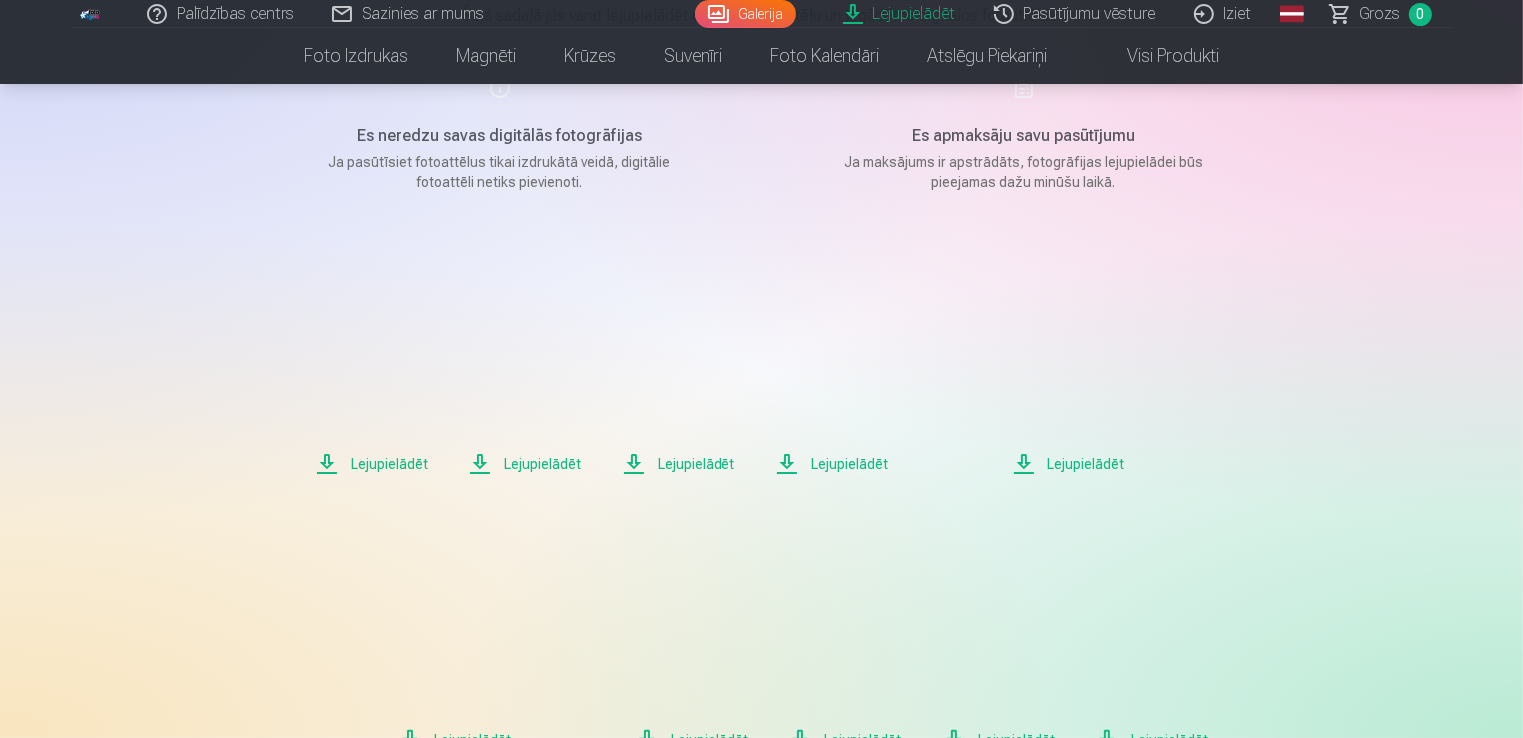 scroll, scrollTop: 300, scrollLeft: 0, axis: vertical 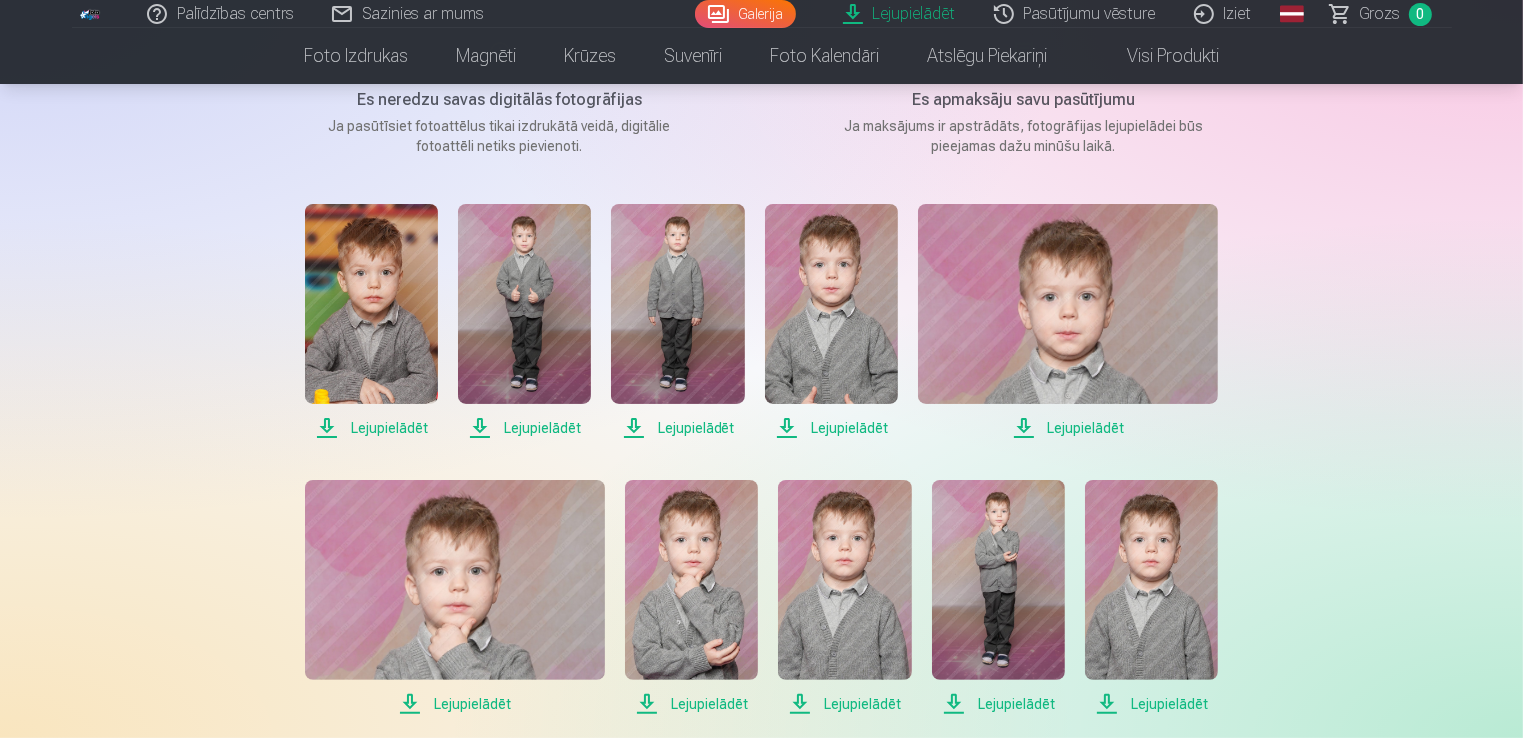 click on "Lejupielādēt" at bounding box center [371, 428] 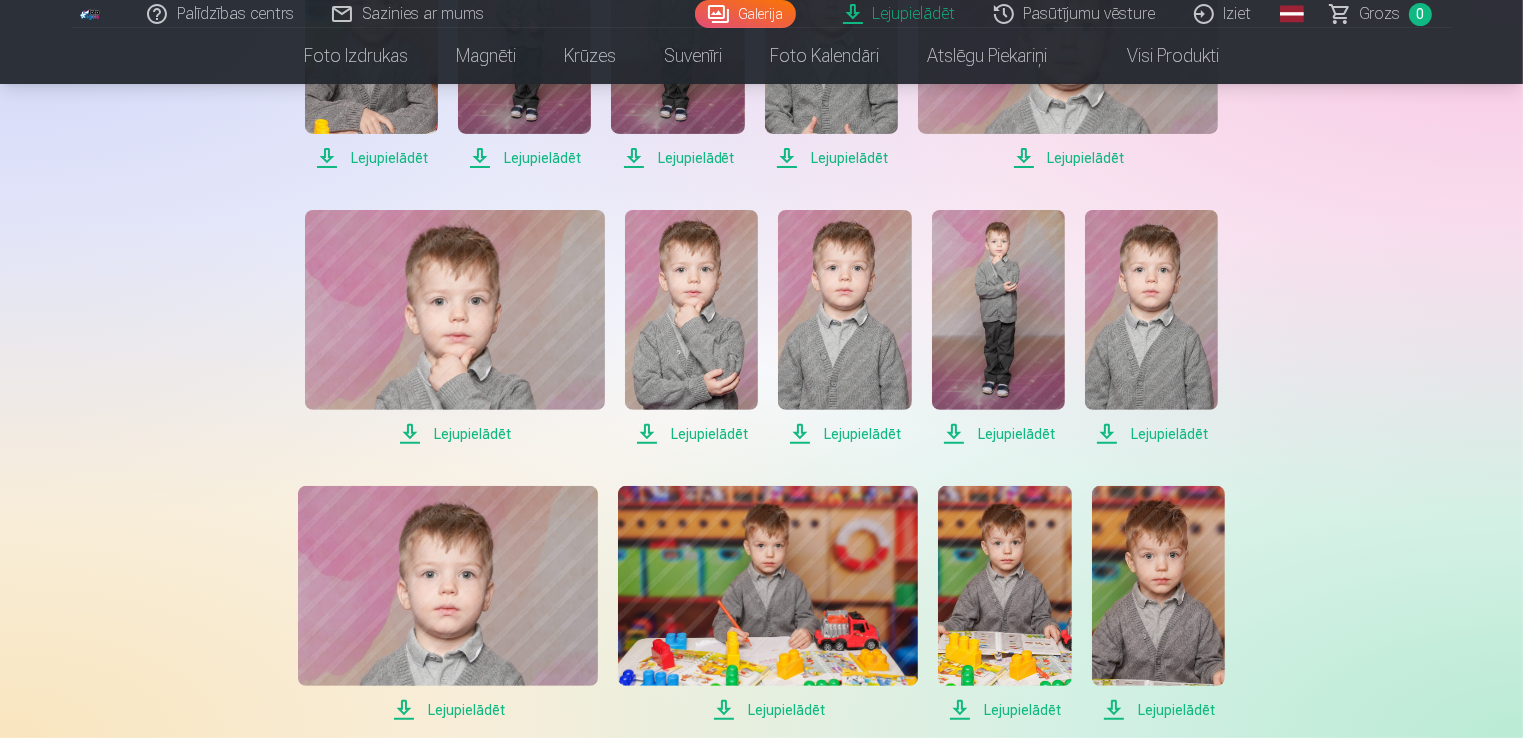 scroll, scrollTop: 600, scrollLeft: 0, axis: vertical 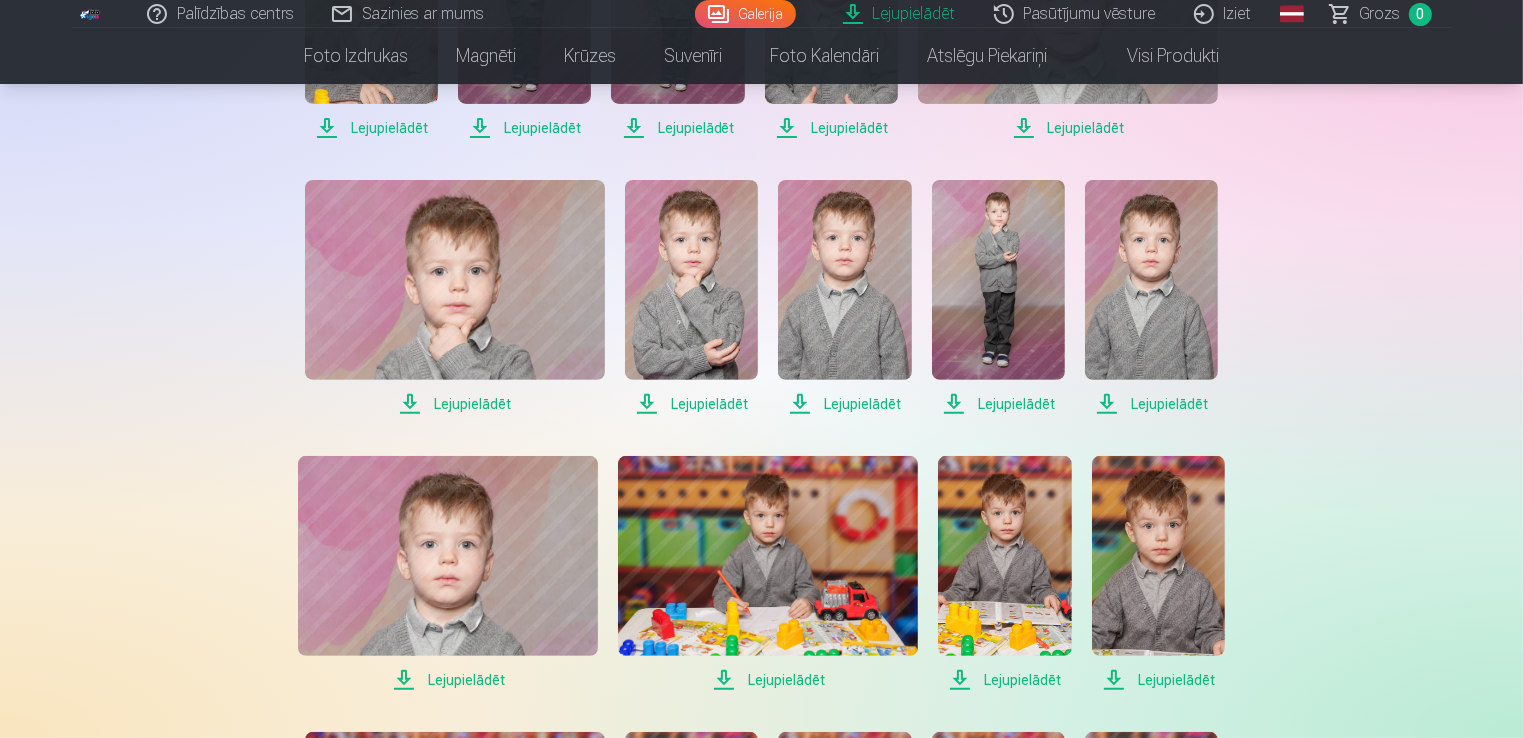 click on "Lejupielādēt" at bounding box center [455, 404] 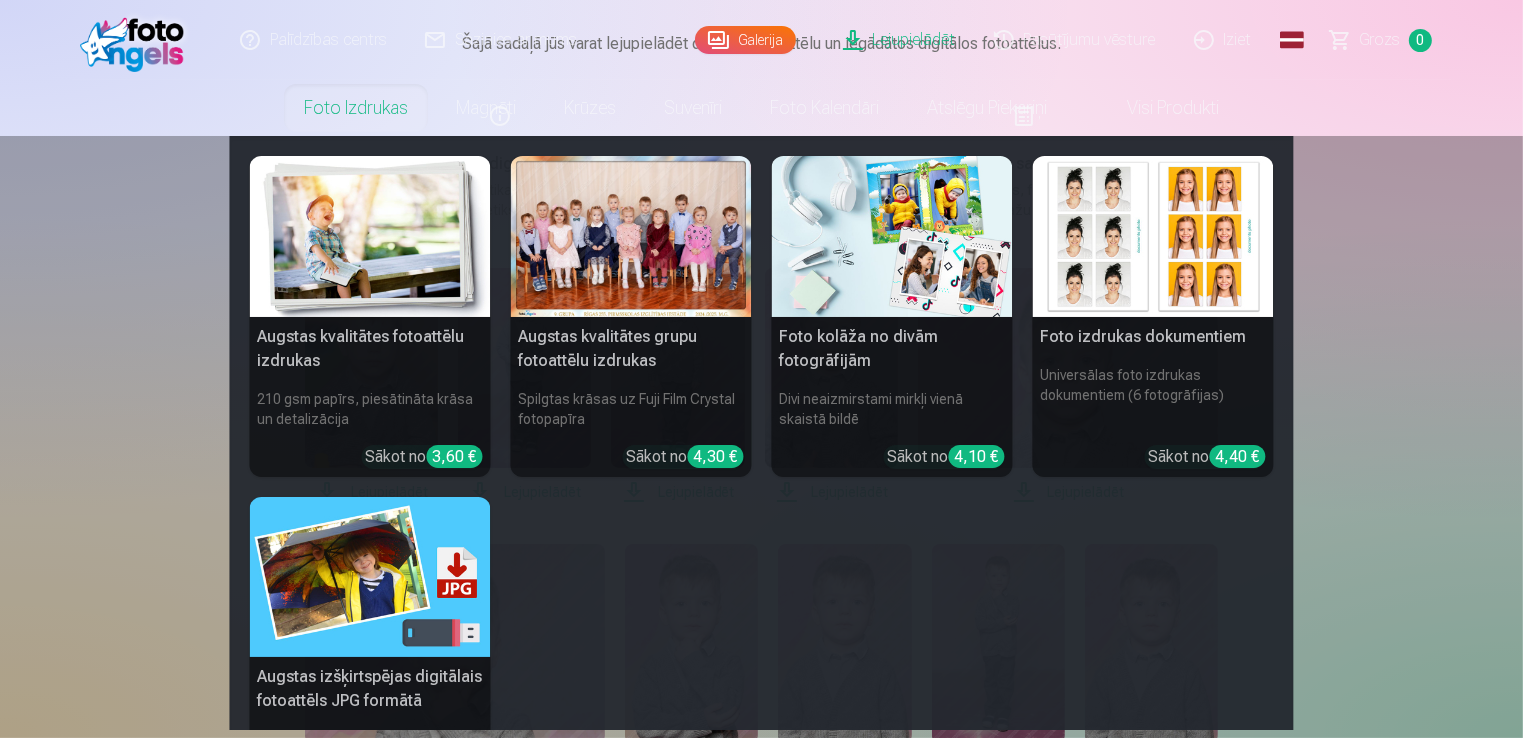 scroll, scrollTop: 0, scrollLeft: 0, axis: both 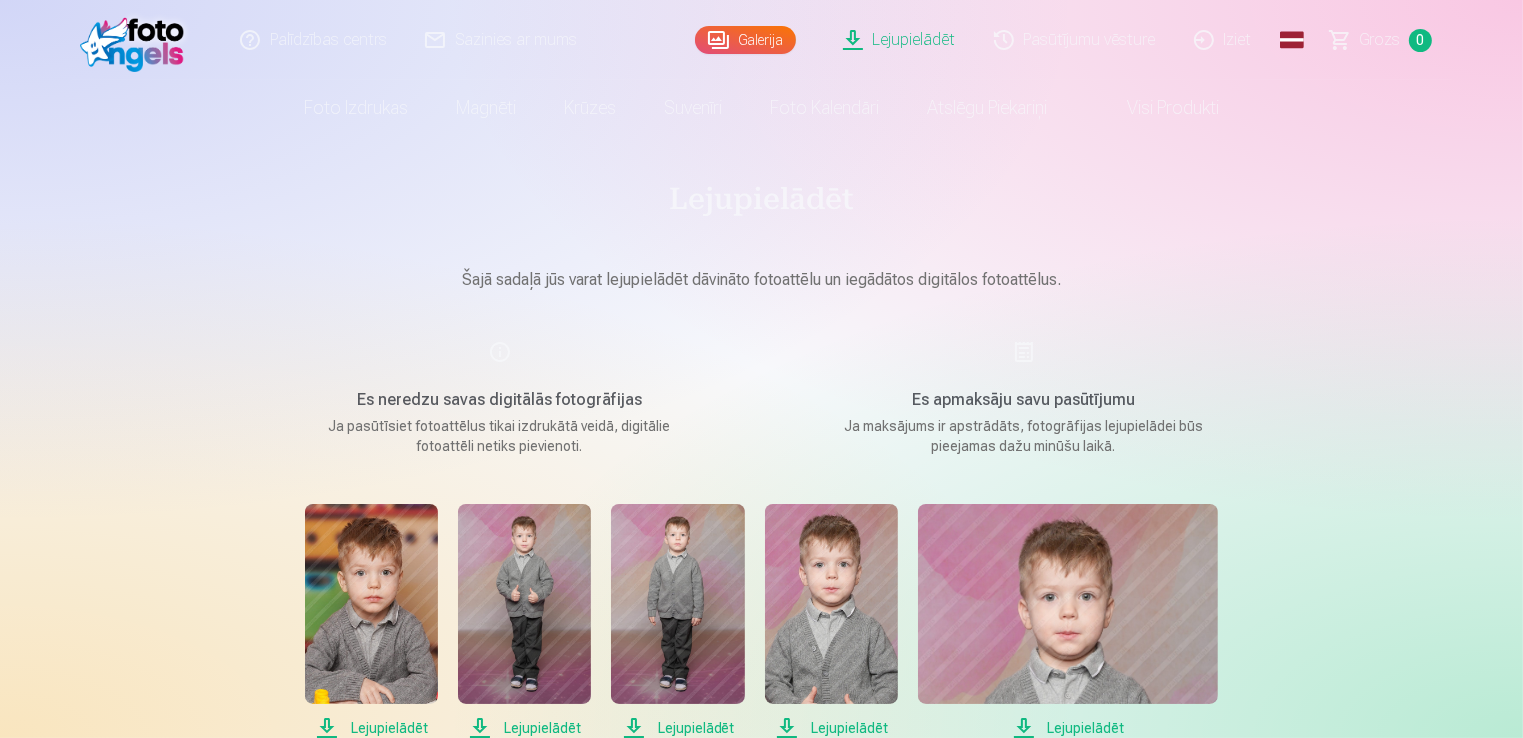 click on "Palīdzības centrs Sazinies ar mums Galerija Lejupielādēt Pasūtījumu vēsture Iziet Global English (en) Latvian (lv) Russian (ru) Lithuanian (lt) Estonian (et) Grozs 0 Foto izdrukas Augstas kvalitātes fotoattēlu izdrukas 210 gsm papīrs, piesātināta krāsa un detalizācija Sākot no  3,60 € Augstas kvalitātes grupu fotoattēlu izdrukas Spilgtas krāsas uz Fuji Film Crystal fotopapīra Sākot no  4,30 € Foto kolāža no divām fotogrāfijām Divi neaizmirstami mirkļi vienā skaistā bildē Sākot no  4,10 € Foto izdrukas dokumentiem Universālas foto izdrukas dokumentiem (6 fotogrāfijas) Sākot no  4,40 € Augstas izšķirtspējas digitālais fotoattēls JPG formātā Iemūžiniet savas atmiņas ērtā digitālā veidā Sākot no  6,00 € See all products Magnēti Personalizēti foto magnēti Saglabājiet skaistākās atmiņas uz ledusskapja Sākot no  3,90 € Magnētiskais mini foto rāmis Saglabājiet savus iecienītākos mirkļus košās krāsās Sākot no  4,90 € Sākot no" at bounding box center [761, 1659] 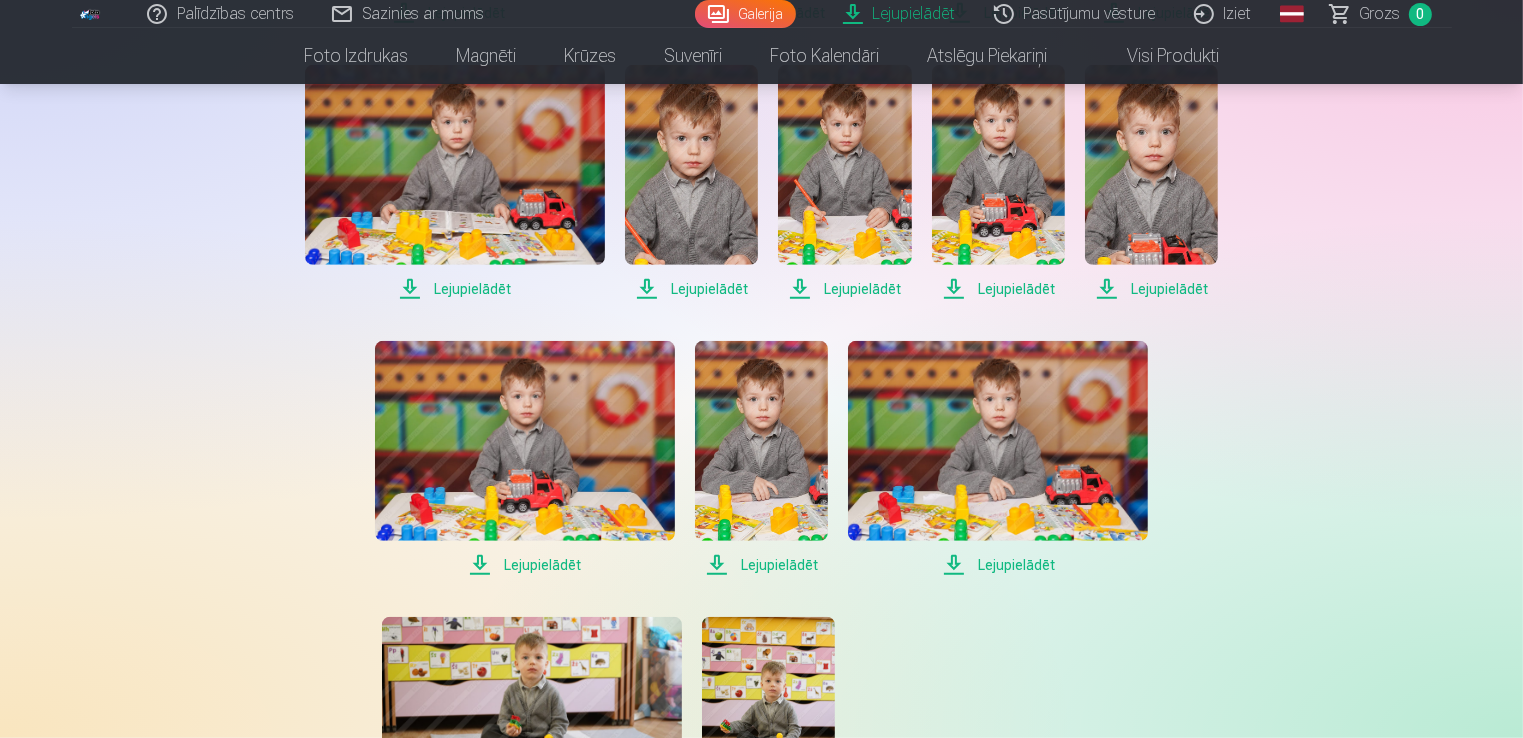scroll, scrollTop: 1100, scrollLeft: 0, axis: vertical 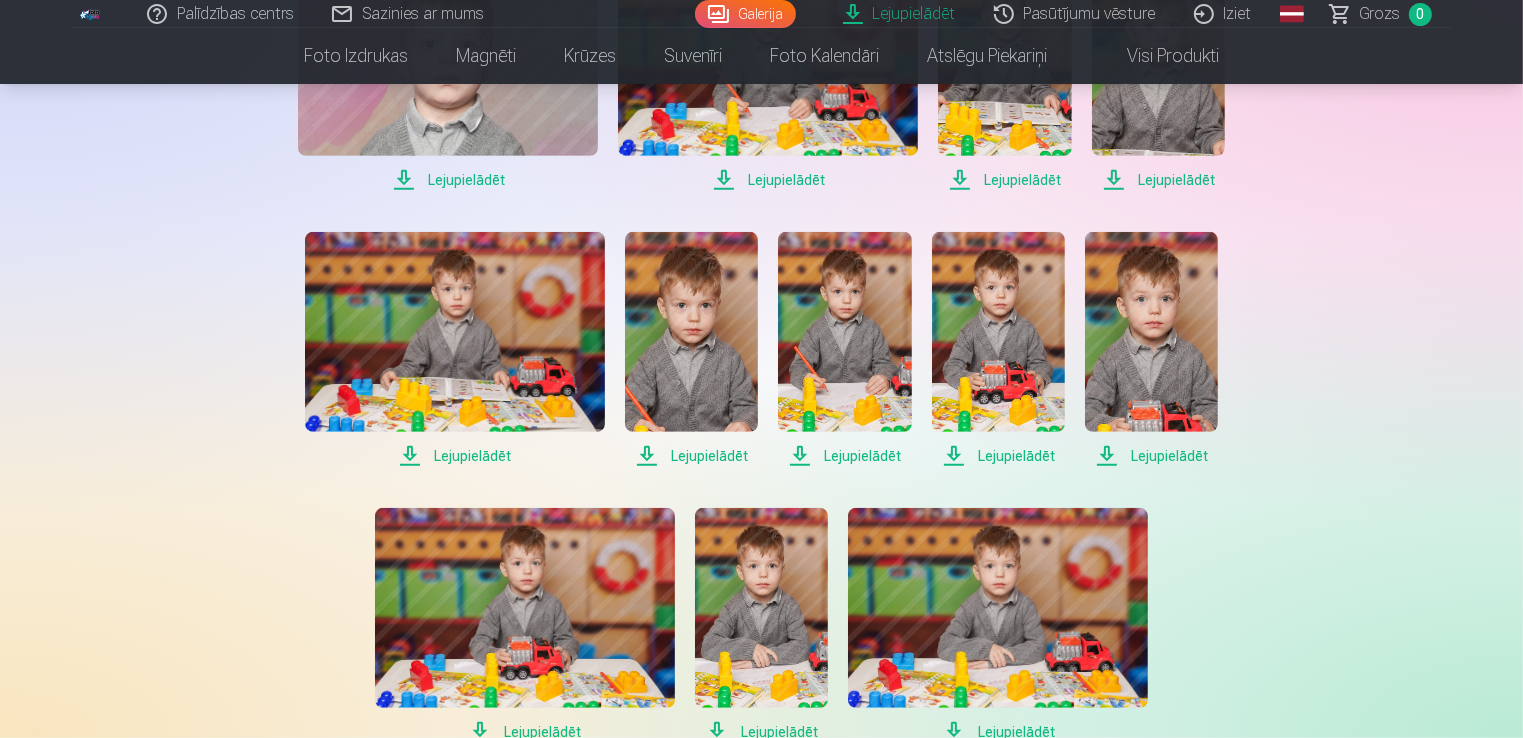 click on "Lejupielādēt" at bounding box center [900, 14] 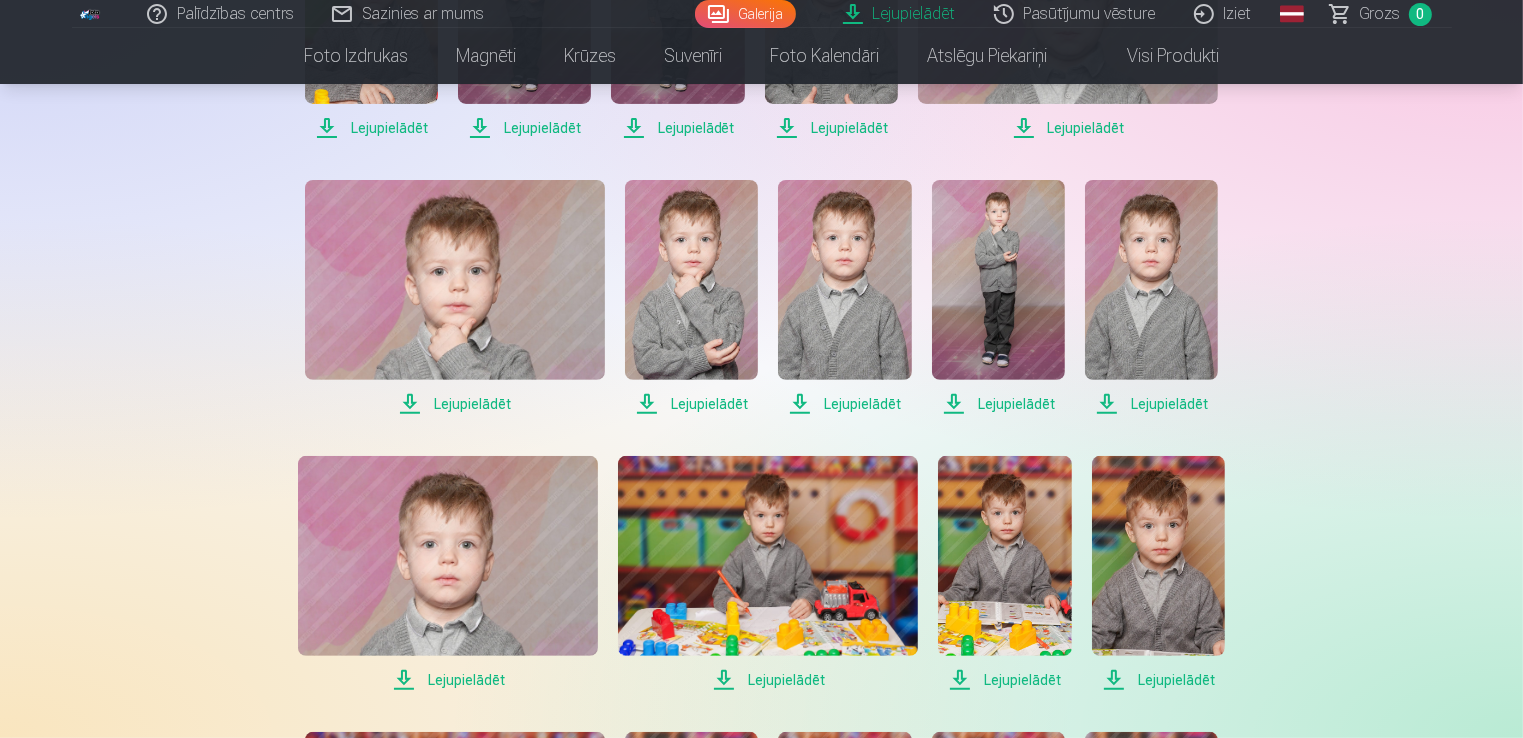 scroll, scrollTop: 300, scrollLeft: 0, axis: vertical 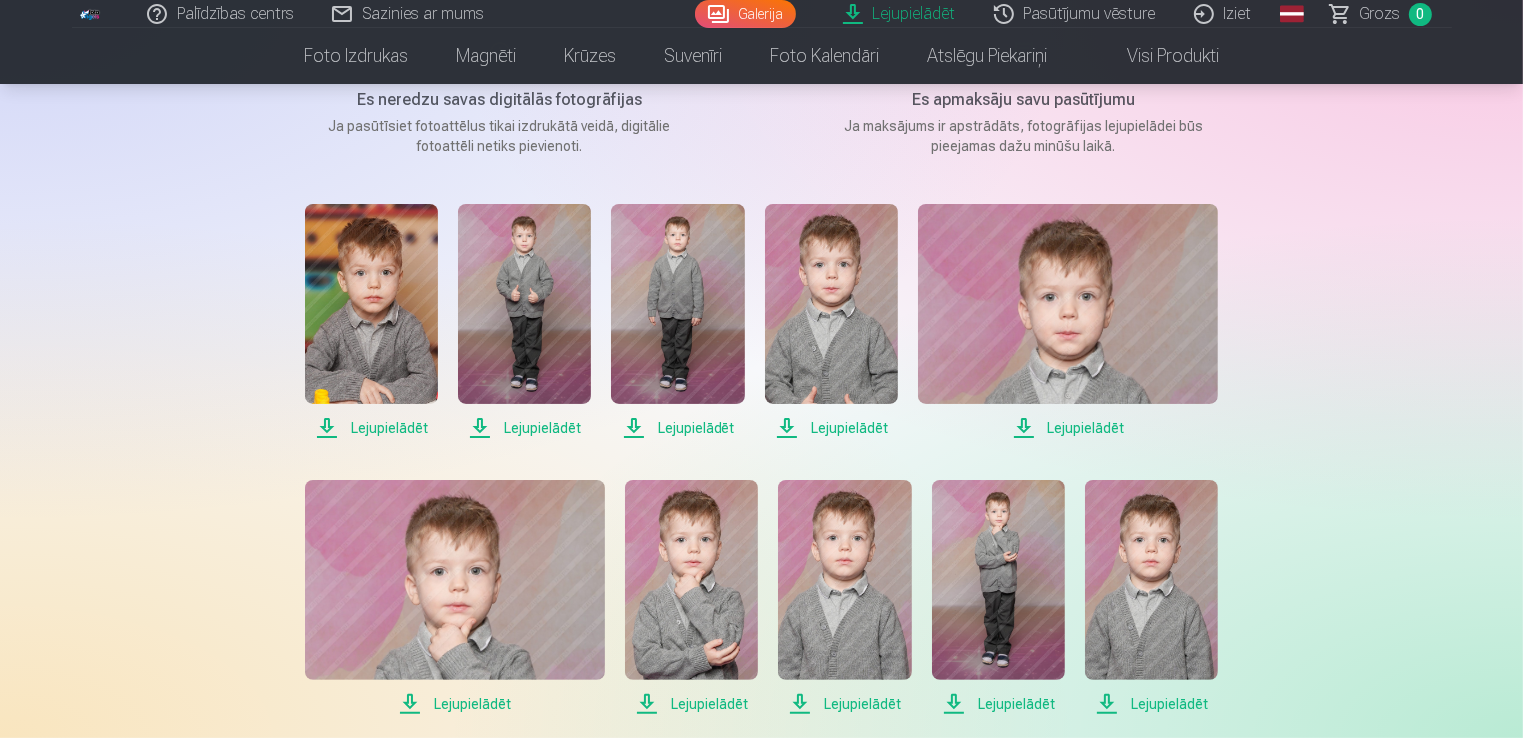 click on "Lejupielādēt" at bounding box center [371, 428] 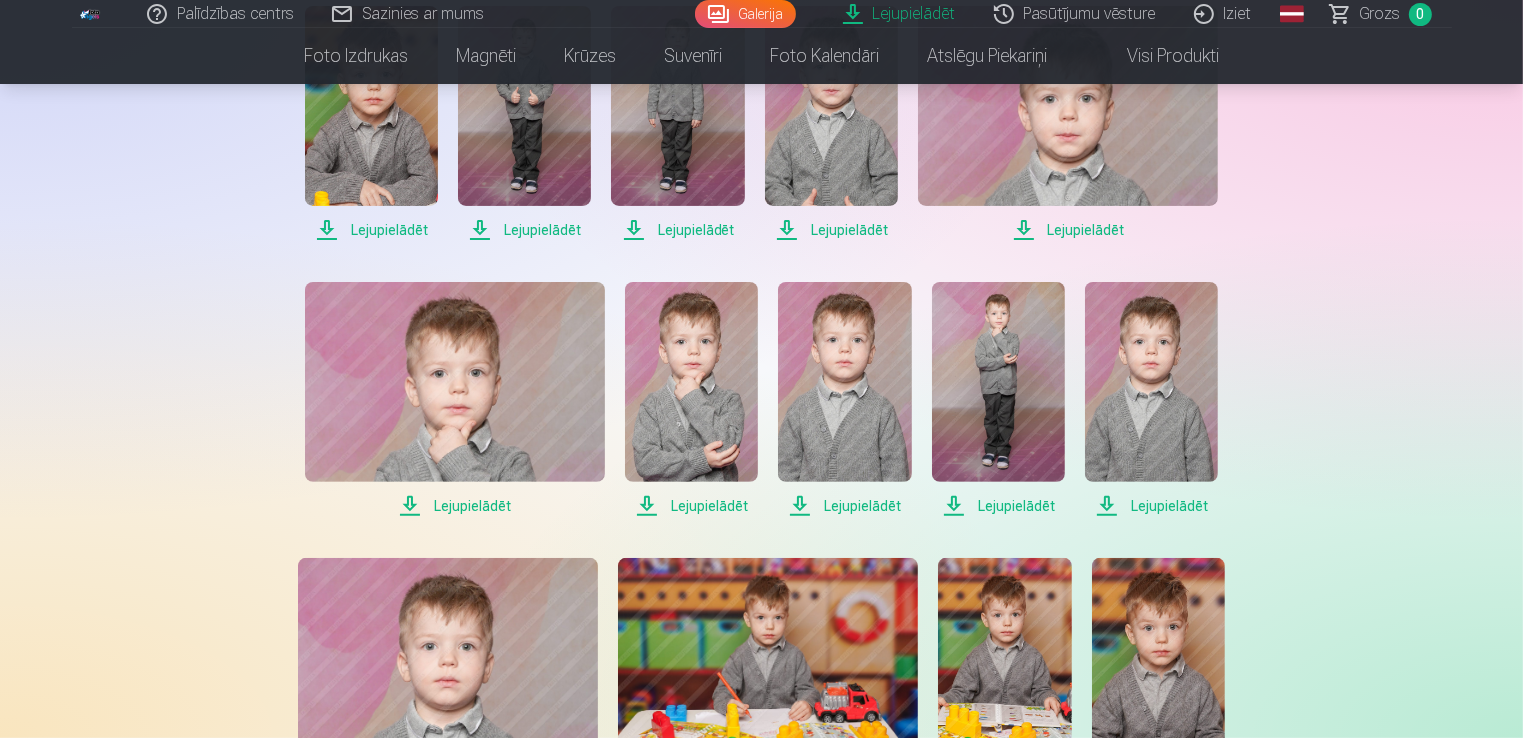 scroll, scrollTop: 500, scrollLeft: 0, axis: vertical 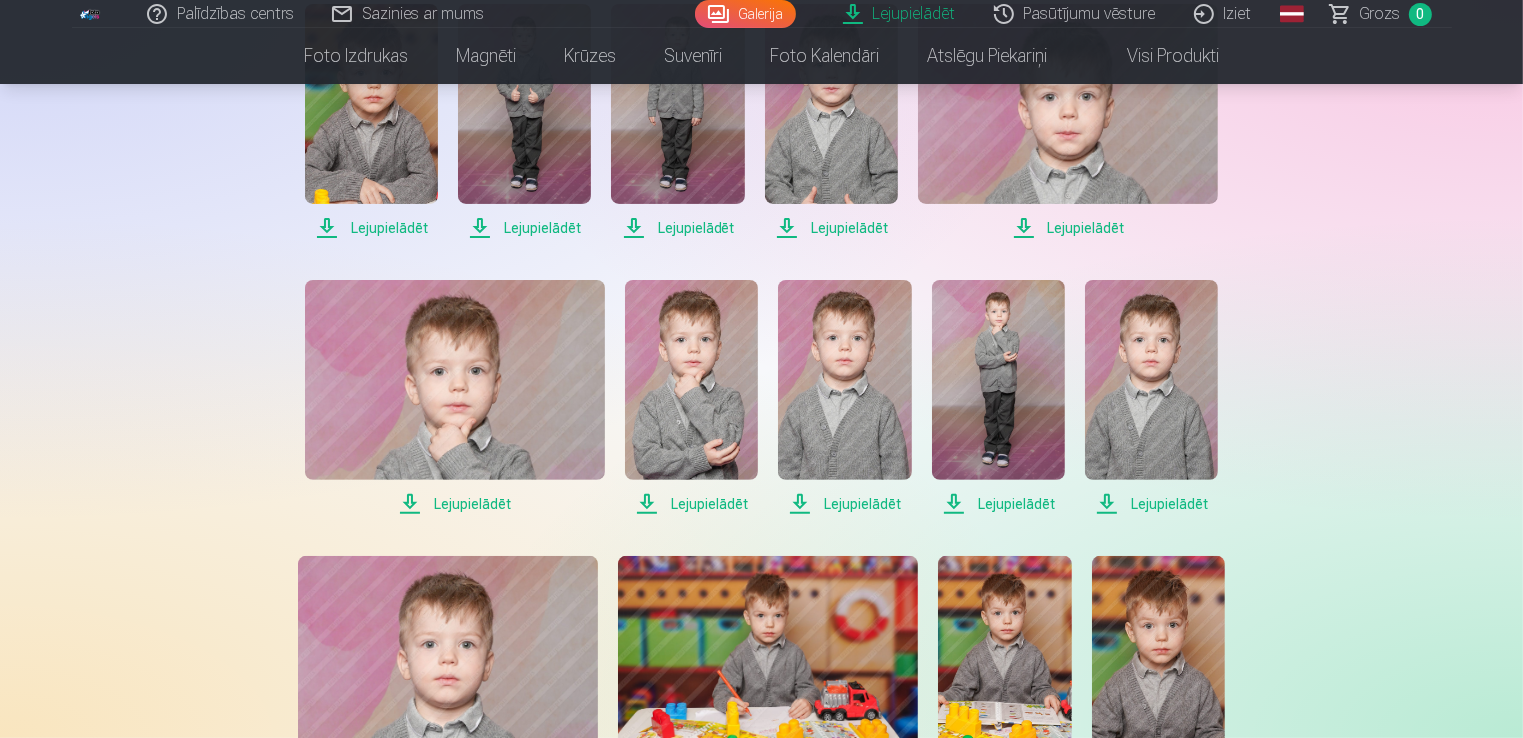 click on "Lejupielādēt" at bounding box center [455, 504] 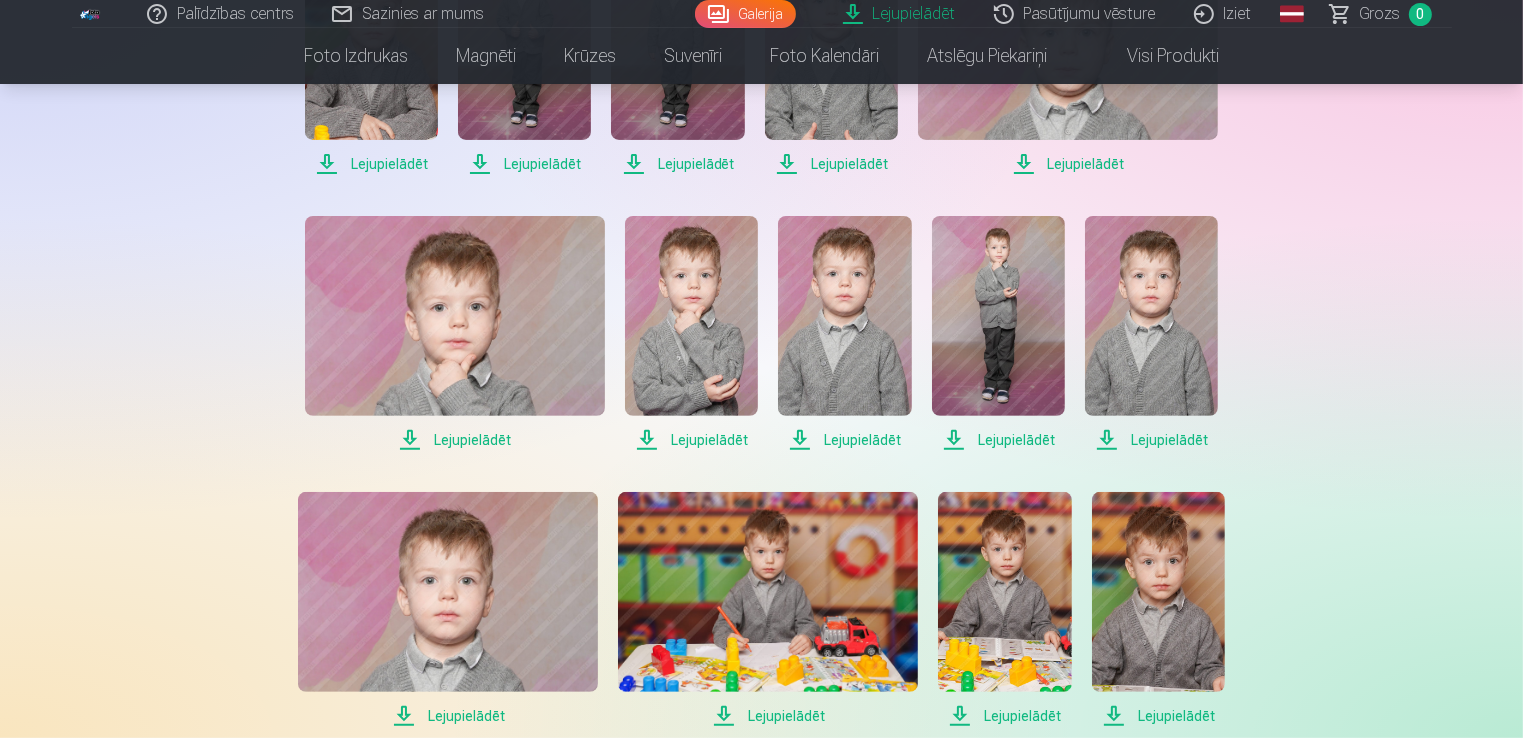 scroll, scrollTop: 600, scrollLeft: 0, axis: vertical 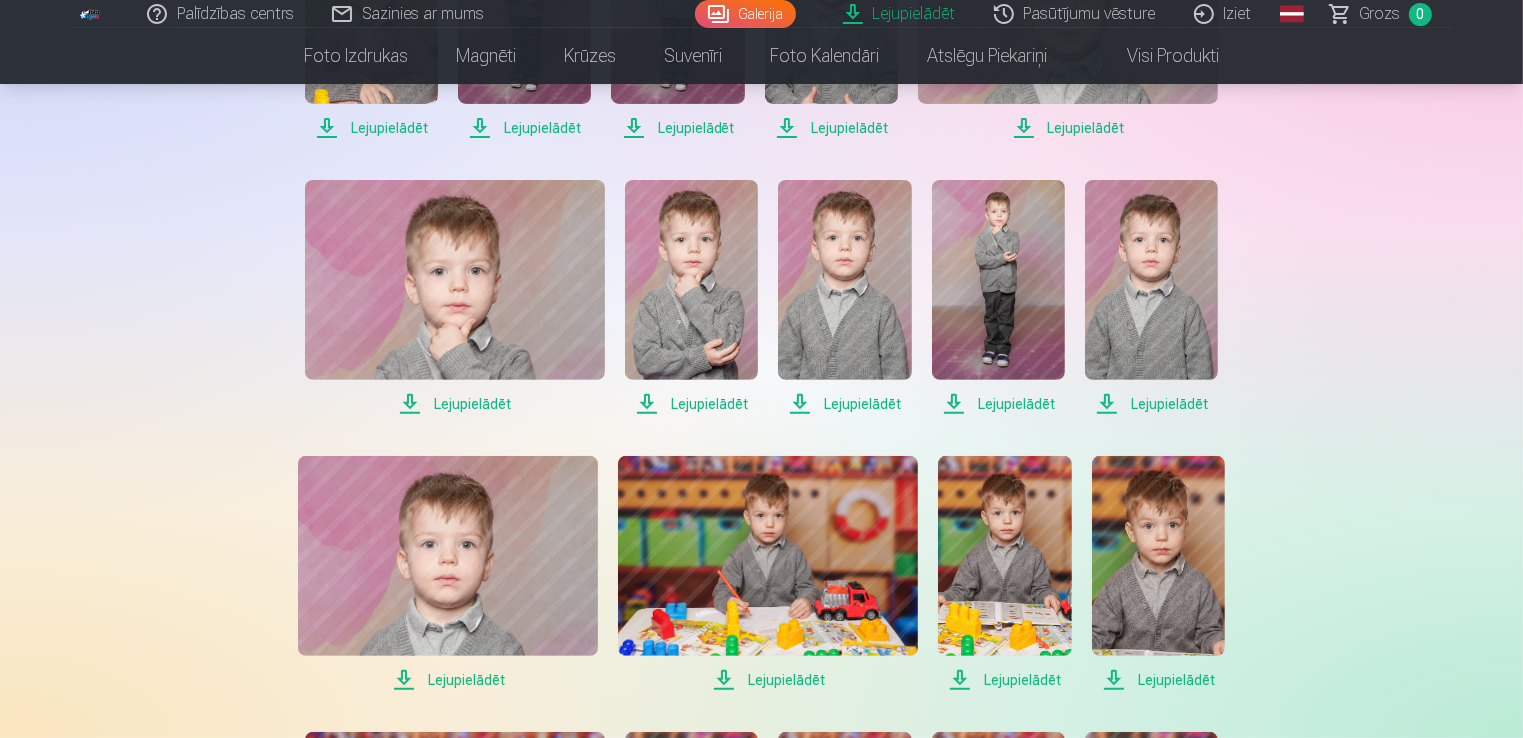 click on "Lejupielādēt" at bounding box center [998, 404] 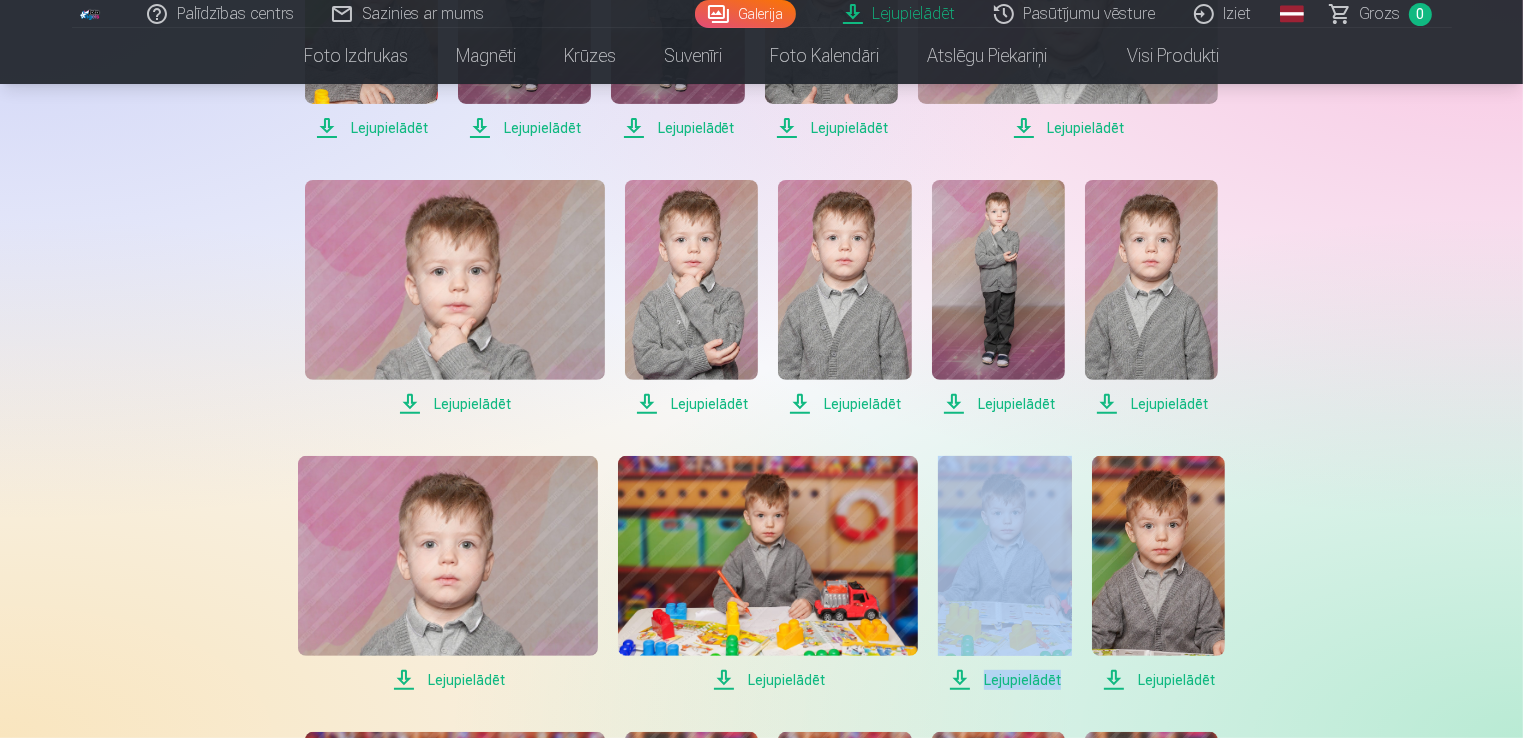 drag, startPoint x: 1007, startPoint y: 440, endPoint x: 1145, endPoint y: 406, distance: 142.12671 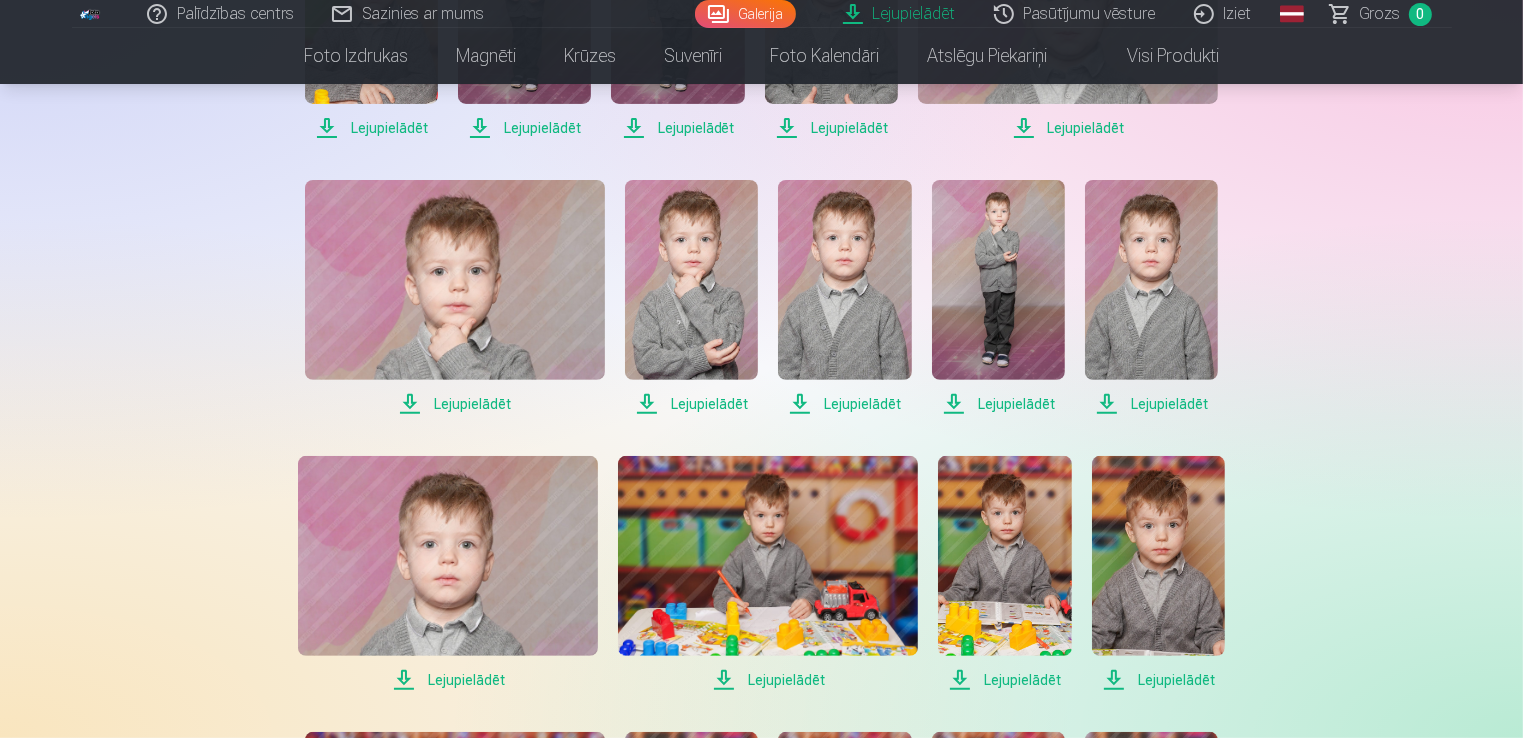 click on "Palīdzības centrs Sazinies ar mums Galerija Lejupielādēt Pasūtījumu vēsture Iziet Global English (en) Latvian (lv) Russian (ru) Lithuanian (lt) Estonian (et) Grozs 0 Foto izdrukas Augstas kvalitātes fotoattēlu izdrukas 210 gsm papīrs, piesātināta krāsa un detalizācija Sākot no  3,60 € Augstas kvalitātes grupu fotoattēlu izdrukas Spilgtas krāsas uz Fuji Film Crystal fotopapīra Sākot no  4,30 € Foto kolāža no divām fotogrāfijām Divi neaizmirstami mirkļi vienā skaistā bildē Sākot no  4,10 € Foto izdrukas dokumentiem Universālas foto izdrukas dokumentiem (6 fotogrāfijas) Sākot no  4,40 € Augstas izšķirtspējas digitālais fotoattēls JPG formātā Iemūžiniet savas atmiņas ērtā digitālā veidā Sākot no  6,00 € See all products Magnēti Personalizēti foto magnēti Saglabājiet skaistākās atmiņas uz ledusskapja Sākot no  3,90 € Magnētiskais mini foto rāmis Saglabājiet savus iecienītākos mirkļus košās krāsās Sākot no  4,90 € Sākot no" at bounding box center (761, 1059) 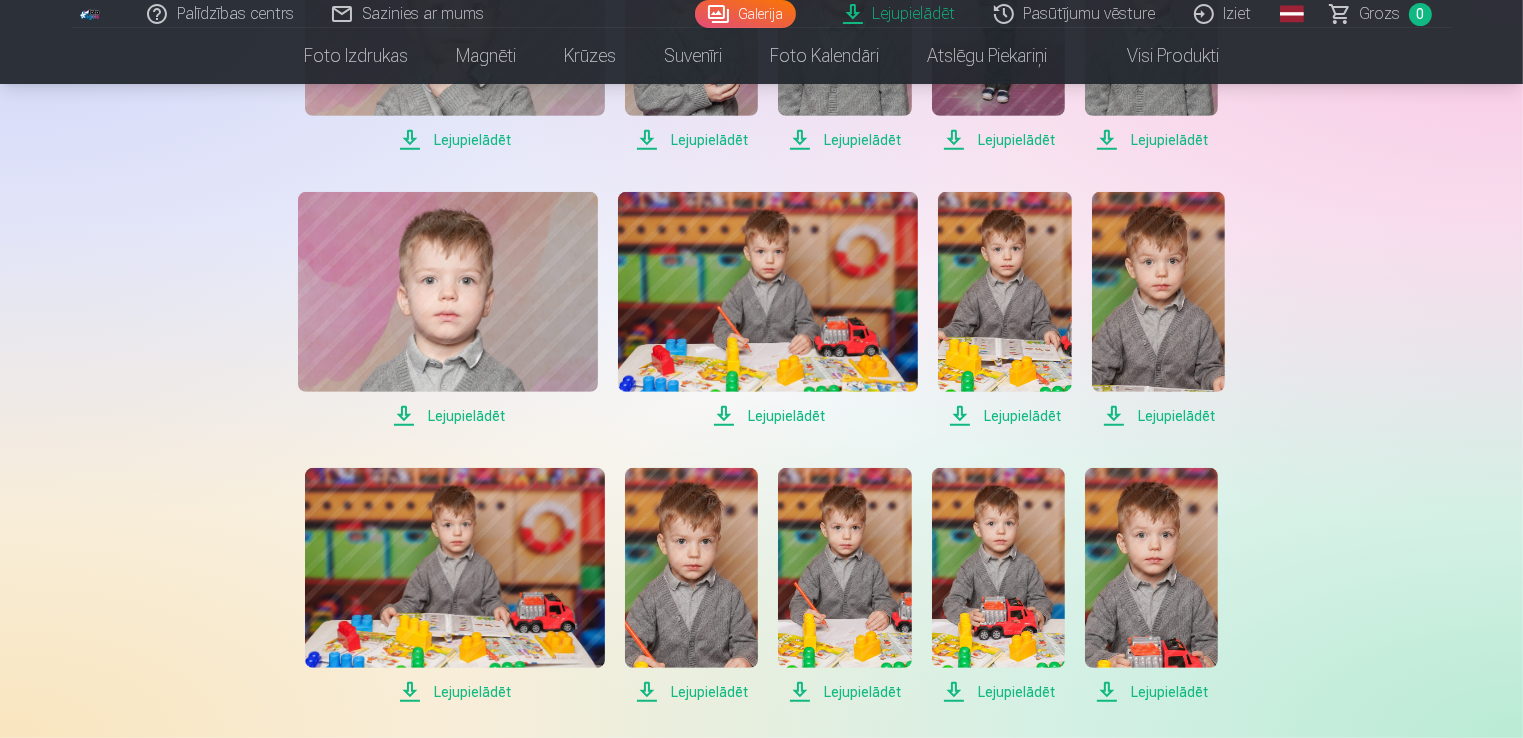 scroll, scrollTop: 900, scrollLeft: 0, axis: vertical 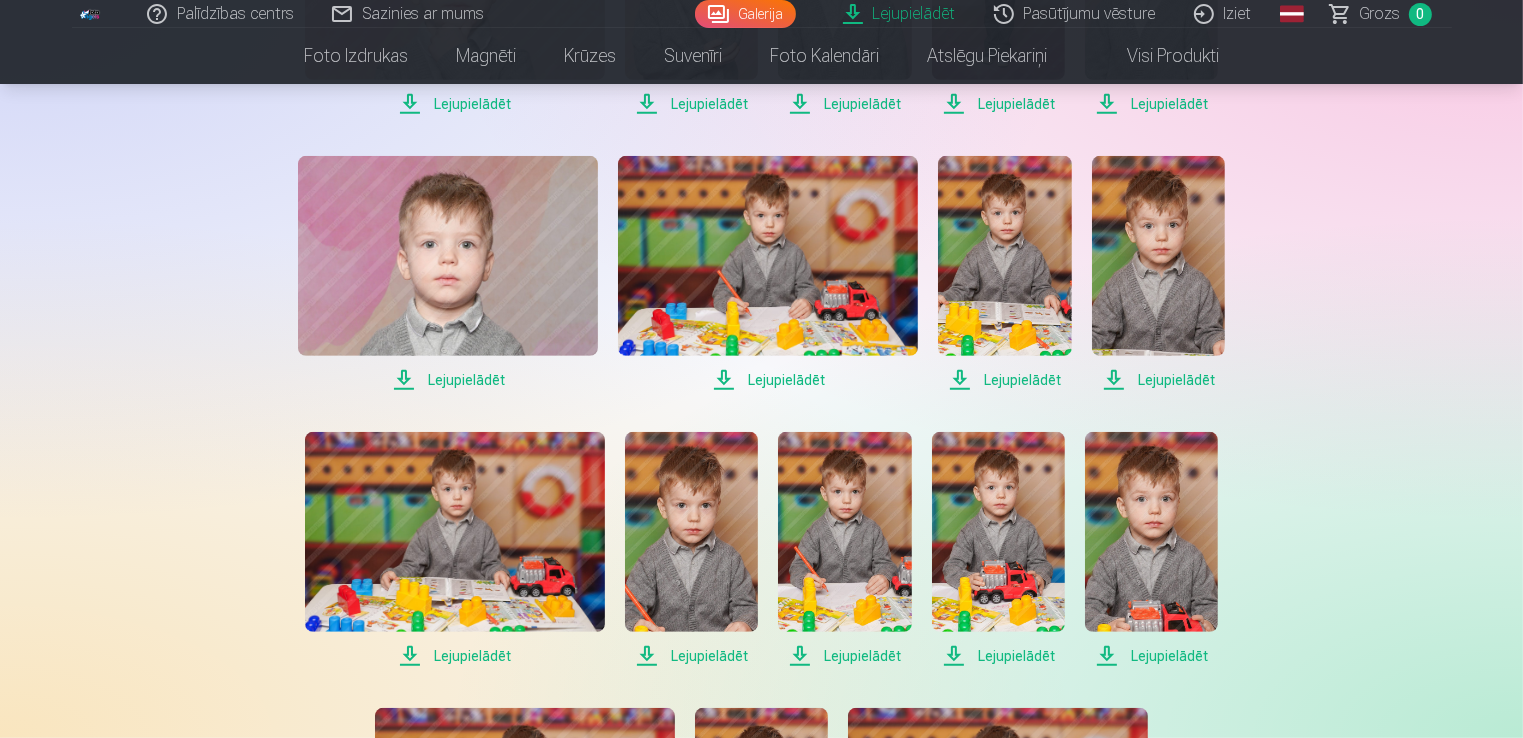 click on "Lejupielādēt" at bounding box center [448, 380] 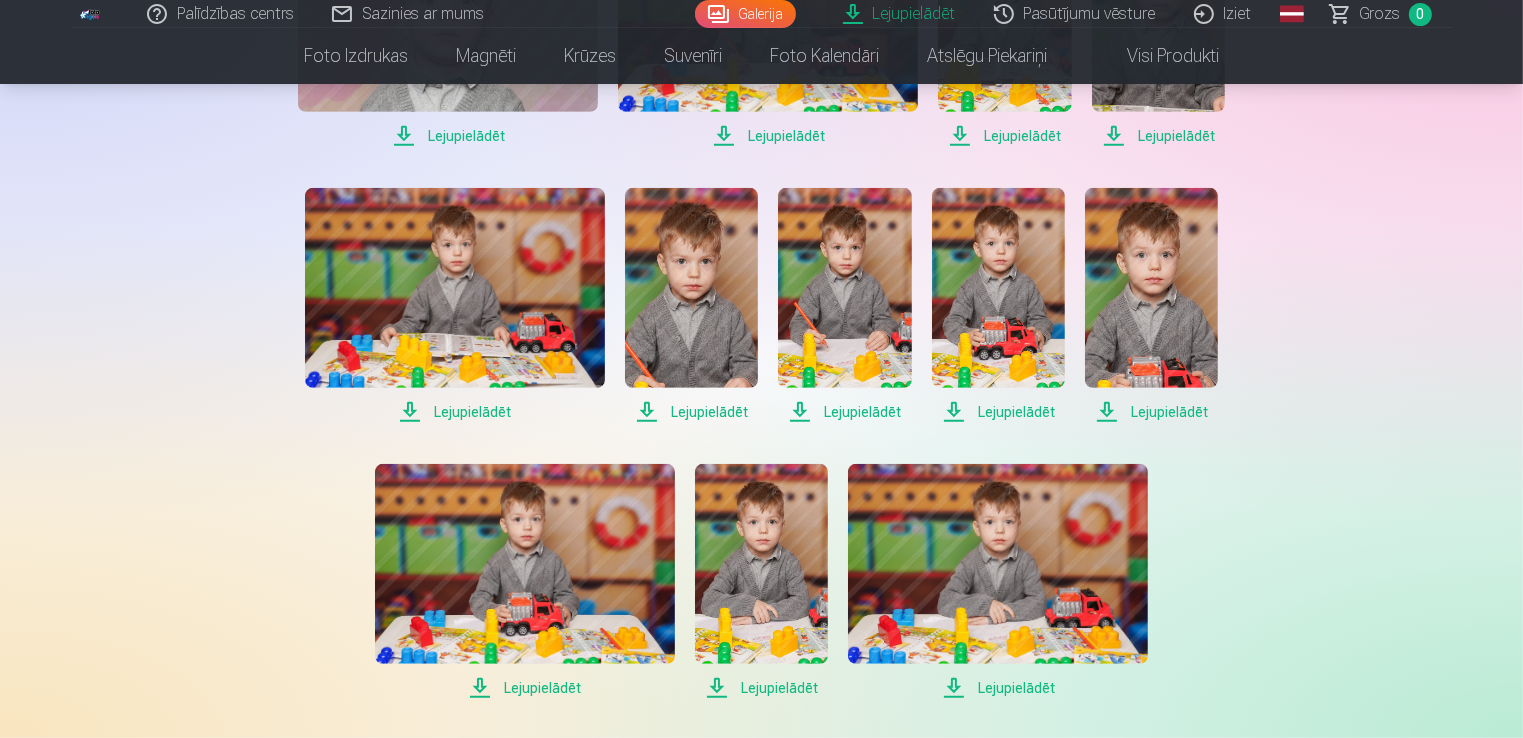 scroll, scrollTop: 1200, scrollLeft: 0, axis: vertical 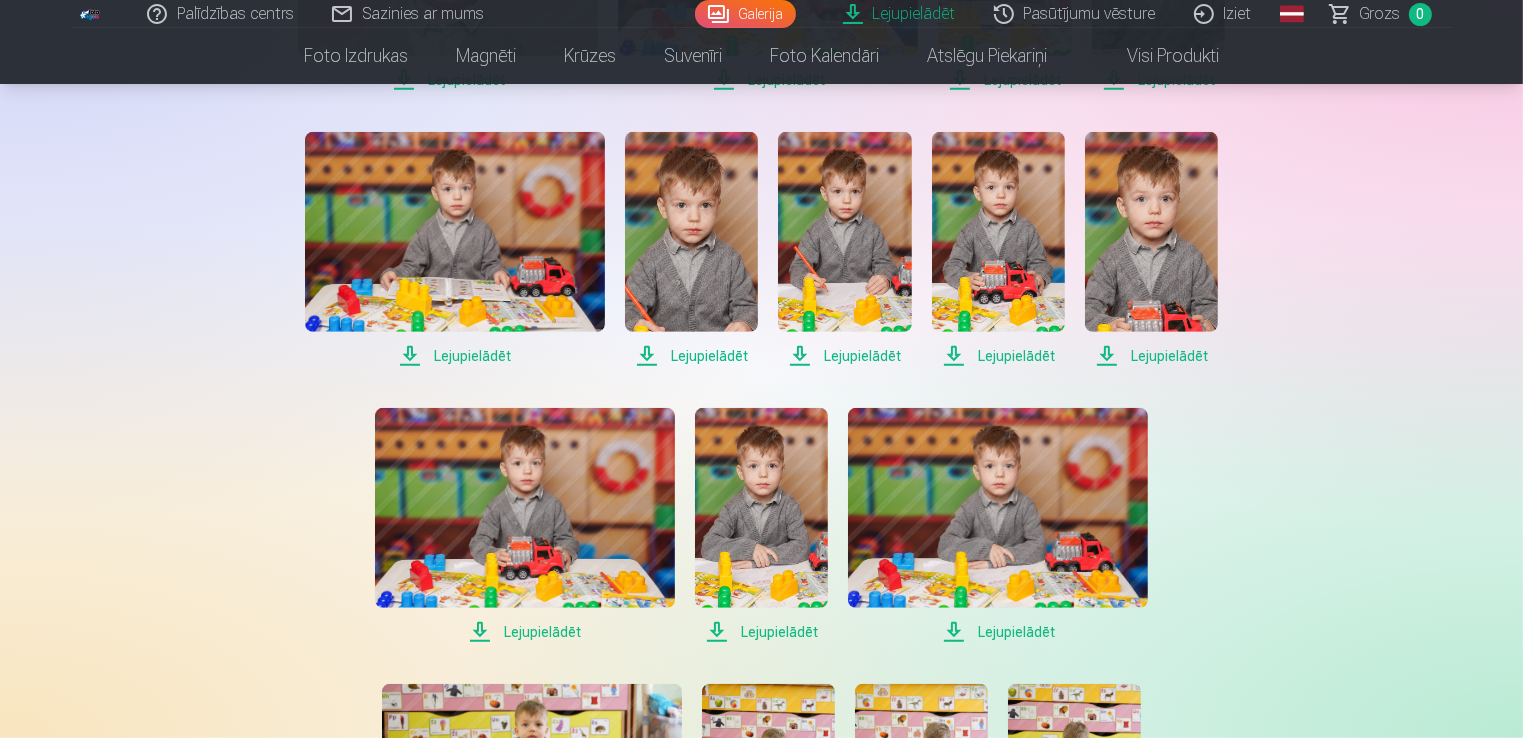 click on "Lejupielādēt" at bounding box center (455, 356) 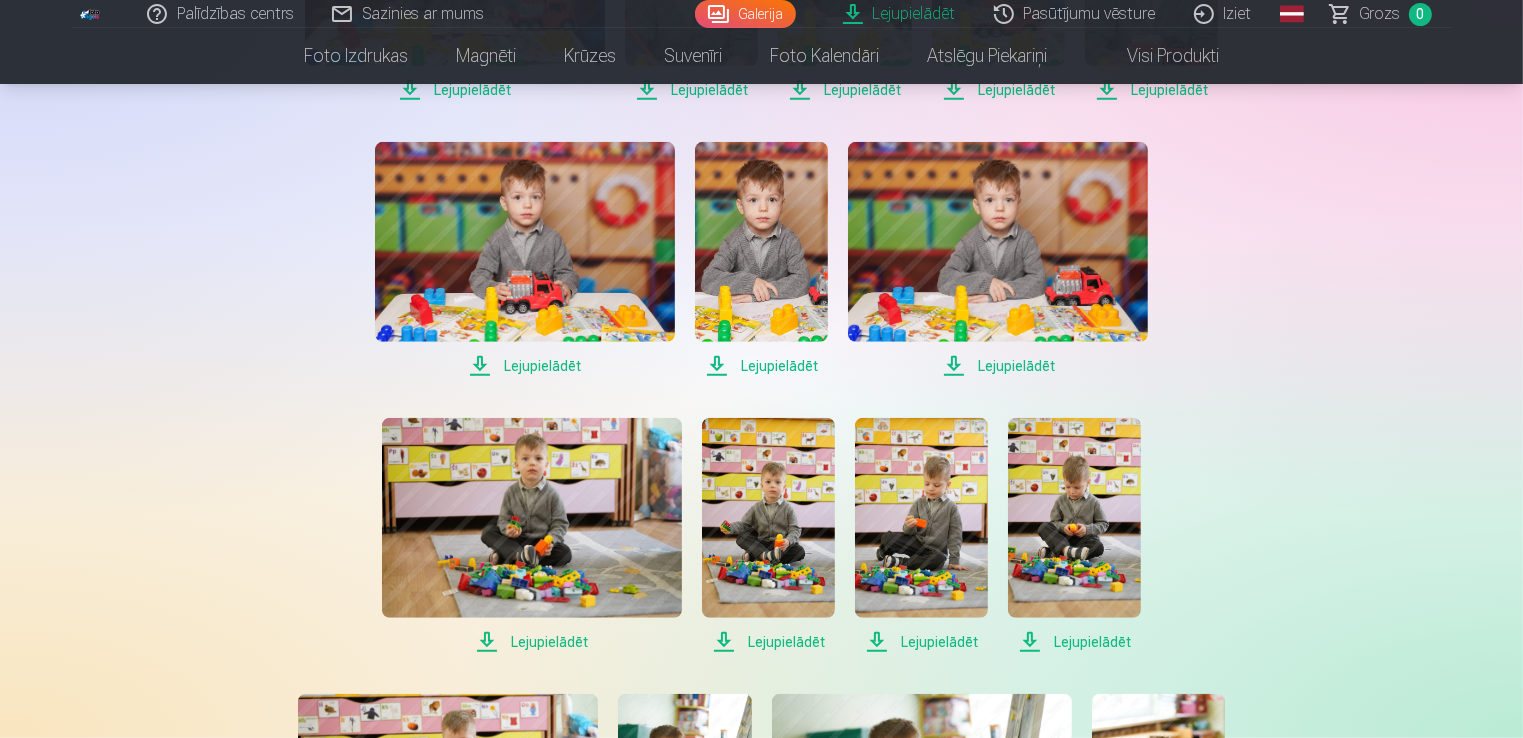 scroll, scrollTop: 1500, scrollLeft: 0, axis: vertical 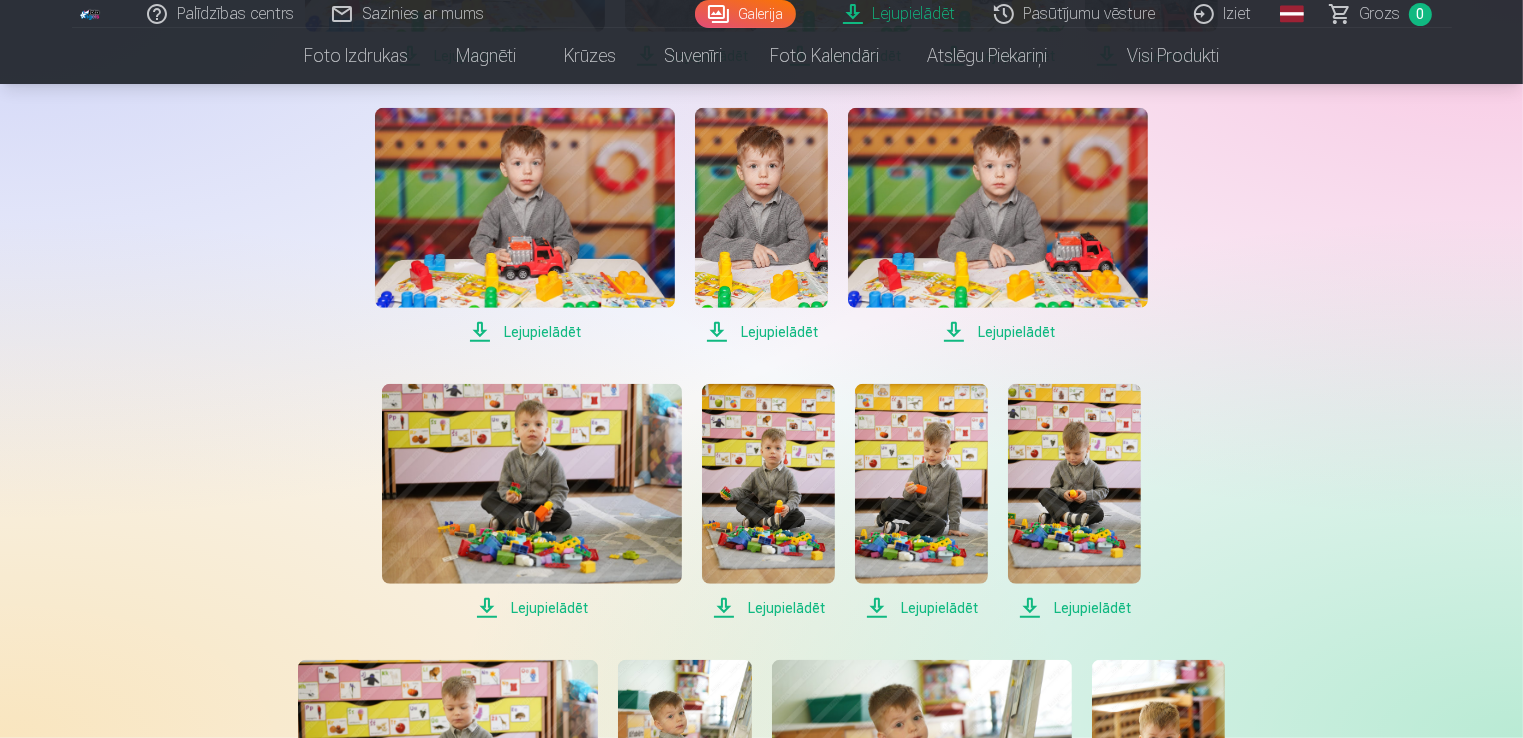 click on "Lejupielādēt" at bounding box center [525, 332] 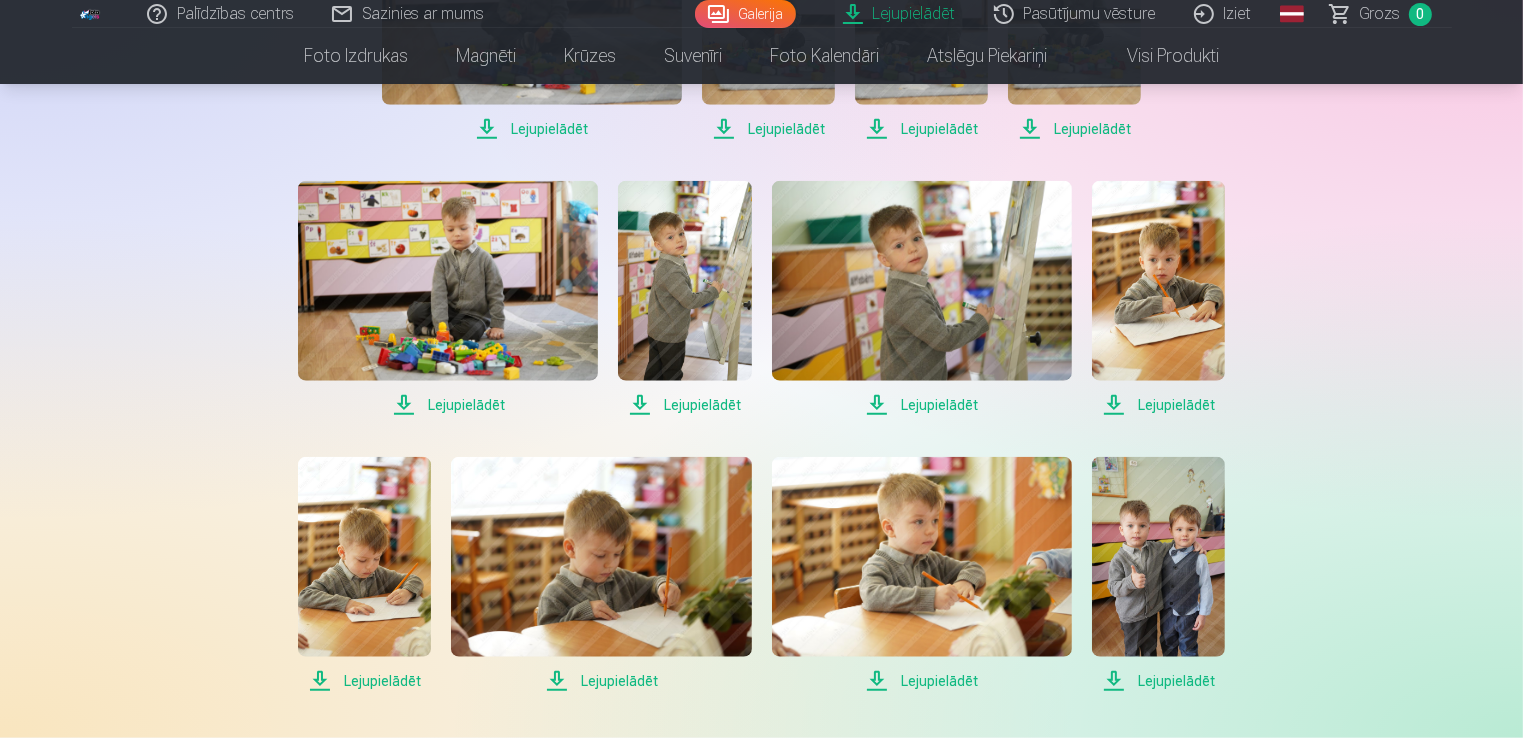scroll, scrollTop: 2000, scrollLeft: 0, axis: vertical 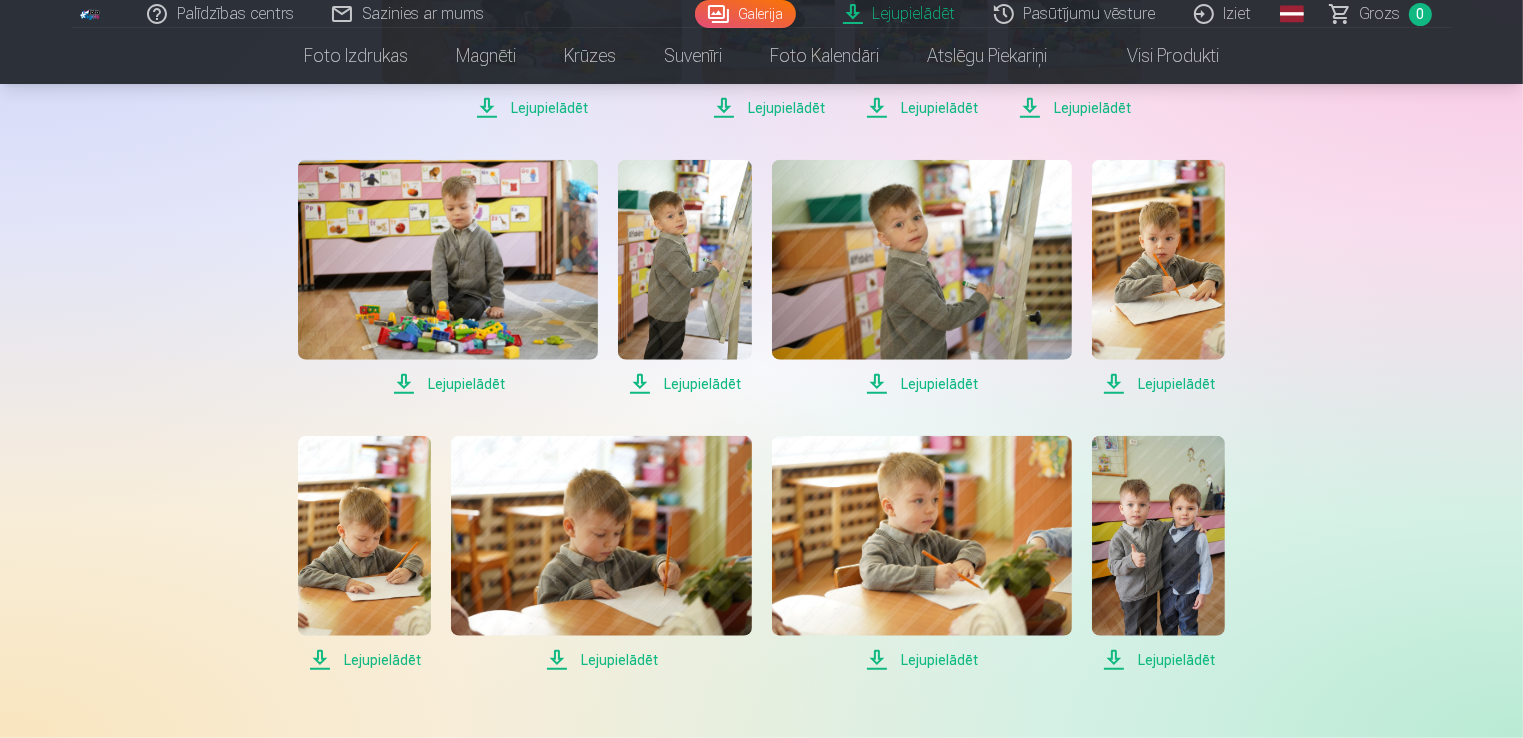 click on "Lejupielādēt" at bounding box center (448, 384) 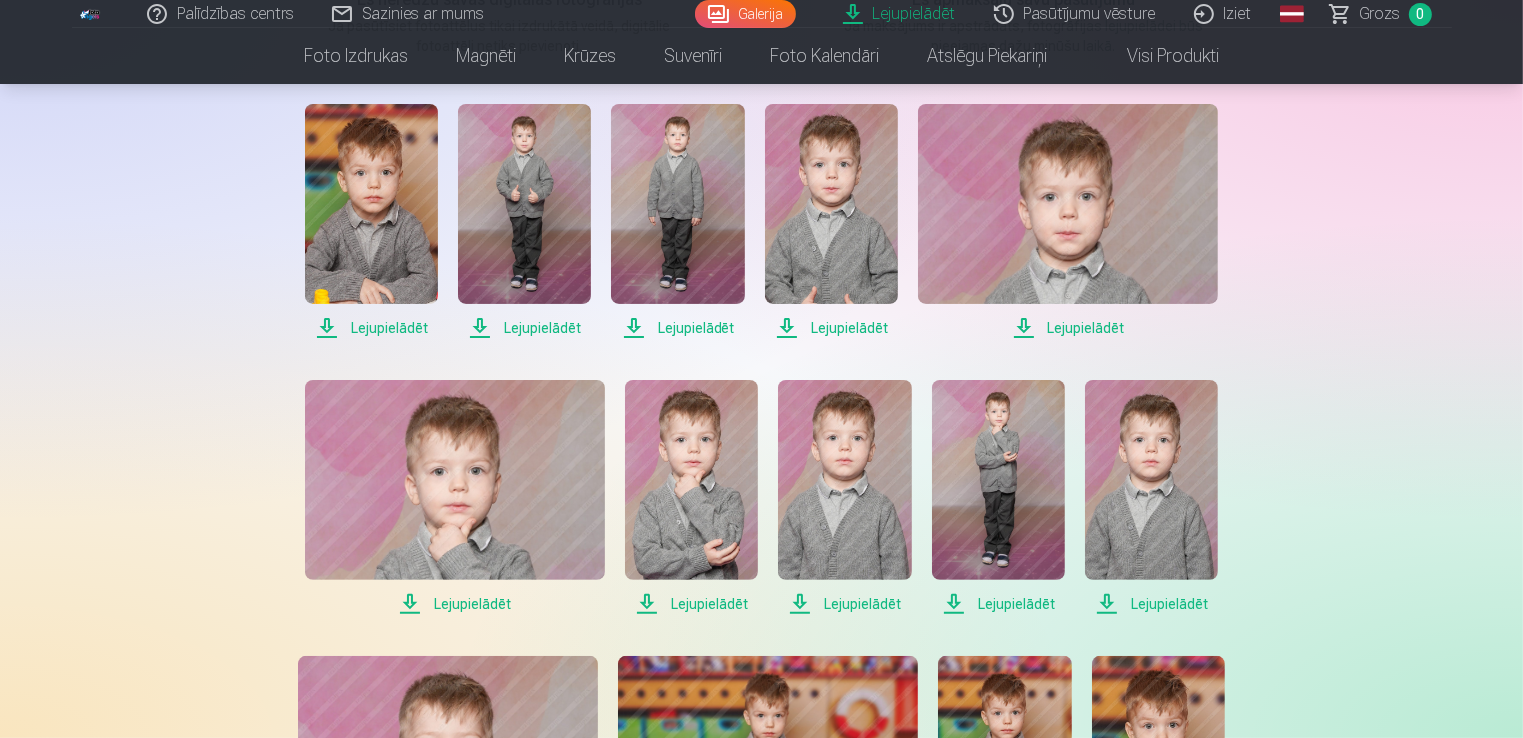 scroll, scrollTop: 0, scrollLeft: 0, axis: both 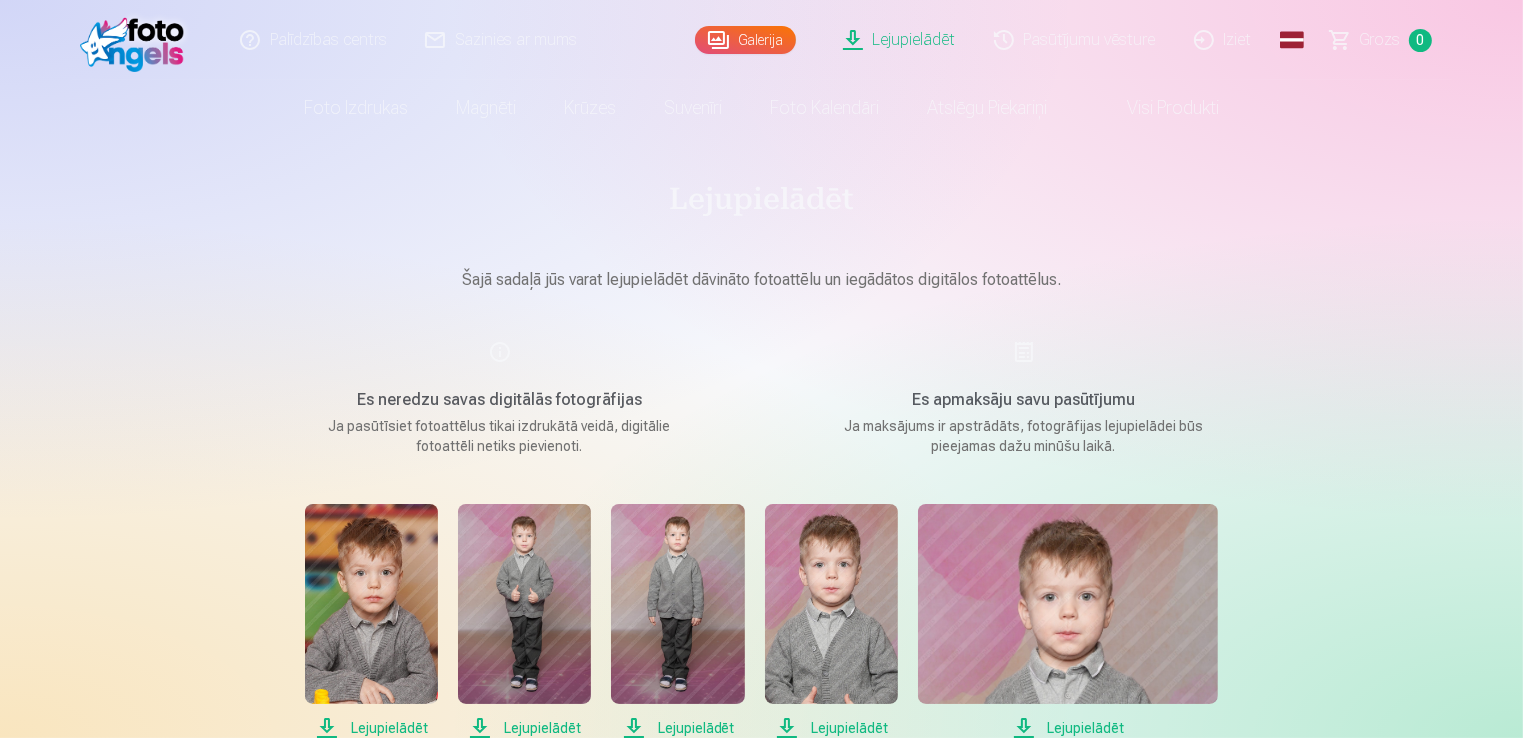 click on "Iziet" at bounding box center (1224, 40) 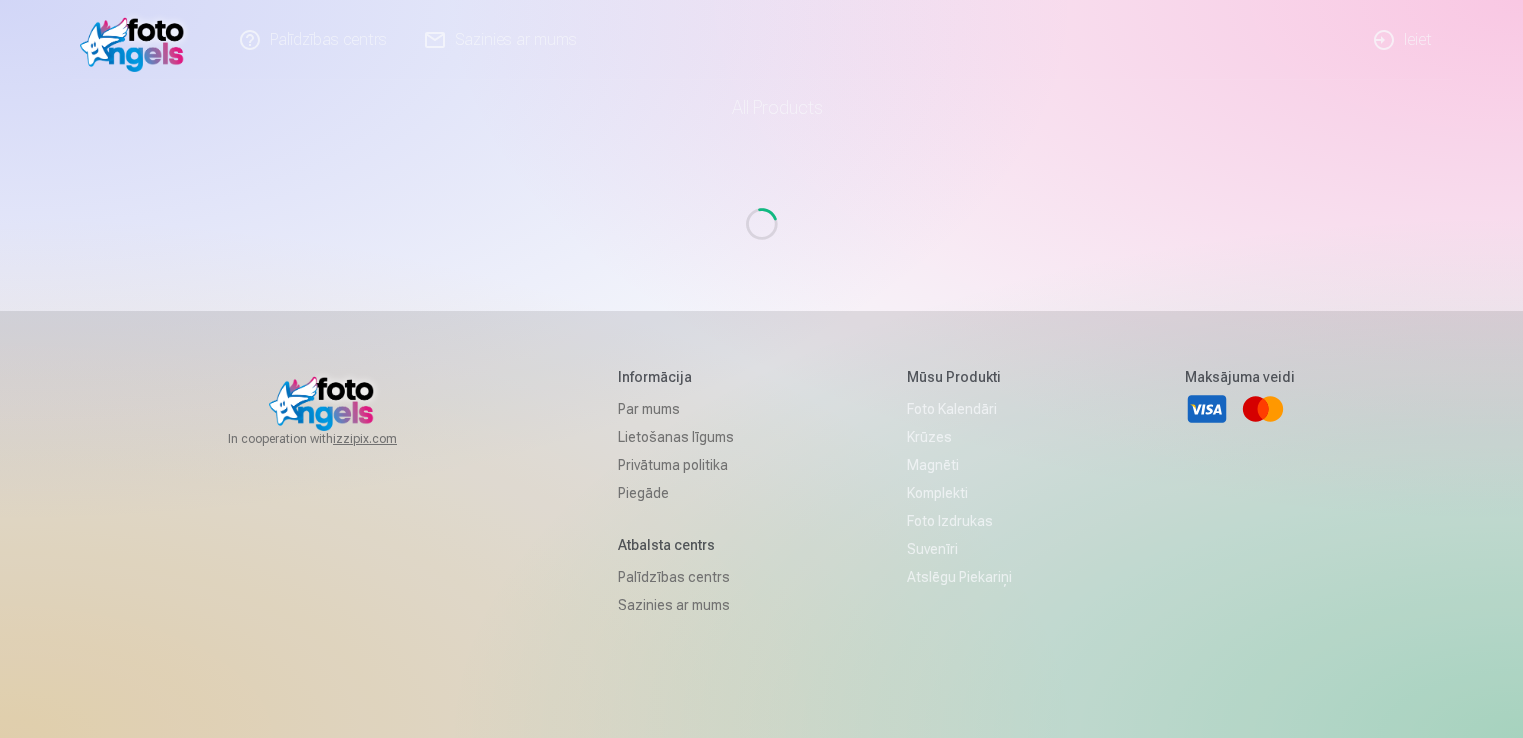 scroll, scrollTop: 0, scrollLeft: 0, axis: both 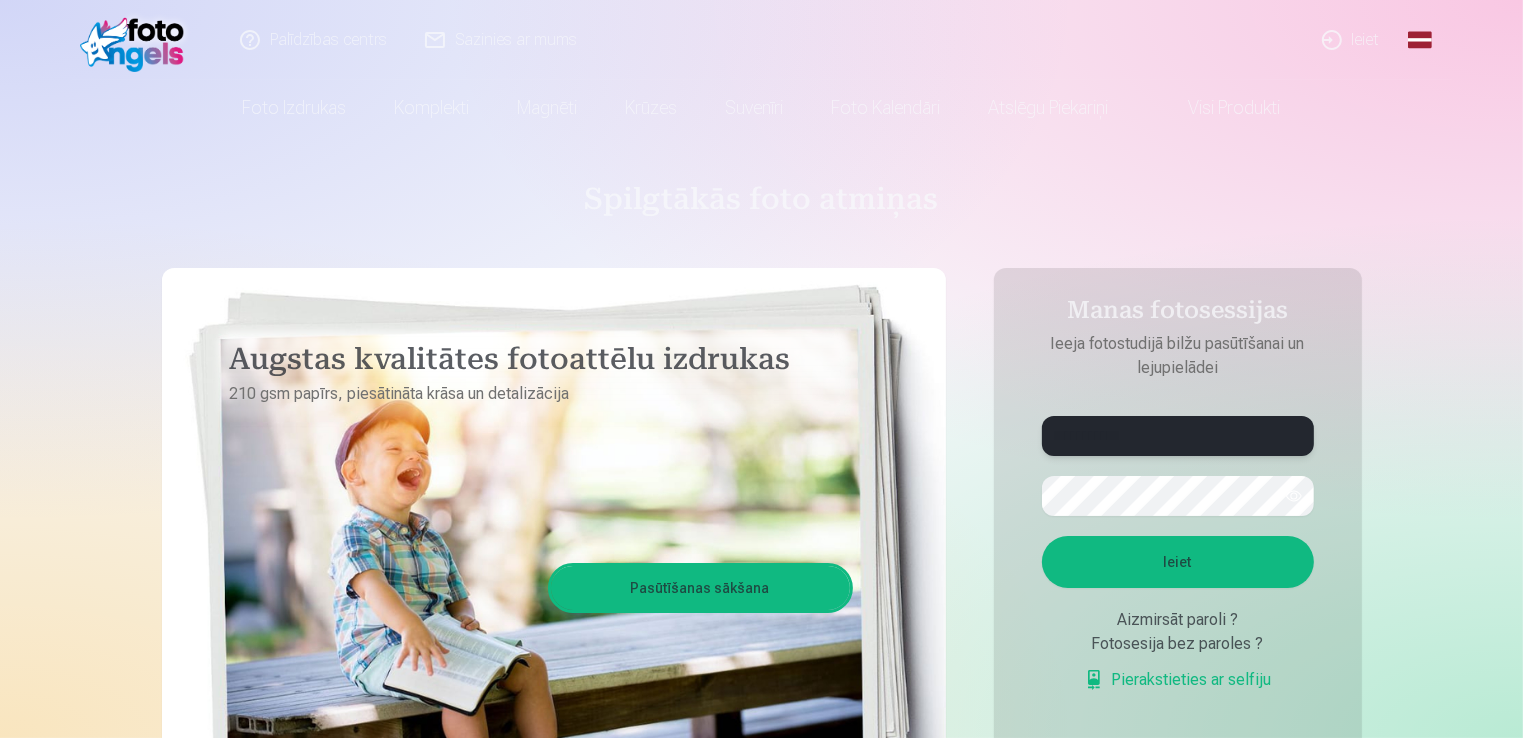 drag, startPoint x: 1193, startPoint y: 434, endPoint x: 880, endPoint y: 436, distance: 313.00638 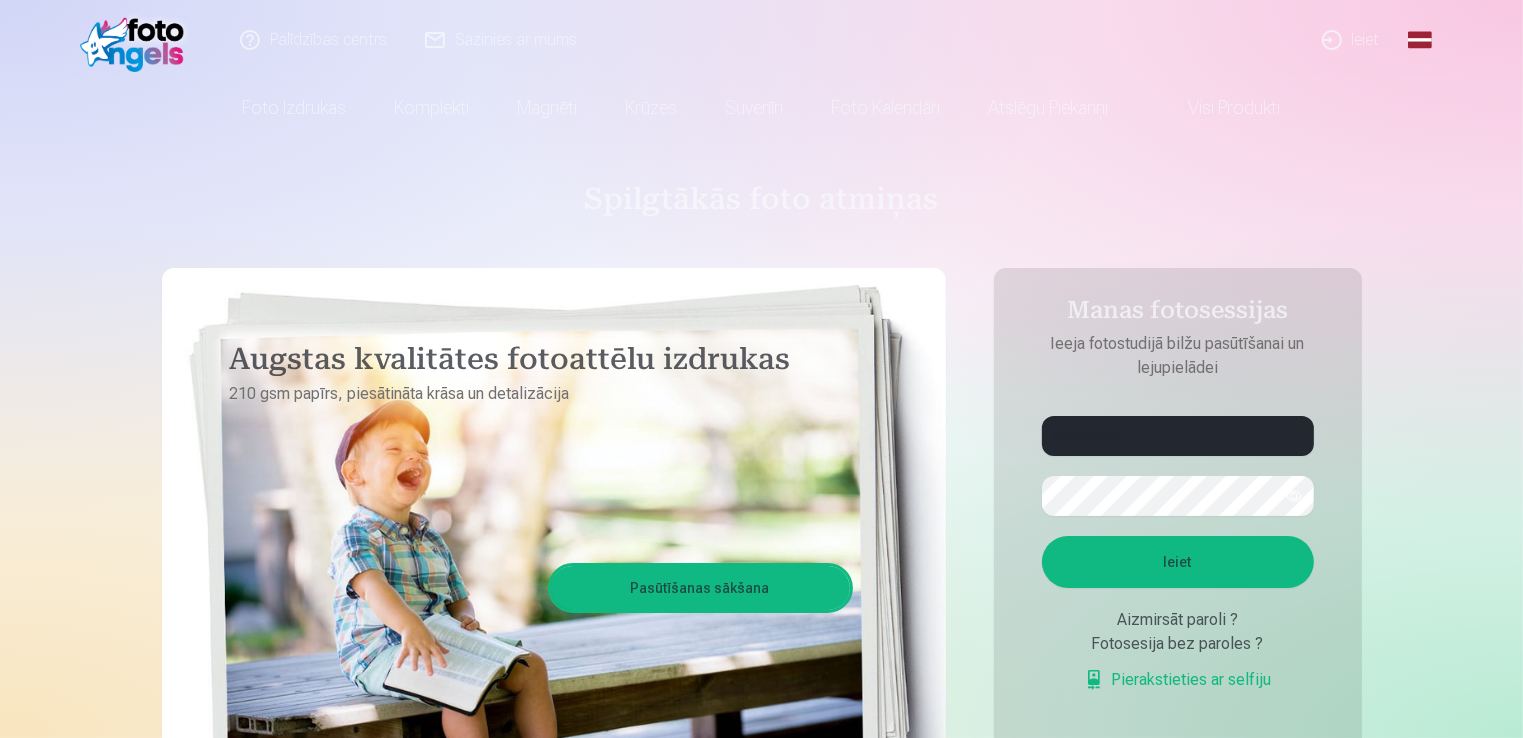 click on "Augstas kvalitātes fotoattēlu izdrukas 210 gsm papīrs, piesātināta krāsa un detalizācija
Pasūtīšanas sākšana" at bounding box center (554, 543) 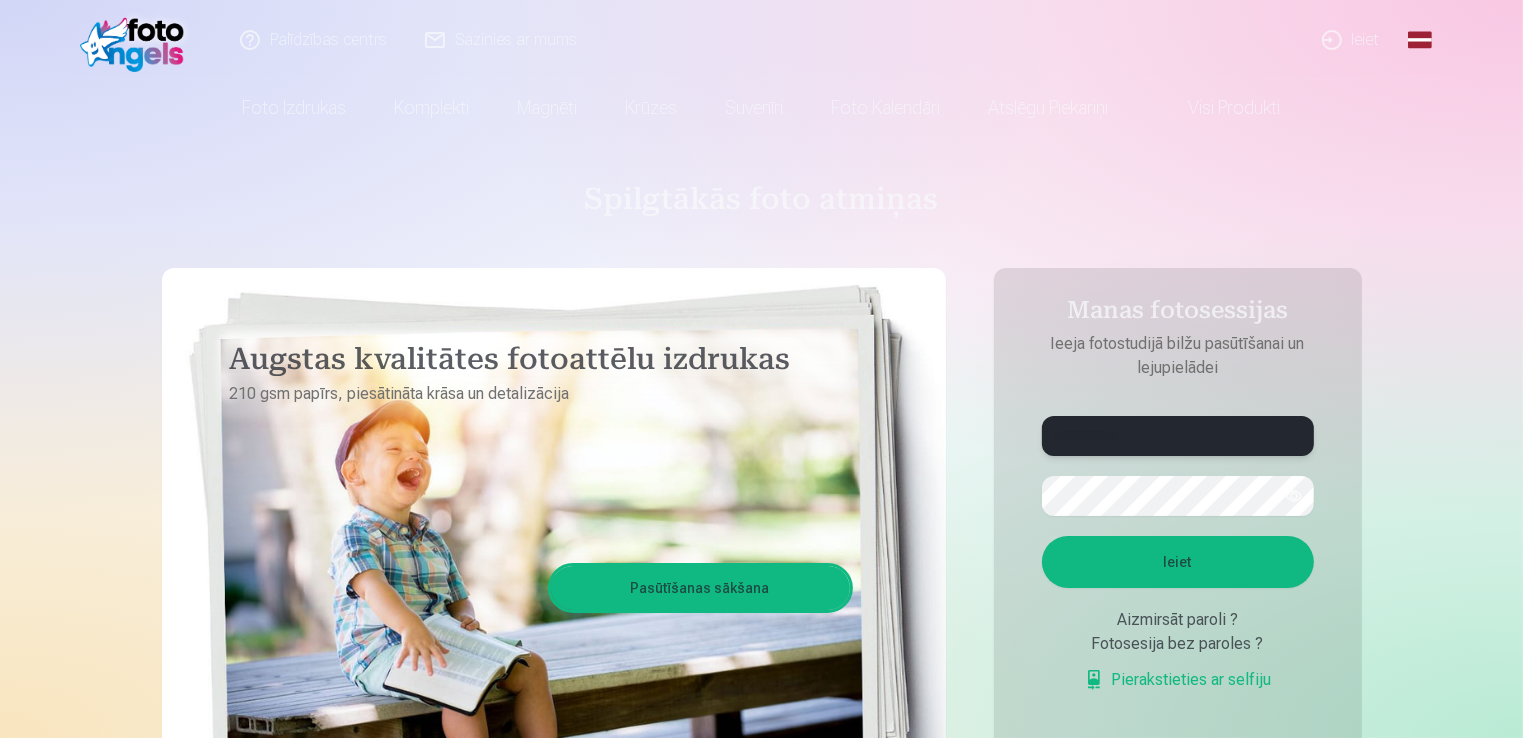 click on "**********" at bounding box center (1178, 436) 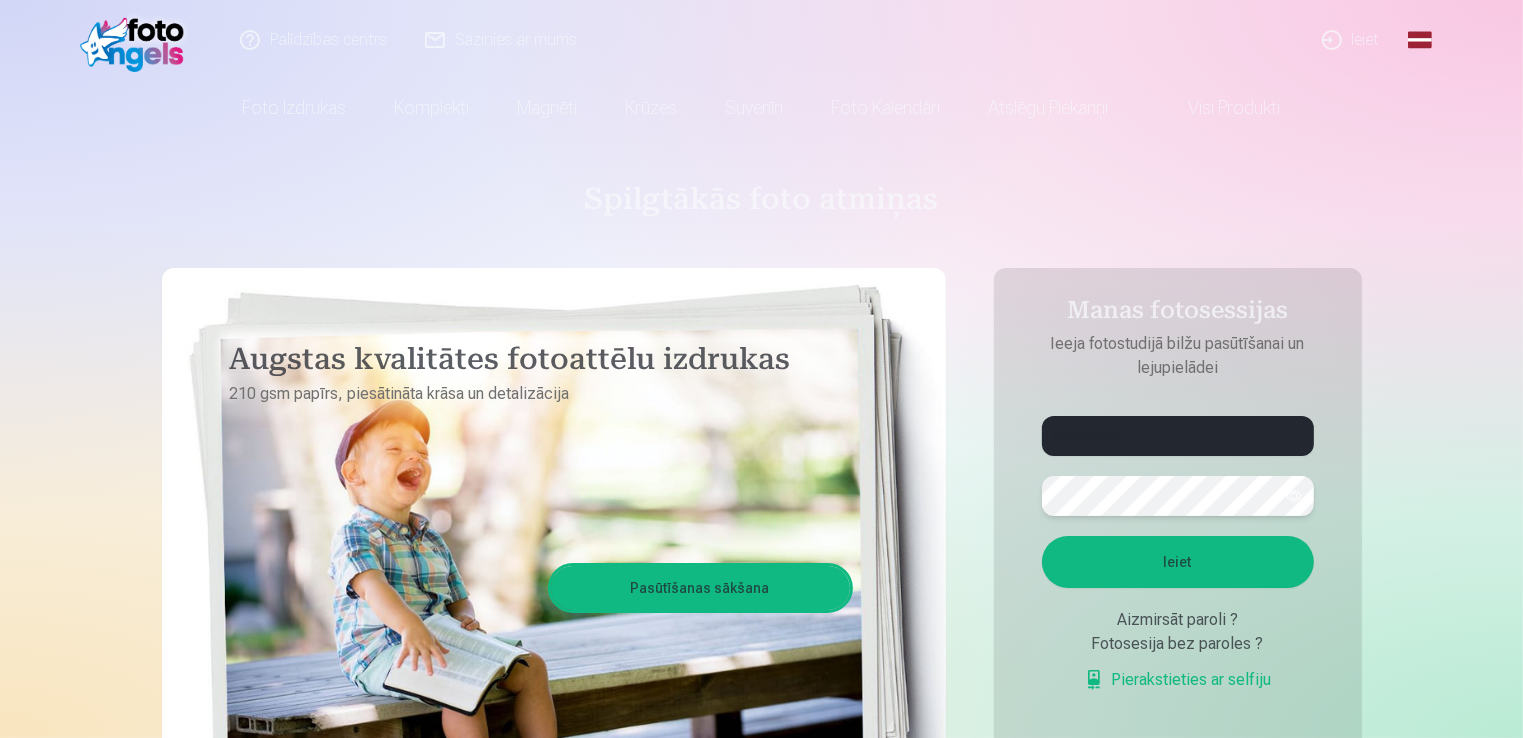 click on "**********" at bounding box center (1178, 543) 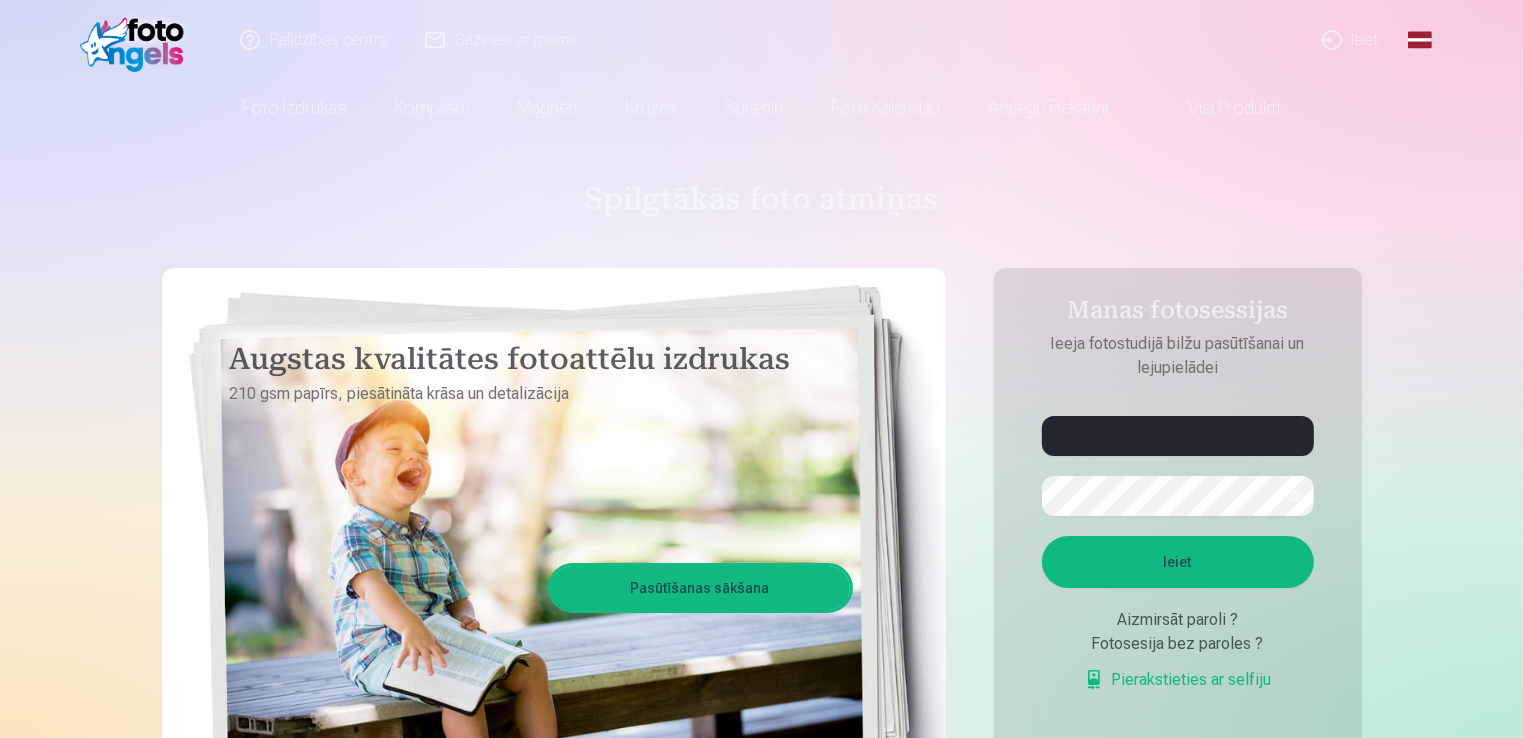 click on "Ieiet" at bounding box center [1178, 562] 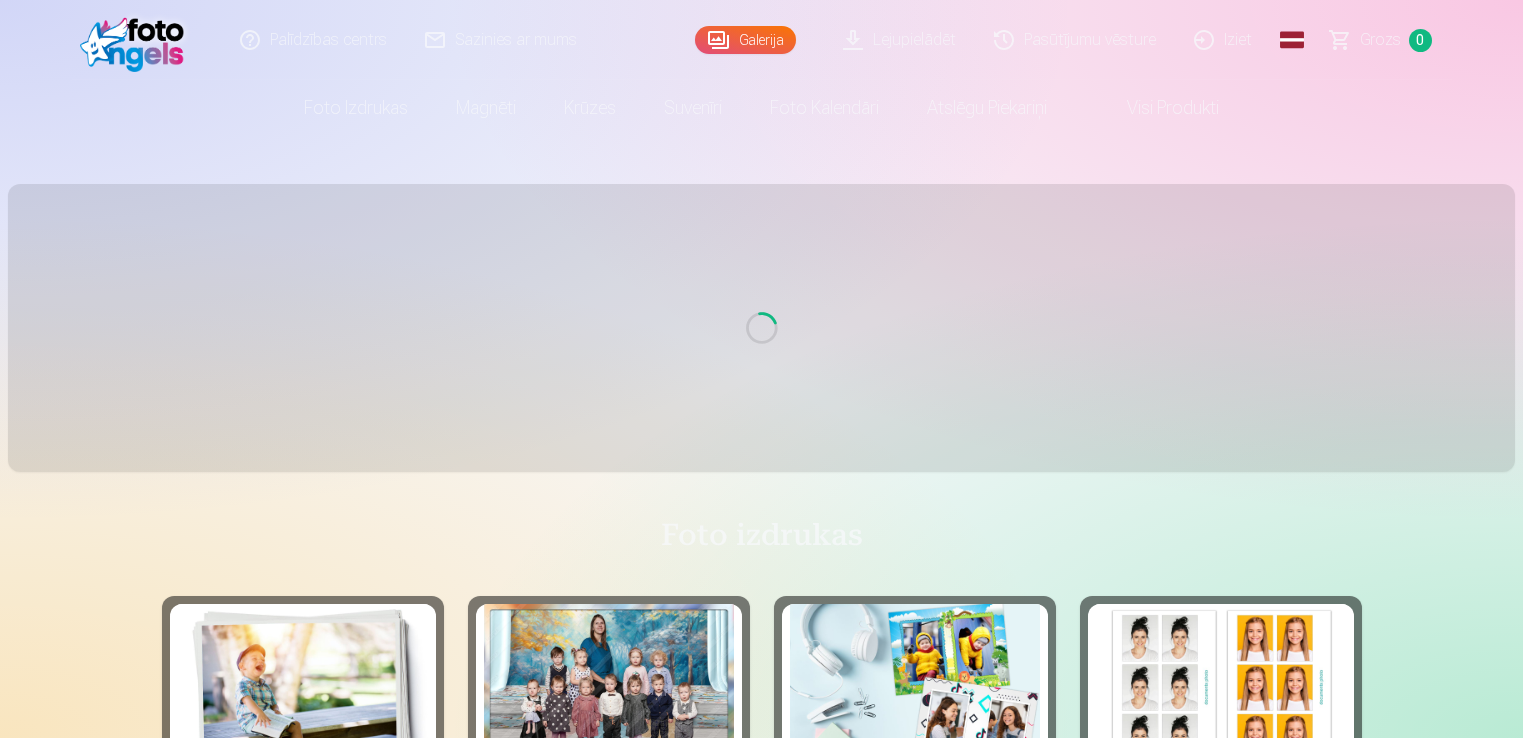 scroll, scrollTop: 0, scrollLeft: 0, axis: both 